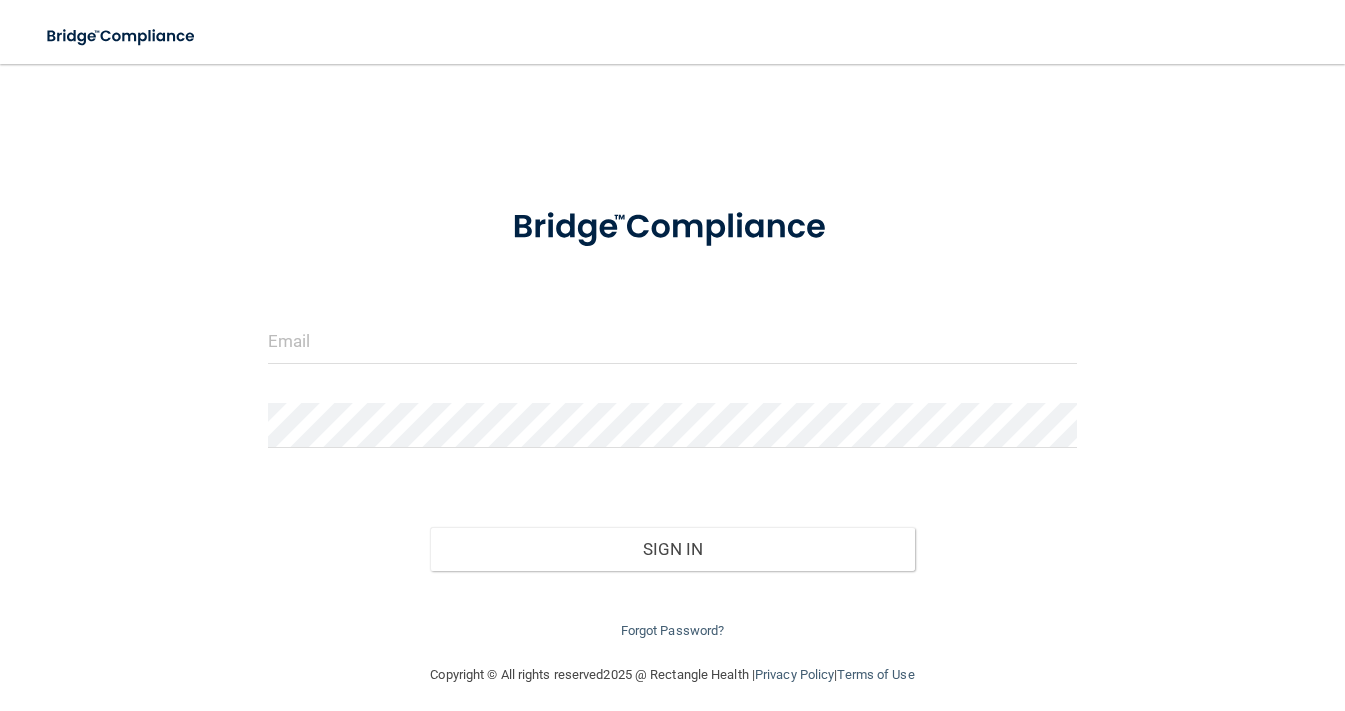 scroll, scrollTop: 0, scrollLeft: 0, axis: both 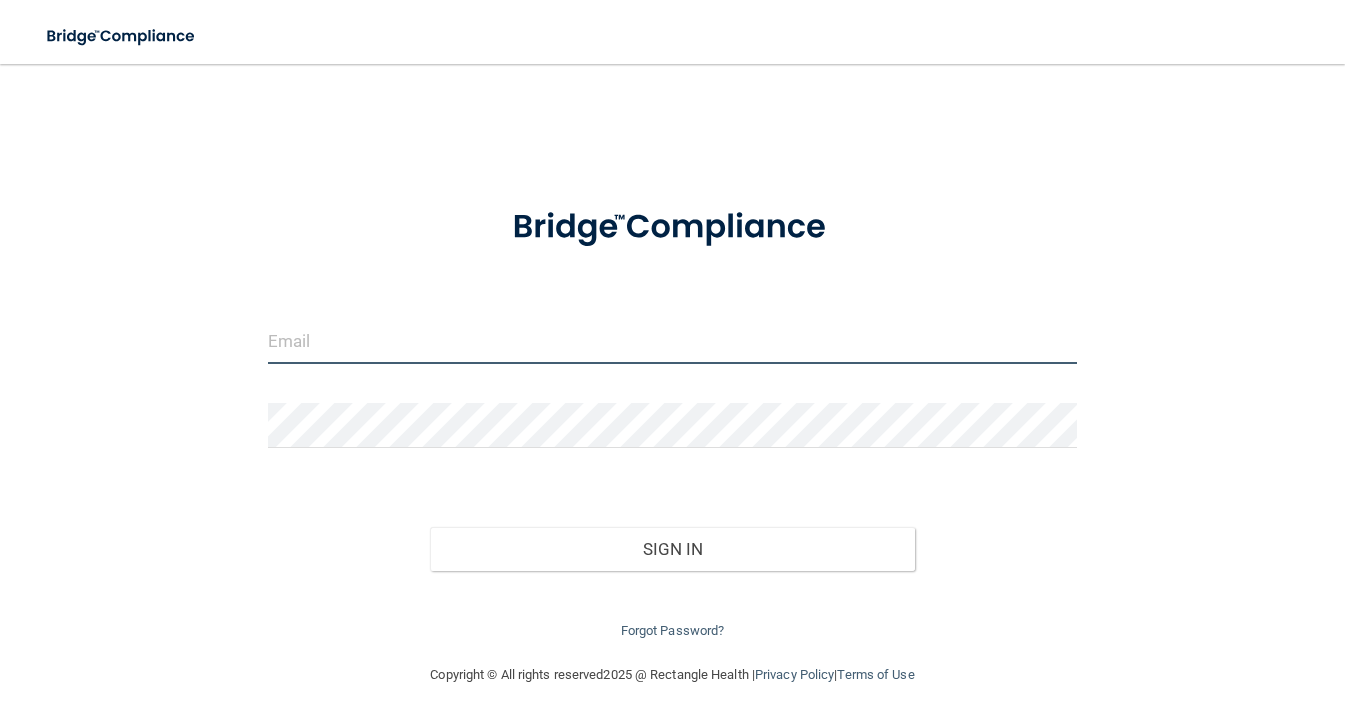 click at bounding box center [673, 341] 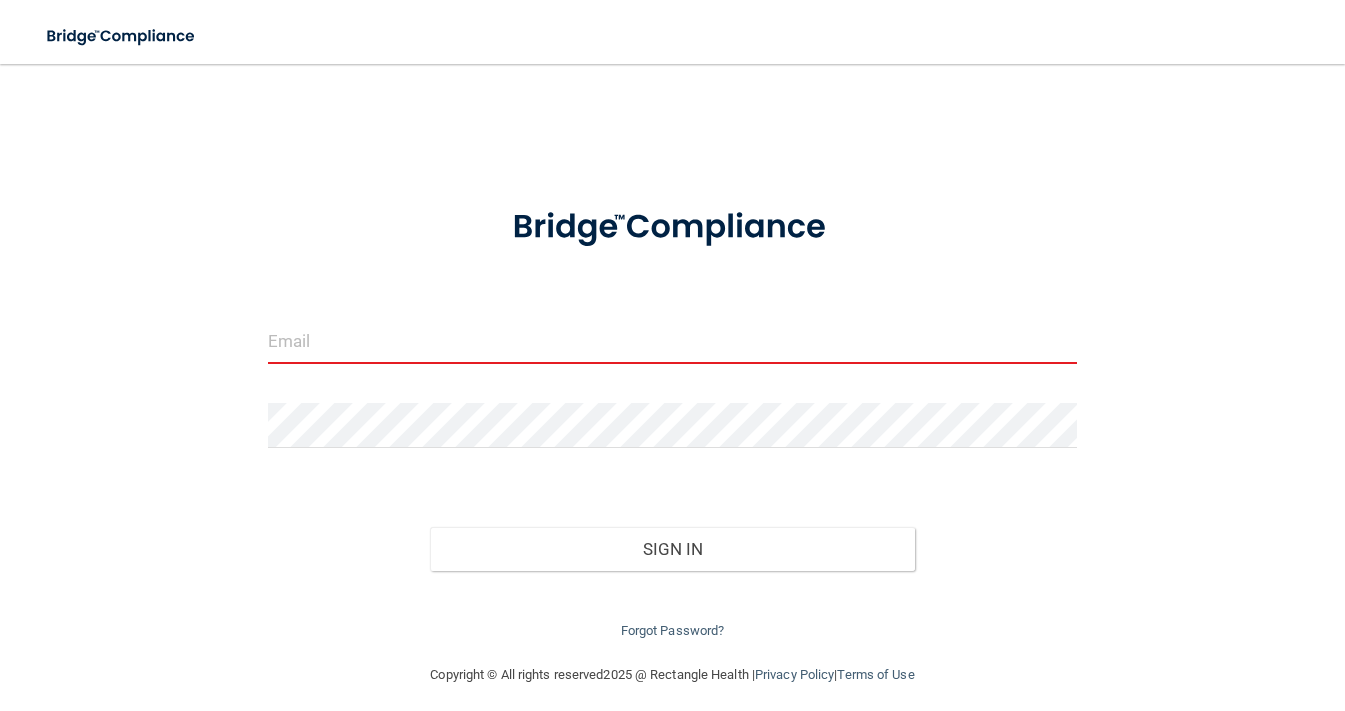 type on "[EMAIL_ADDRESS][DOMAIN_NAME]" 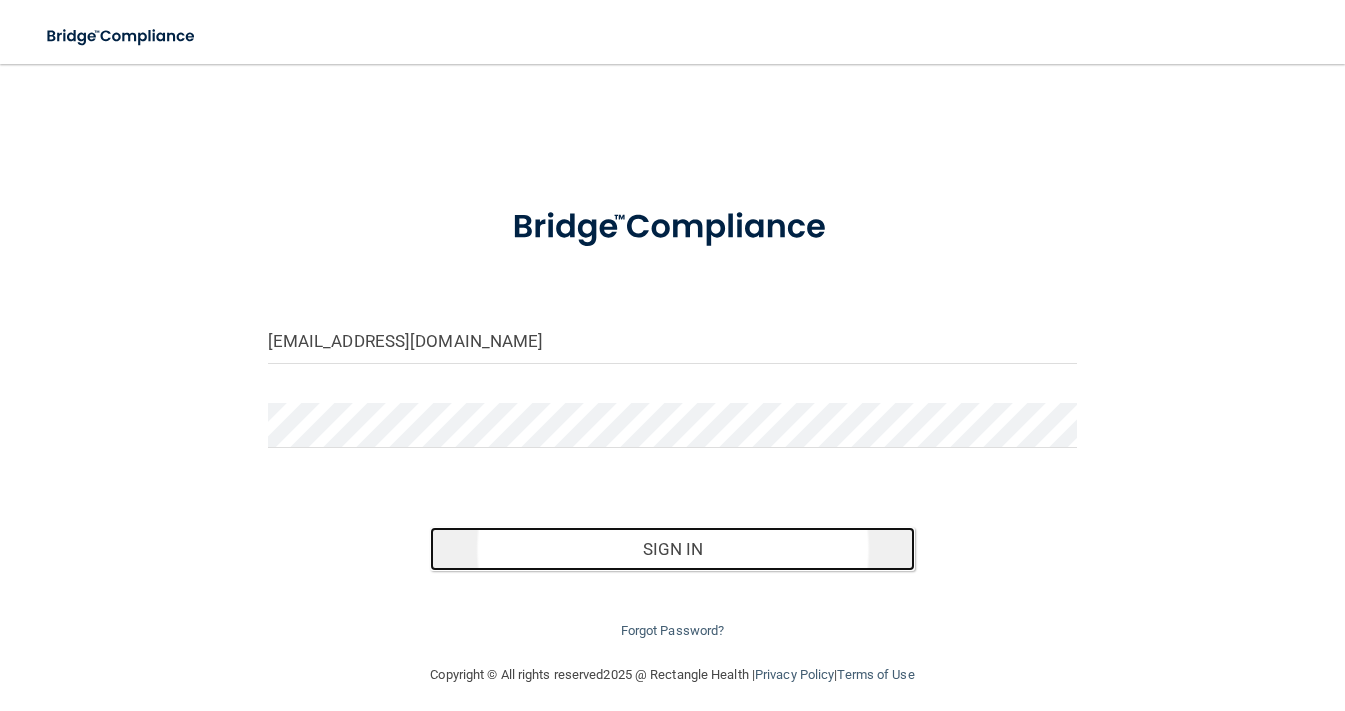 click on "Sign In" at bounding box center [673, 549] 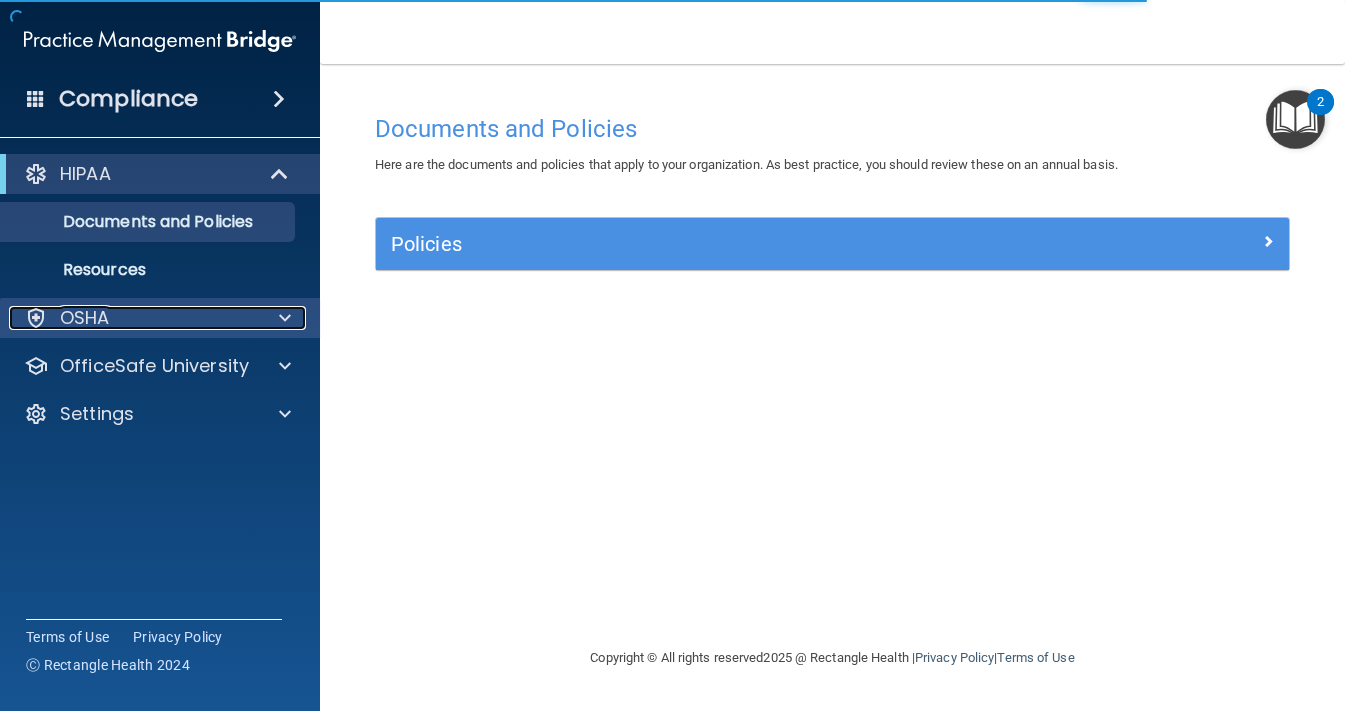 click on "OSHA" at bounding box center [133, 318] 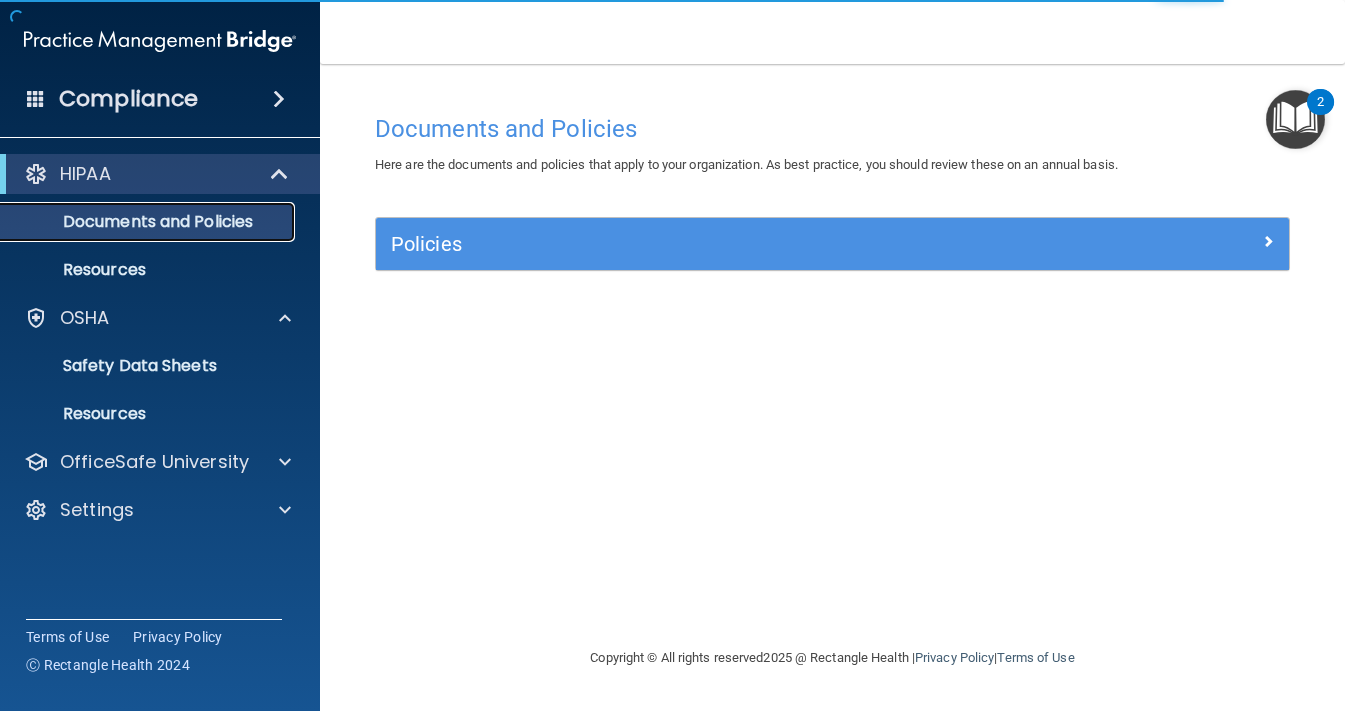 click on "Documents and Policies" at bounding box center [149, 222] 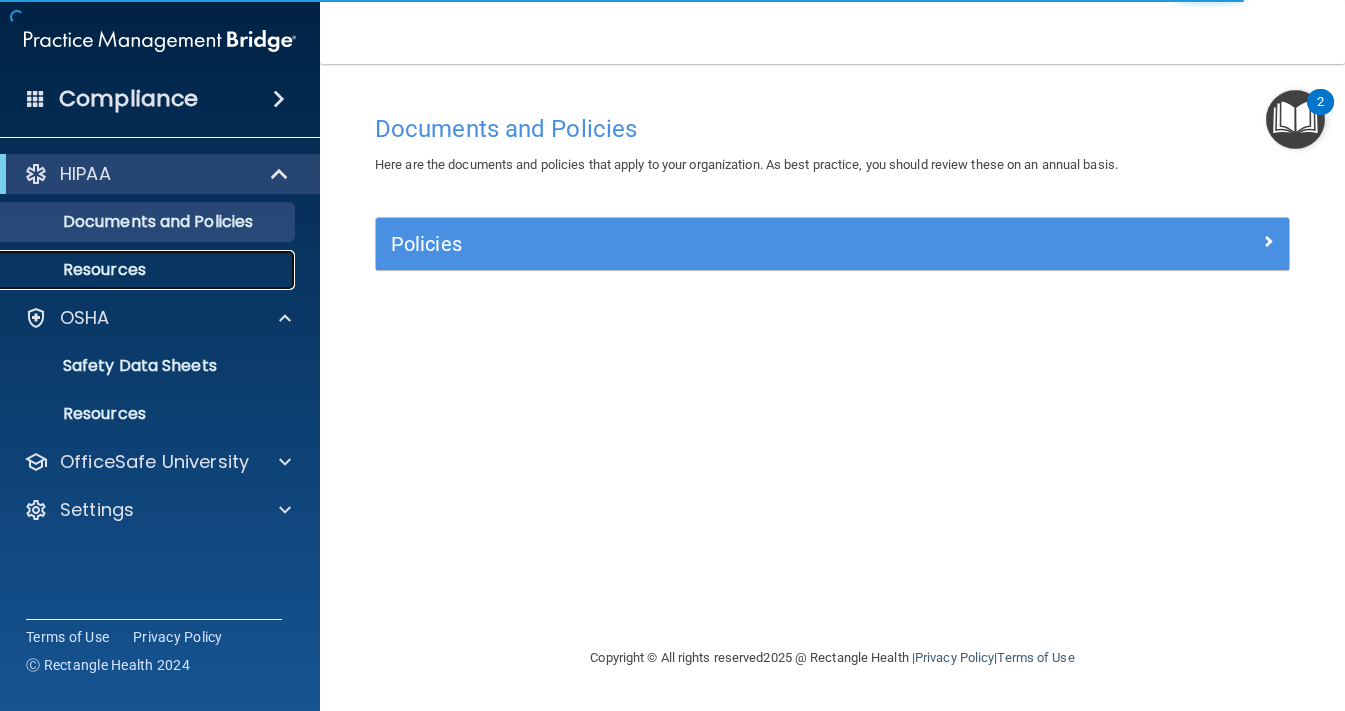 click on "Resources" at bounding box center [149, 270] 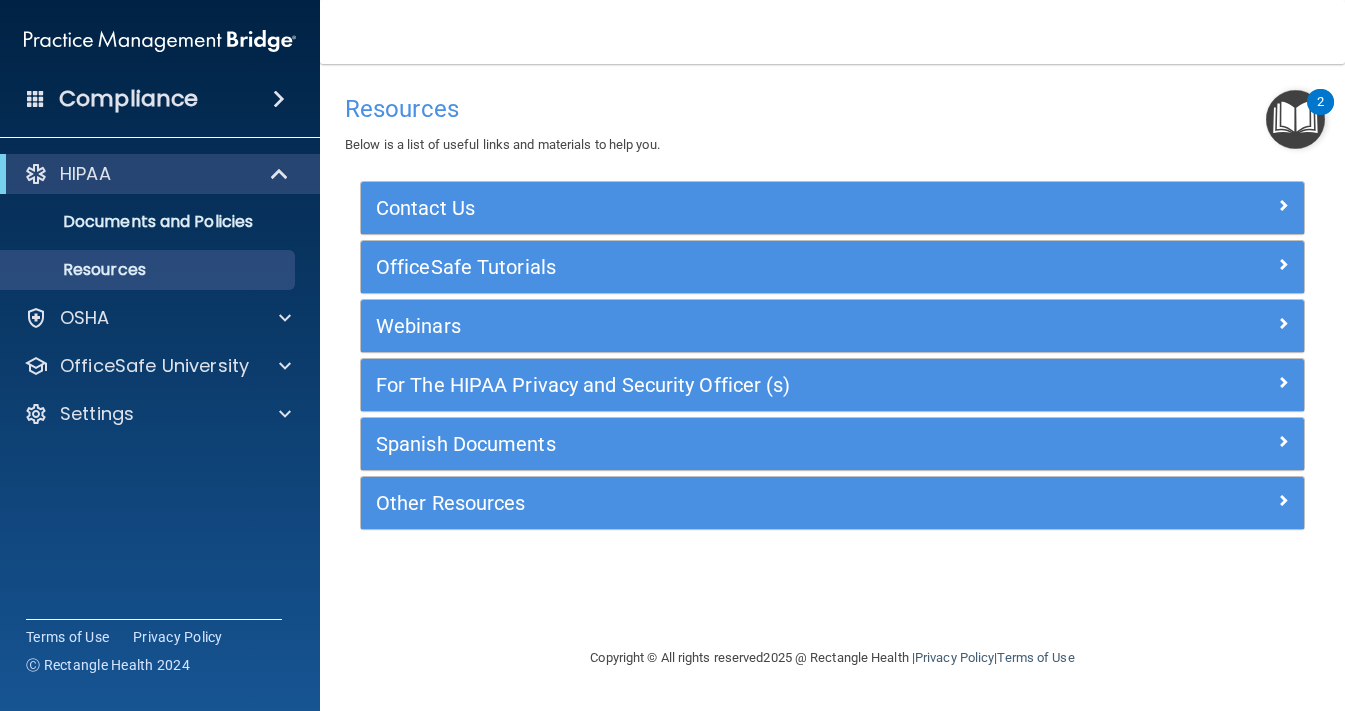 click on "Compliance" at bounding box center (160, 99) 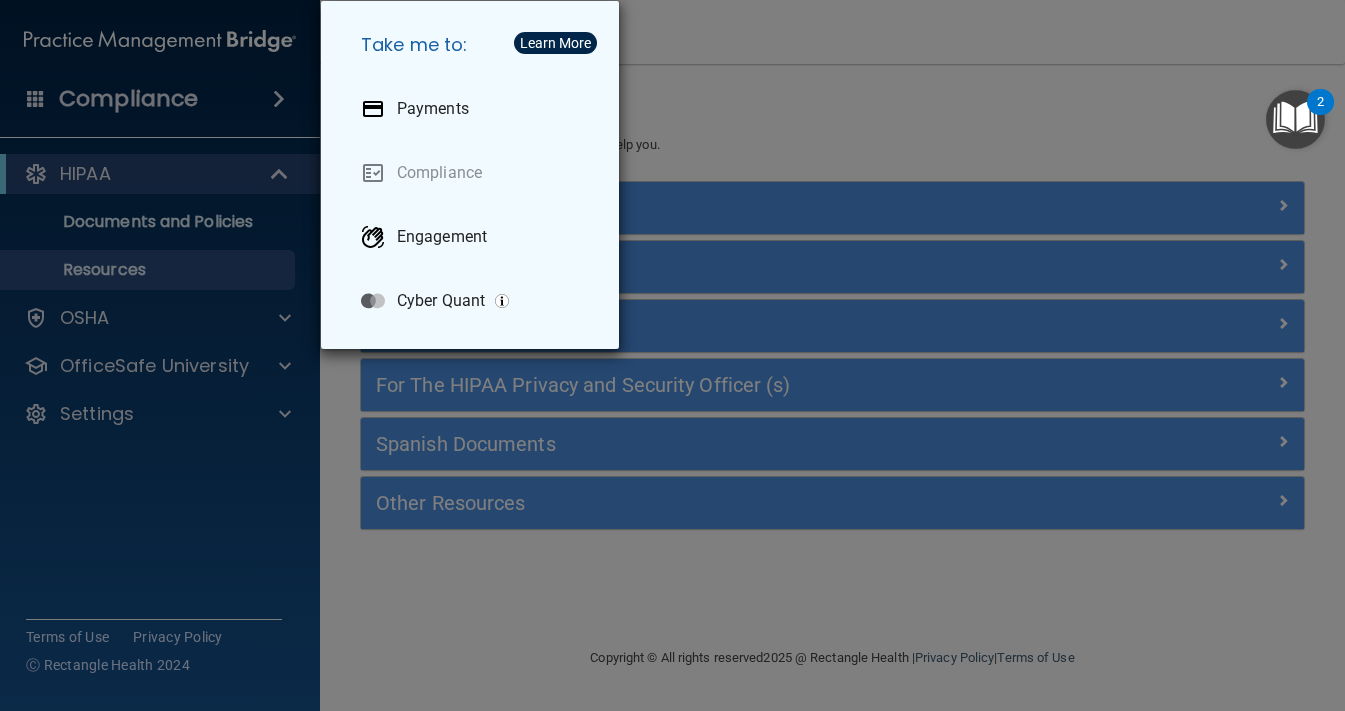 click on "Take me to:             Payments                   Compliance                     Engagement                     Cyber Quant" at bounding box center [672, 355] 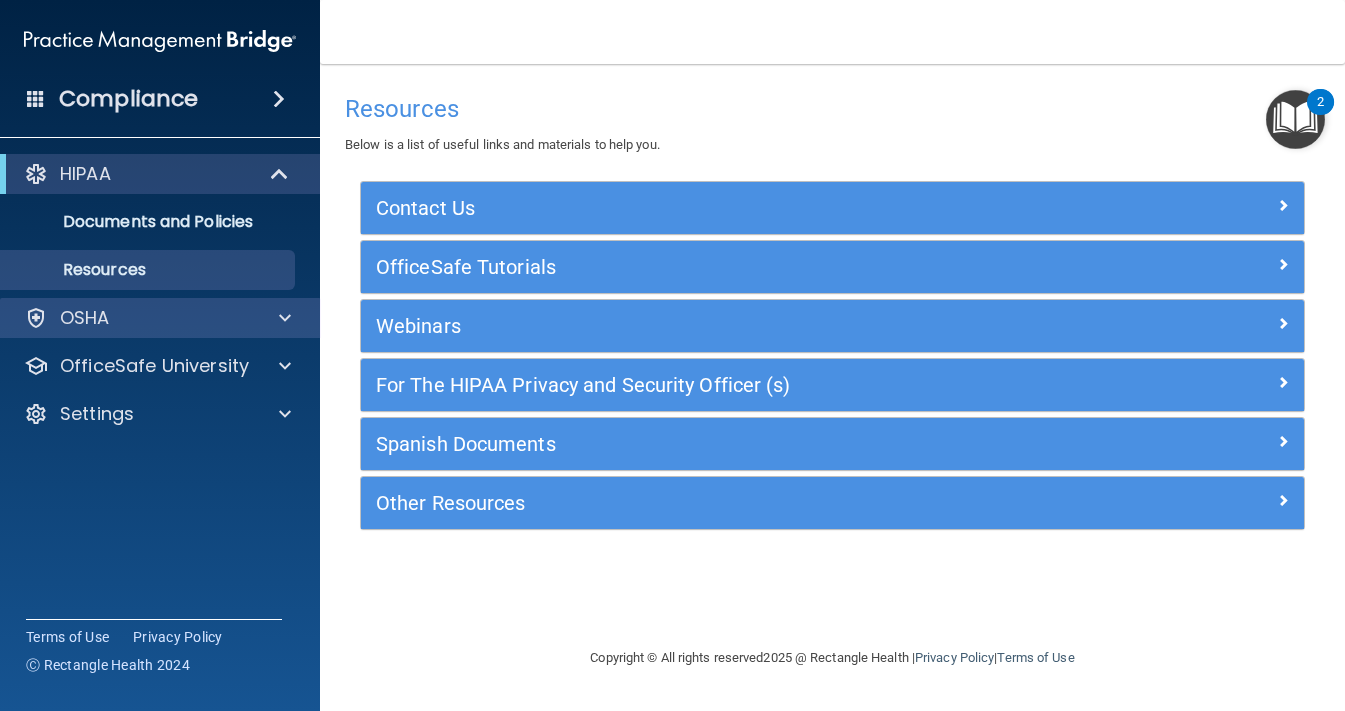 click on "OSHA" at bounding box center (160, 318) 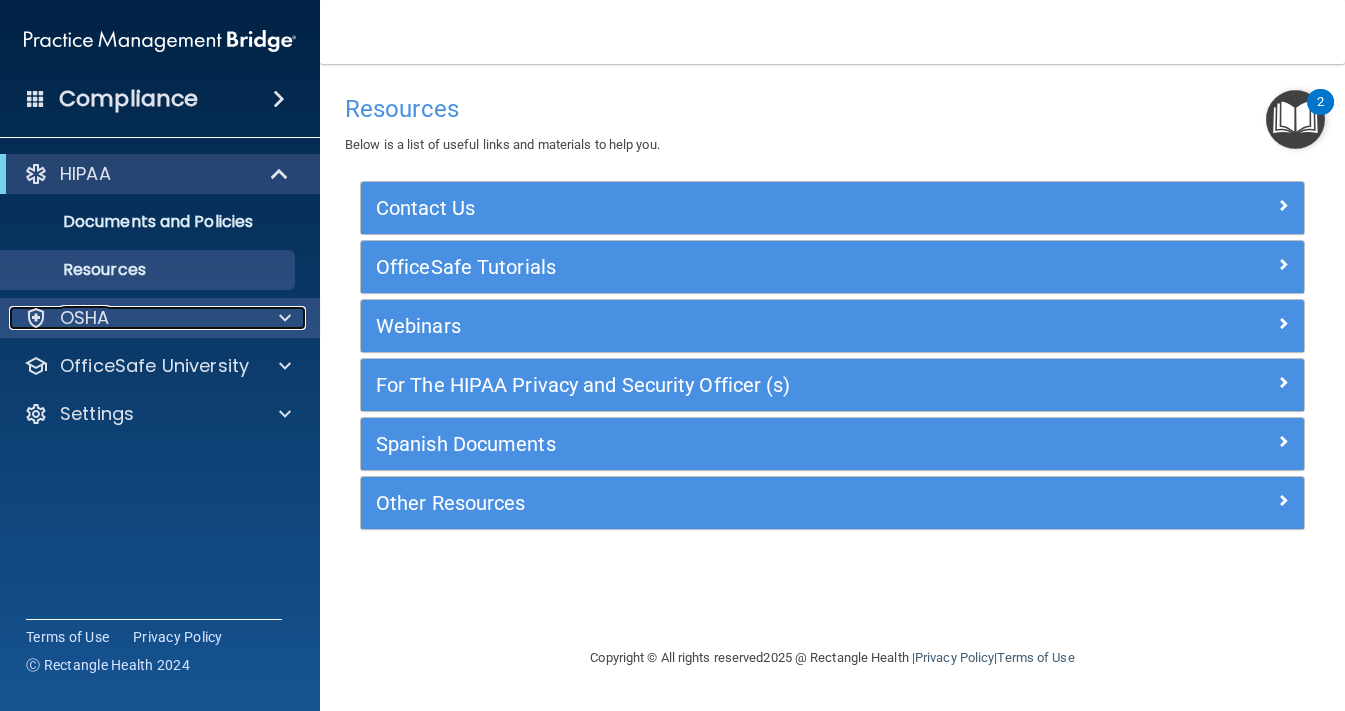click at bounding box center [285, 318] 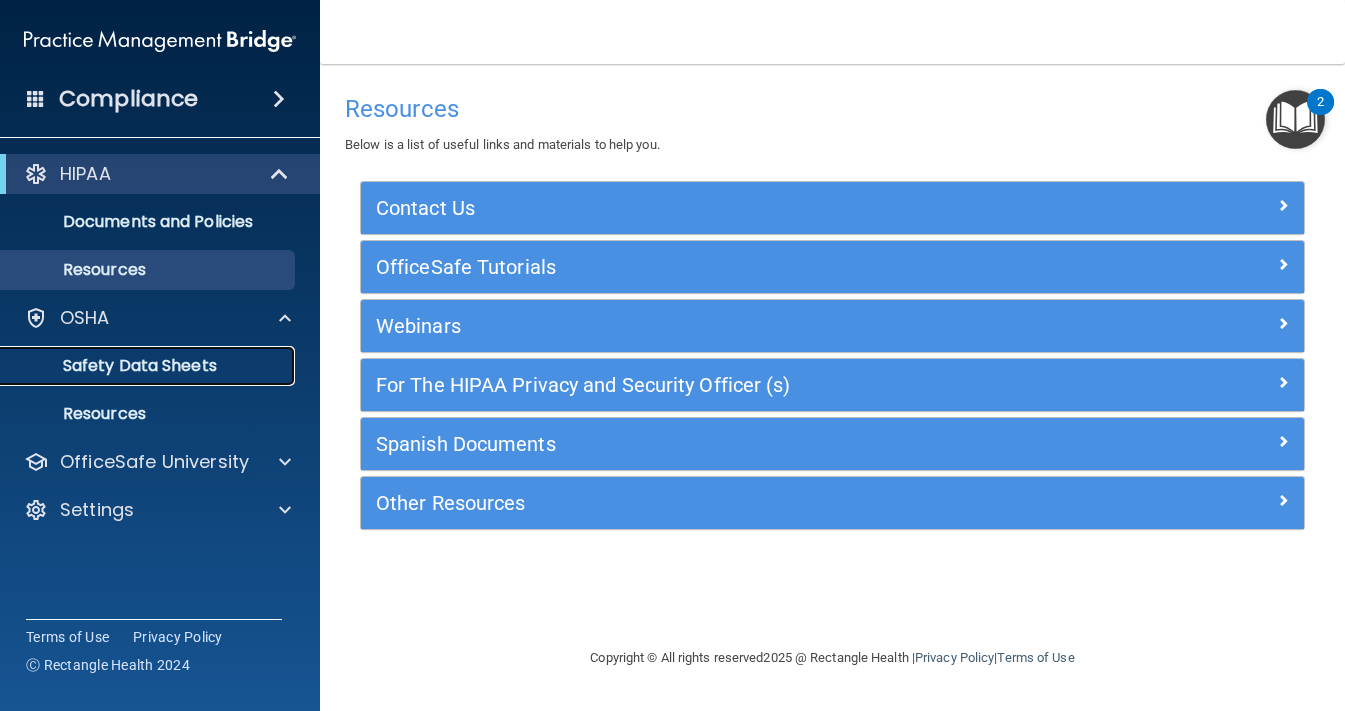 click on "Safety Data Sheets" at bounding box center (149, 366) 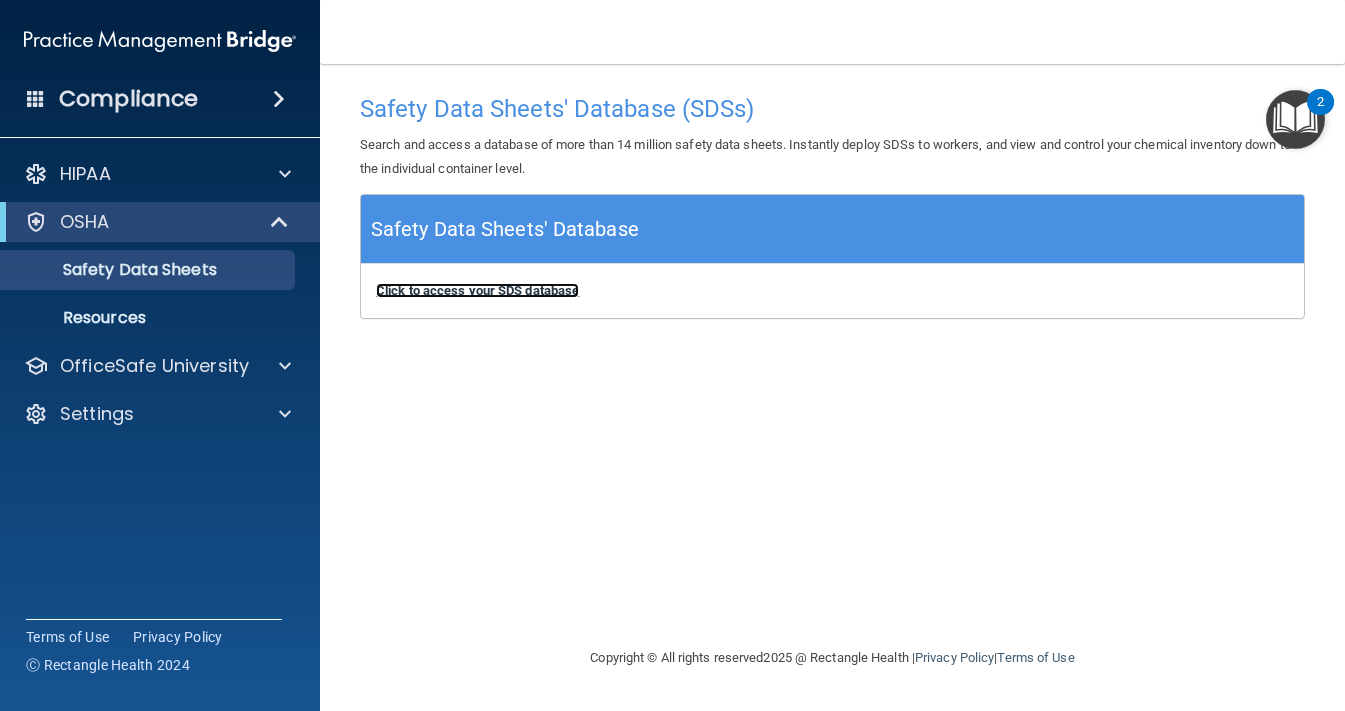 click on "Click to access your SDS database" at bounding box center (477, 290) 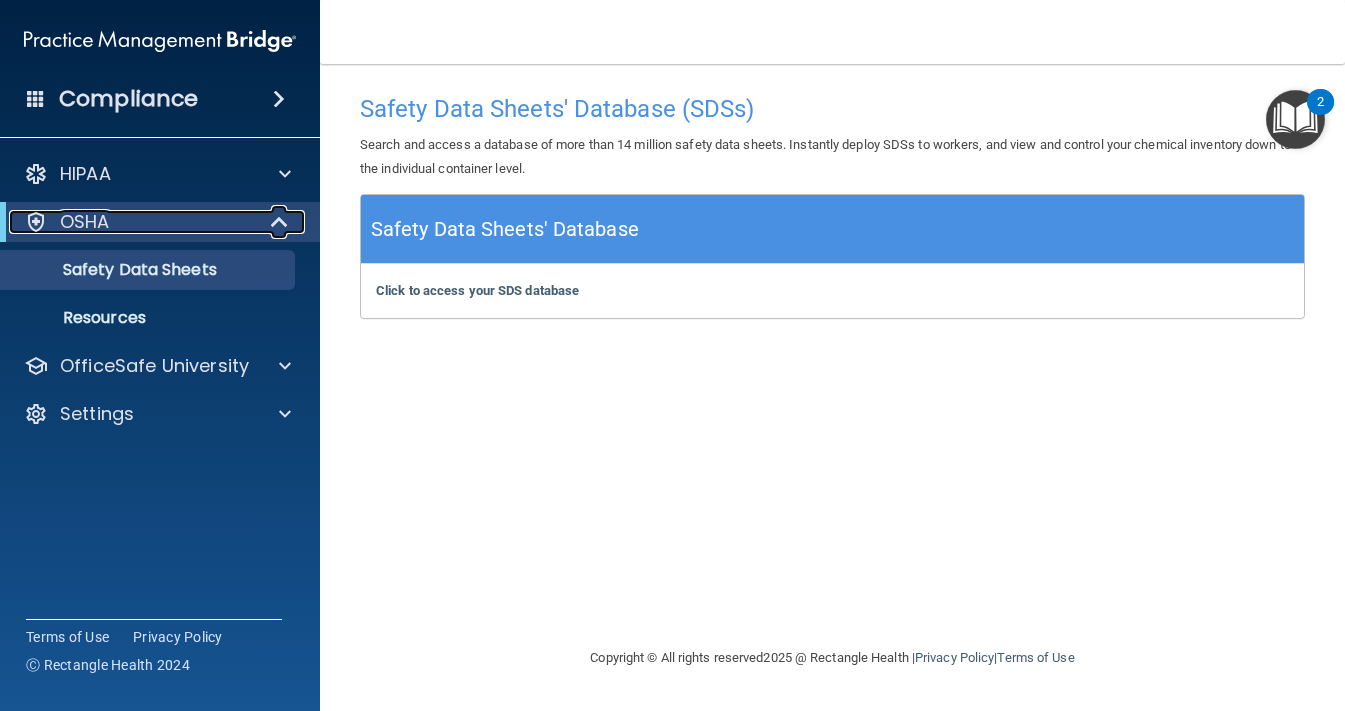 click on "OSHA" at bounding box center (132, 222) 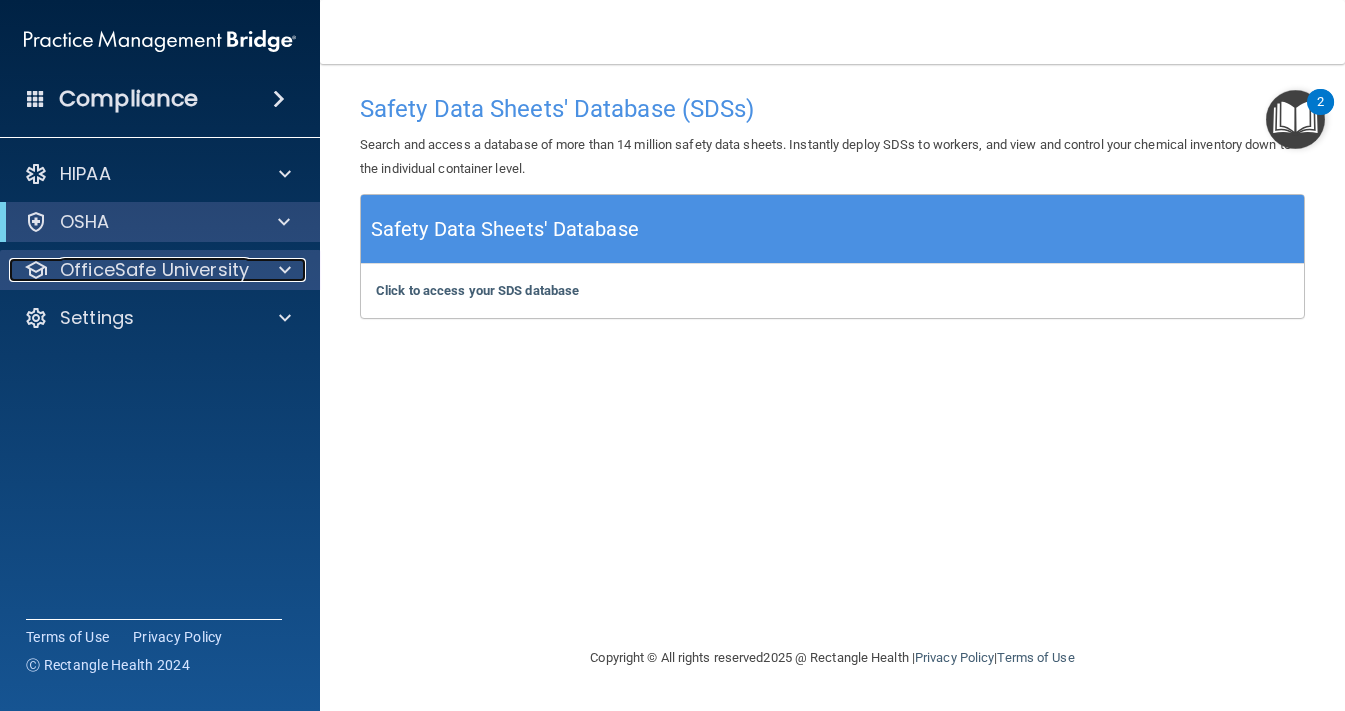 click on "OfficeSafe University" at bounding box center [154, 270] 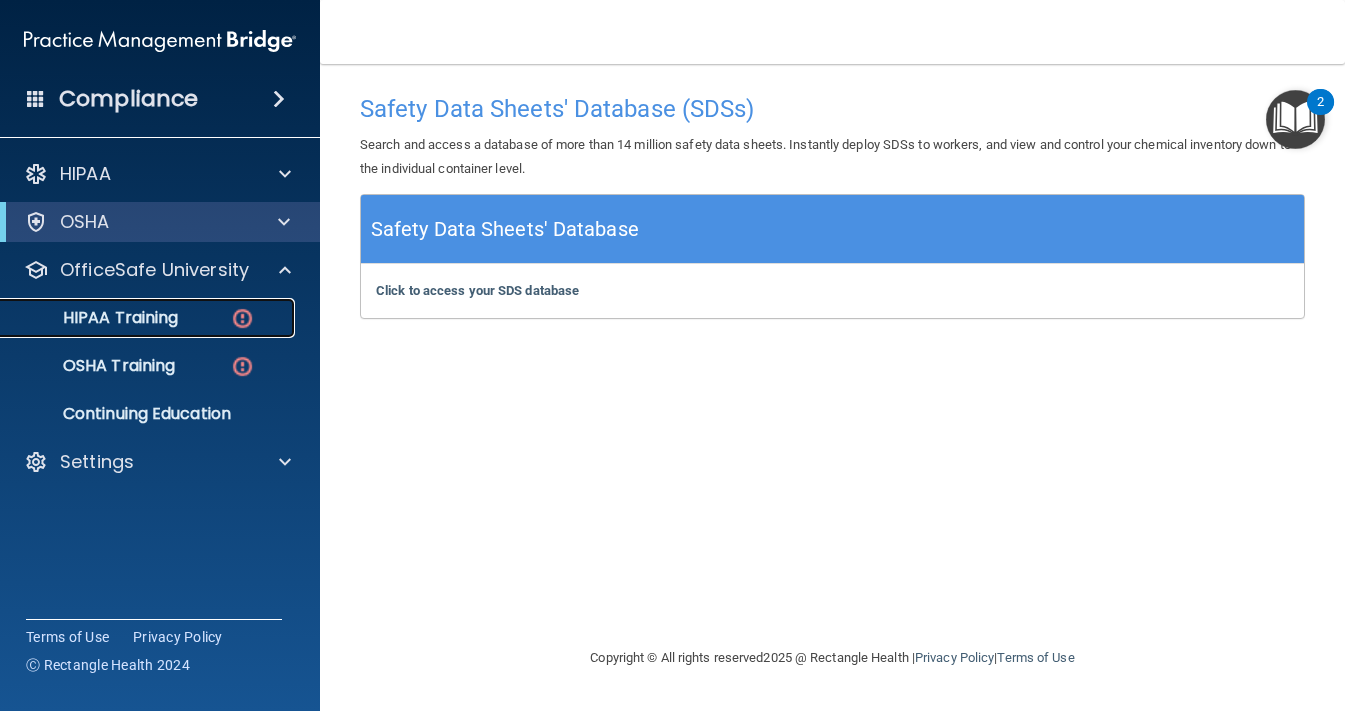 click on "HIPAA Training" at bounding box center (95, 318) 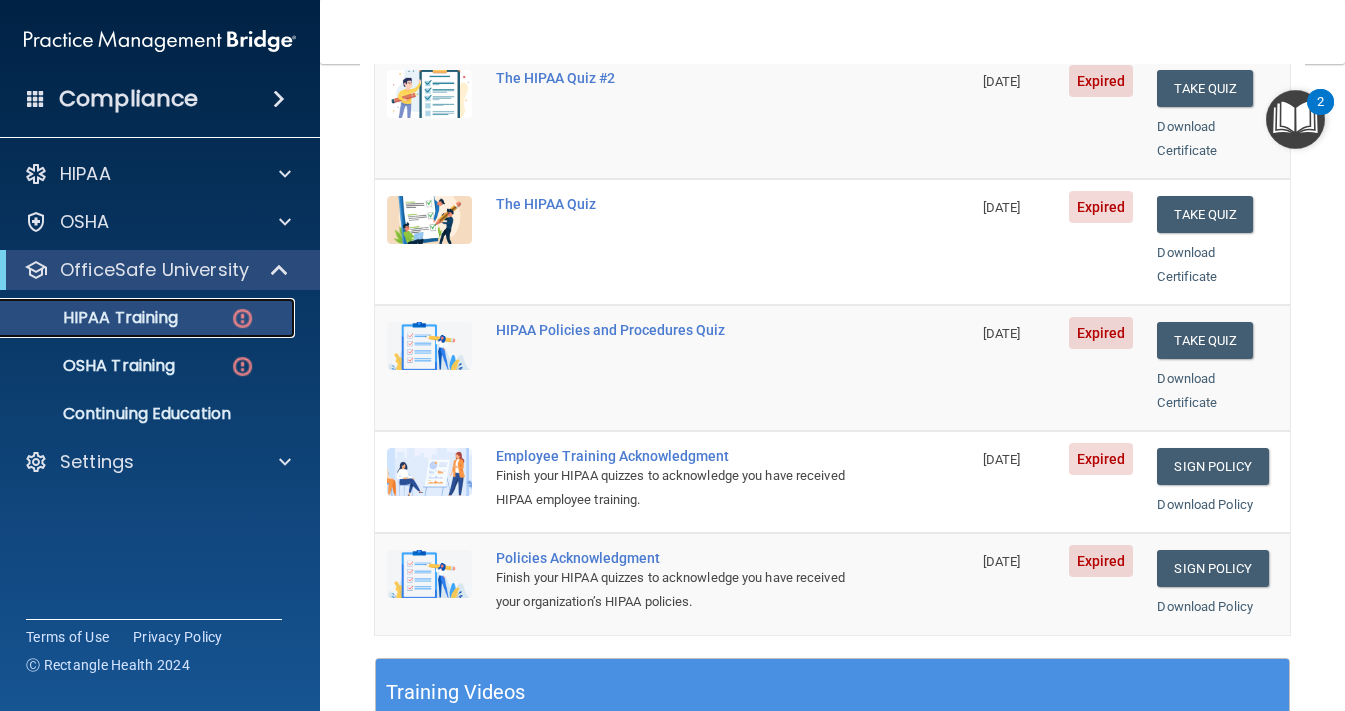 scroll, scrollTop: 0, scrollLeft: 0, axis: both 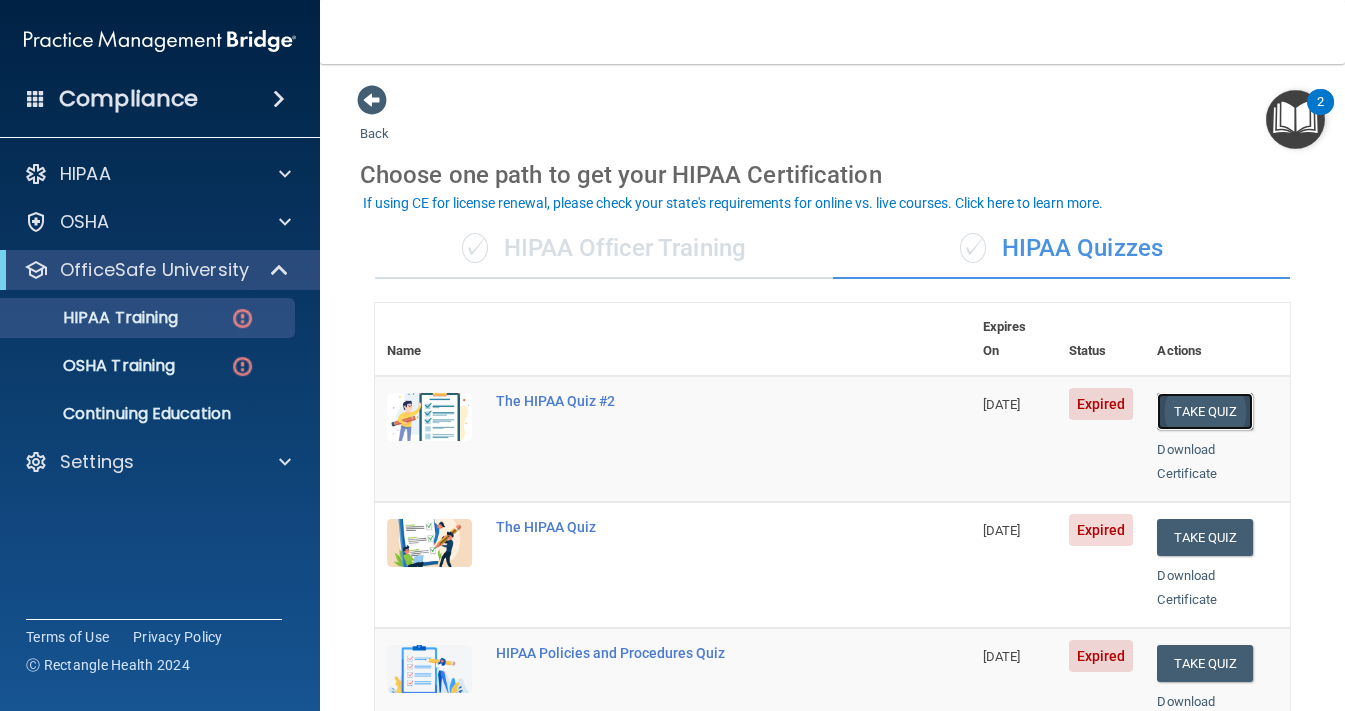 click on "Take Quiz" at bounding box center (1205, 411) 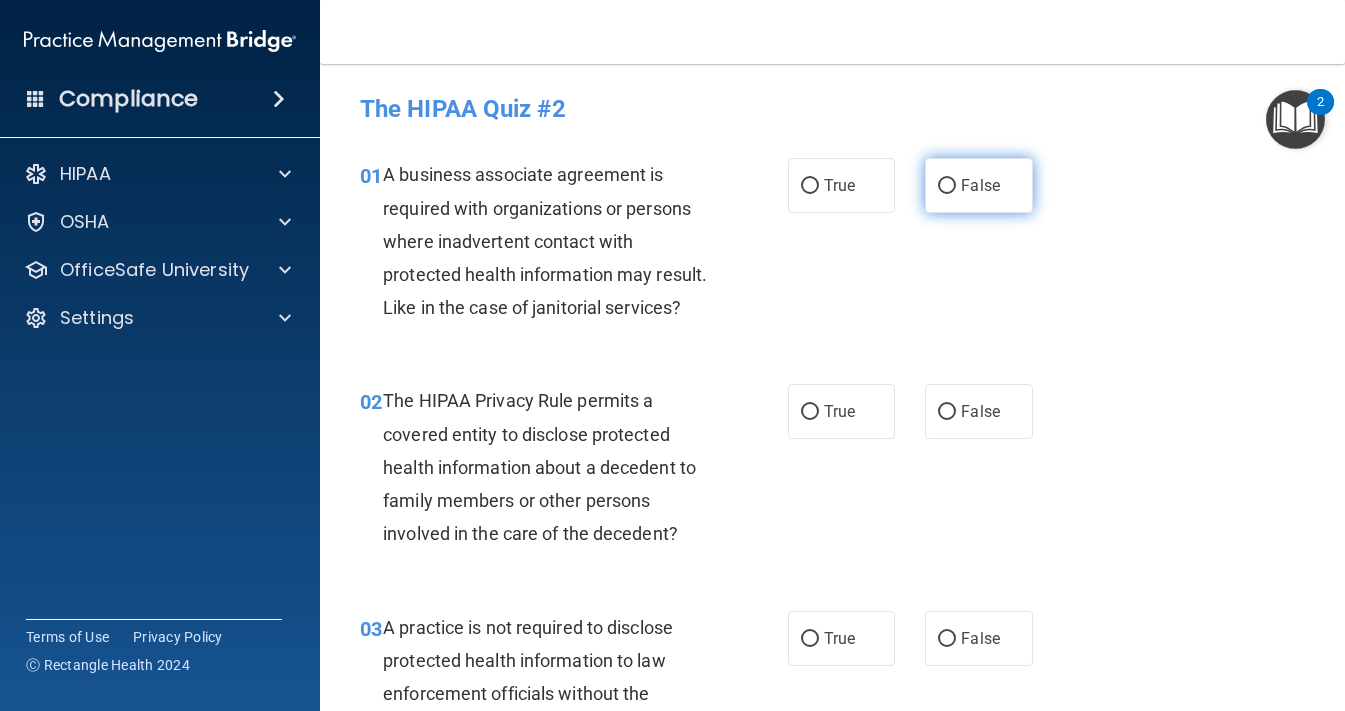 click on "False" at bounding box center [947, 186] 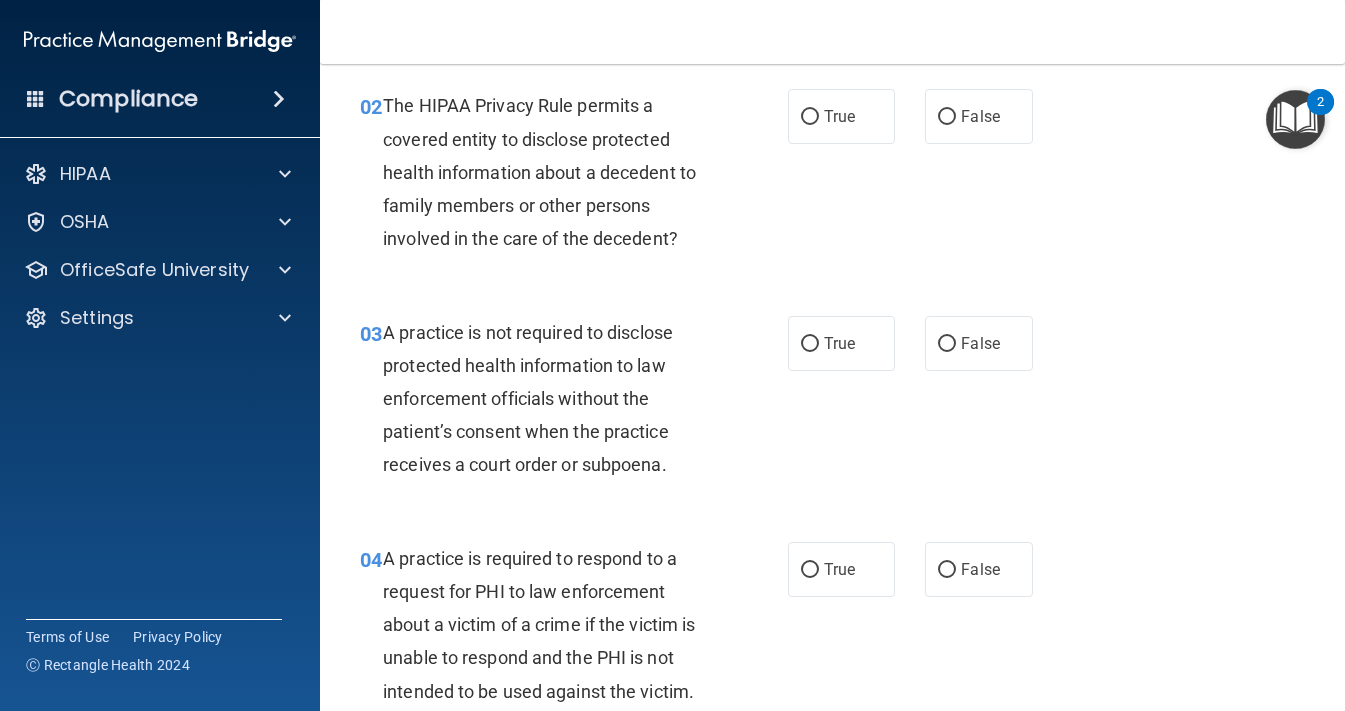 scroll, scrollTop: 296, scrollLeft: 0, axis: vertical 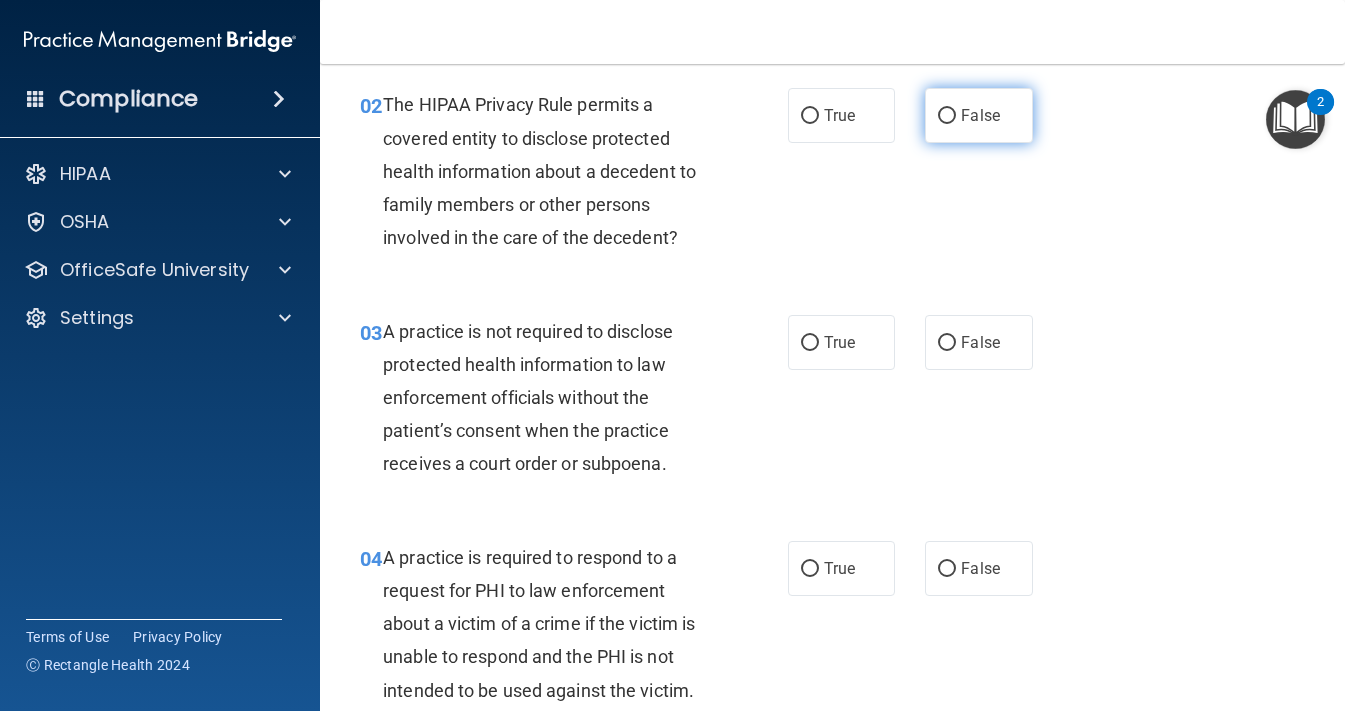 click on "False" at bounding box center (947, 116) 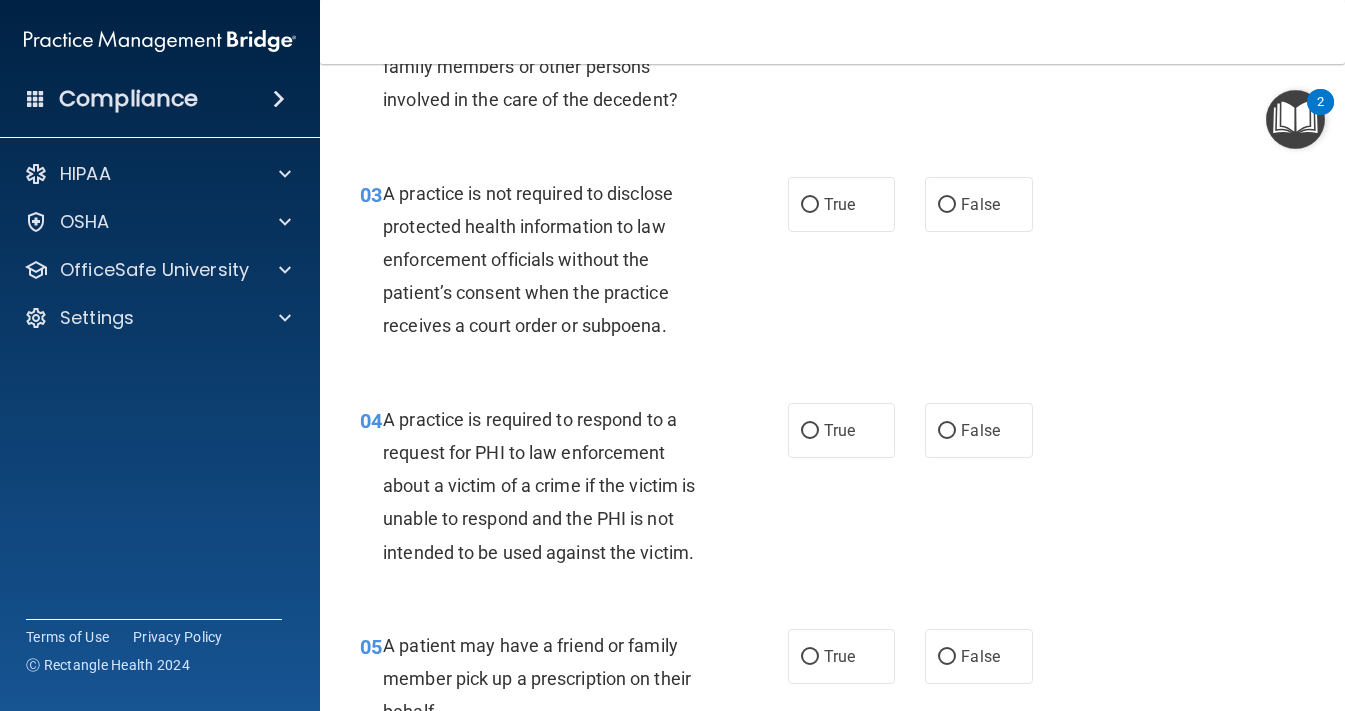scroll, scrollTop: 450, scrollLeft: 0, axis: vertical 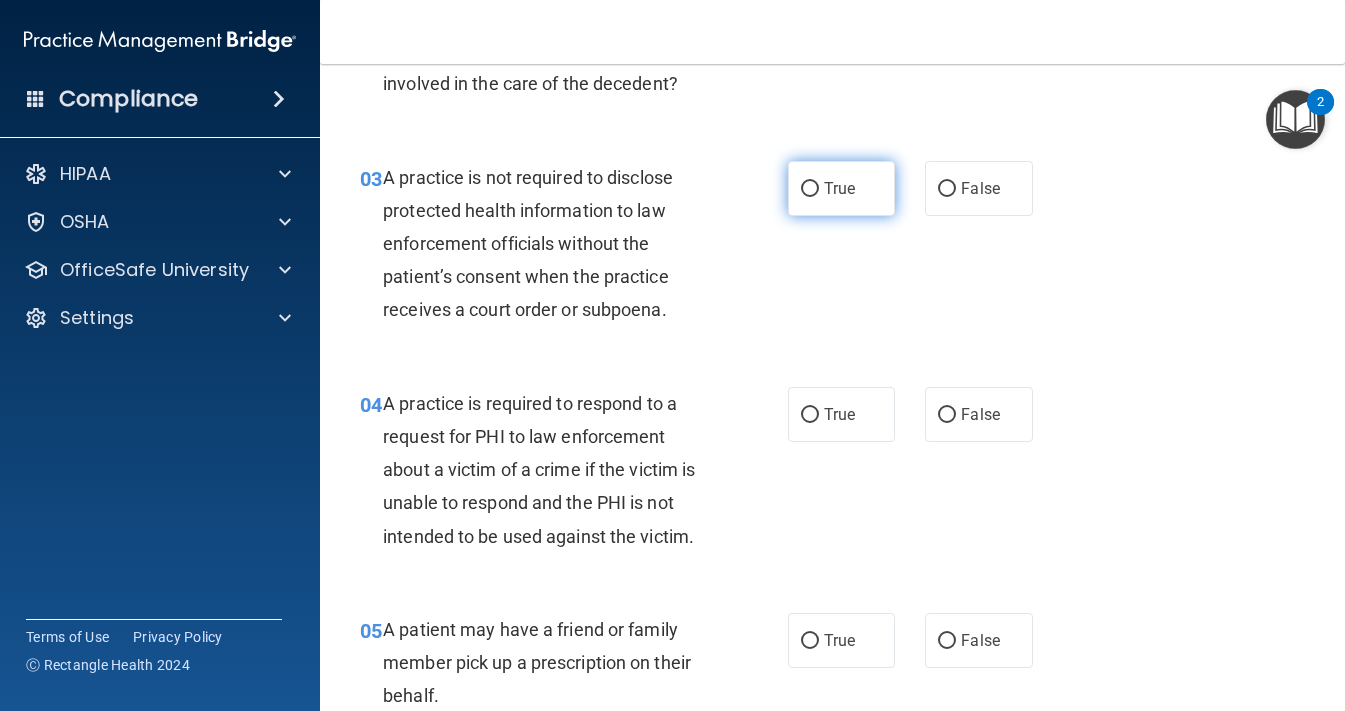click on "True" at bounding box center (839, 188) 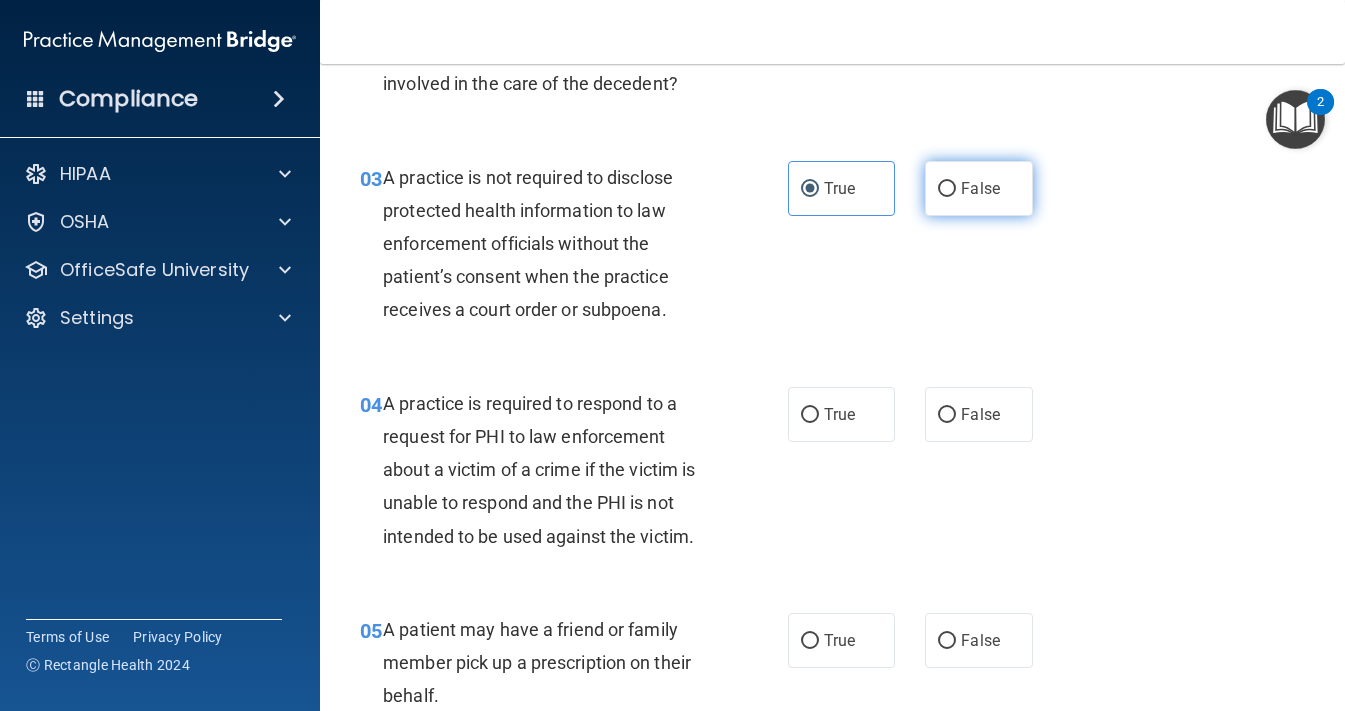 click on "False" at bounding box center [947, 189] 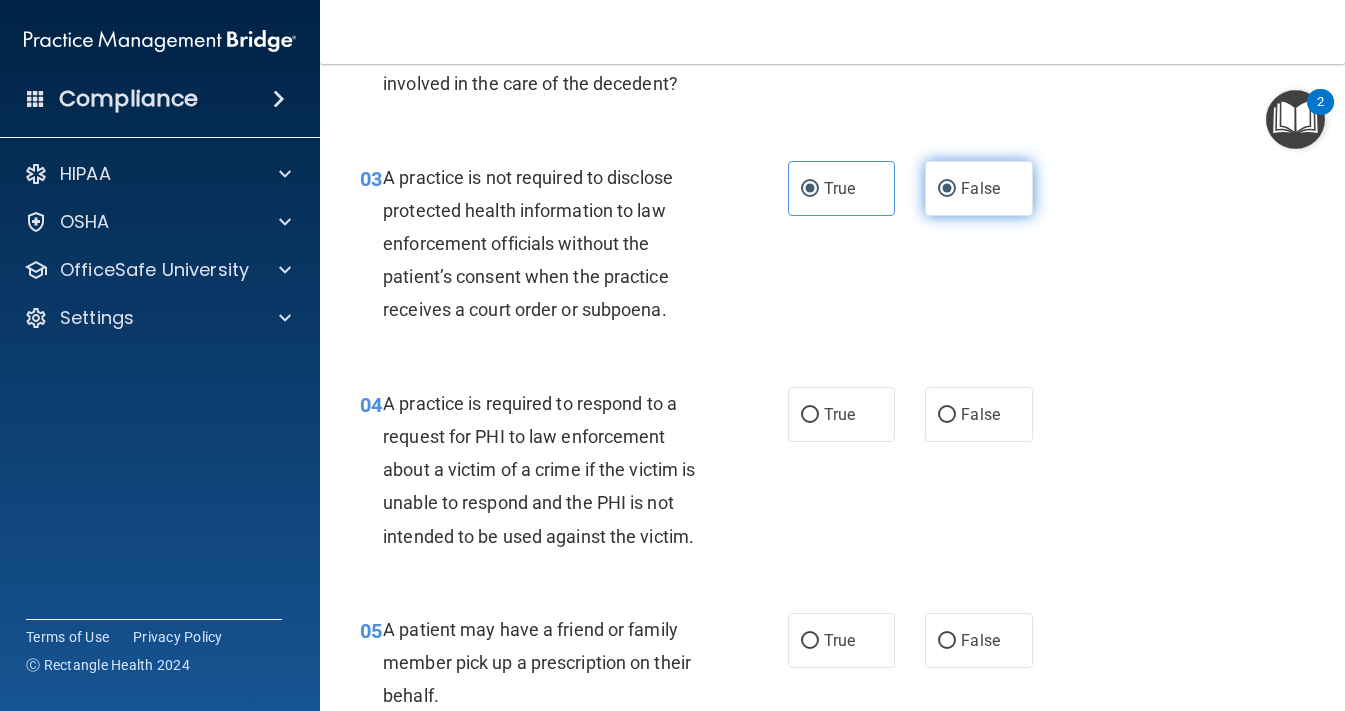 radio on "false" 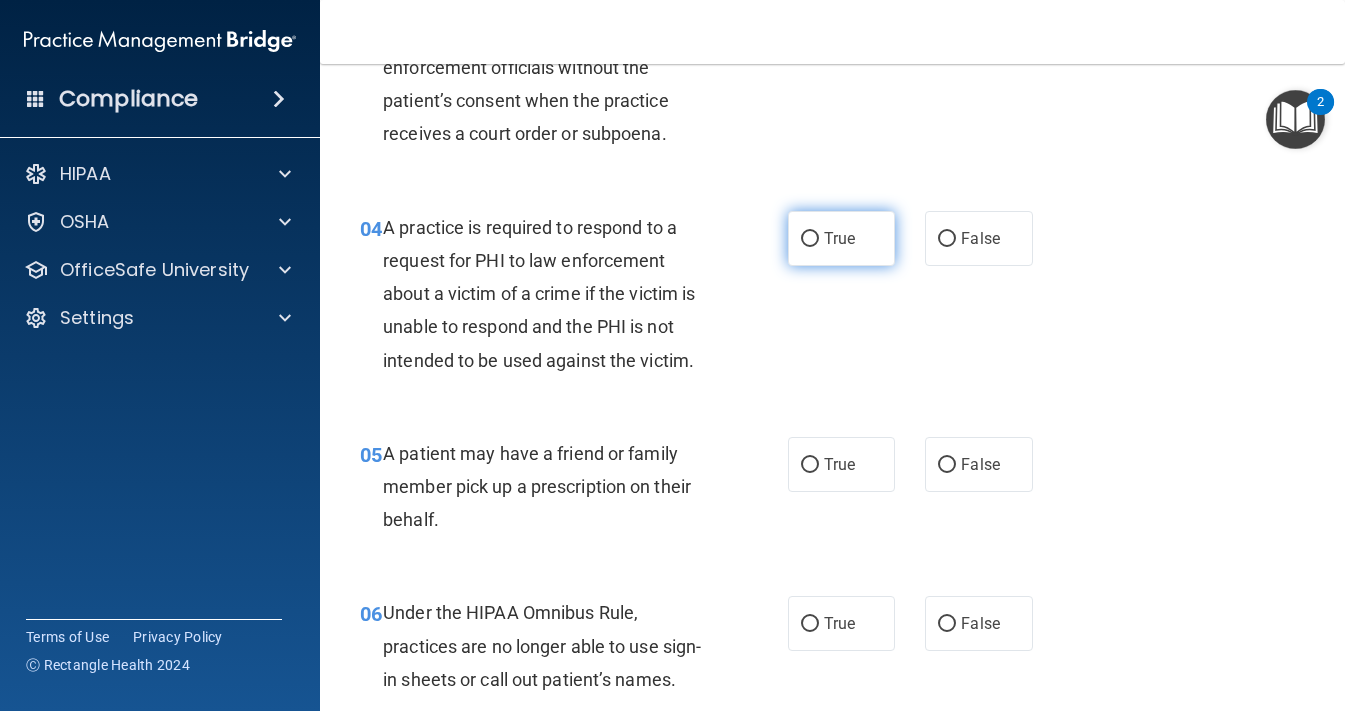 scroll, scrollTop: 634, scrollLeft: 0, axis: vertical 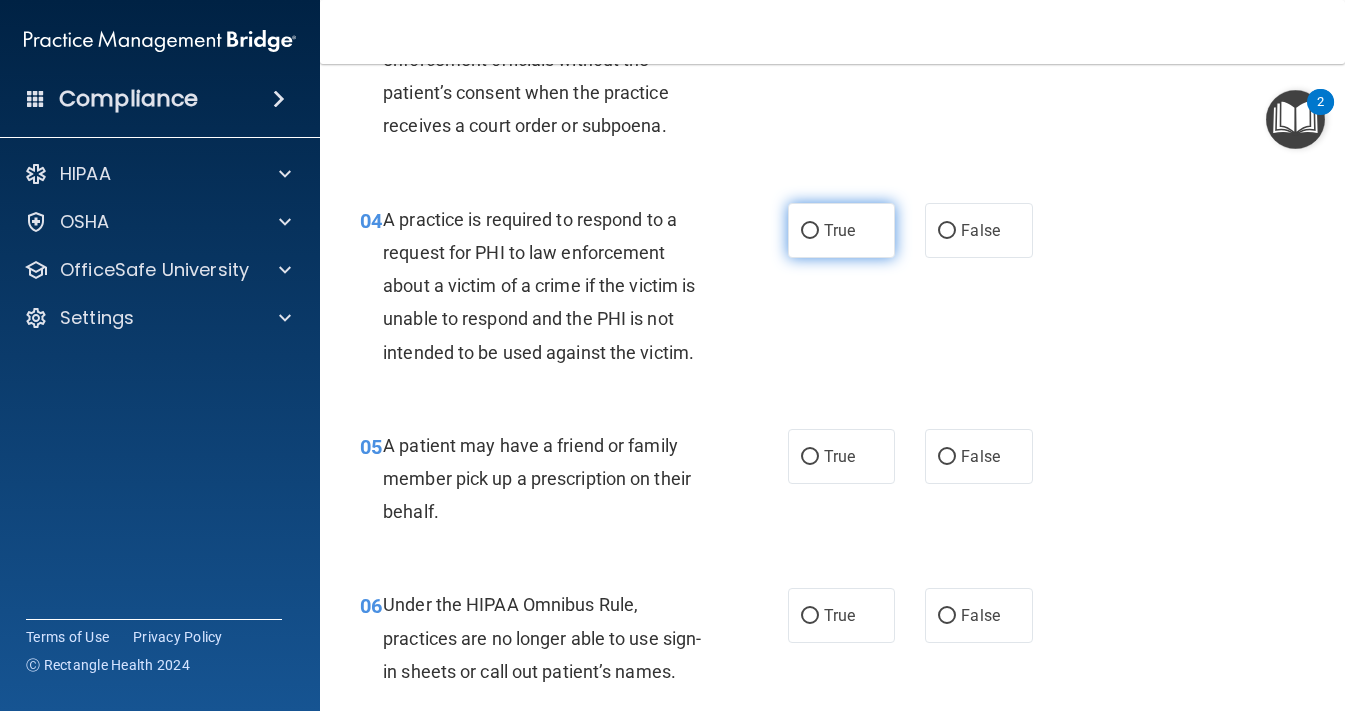 click on "True" at bounding box center [810, 231] 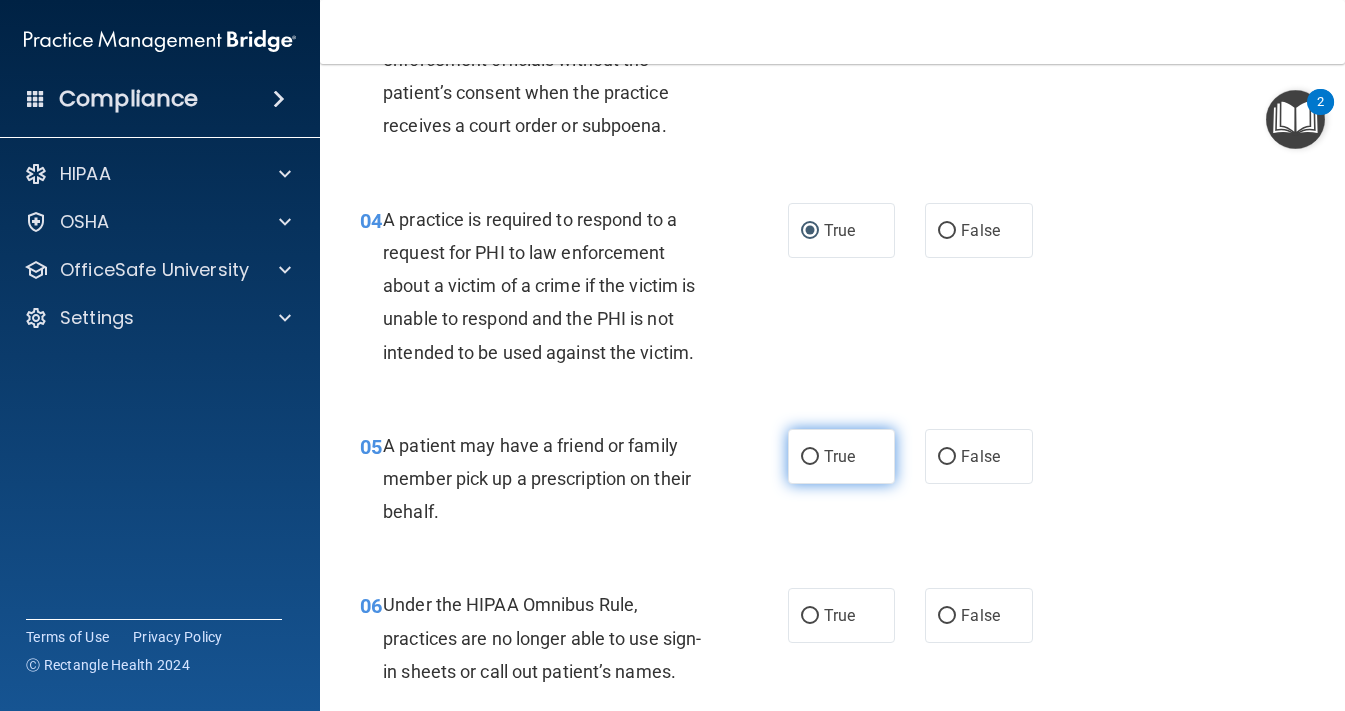 click on "True" at bounding box center (842, 456) 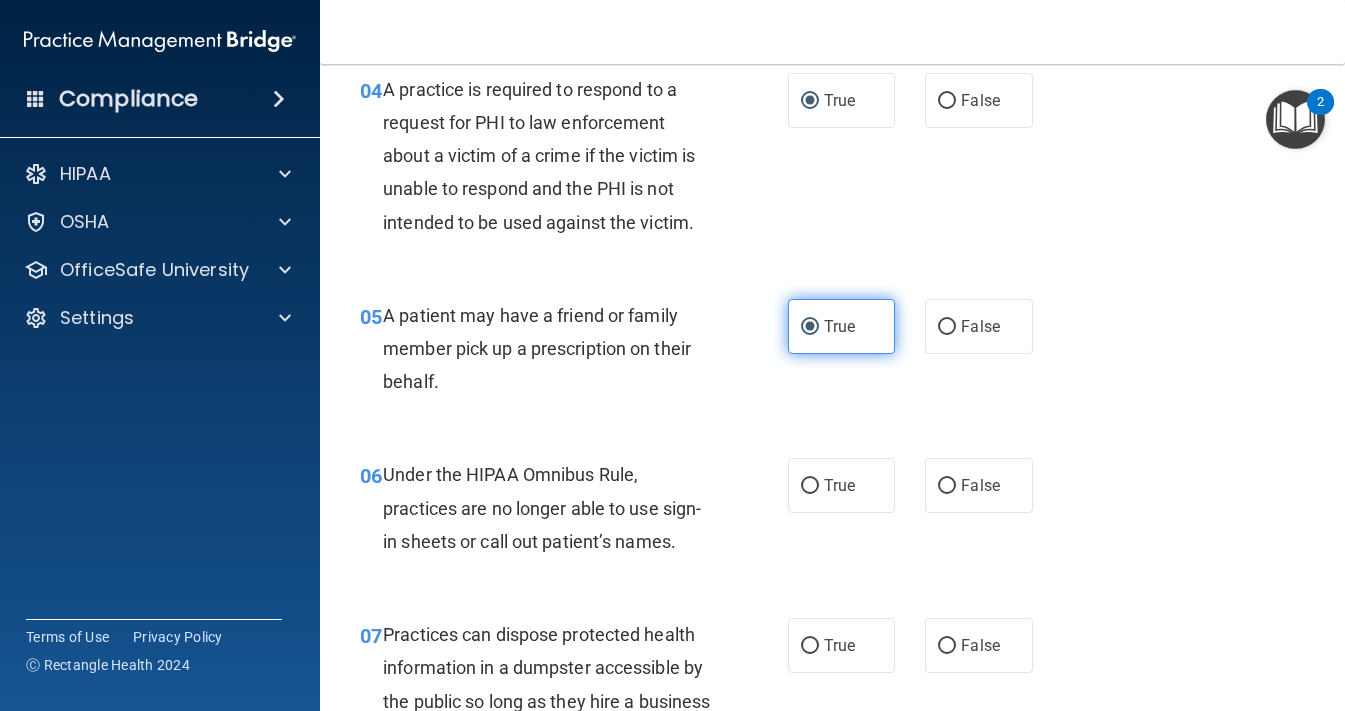 scroll, scrollTop: 865, scrollLeft: 0, axis: vertical 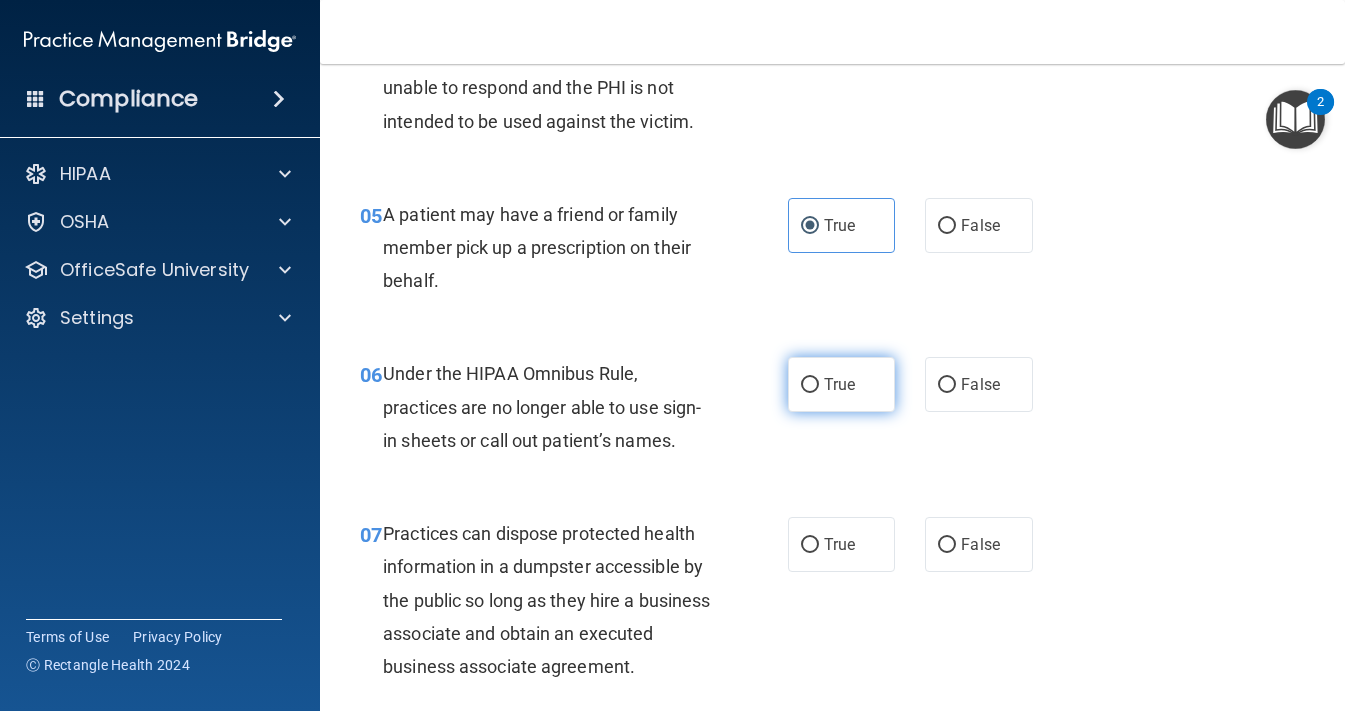 click on "True" at bounding box center [810, 385] 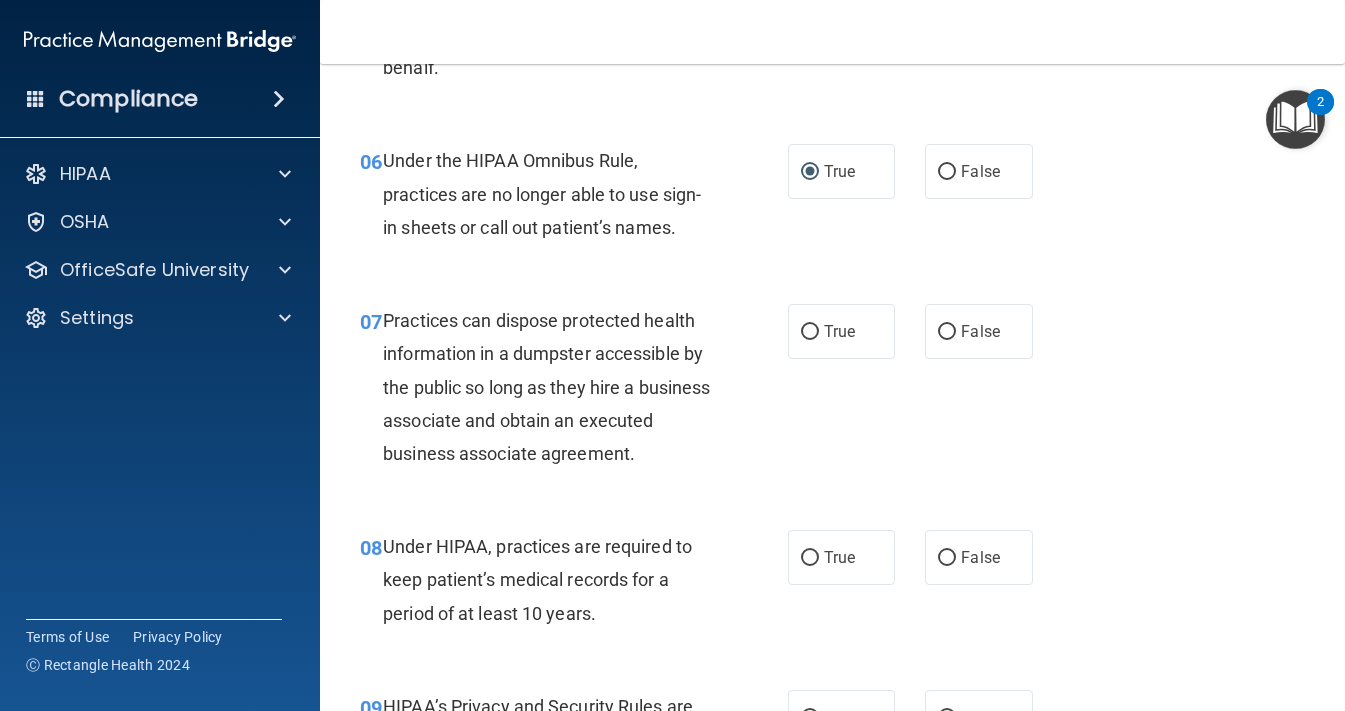 scroll, scrollTop: 1076, scrollLeft: 0, axis: vertical 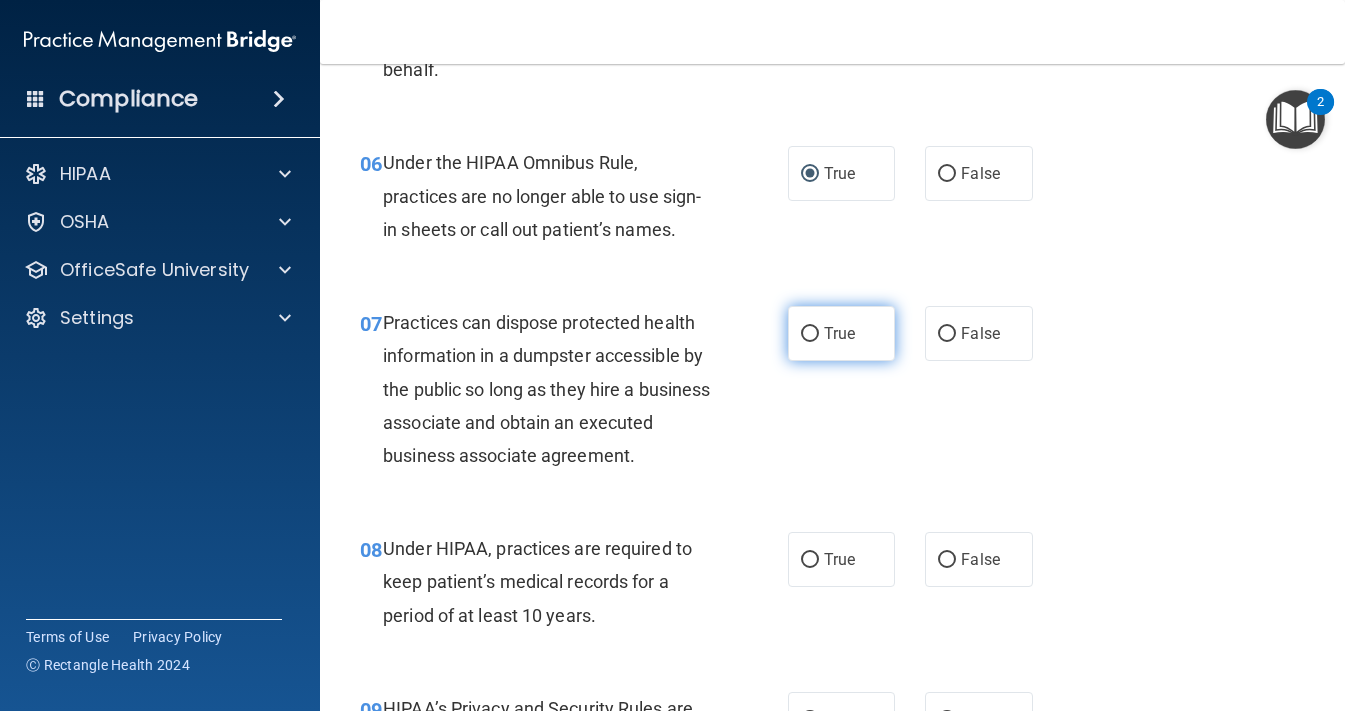 click on "True" at bounding box center [810, 334] 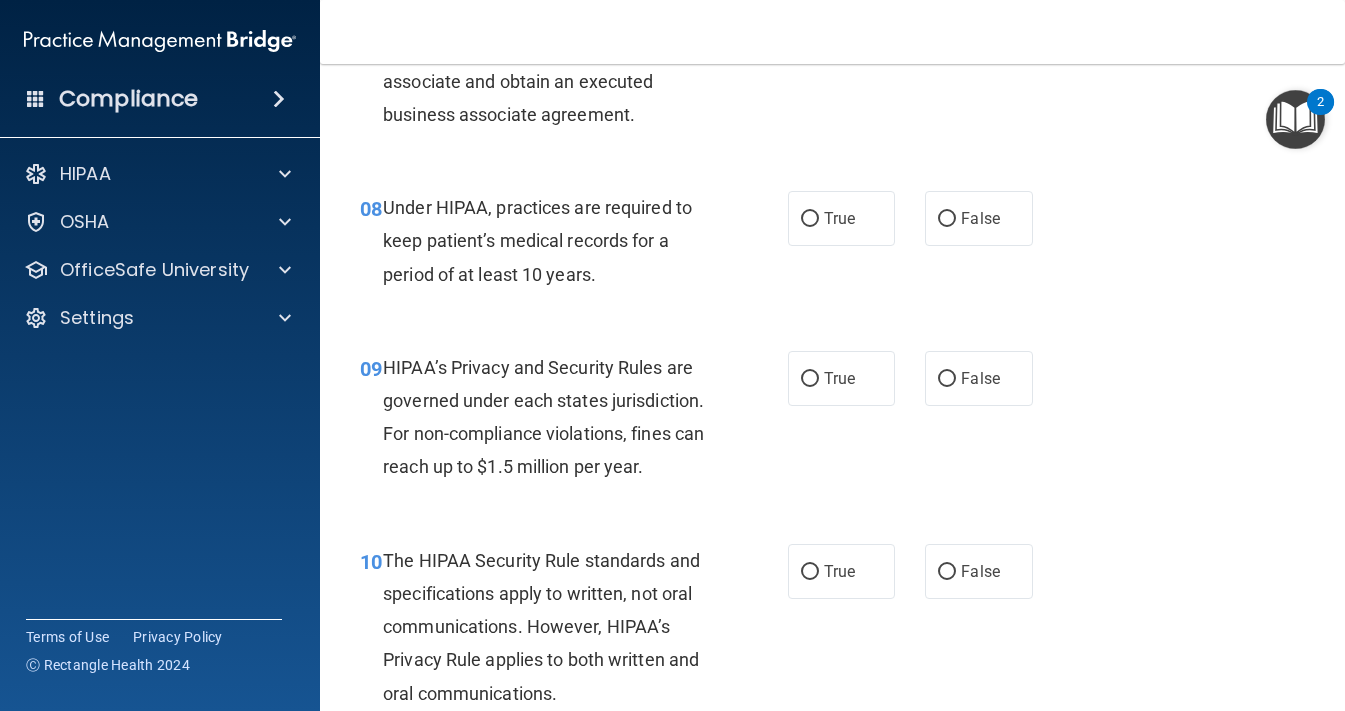 scroll, scrollTop: 1442, scrollLeft: 0, axis: vertical 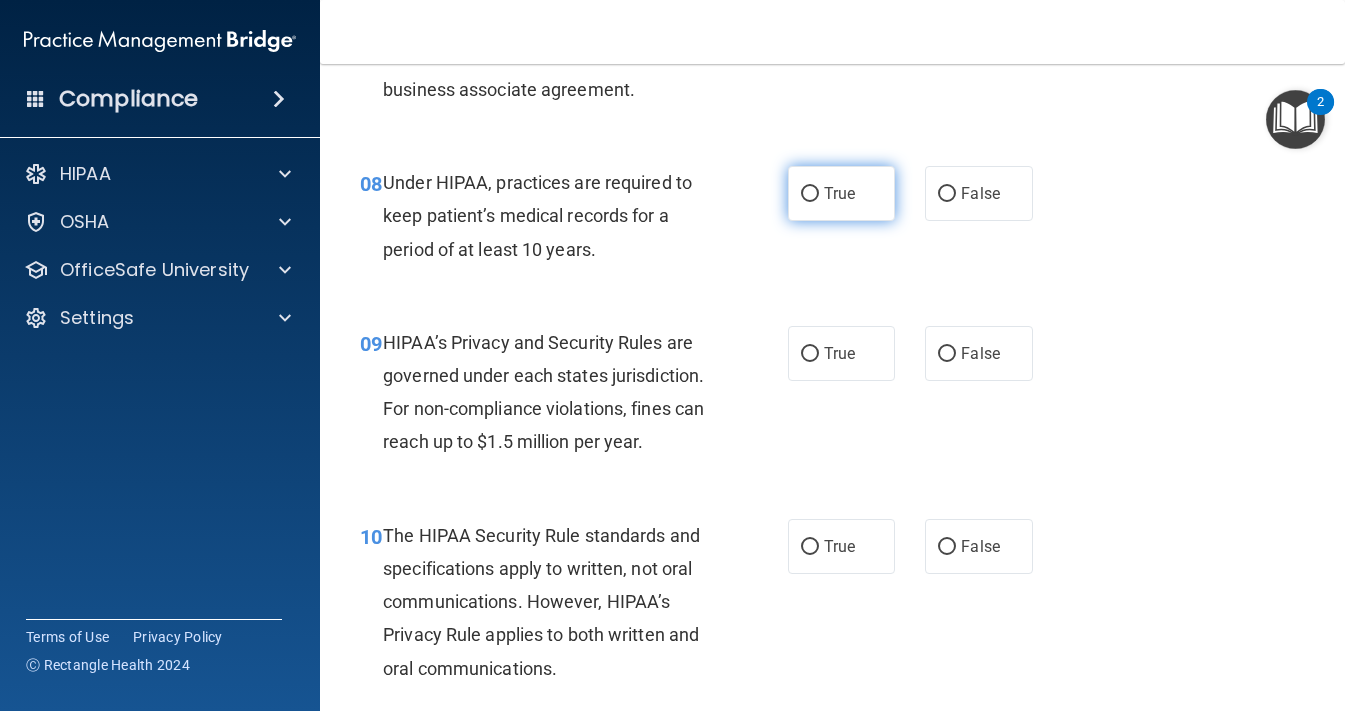click on "True" at bounding box center [810, 194] 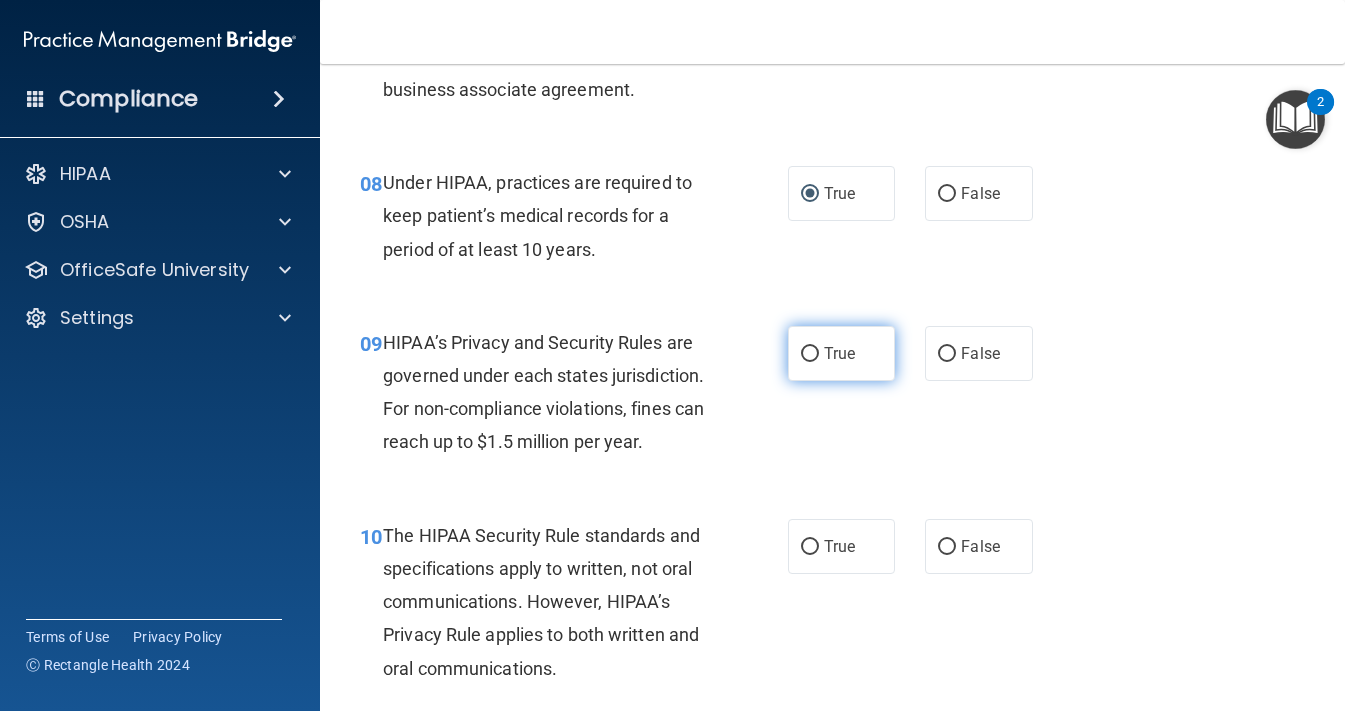 click on "True" at bounding box center [810, 354] 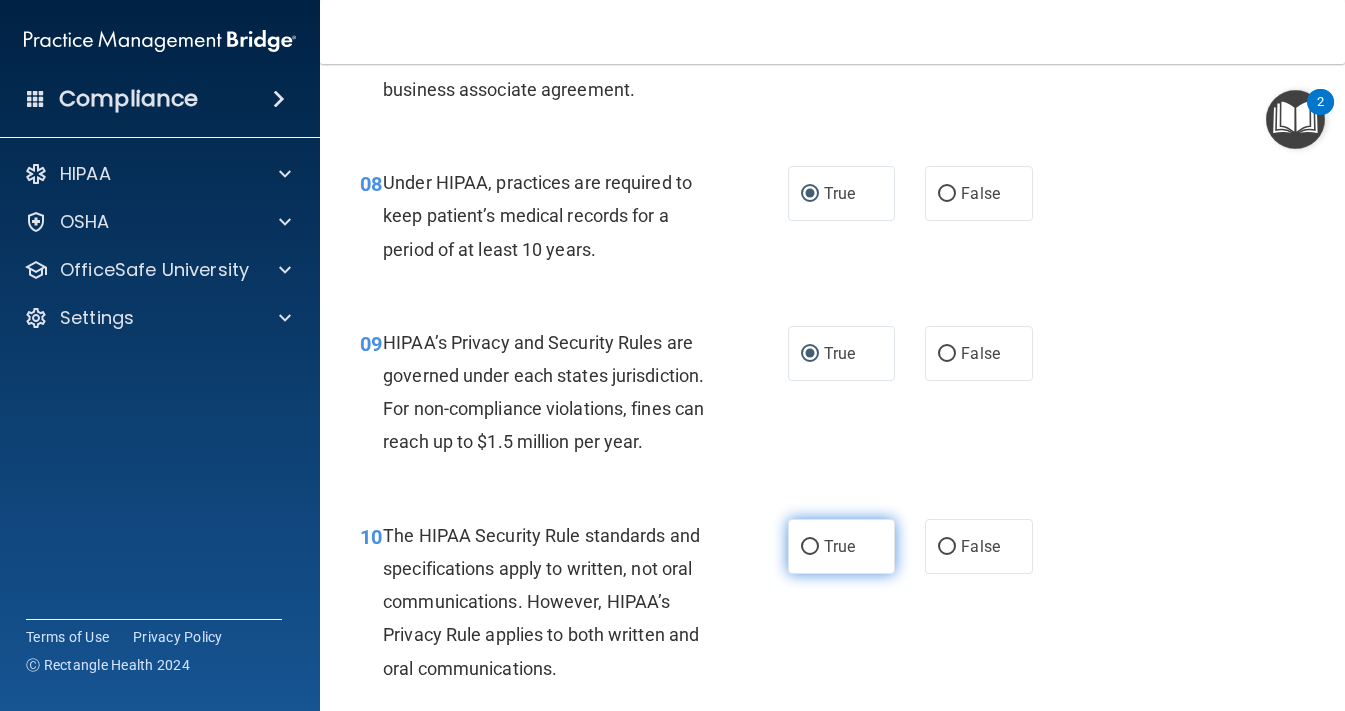 click on "True" at bounding box center (810, 547) 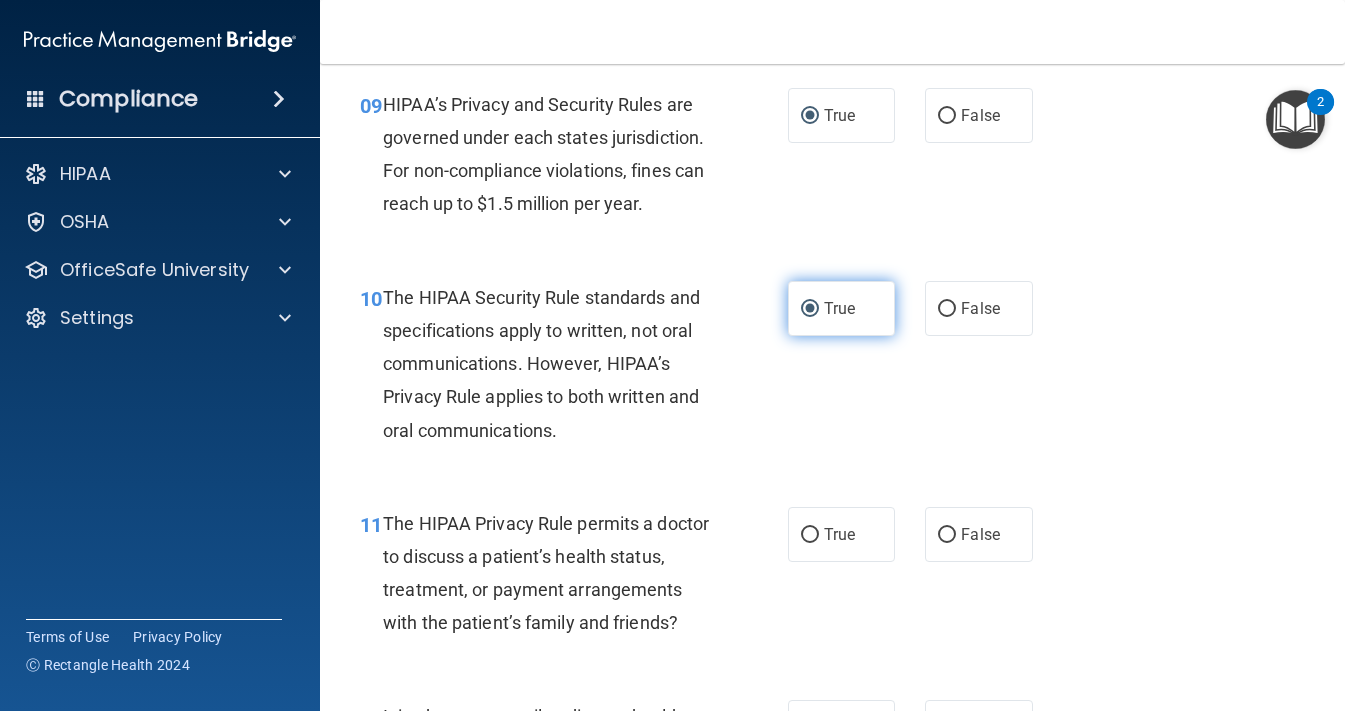 scroll, scrollTop: 1697, scrollLeft: 0, axis: vertical 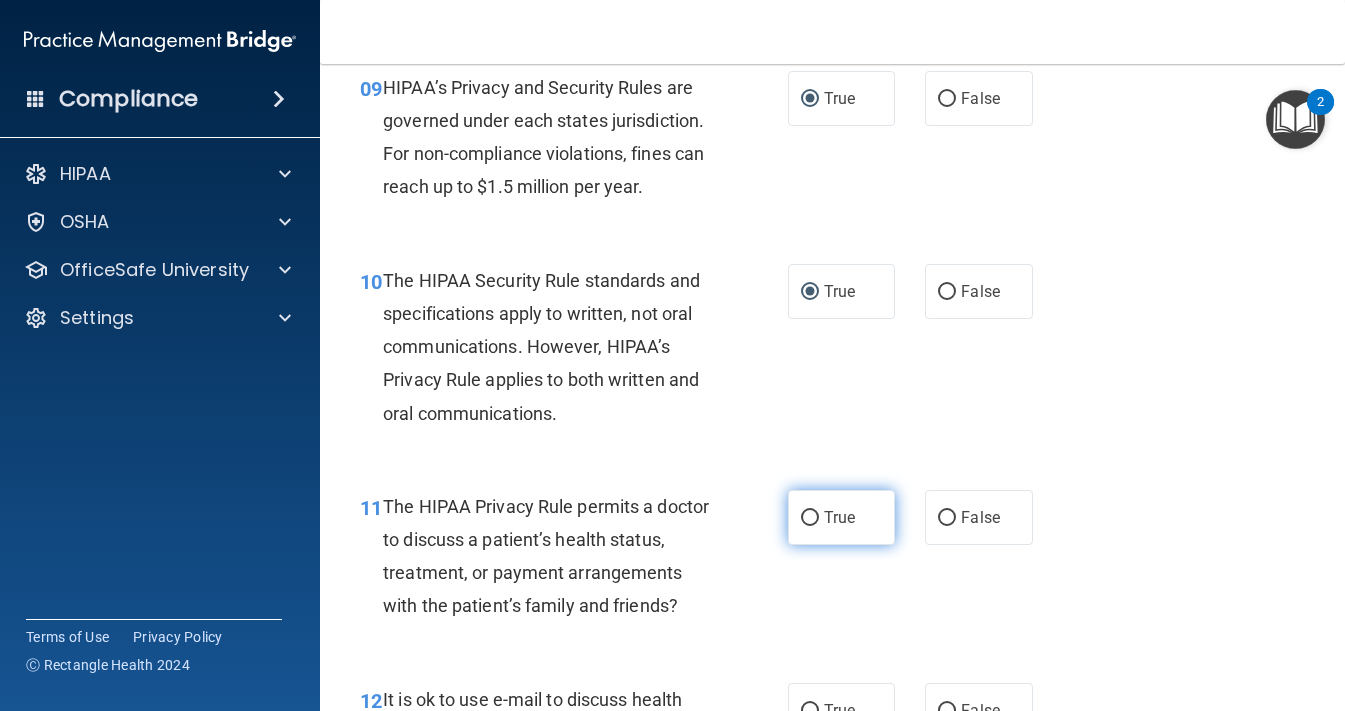 click on "True" at bounding box center (842, 517) 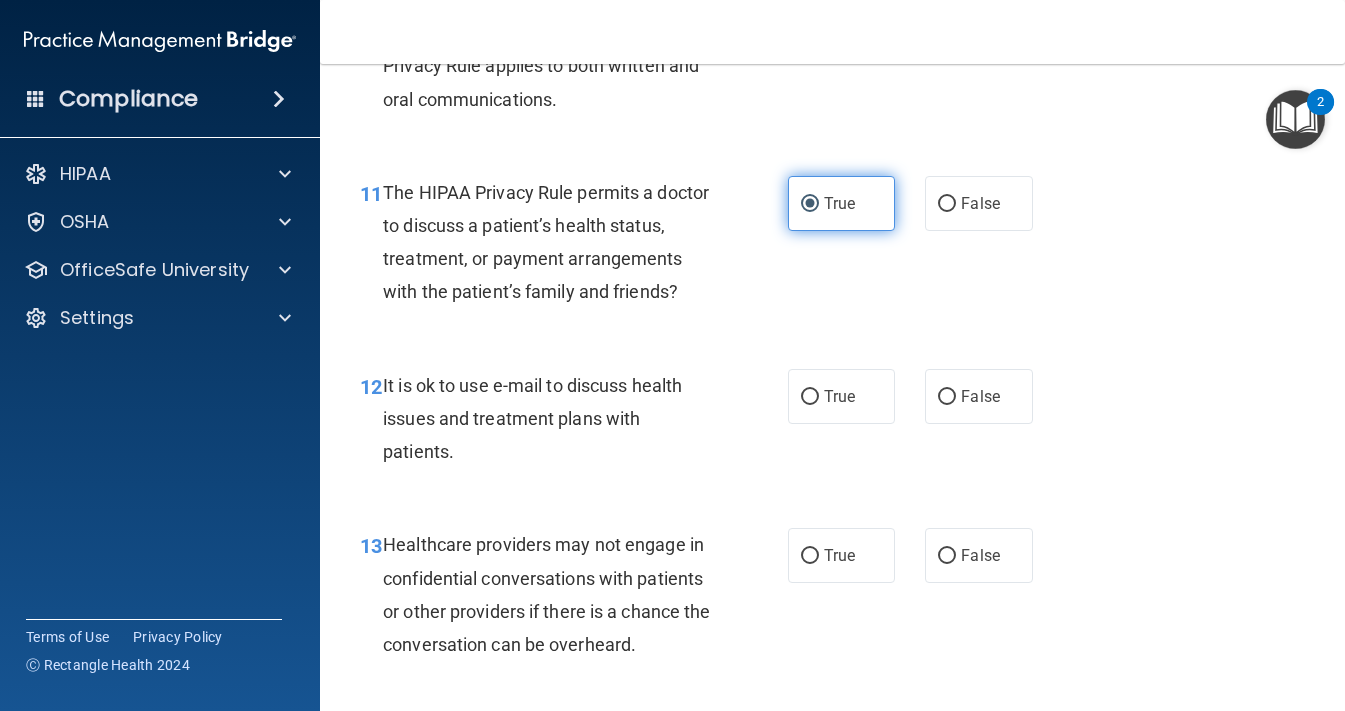 scroll, scrollTop: 2166, scrollLeft: 0, axis: vertical 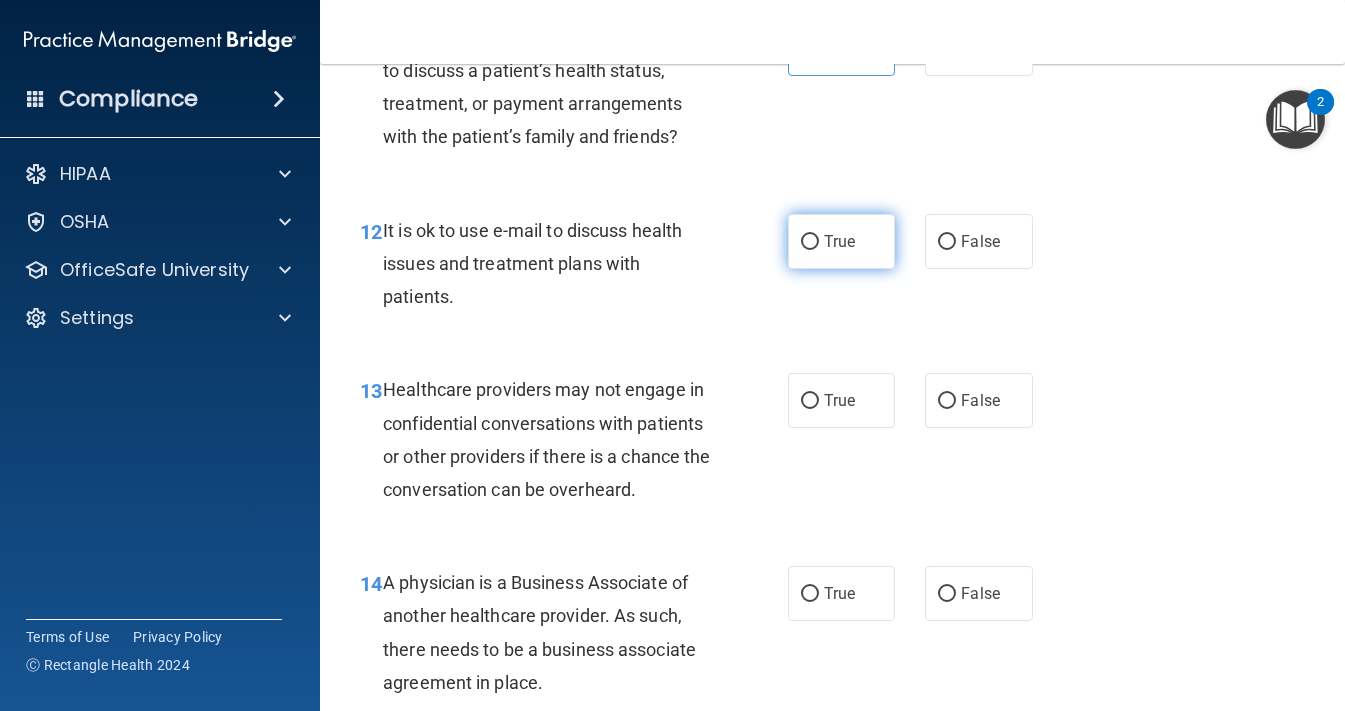 click on "True" at bounding box center [810, 242] 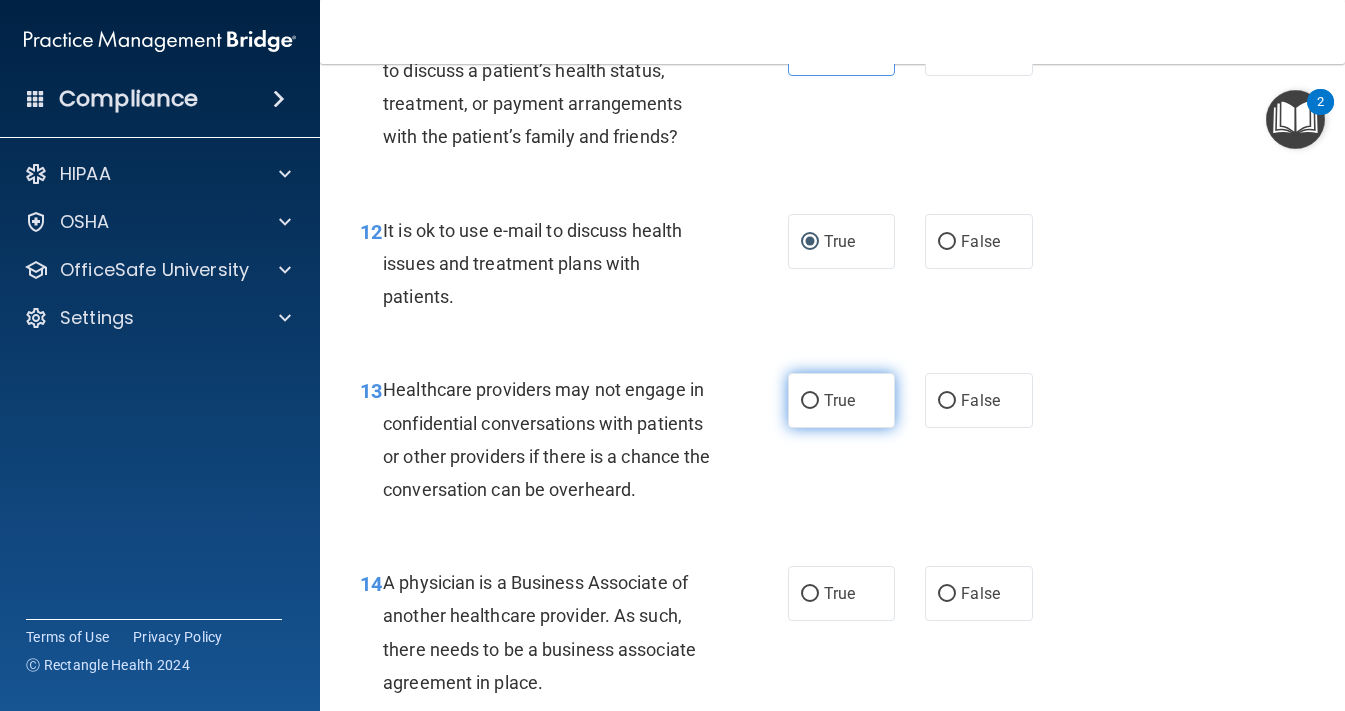 click on "True" at bounding box center (810, 401) 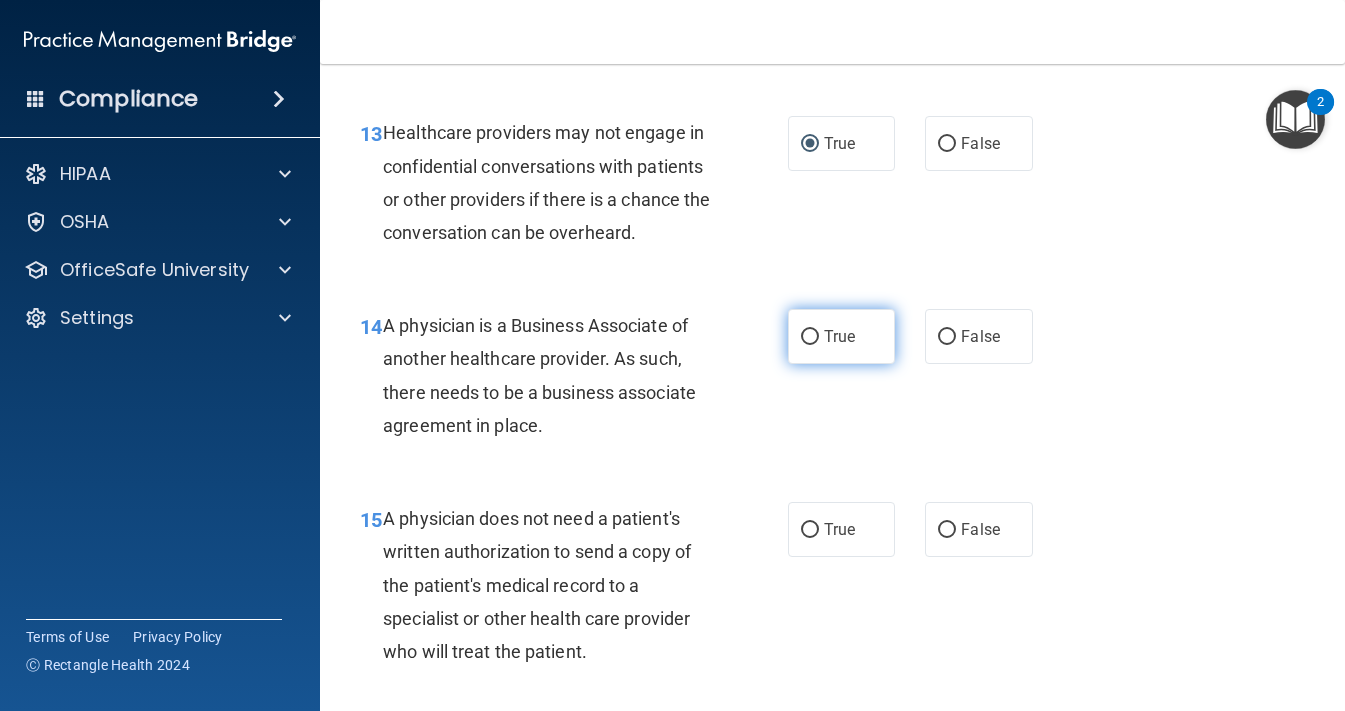 scroll, scrollTop: 2427, scrollLeft: 0, axis: vertical 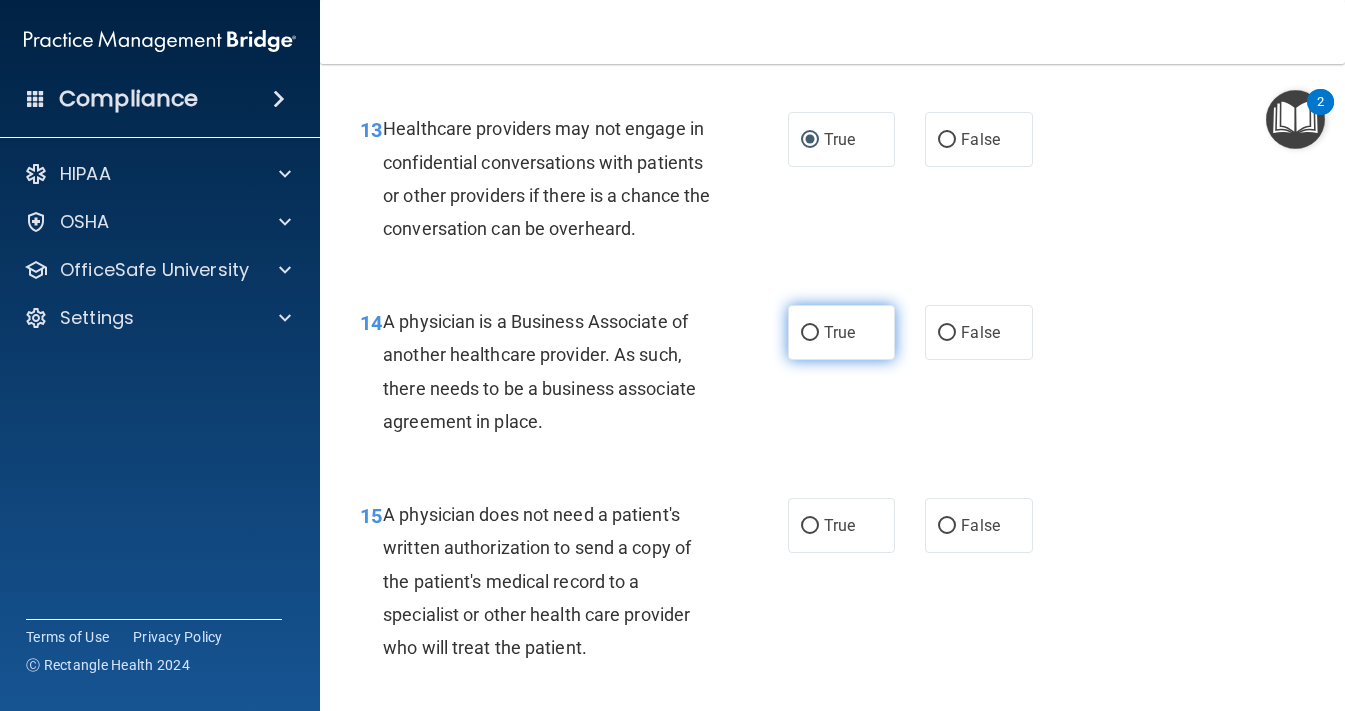 click on "True" at bounding box center [810, 333] 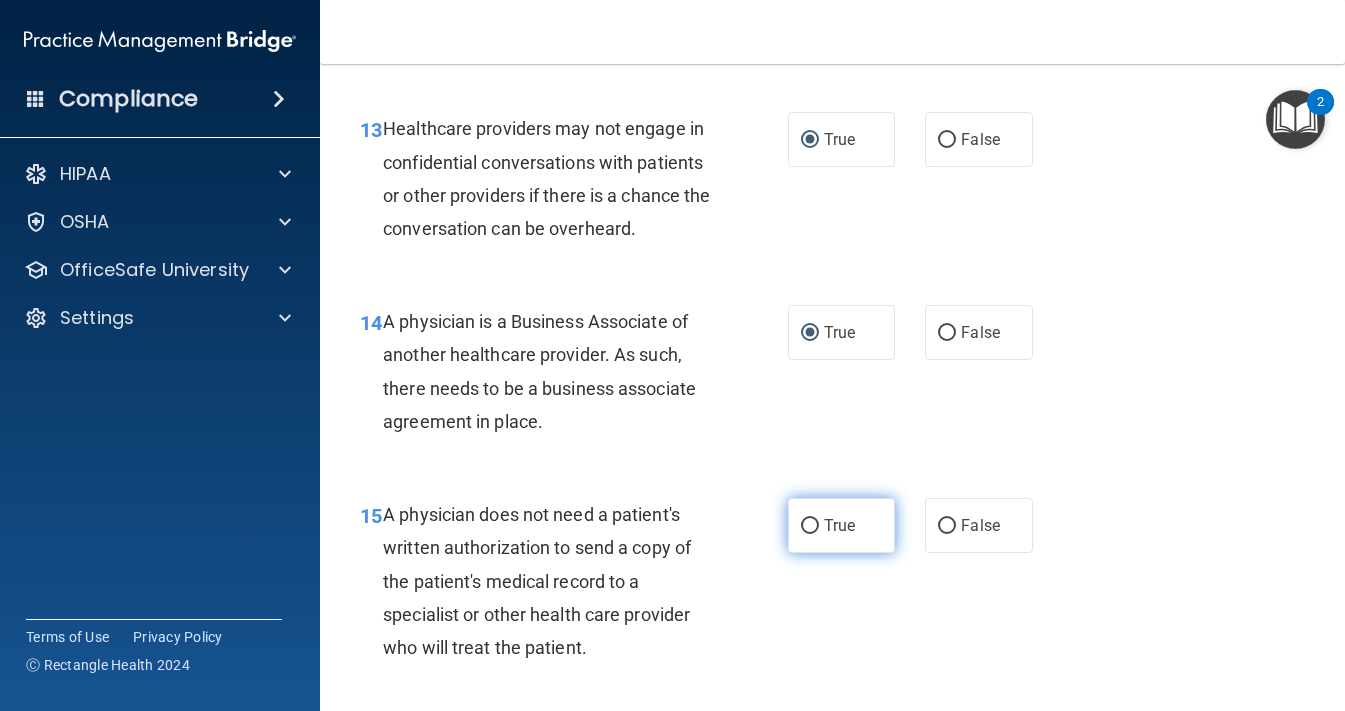 click on "True" at bounding box center [810, 526] 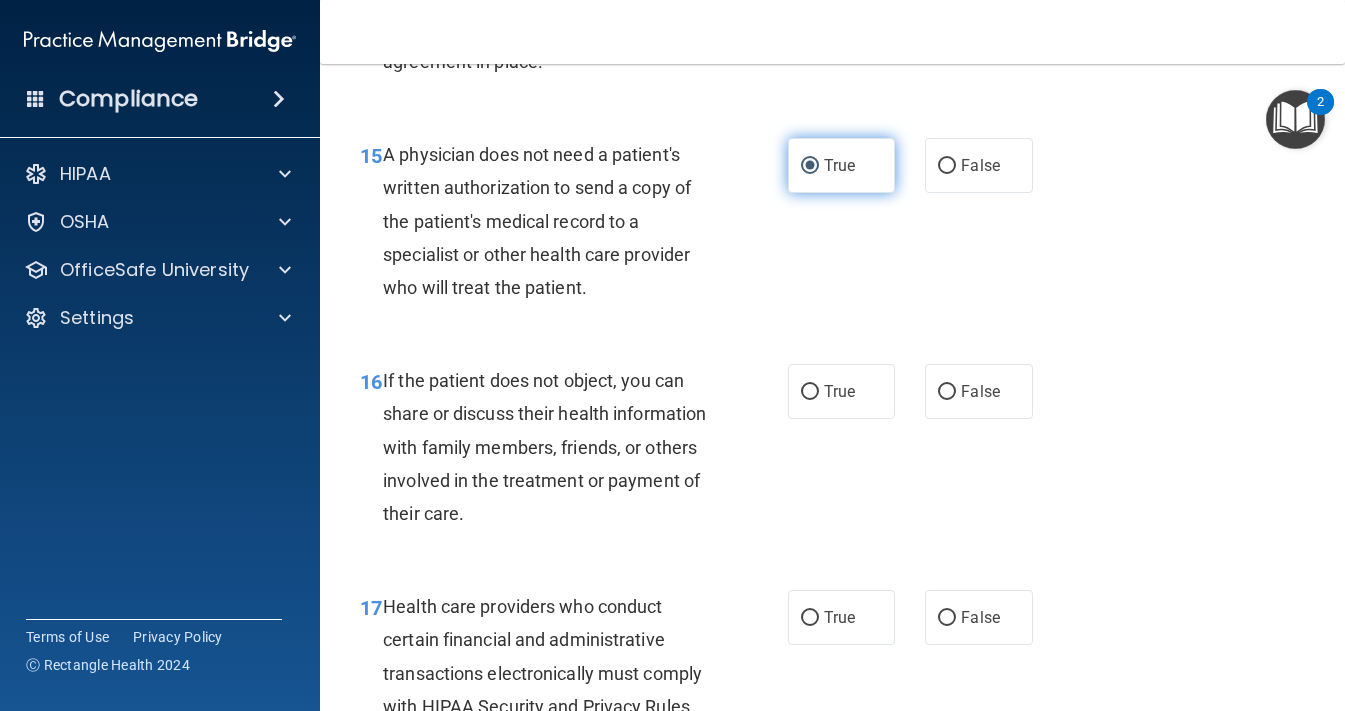scroll, scrollTop: 2791, scrollLeft: 0, axis: vertical 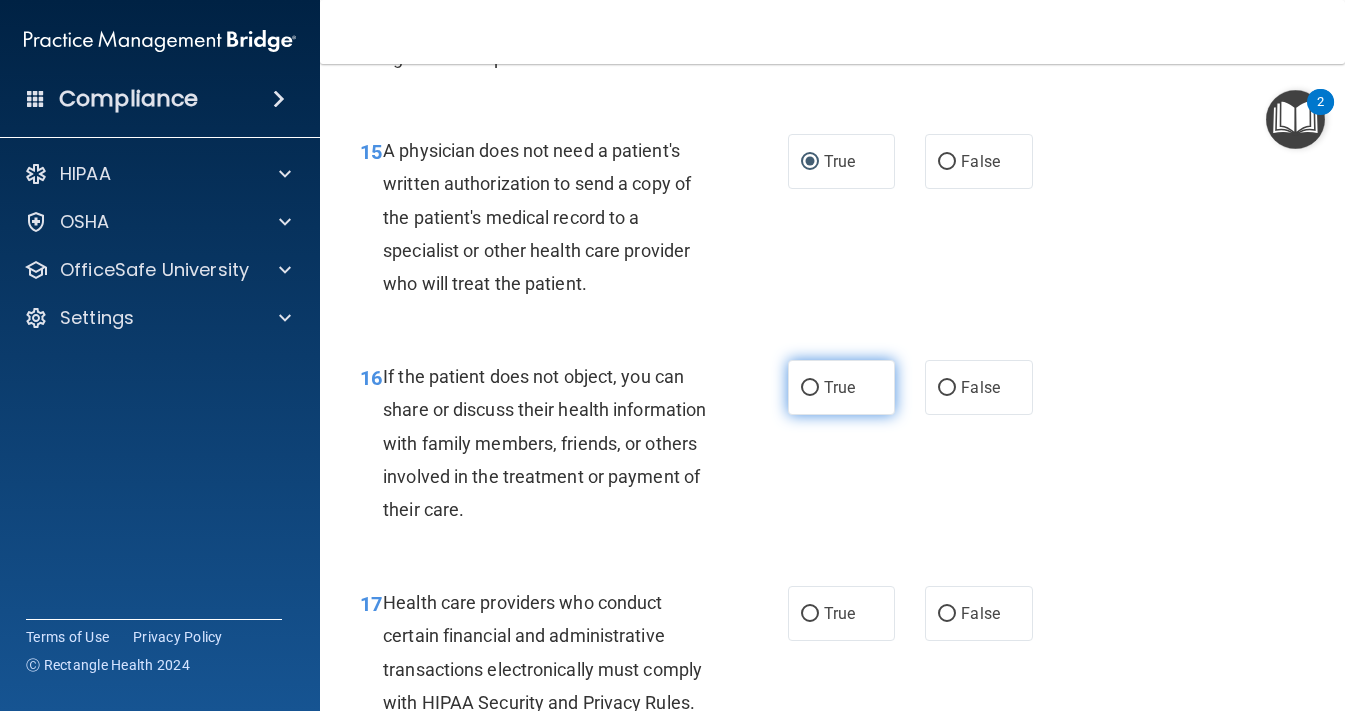 click on "True" at bounding box center [810, 388] 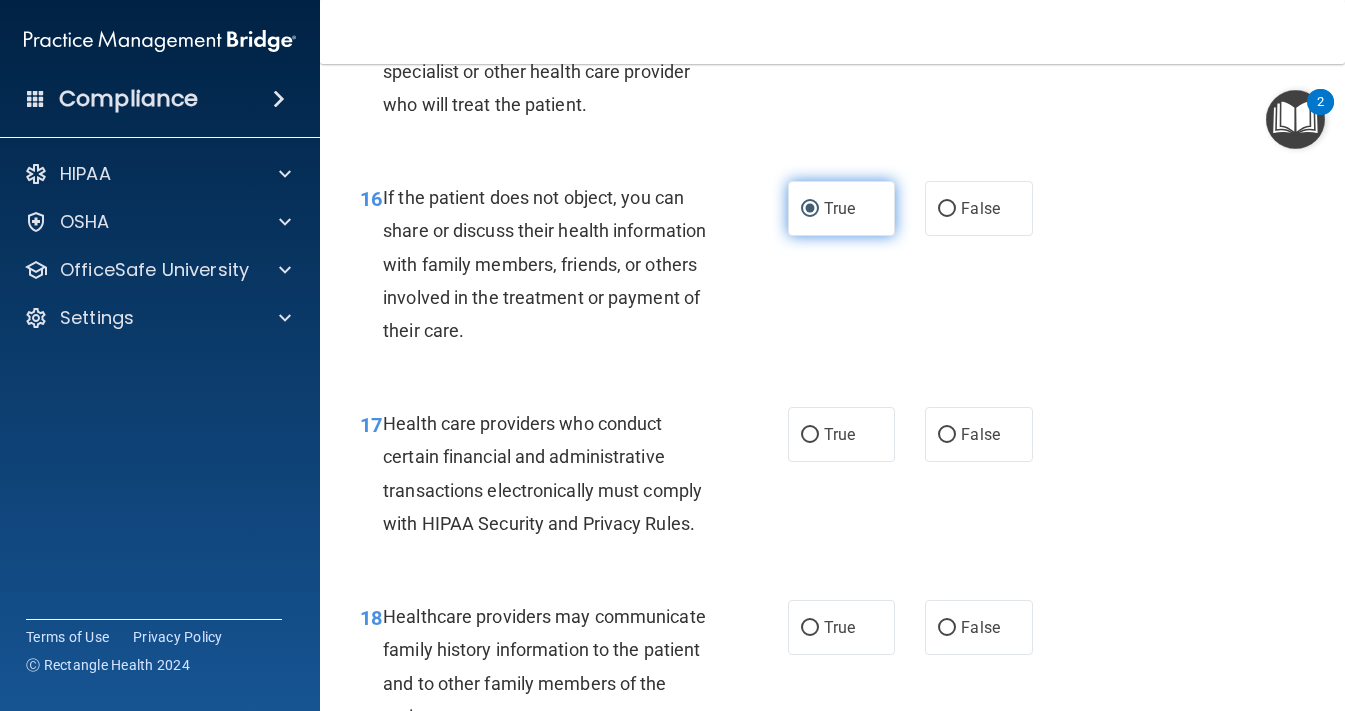 scroll, scrollTop: 2980, scrollLeft: 0, axis: vertical 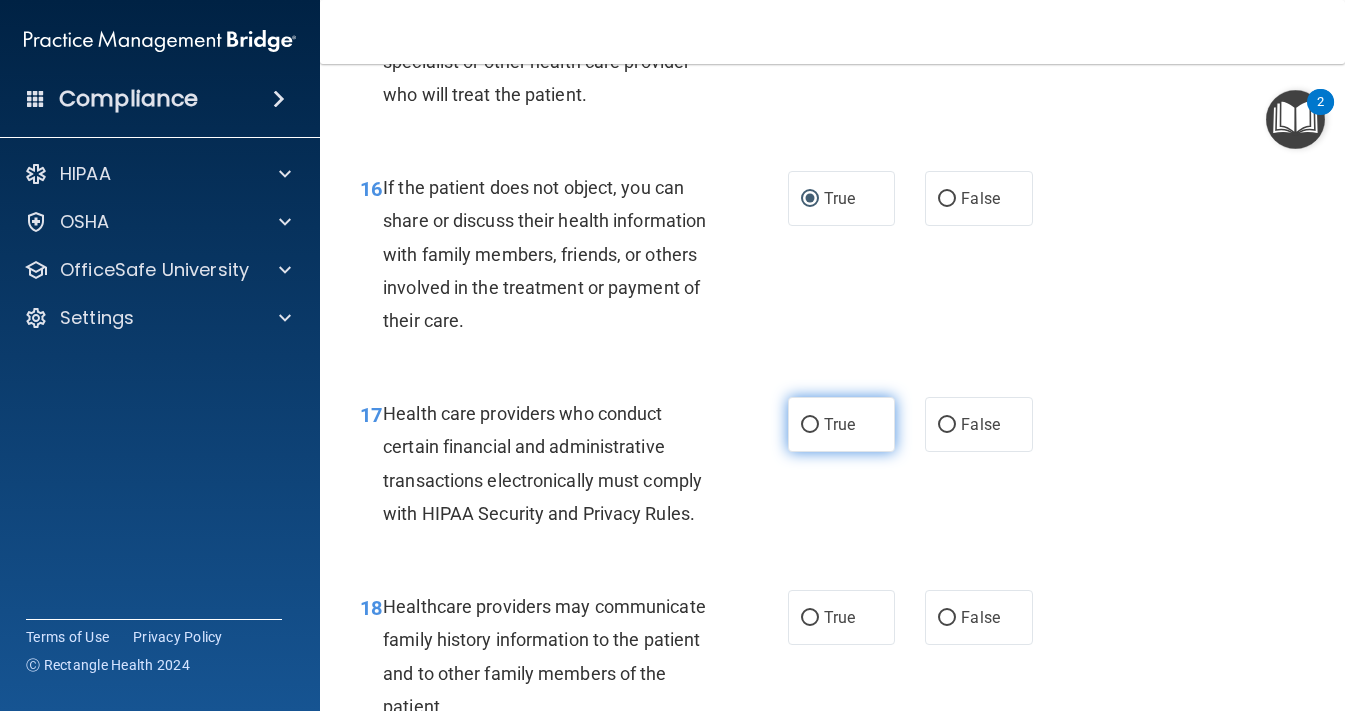 click on "True" at bounding box center (842, 424) 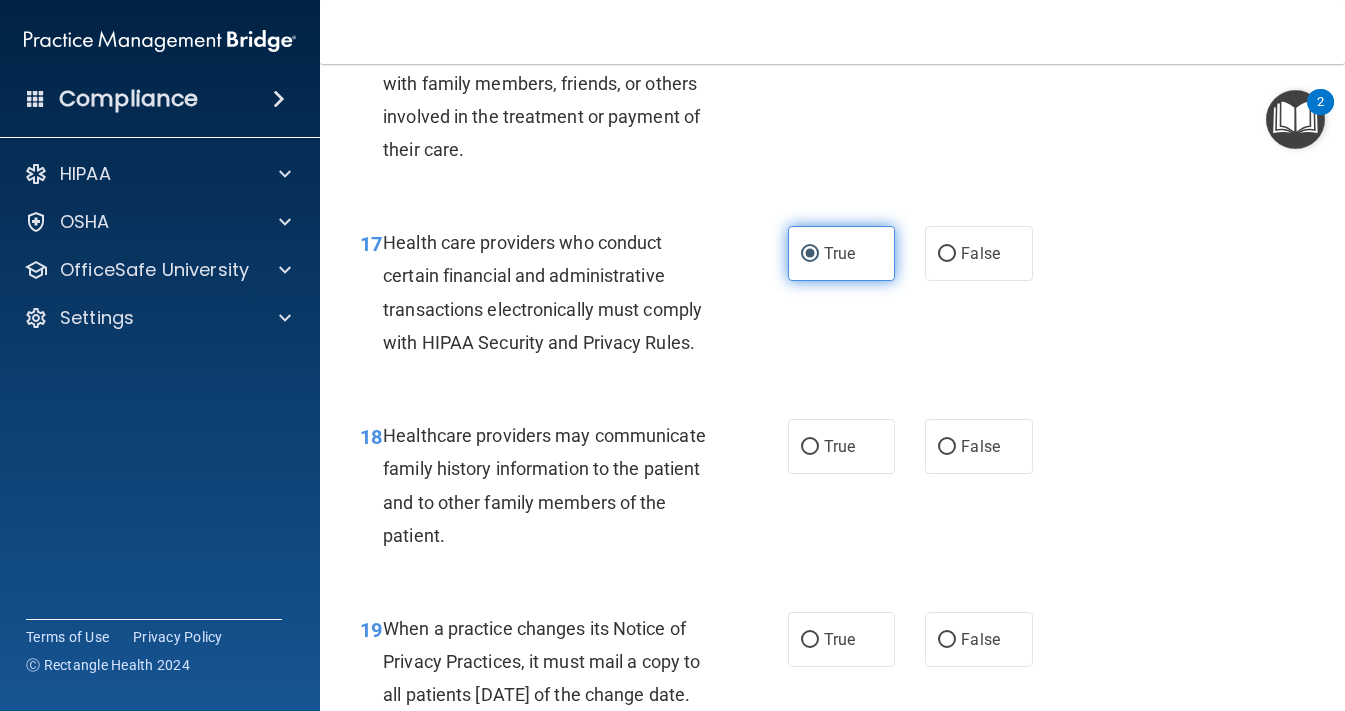 scroll, scrollTop: 3205, scrollLeft: 0, axis: vertical 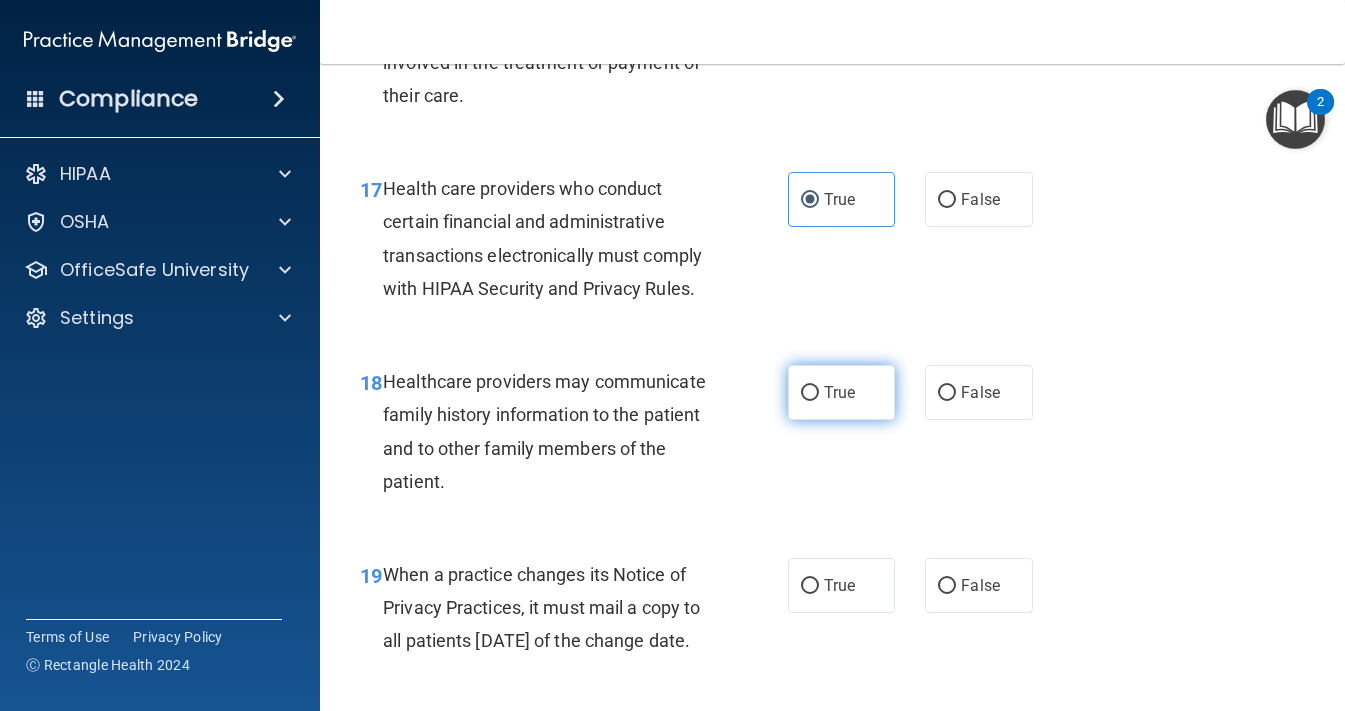 click on "True" at bounding box center [810, 393] 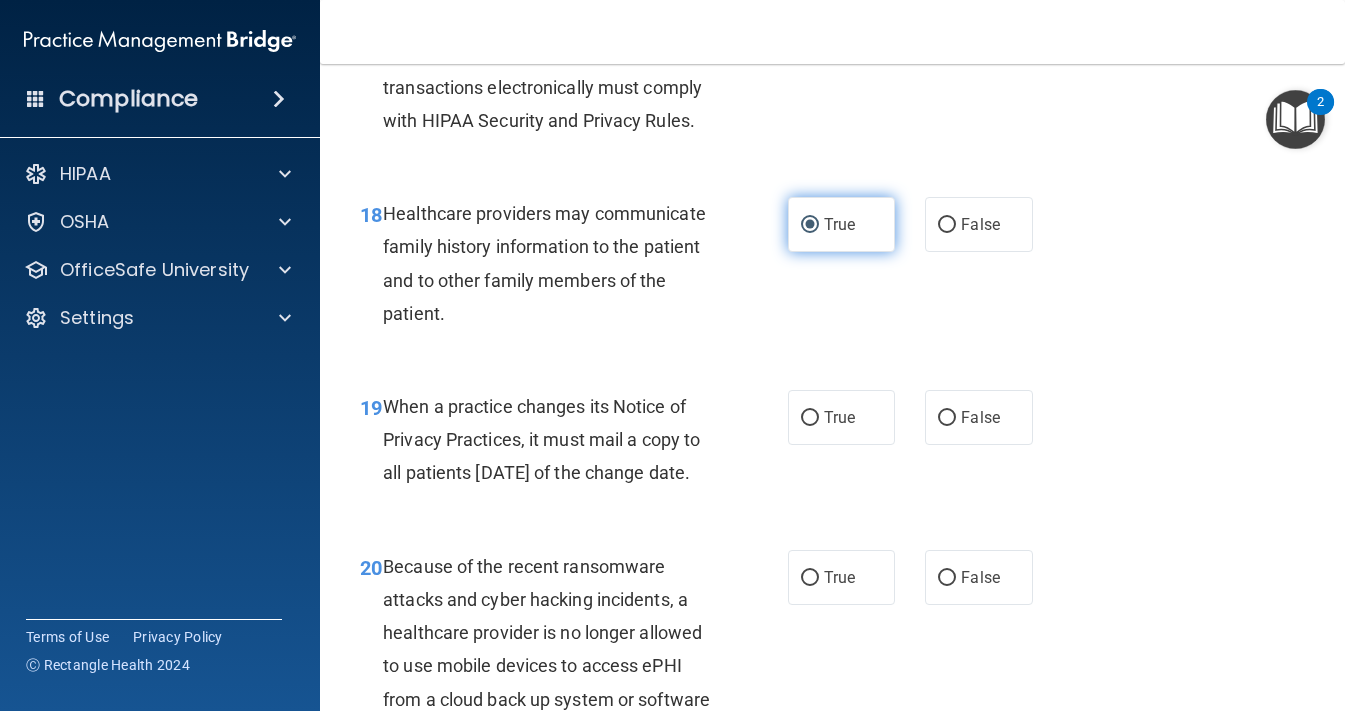scroll, scrollTop: 3419, scrollLeft: 0, axis: vertical 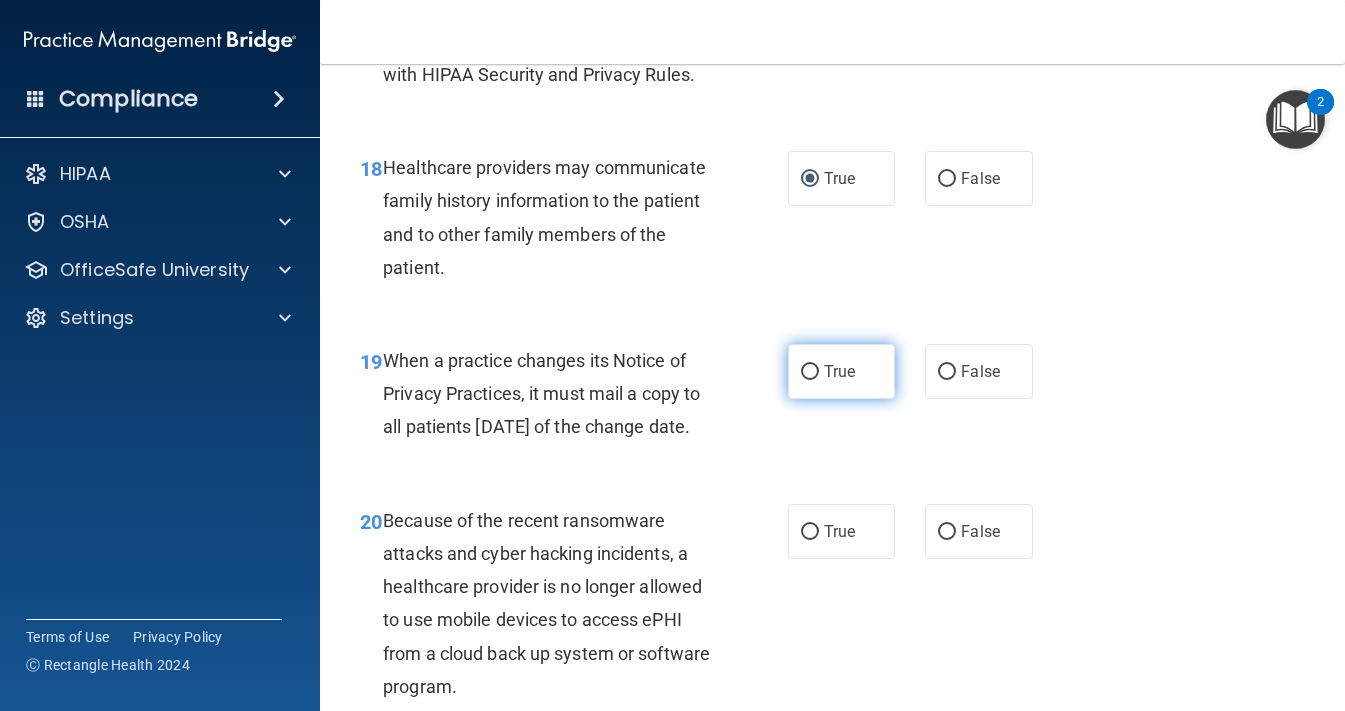 click on "True" at bounding box center (810, 372) 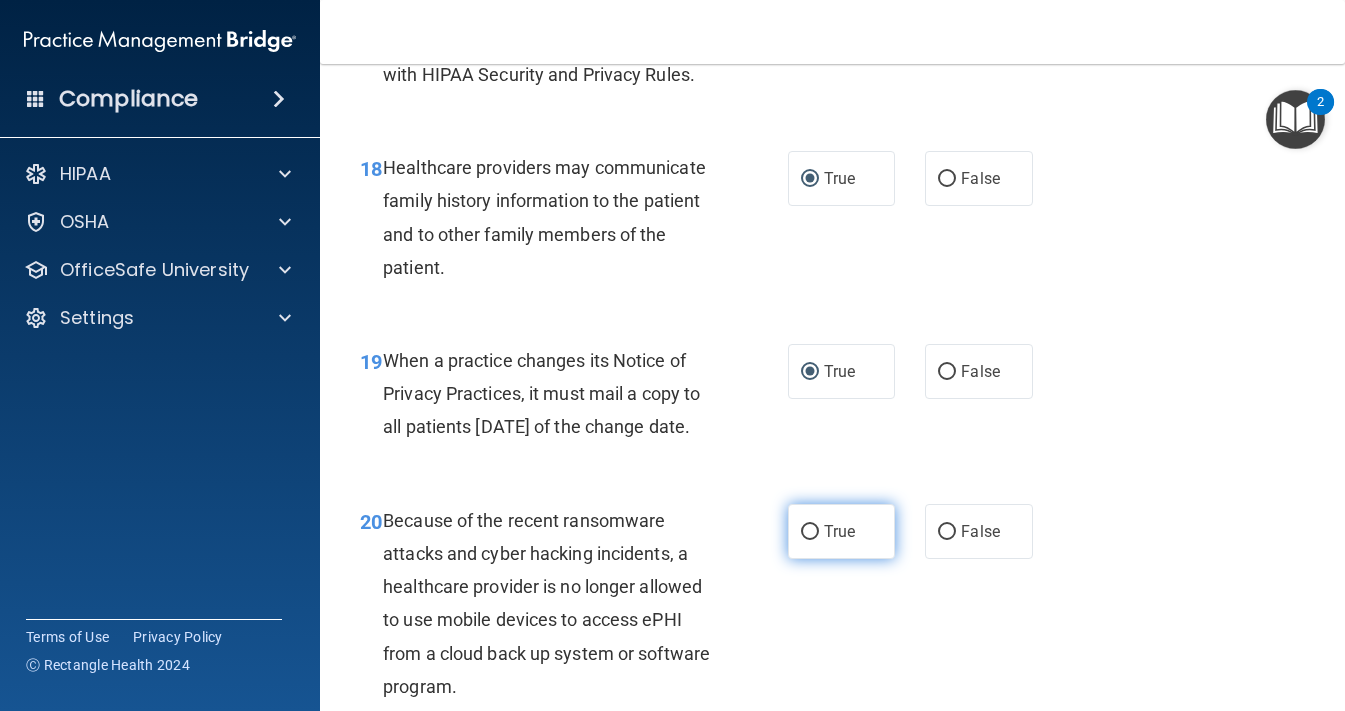 click on "True" at bounding box center [810, 532] 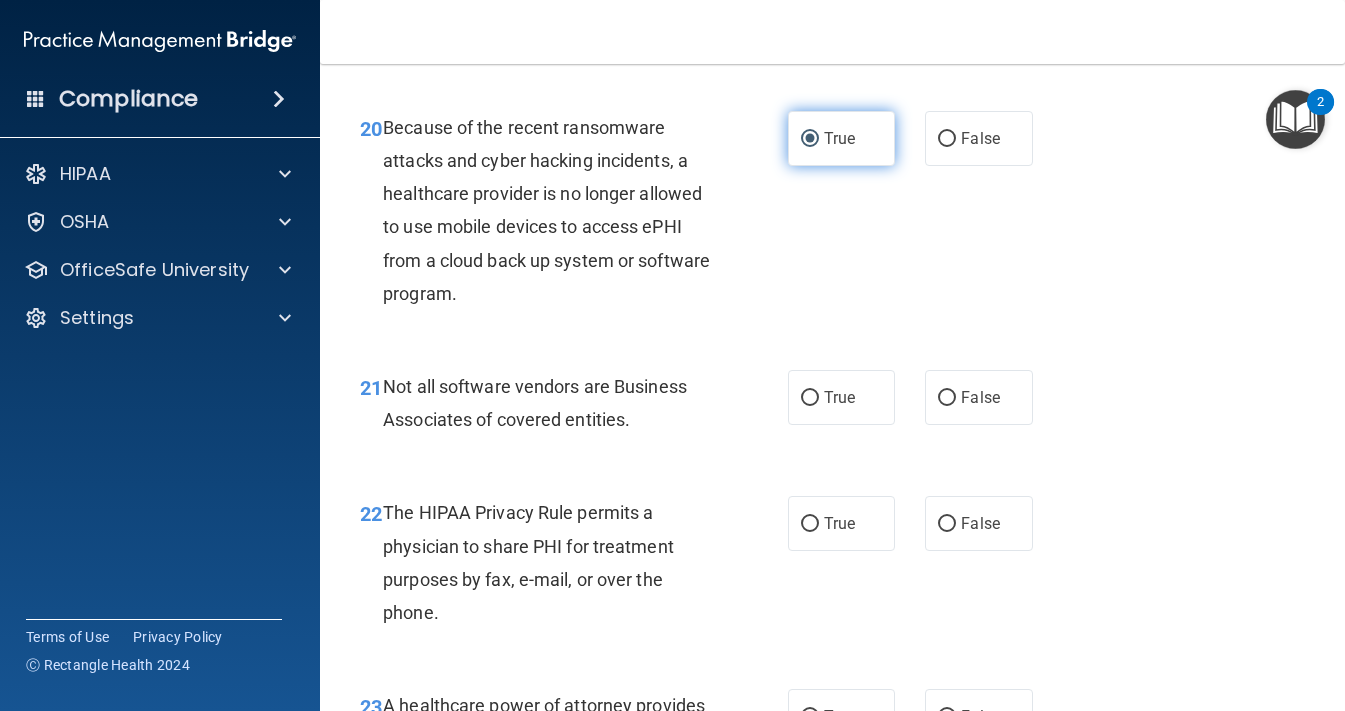 scroll, scrollTop: 3874, scrollLeft: 0, axis: vertical 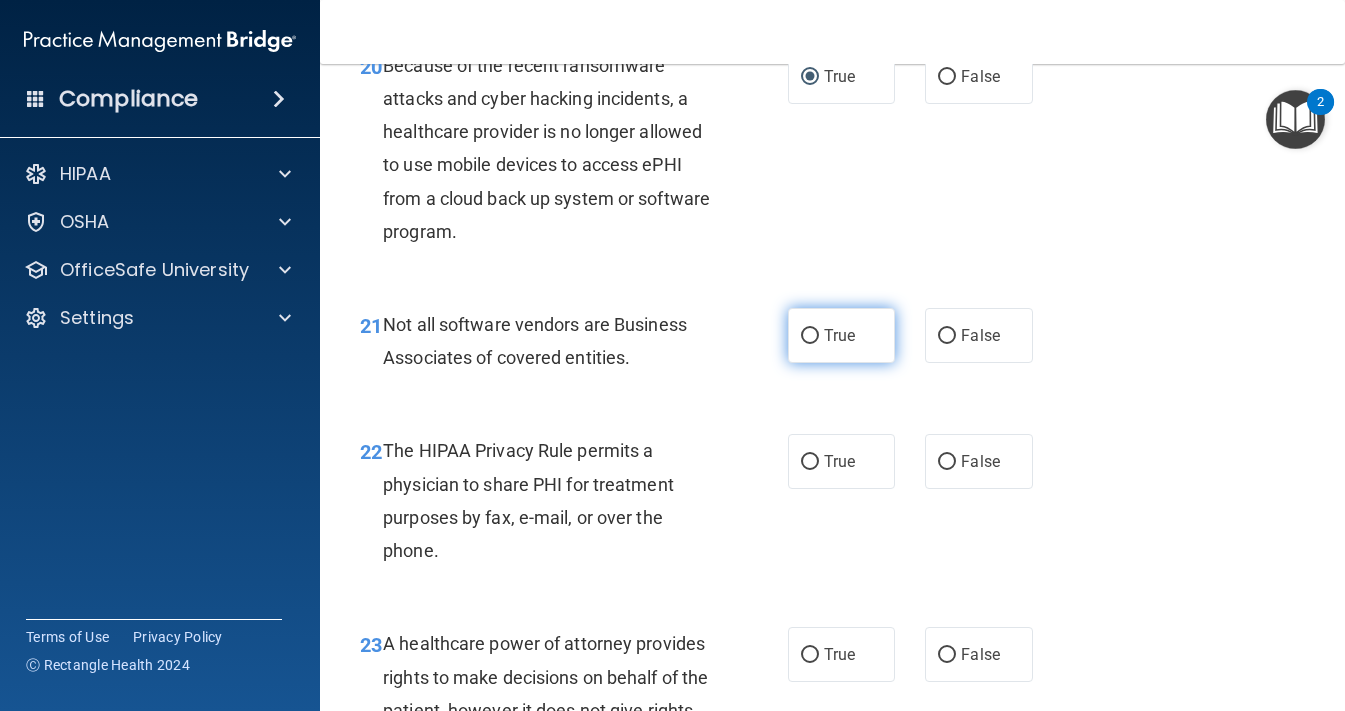 click on "True" at bounding box center (810, 336) 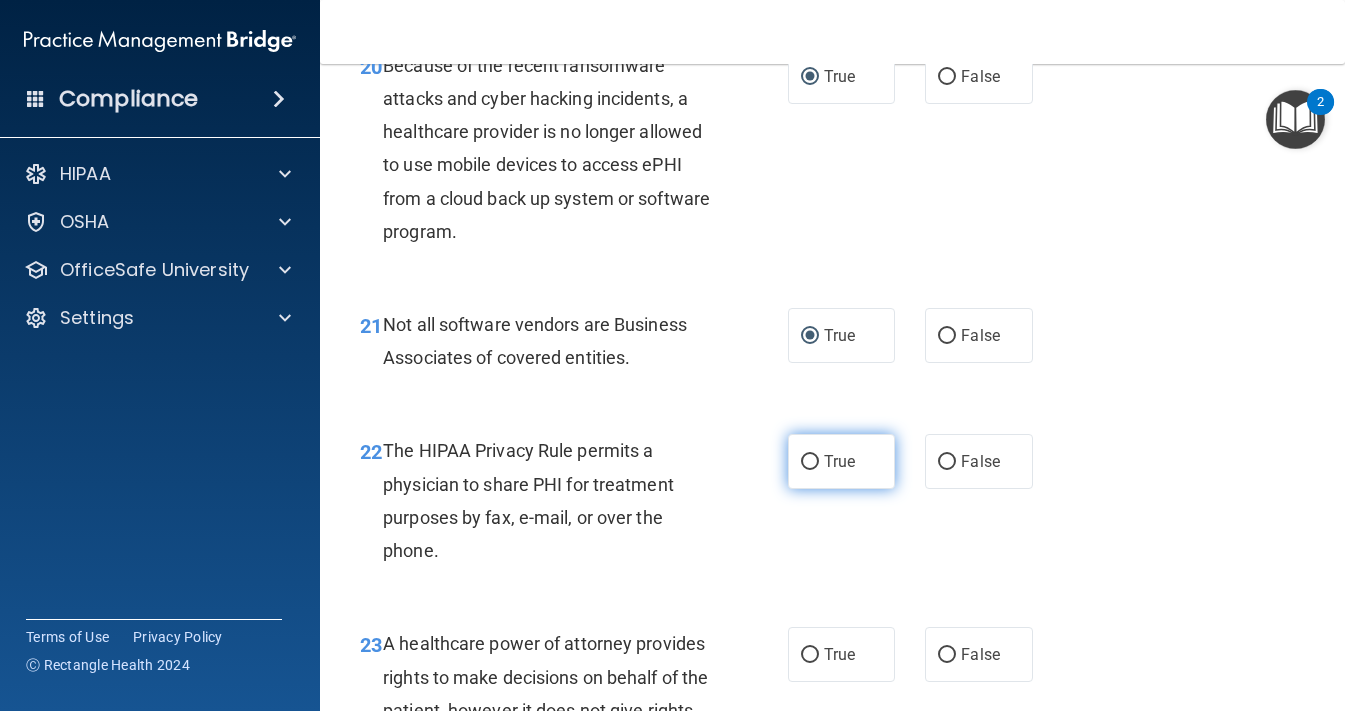 click on "True" at bounding box center (810, 462) 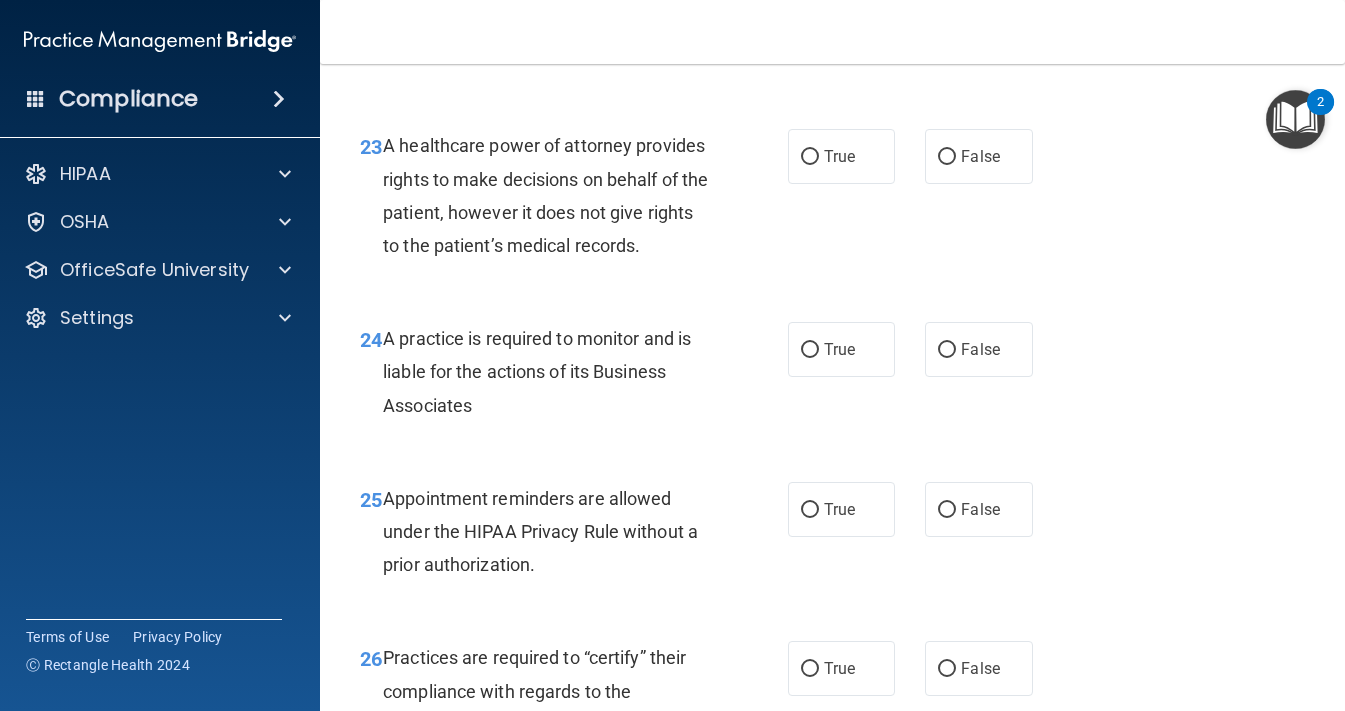 scroll, scrollTop: 4378, scrollLeft: 0, axis: vertical 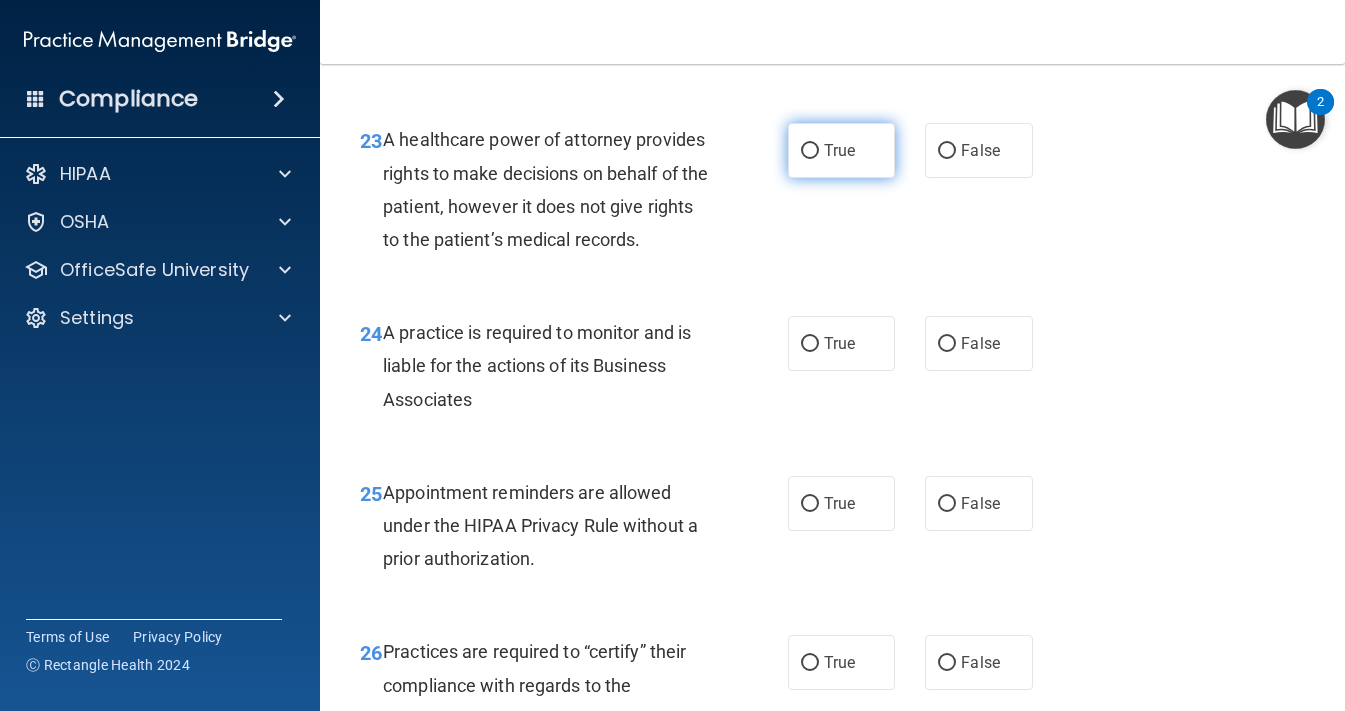 click on "True" at bounding box center (810, 151) 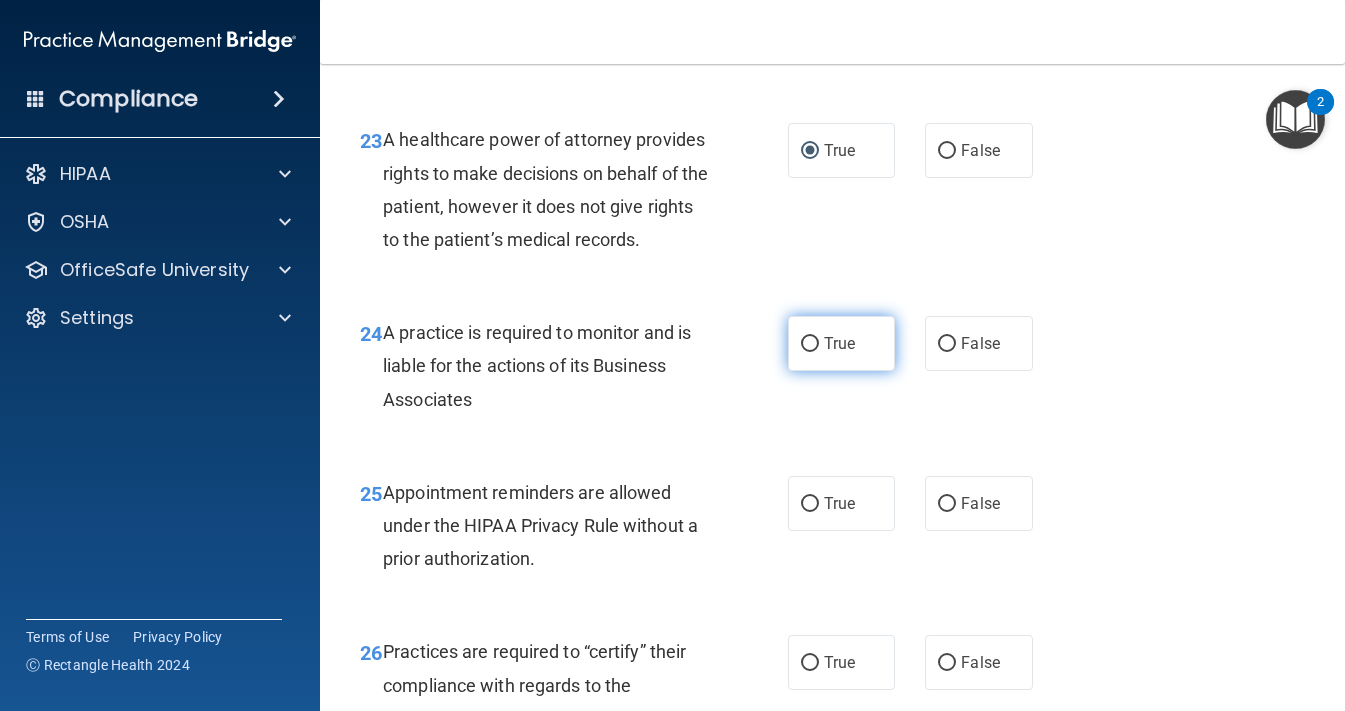 click on "True" at bounding box center (810, 344) 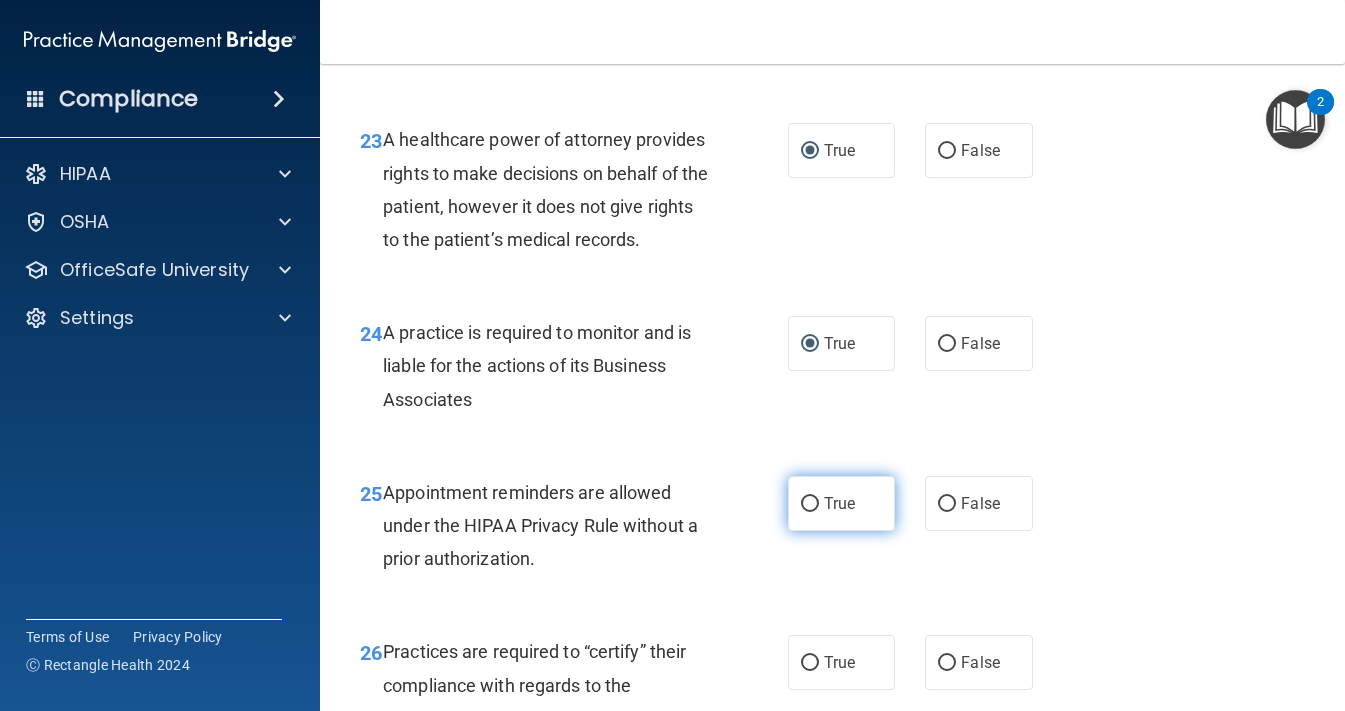 click on "True" at bounding box center (810, 504) 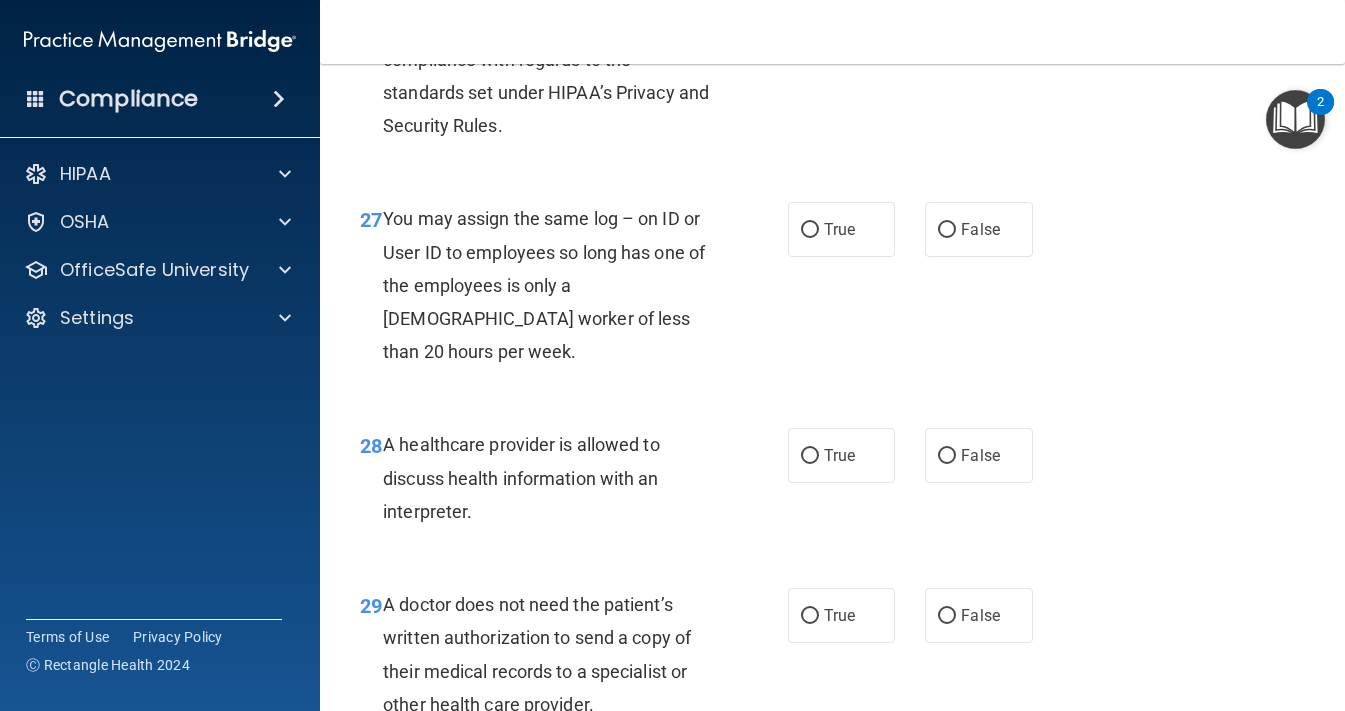 scroll, scrollTop: 5000, scrollLeft: 0, axis: vertical 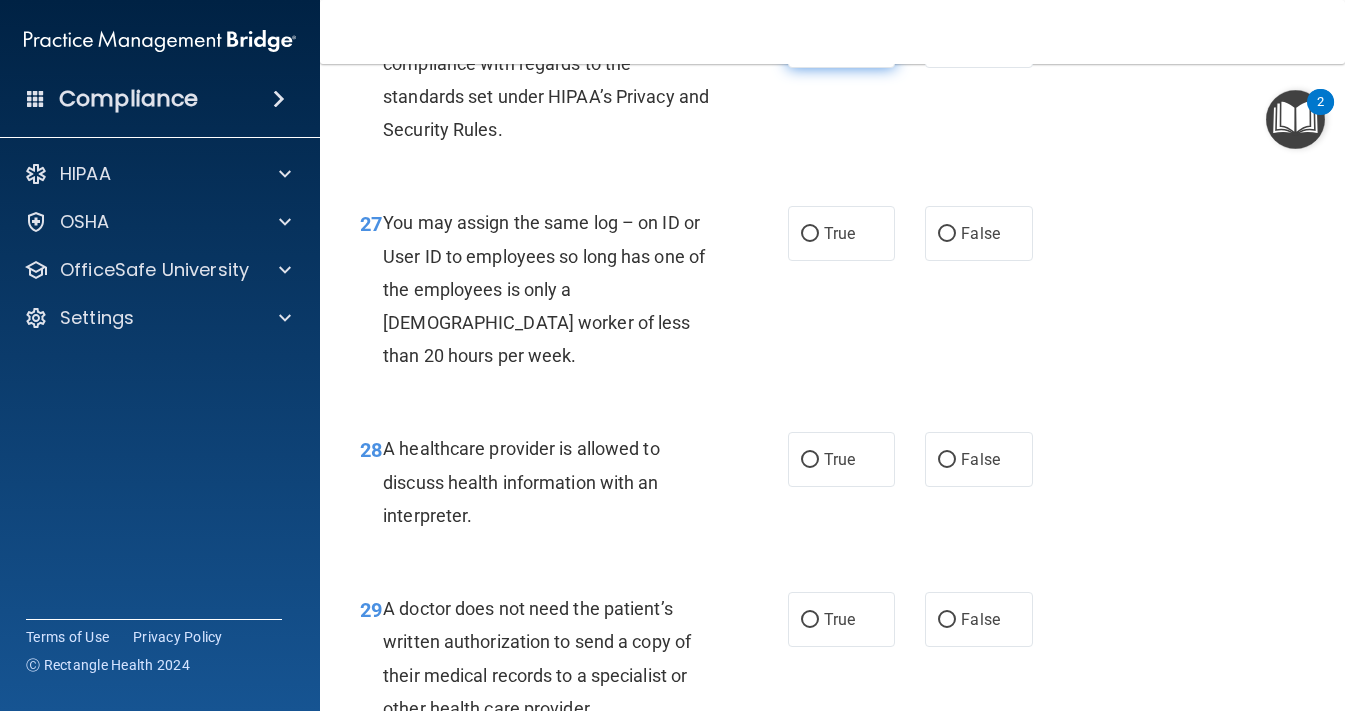 click on "True" at bounding box center [810, 41] 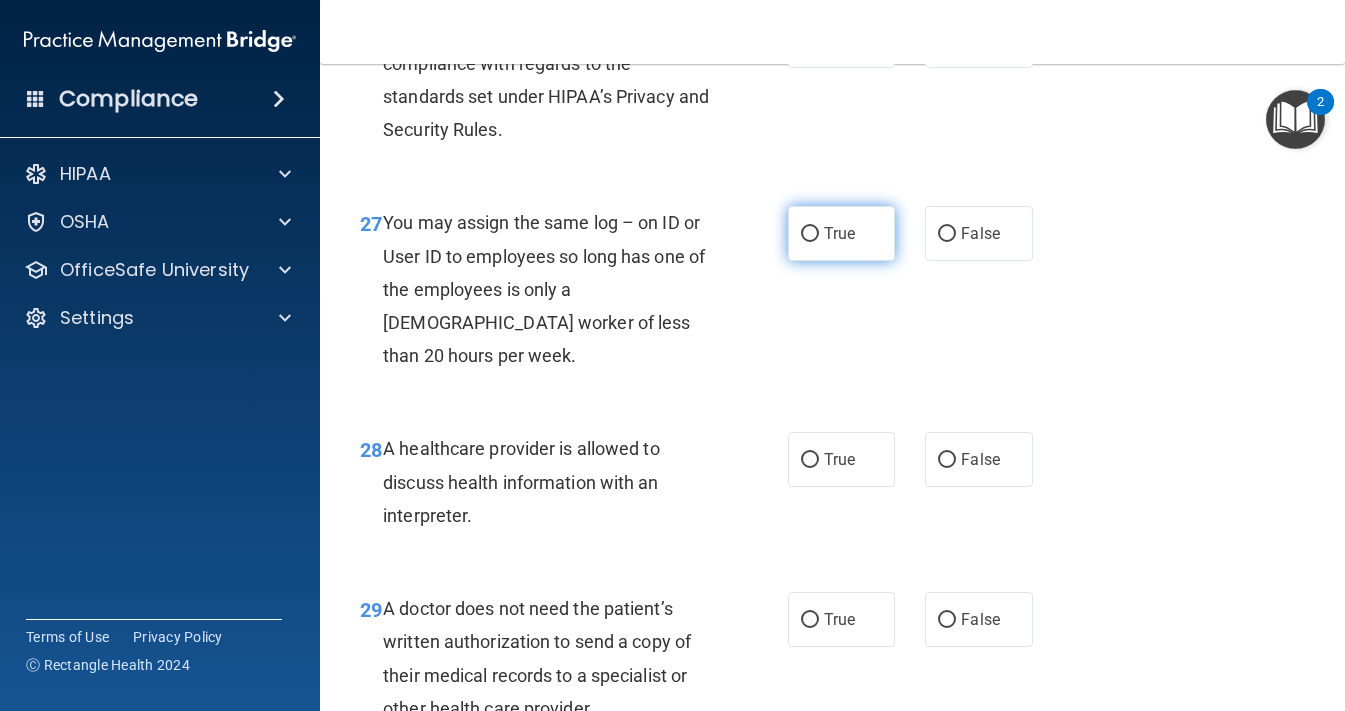 click on "True" at bounding box center (810, 234) 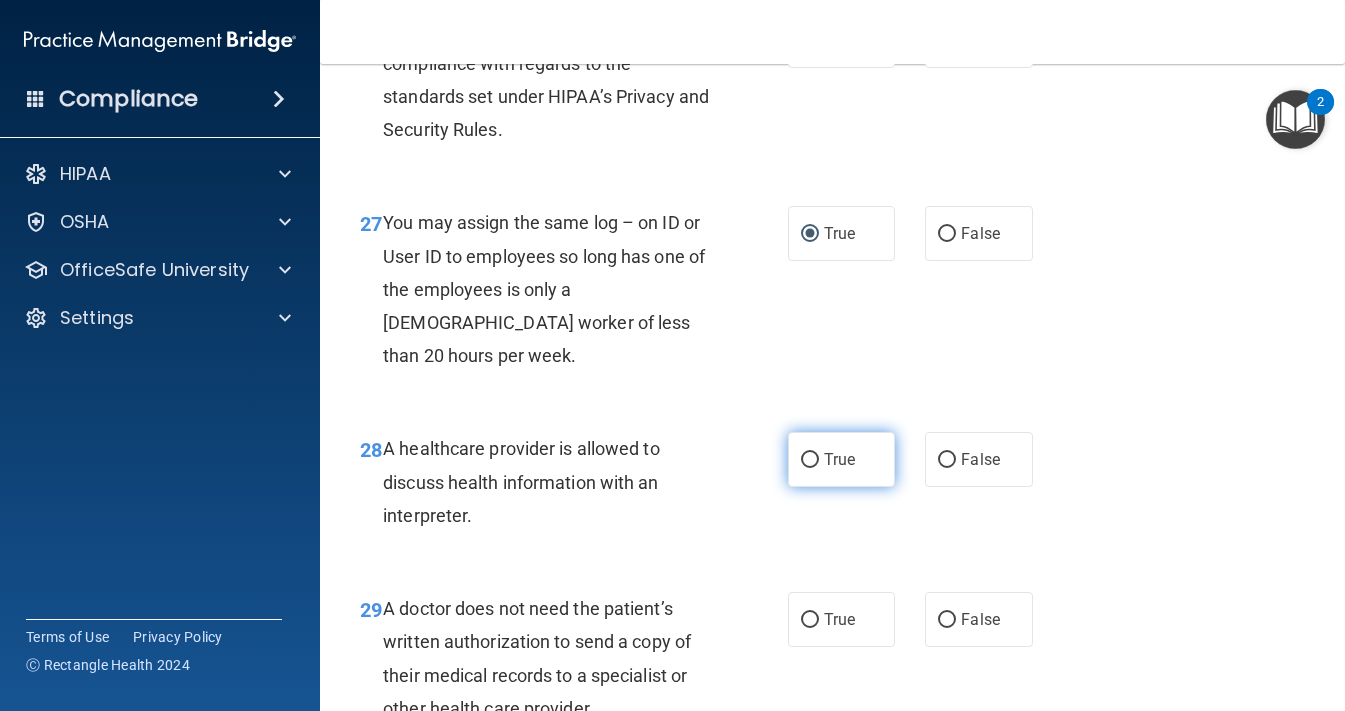 click on "True" at bounding box center (810, 460) 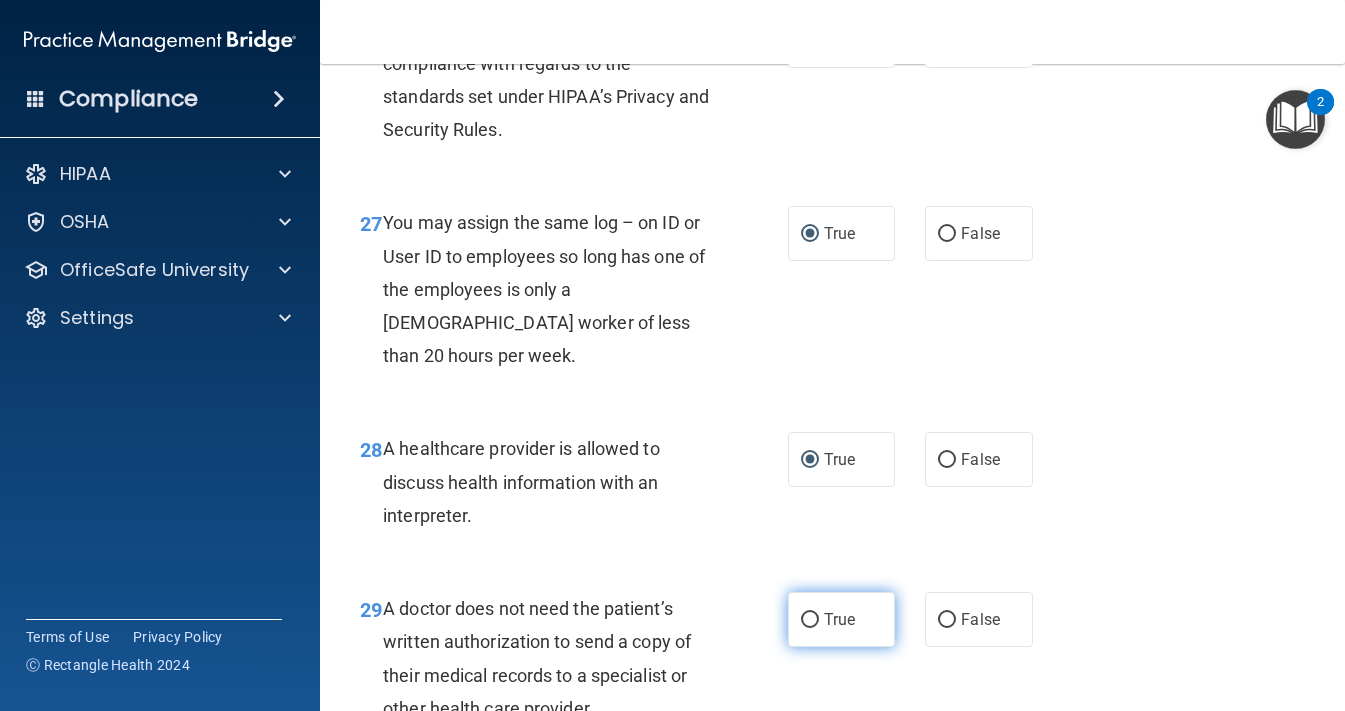 click on "True" at bounding box center (810, 620) 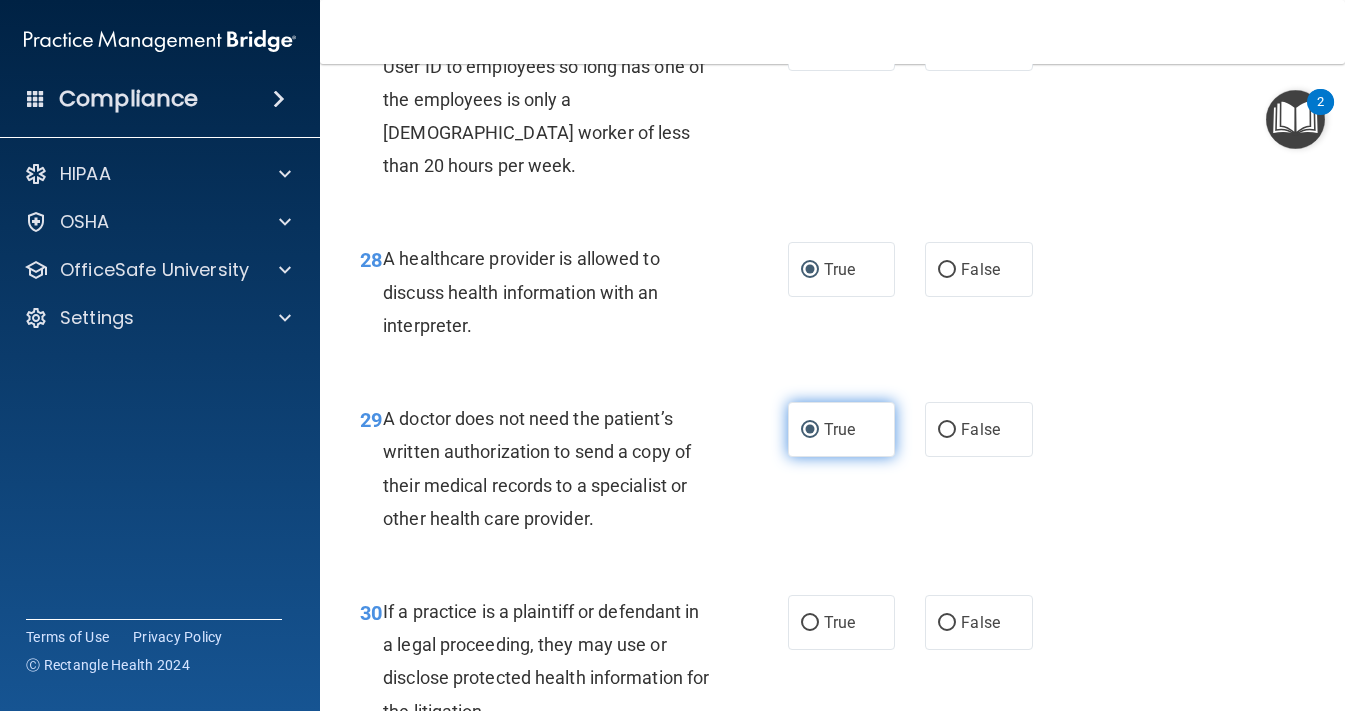 scroll, scrollTop: 5440, scrollLeft: 0, axis: vertical 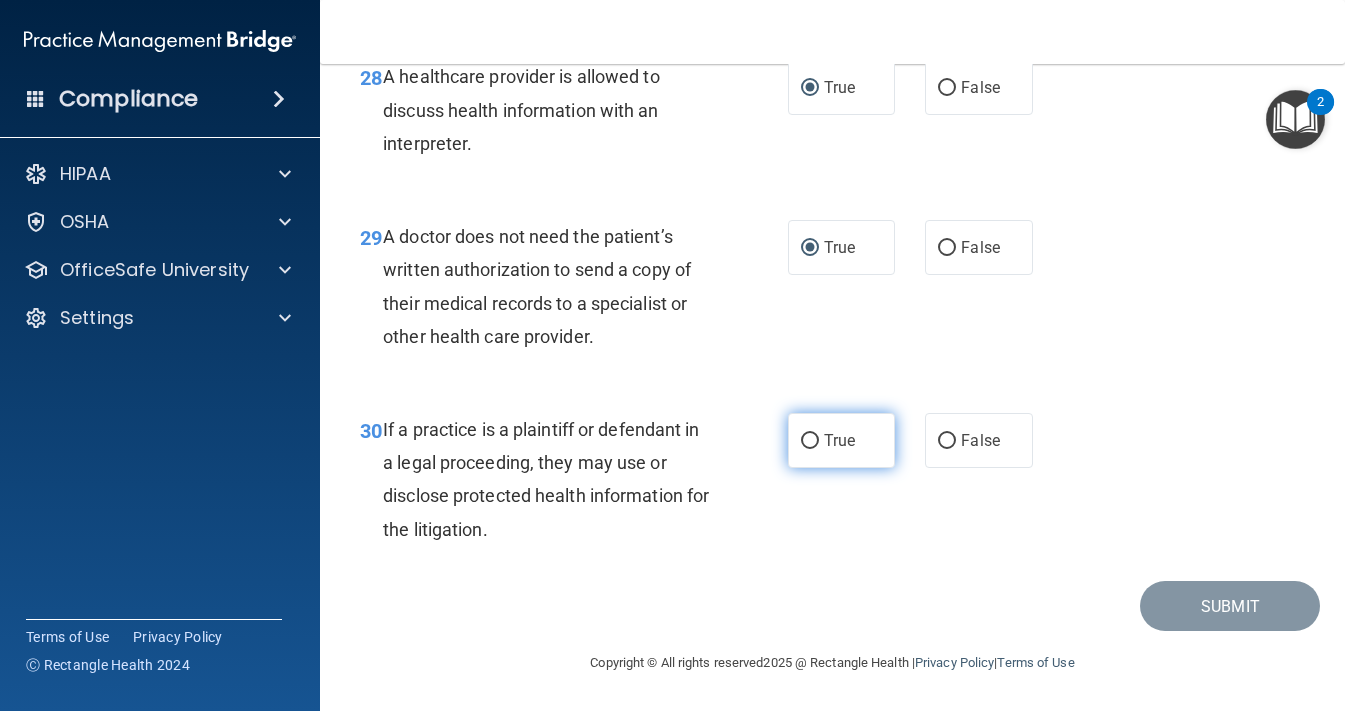 click on "True" at bounding box center (842, 440) 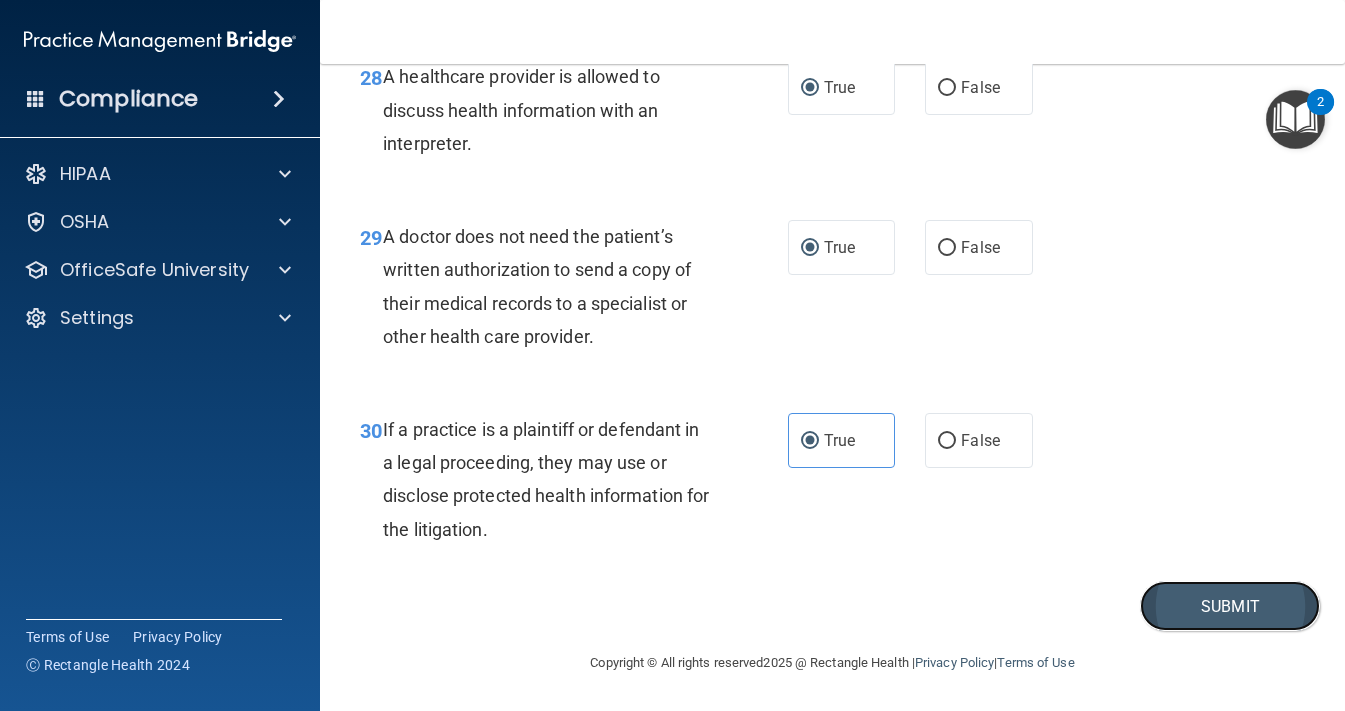 click on "Submit" at bounding box center (1230, 606) 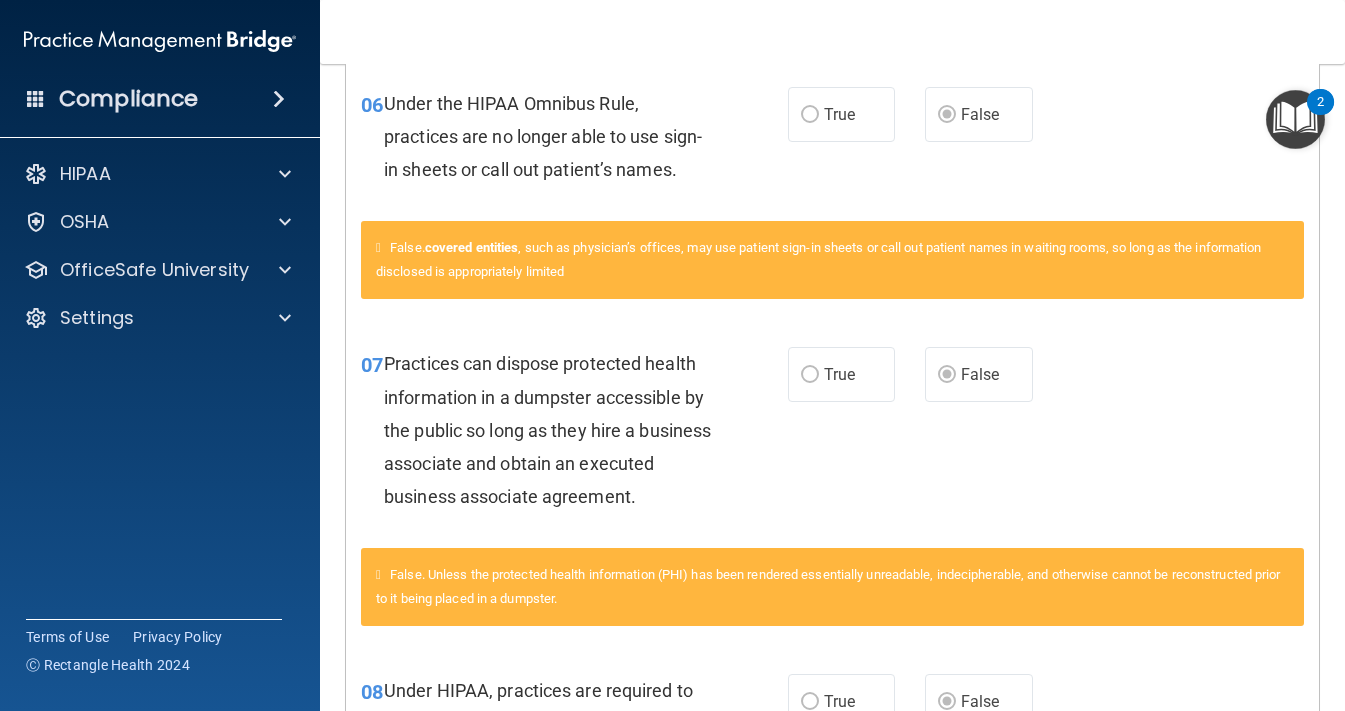 scroll, scrollTop: 0, scrollLeft: 0, axis: both 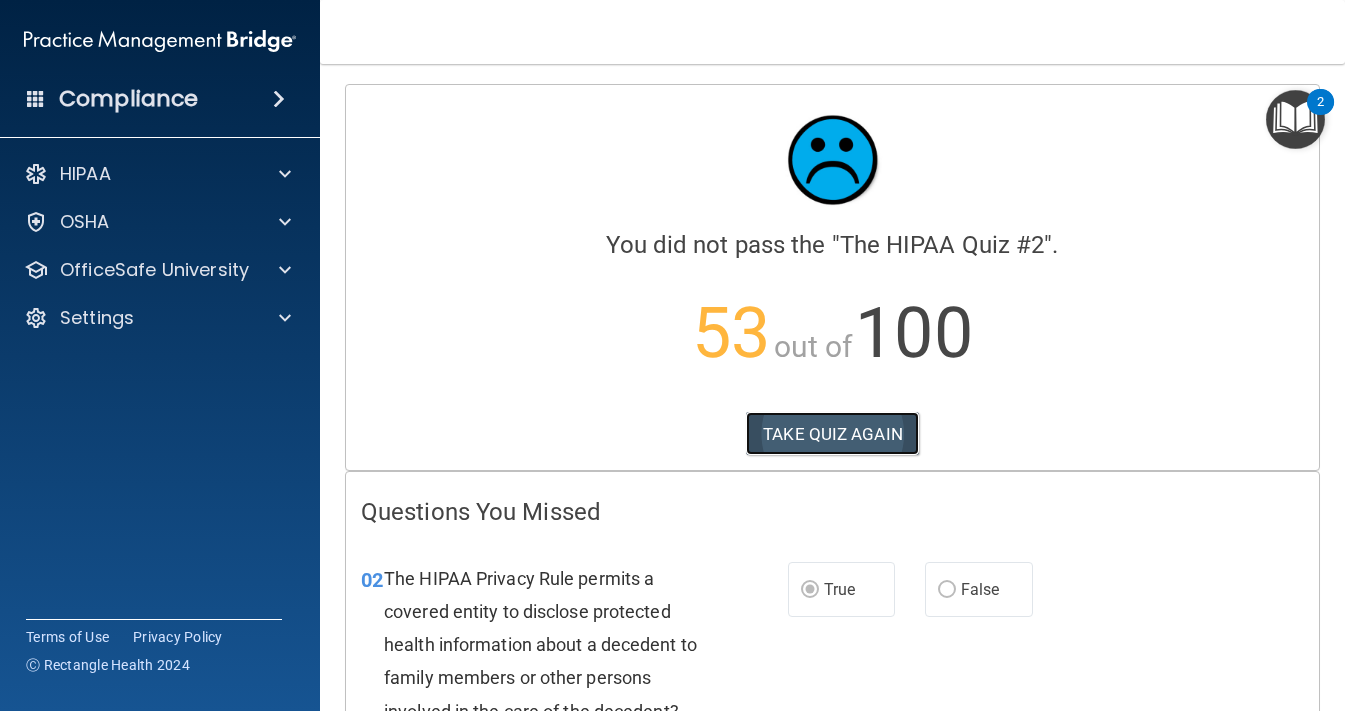 click on "TAKE QUIZ AGAIN" at bounding box center [832, 434] 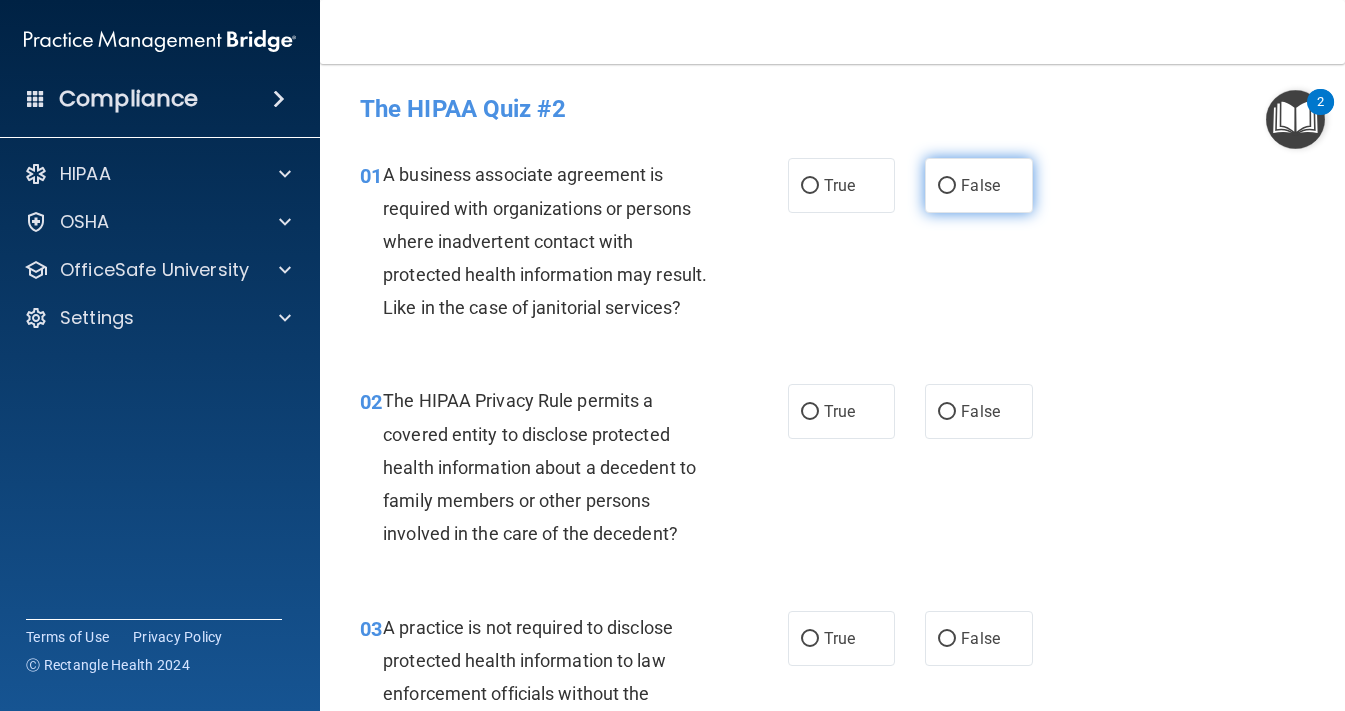 click on "False" at bounding box center (947, 186) 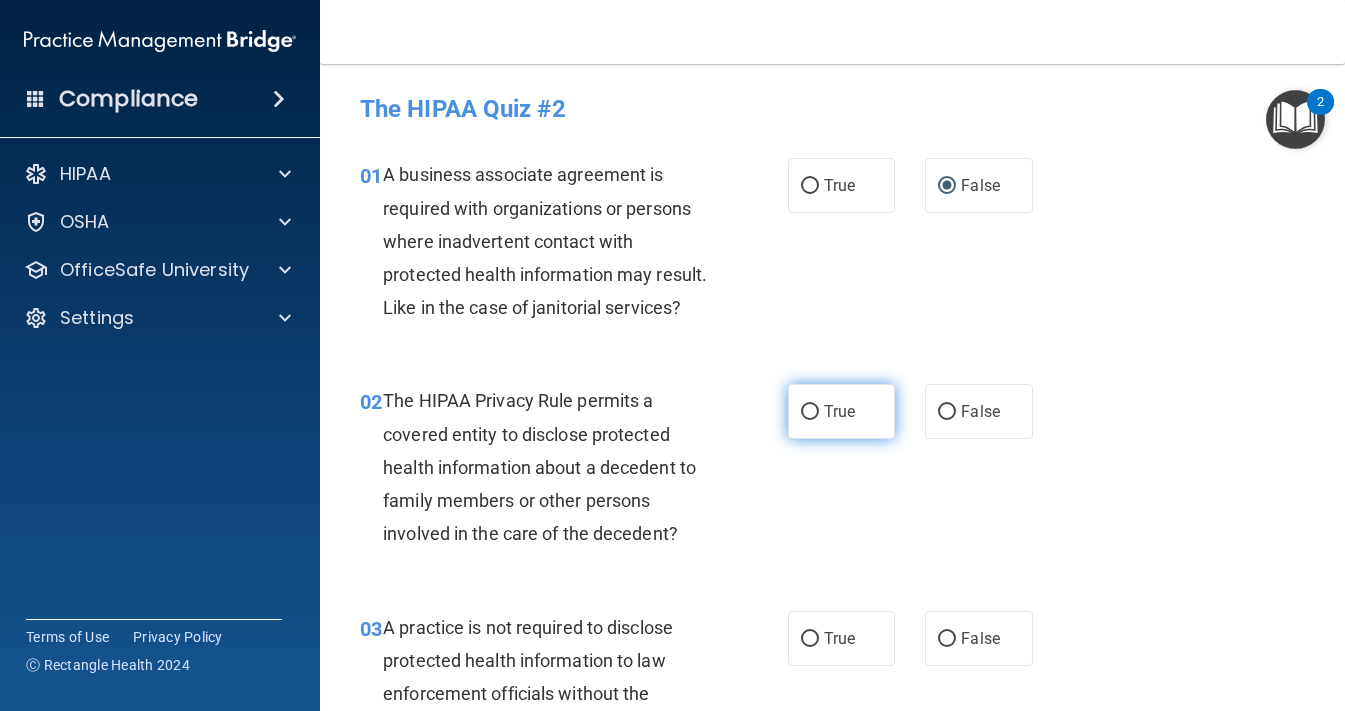 click on "True" at bounding box center [810, 412] 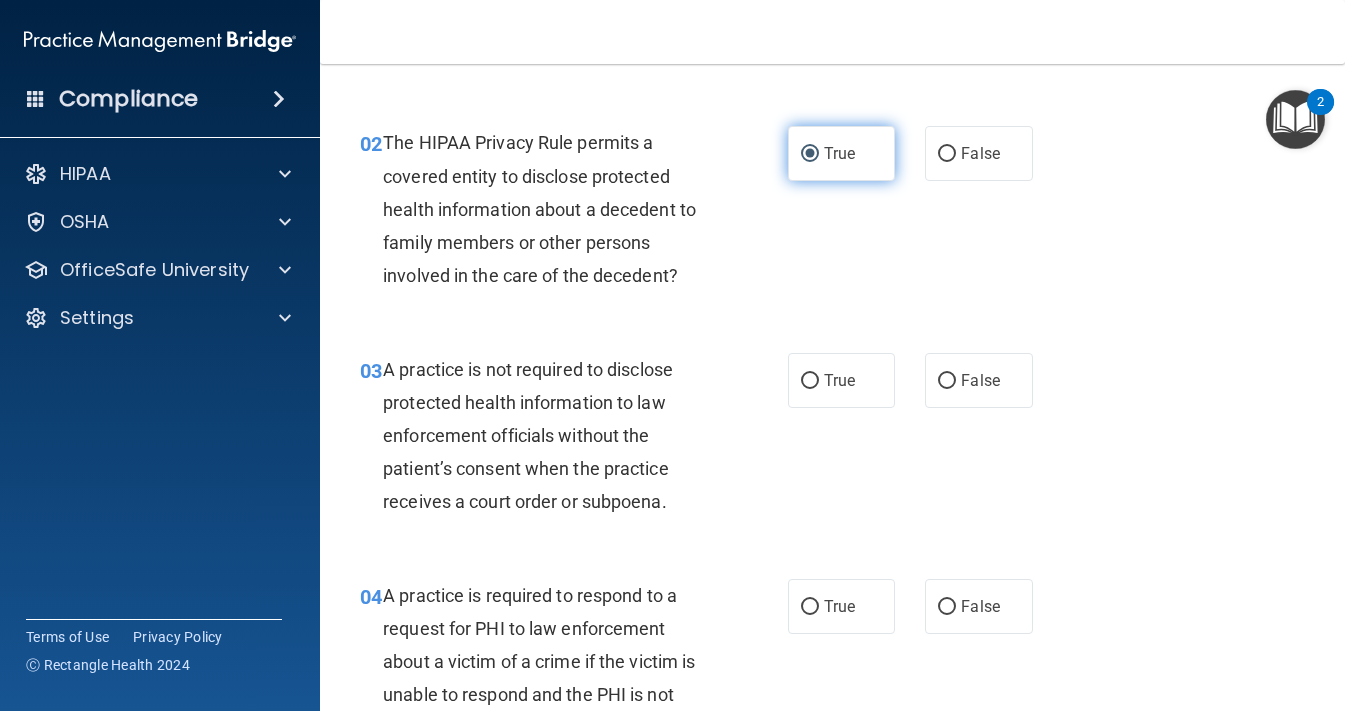scroll, scrollTop: 274, scrollLeft: 0, axis: vertical 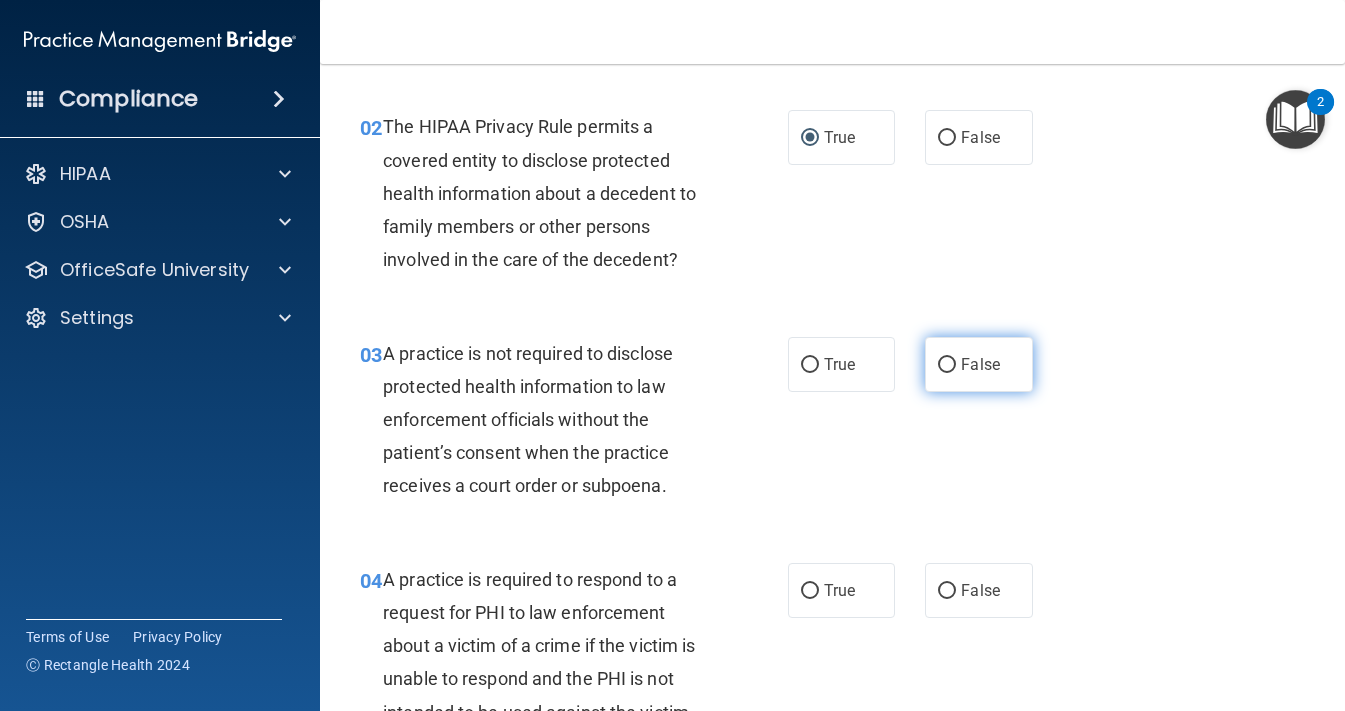 click on "False" at bounding box center (980, 364) 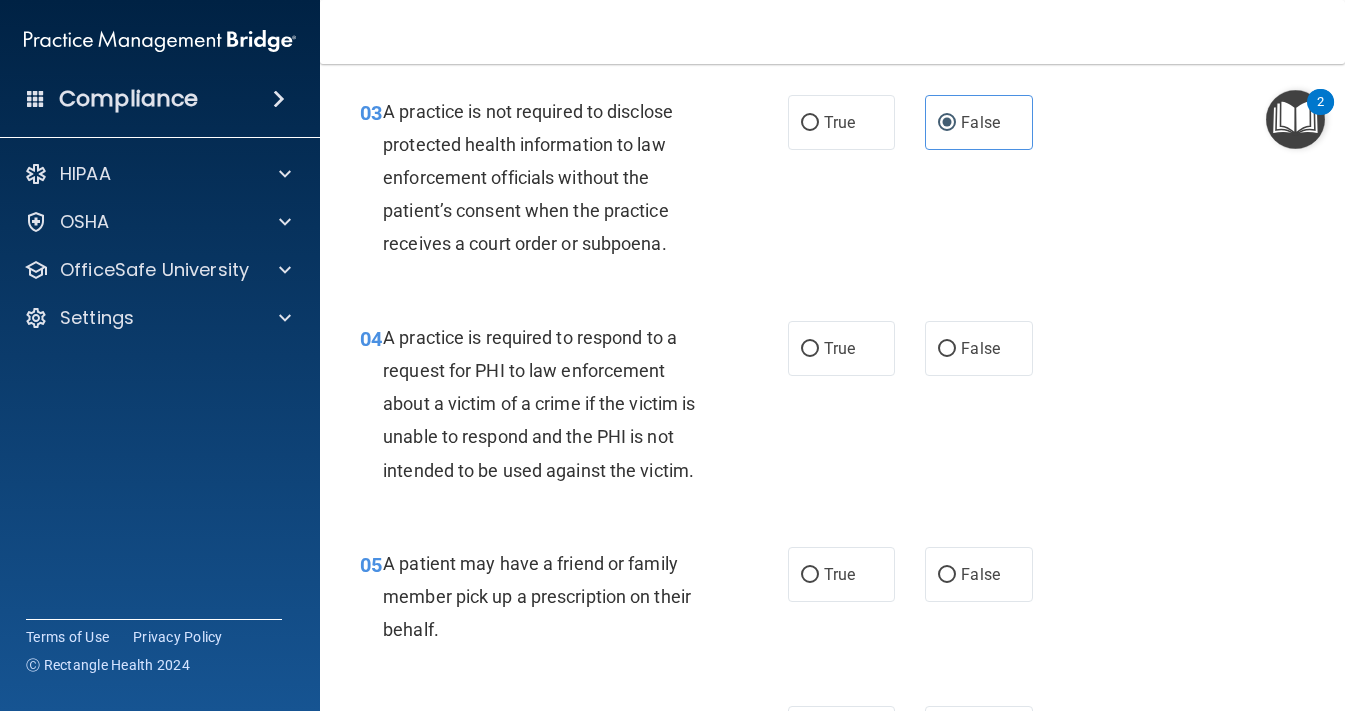 scroll, scrollTop: 522, scrollLeft: 0, axis: vertical 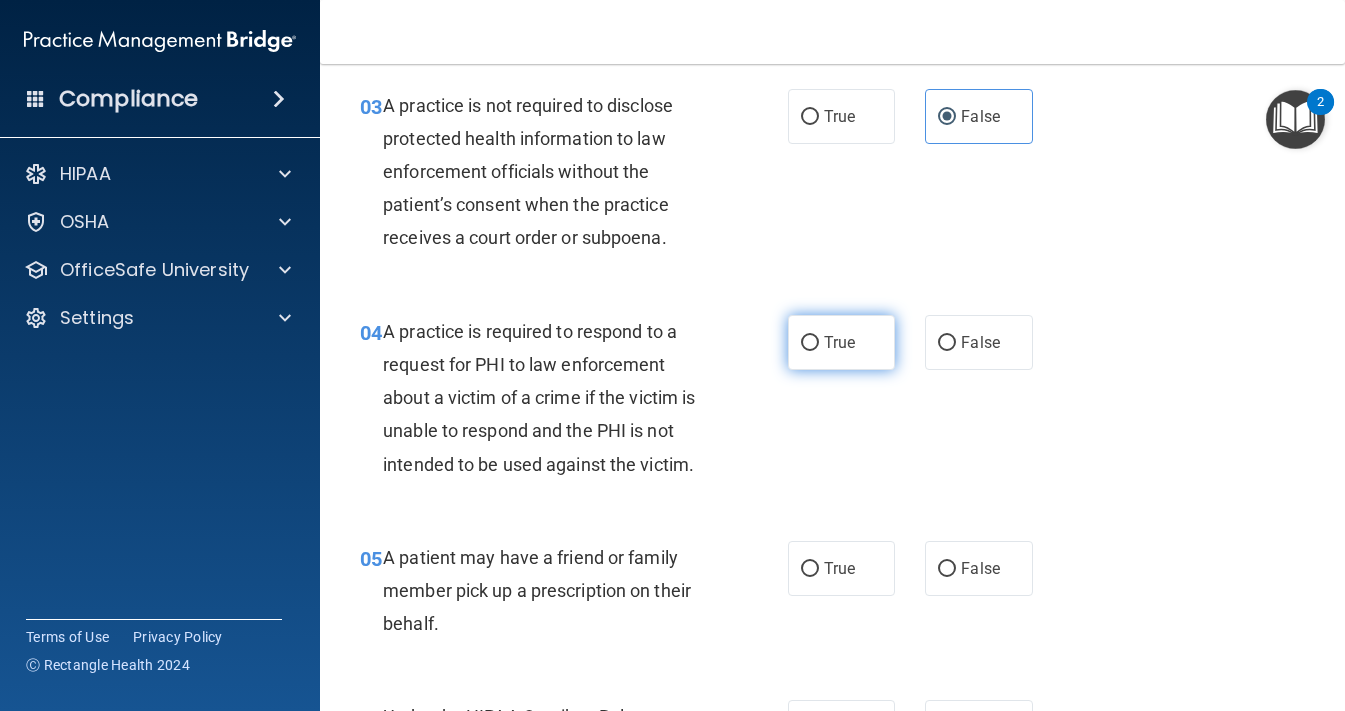 click on "True" at bounding box center [810, 343] 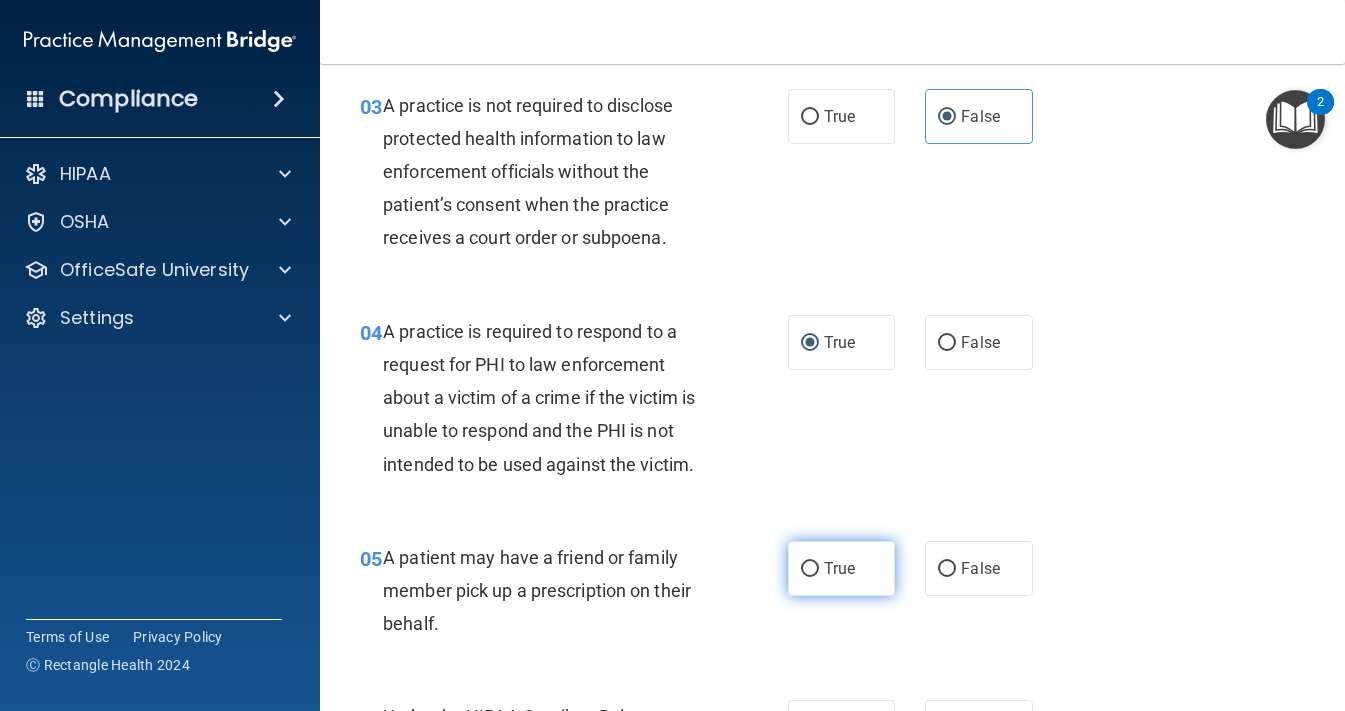 click on "True" at bounding box center [810, 569] 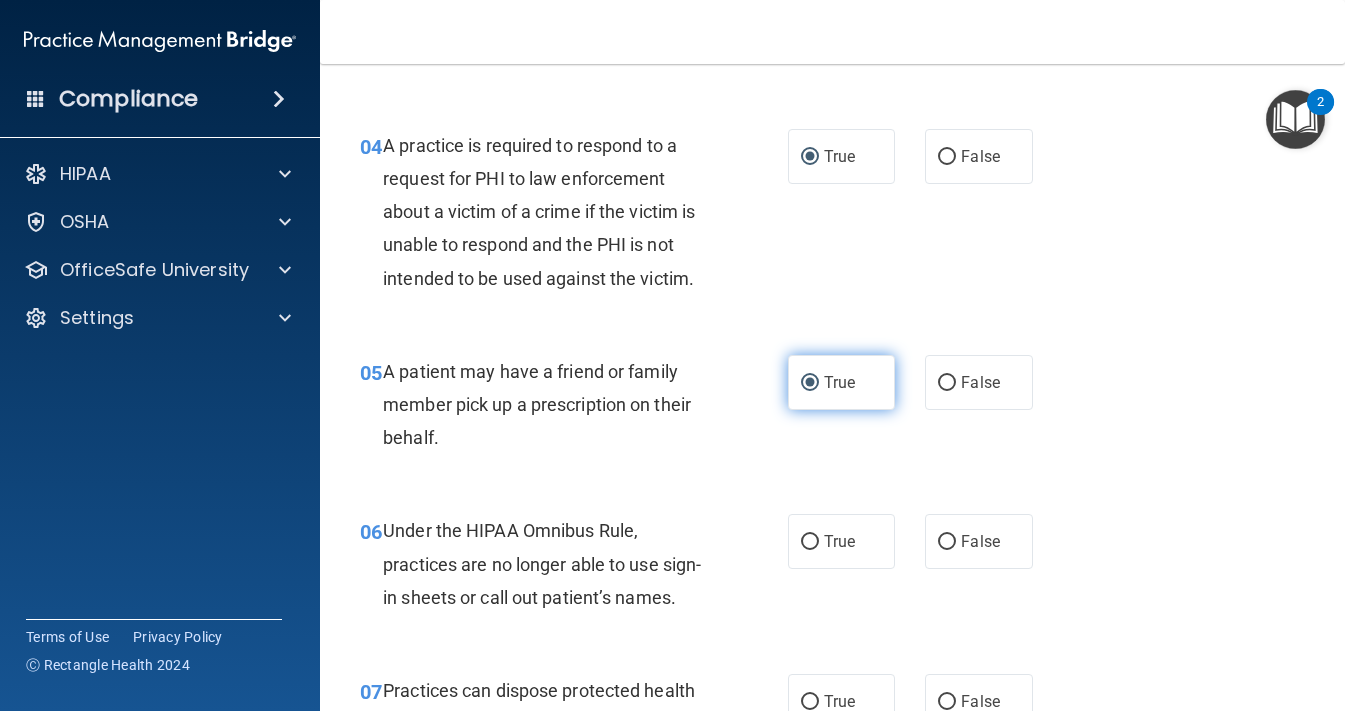 scroll, scrollTop: 739, scrollLeft: 0, axis: vertical 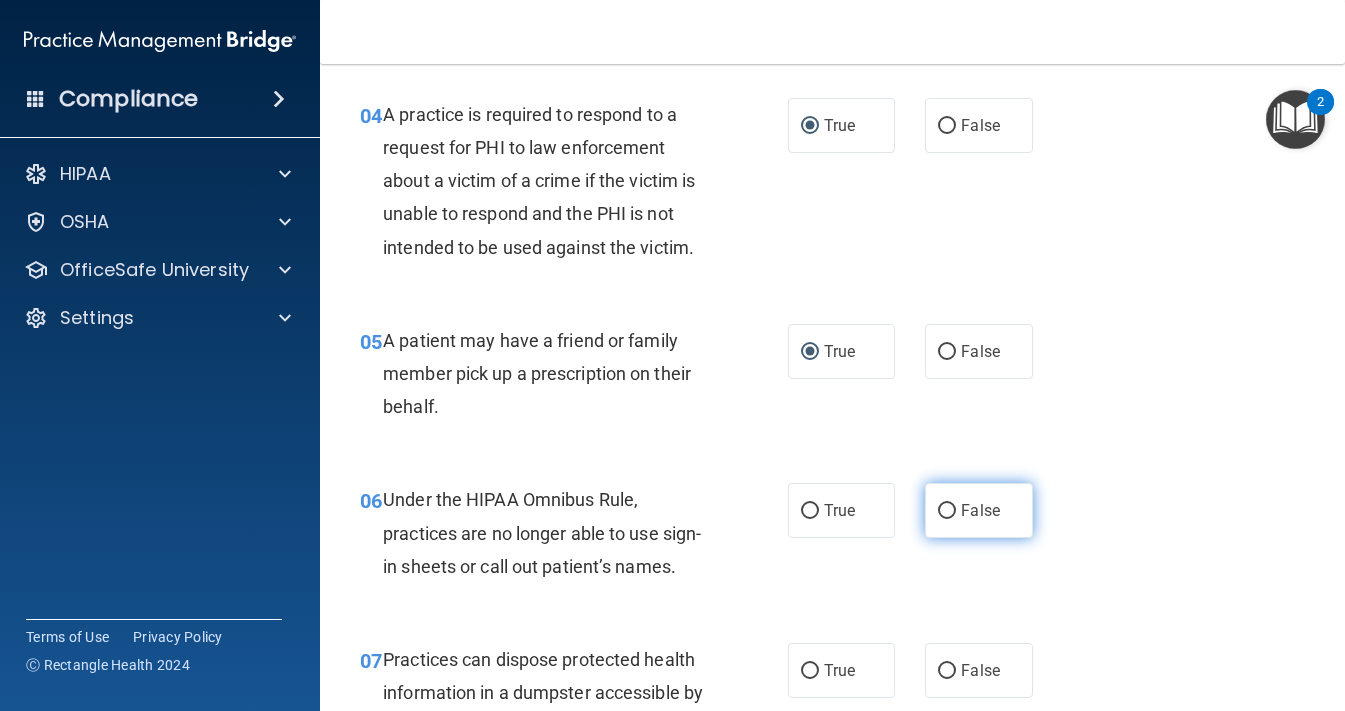 click on "False" at bounding box center [979, 510] 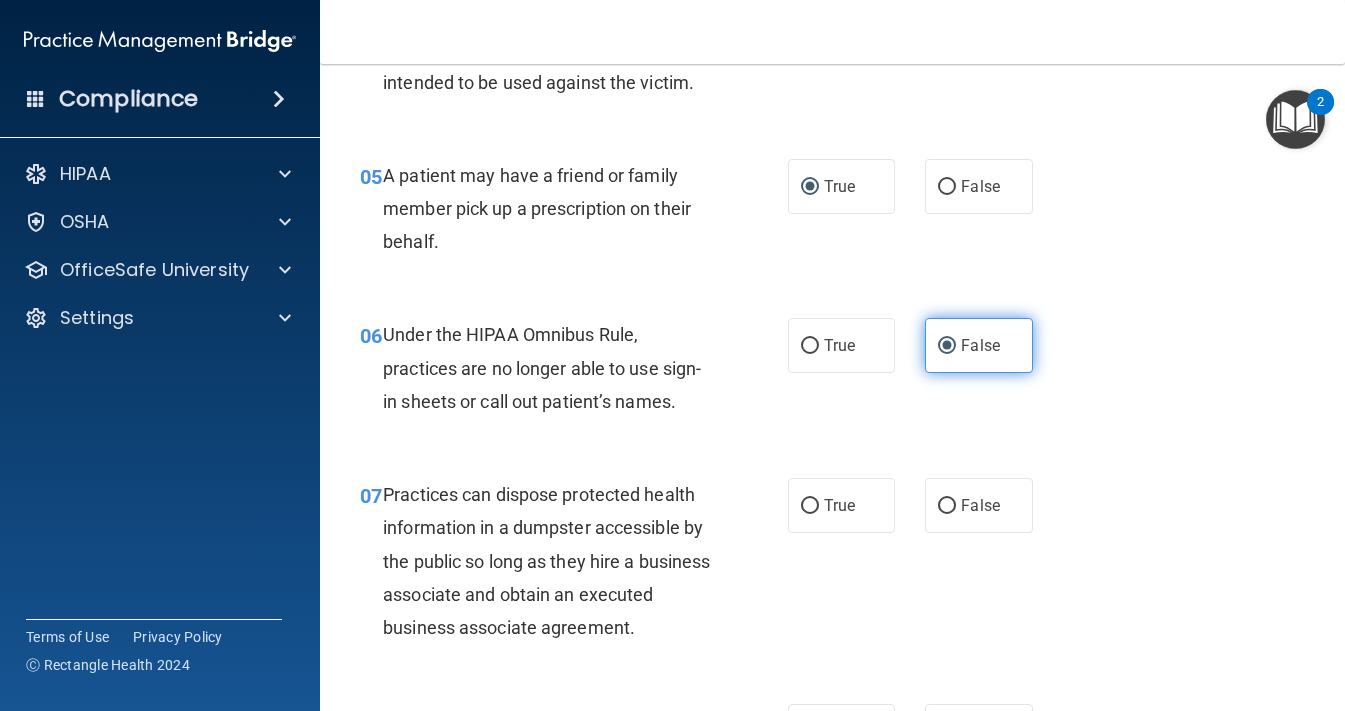scroll, scrollTop: 919, scrollLeft: 0, axis: vertical 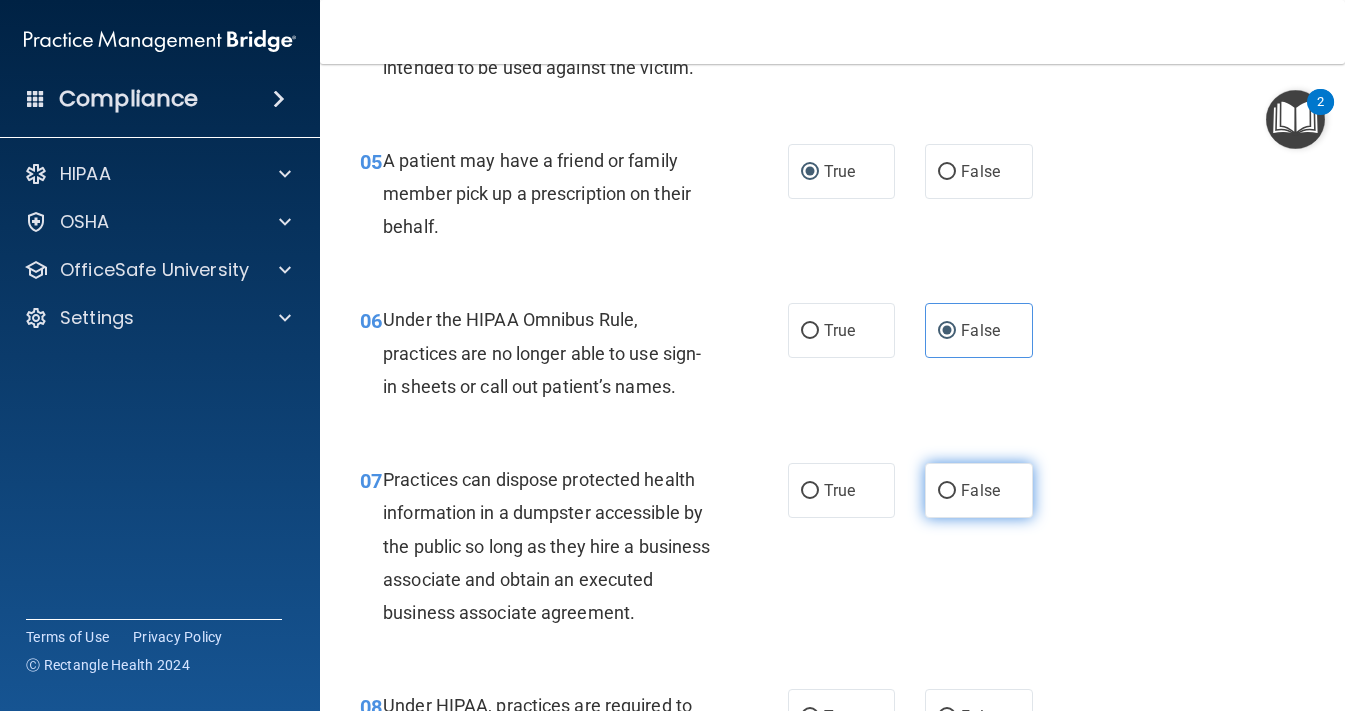 click on "False" at bounding box center [947, 491] 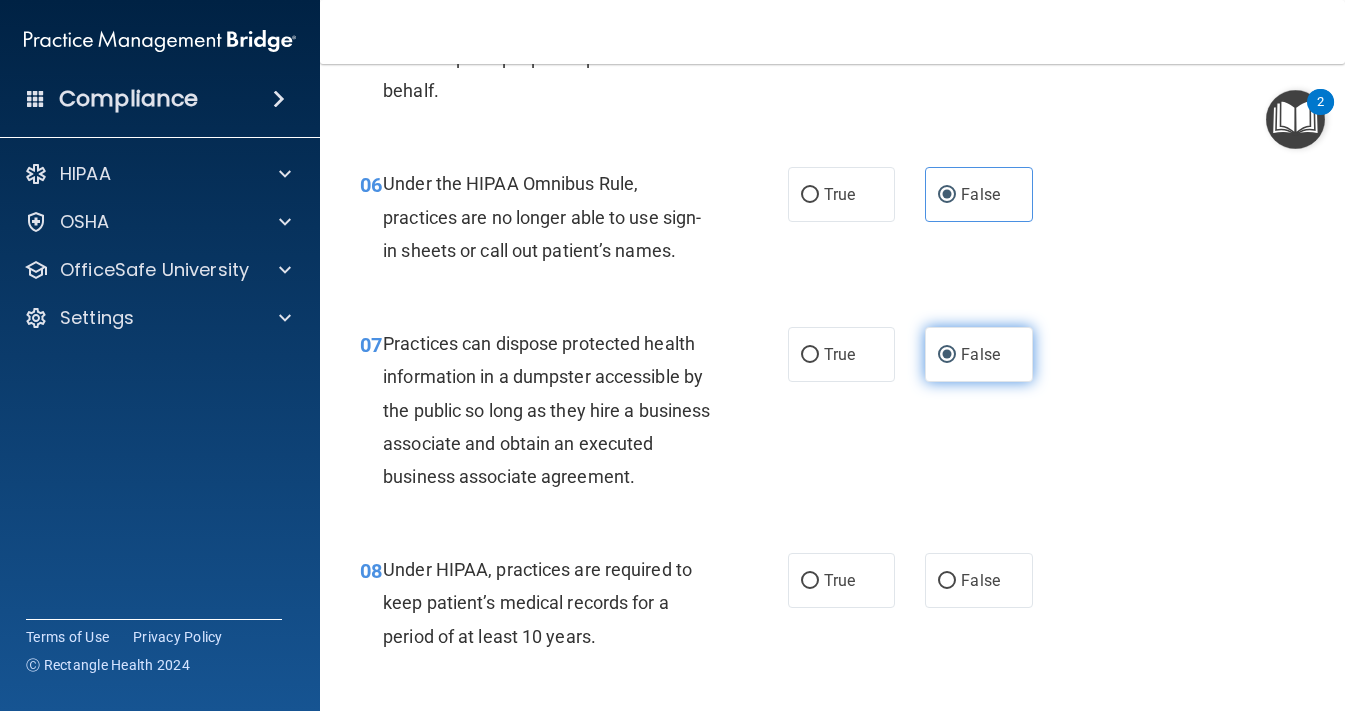 scroll, scrollTop: 1067, scrollLeft: 0, axis: vertical 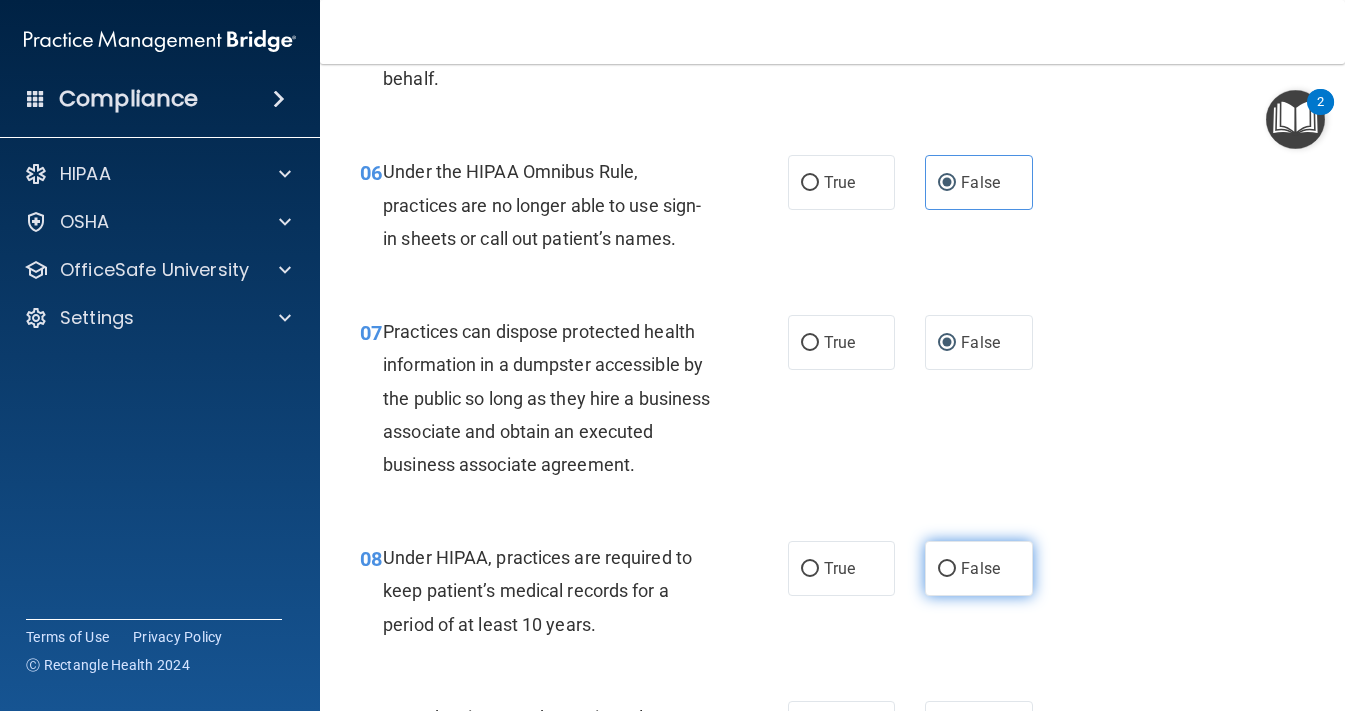 click on "False" at bounding box center (947, 569) 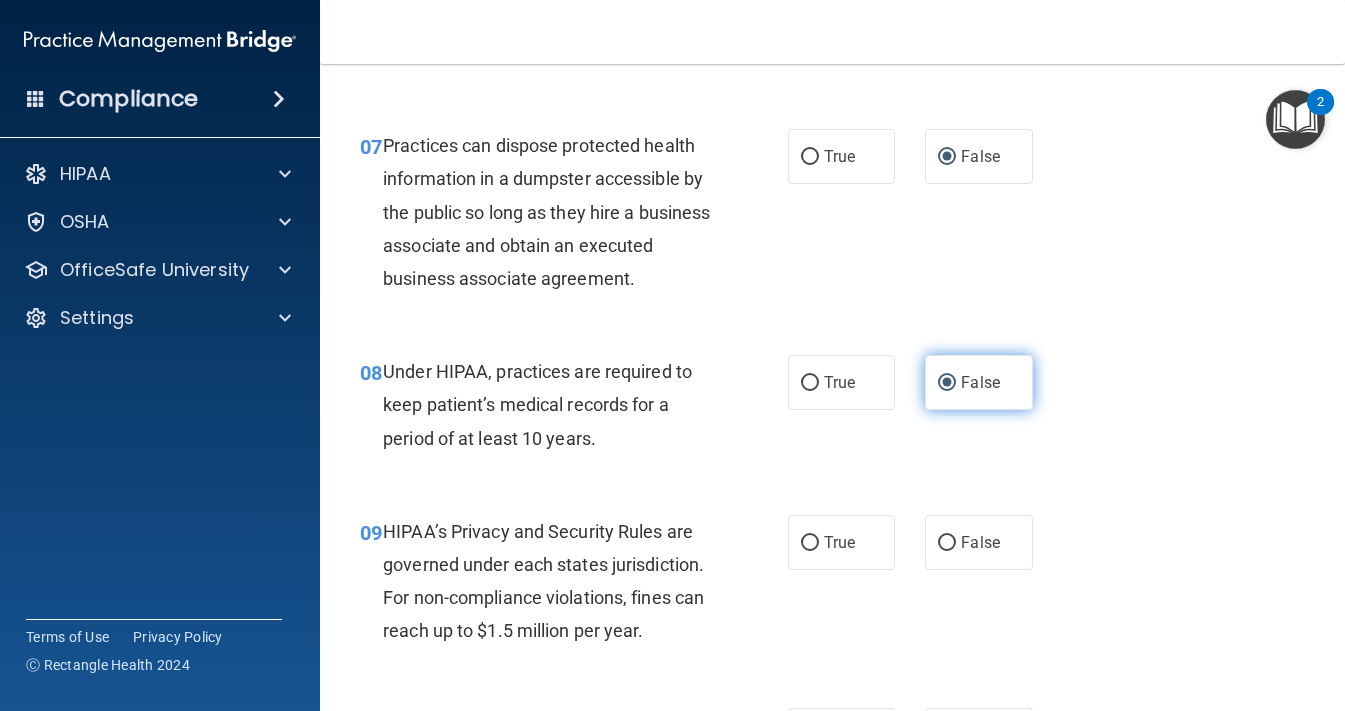 scroll, scrollTop: 1274, scrollLeft: 0, axis: vertical 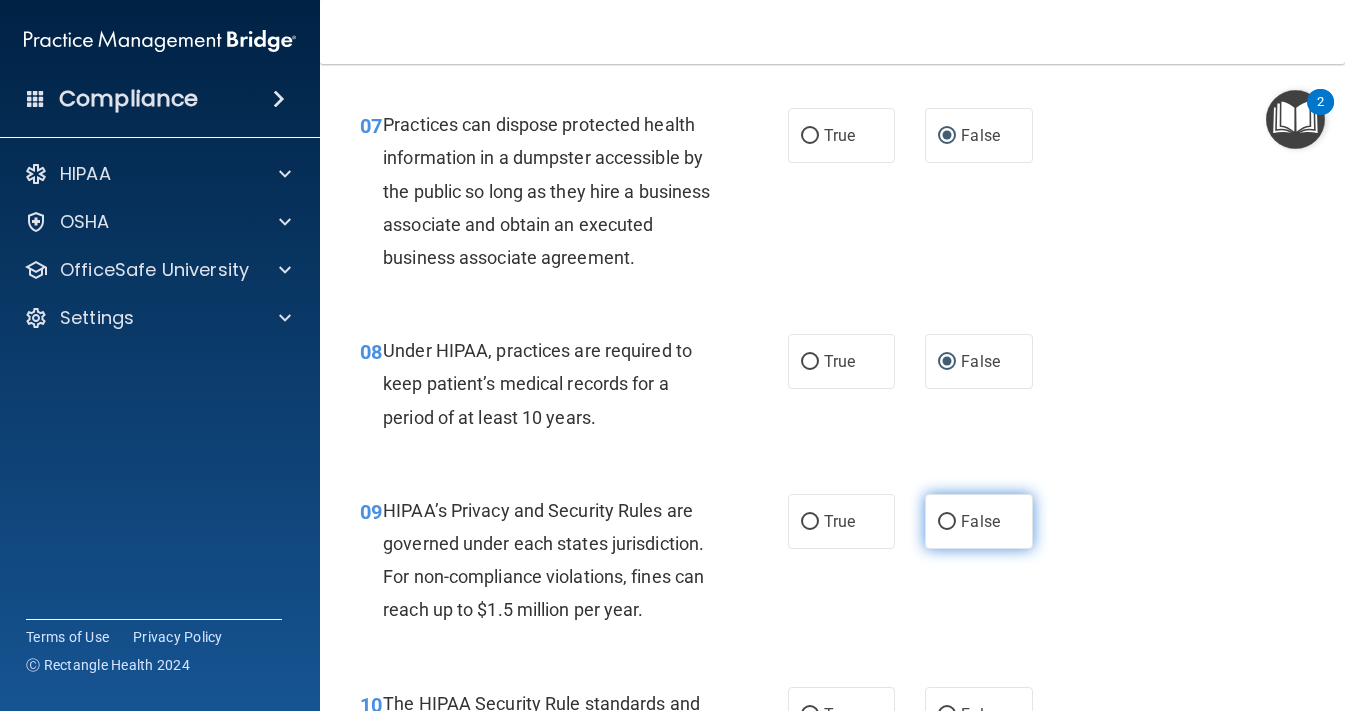 click on "False" at bounding box center [947, 522] 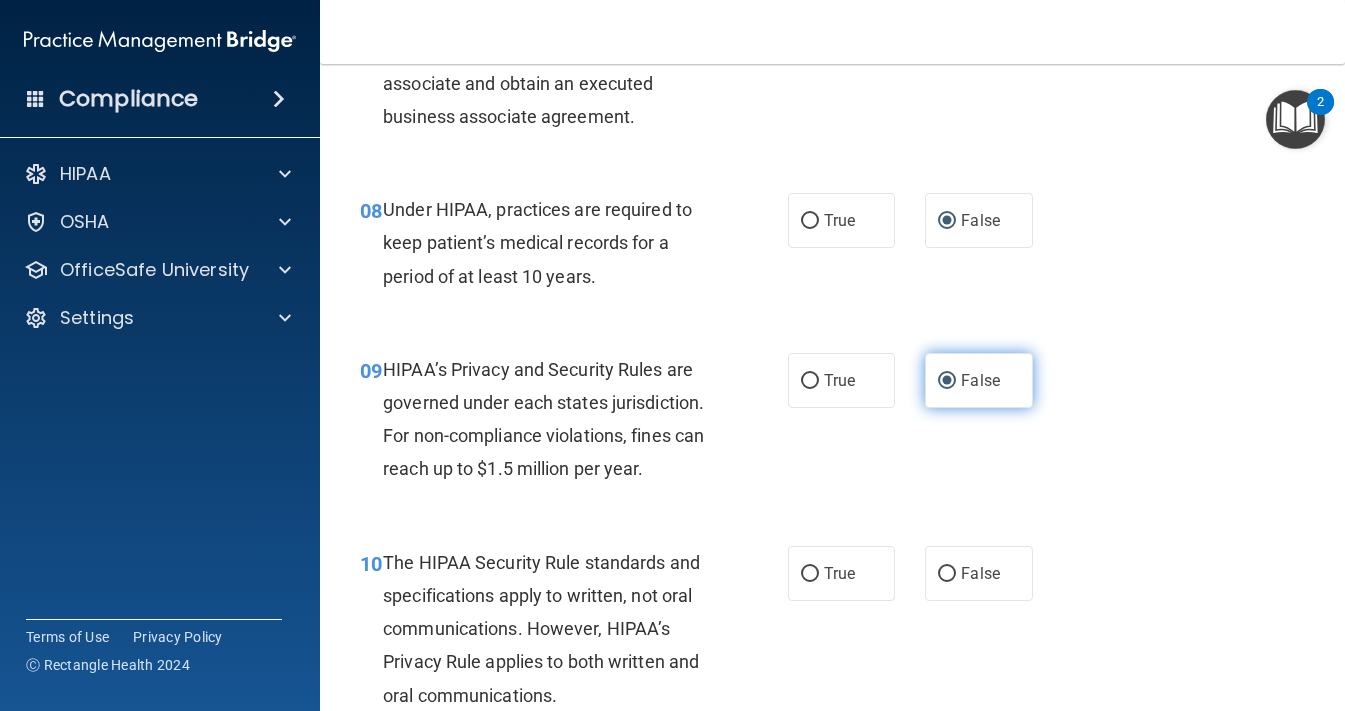 scroll, scrollTop: 1460, scrollLeft: 0, axis: vertical 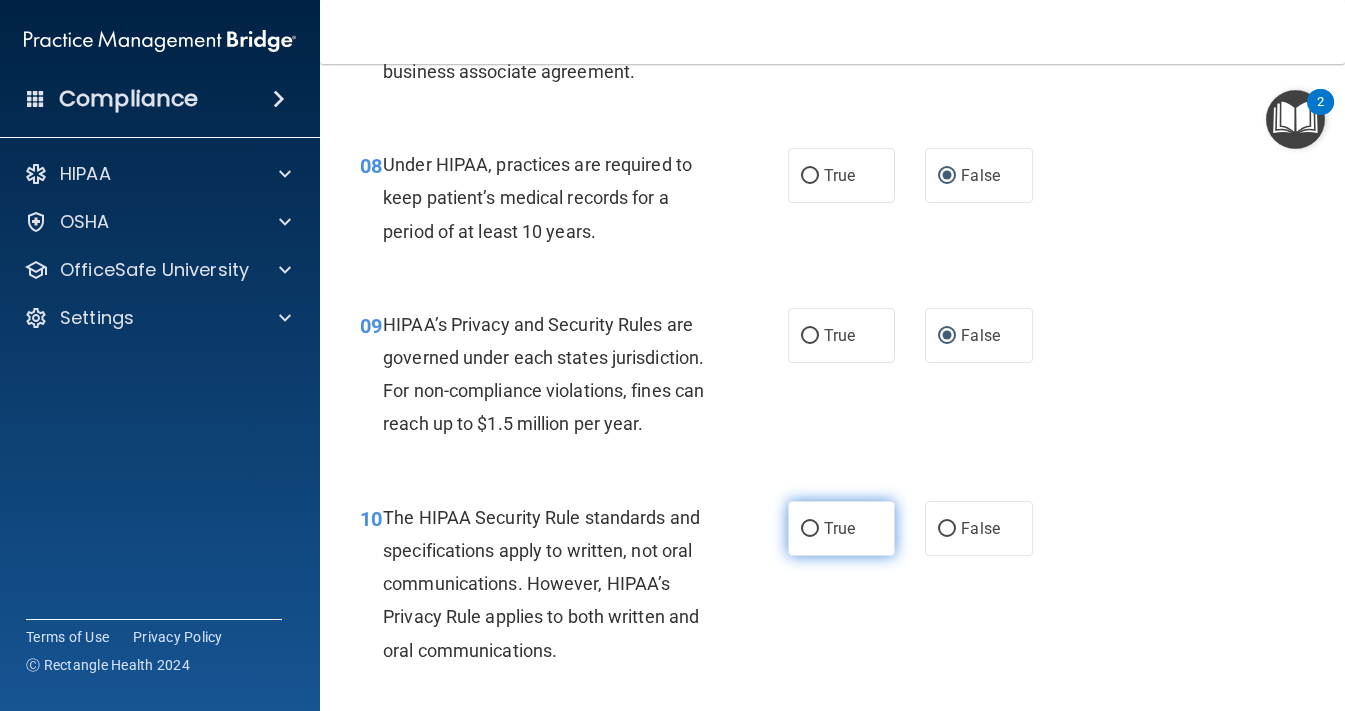 click on "True" at bounding box center [839, 528] 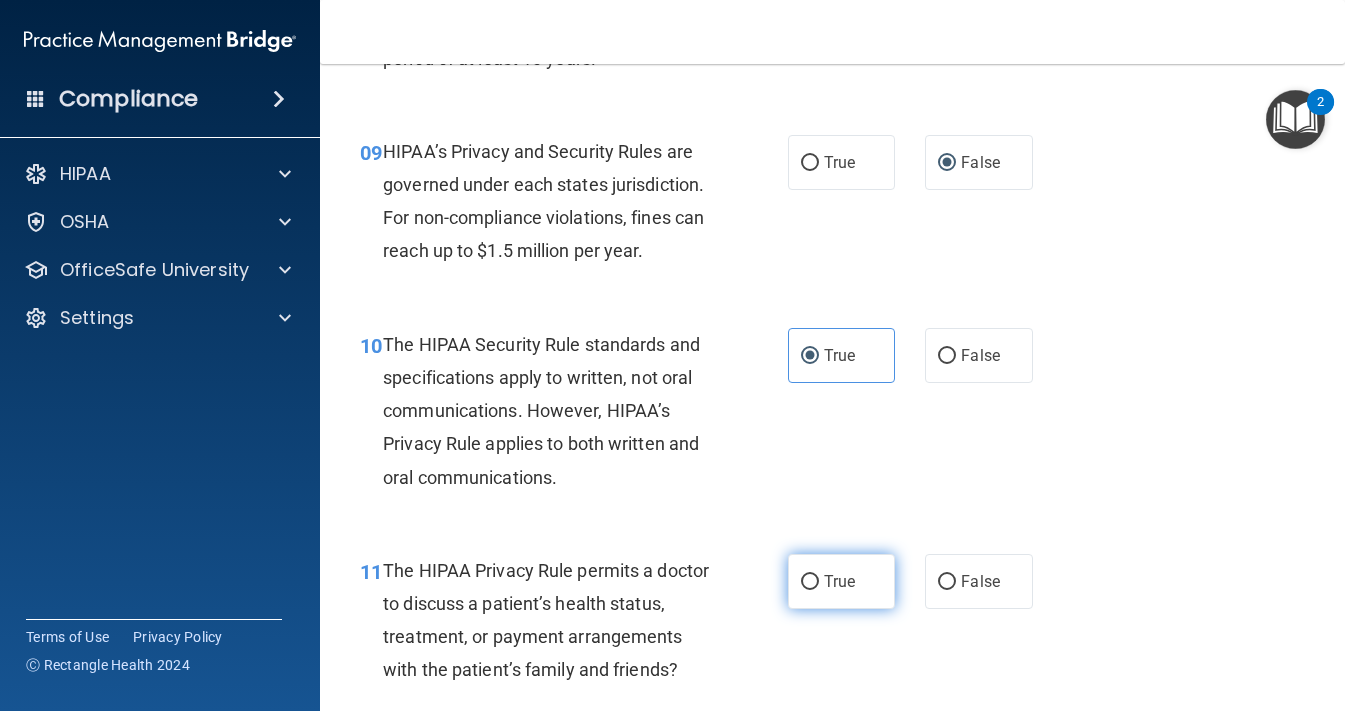 click on "True" at bounding box center (810, 582) 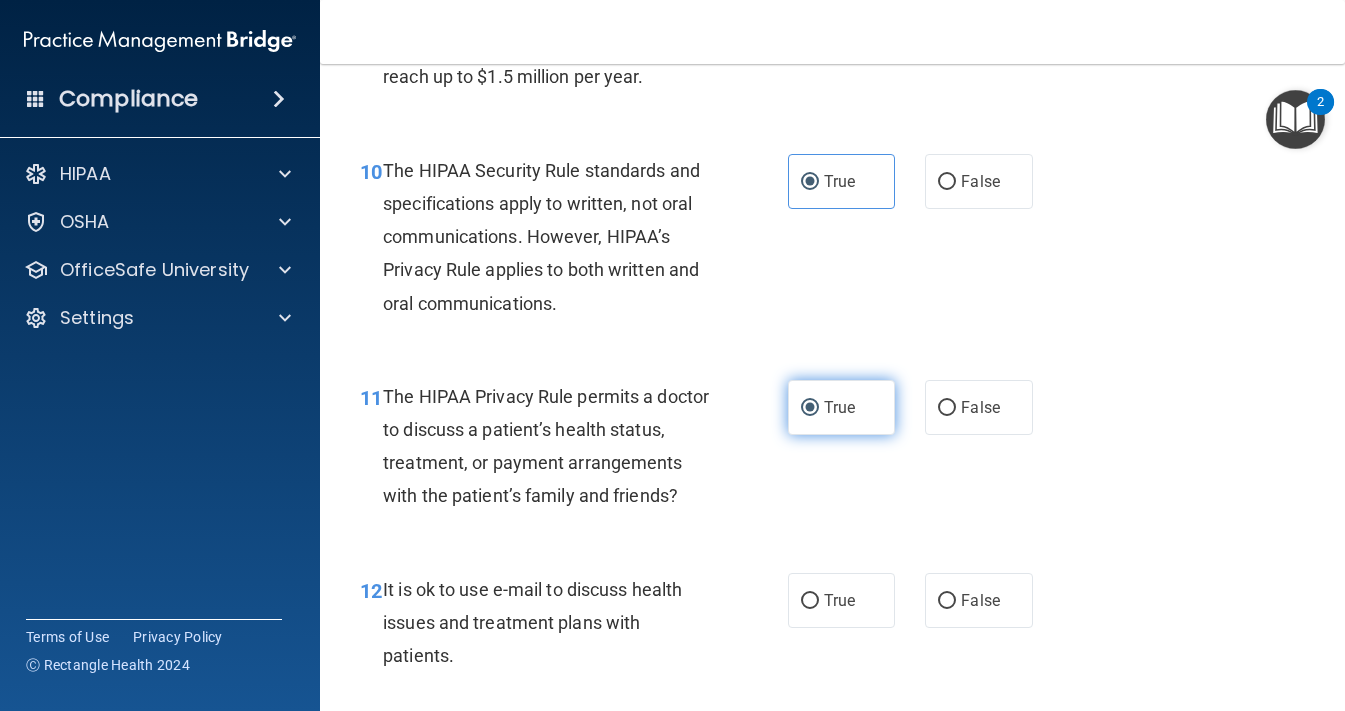 scroll, scrollTop: 1857, scrollLeft: 0, axis: vertical 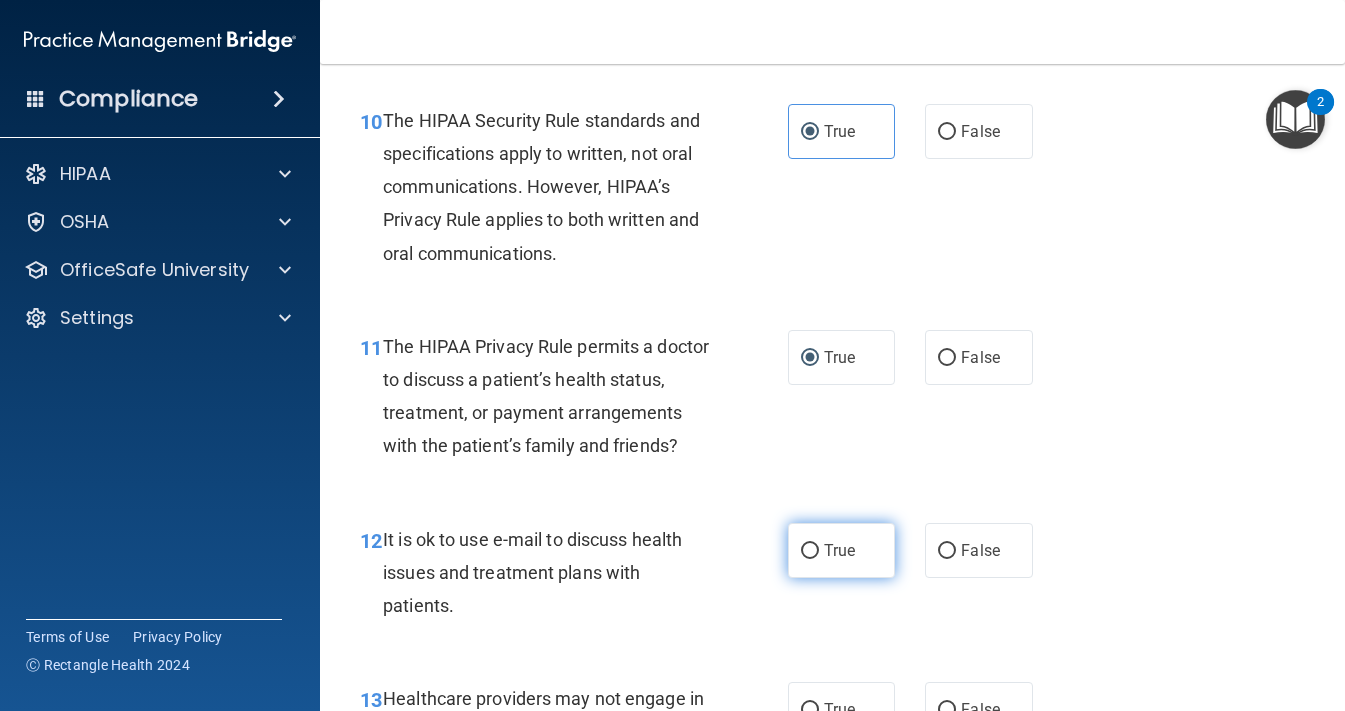 click on "True" at bounding box center [810, 551] 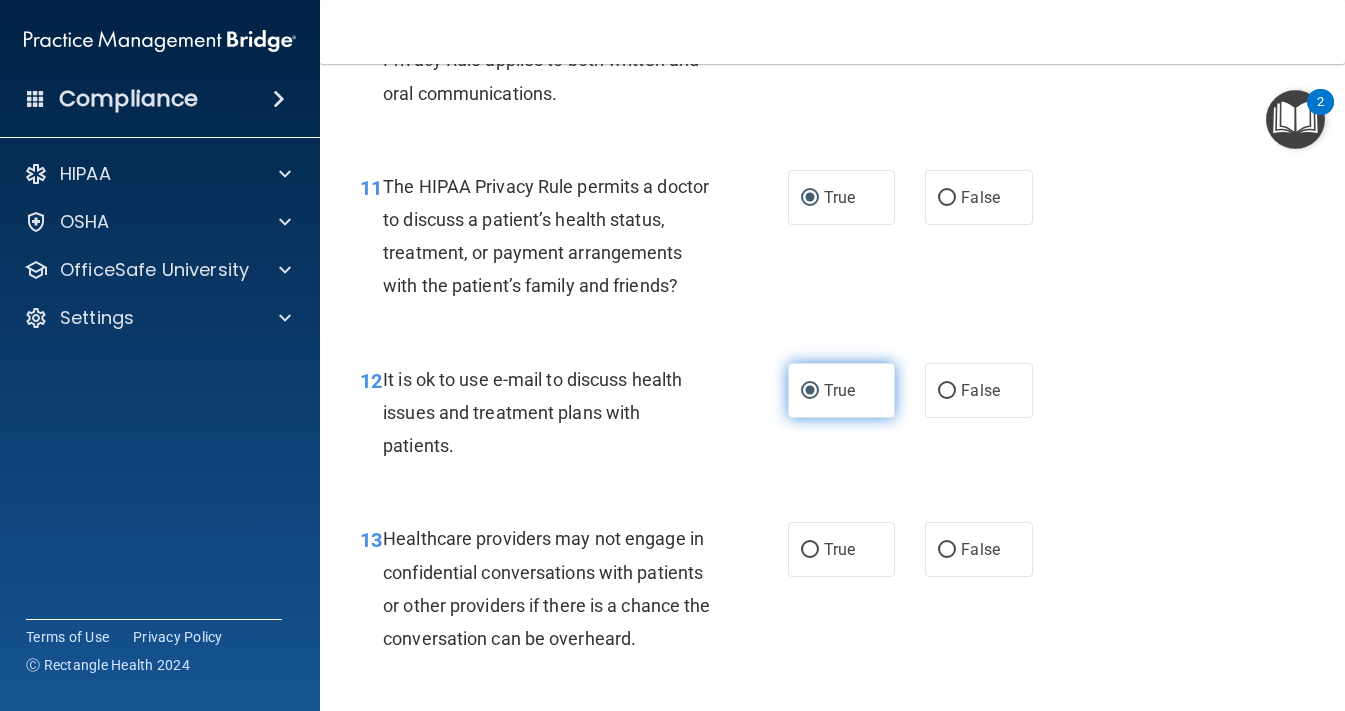 scroll, scrollTop: 2027, scrollLeft: 0, axis: vertical 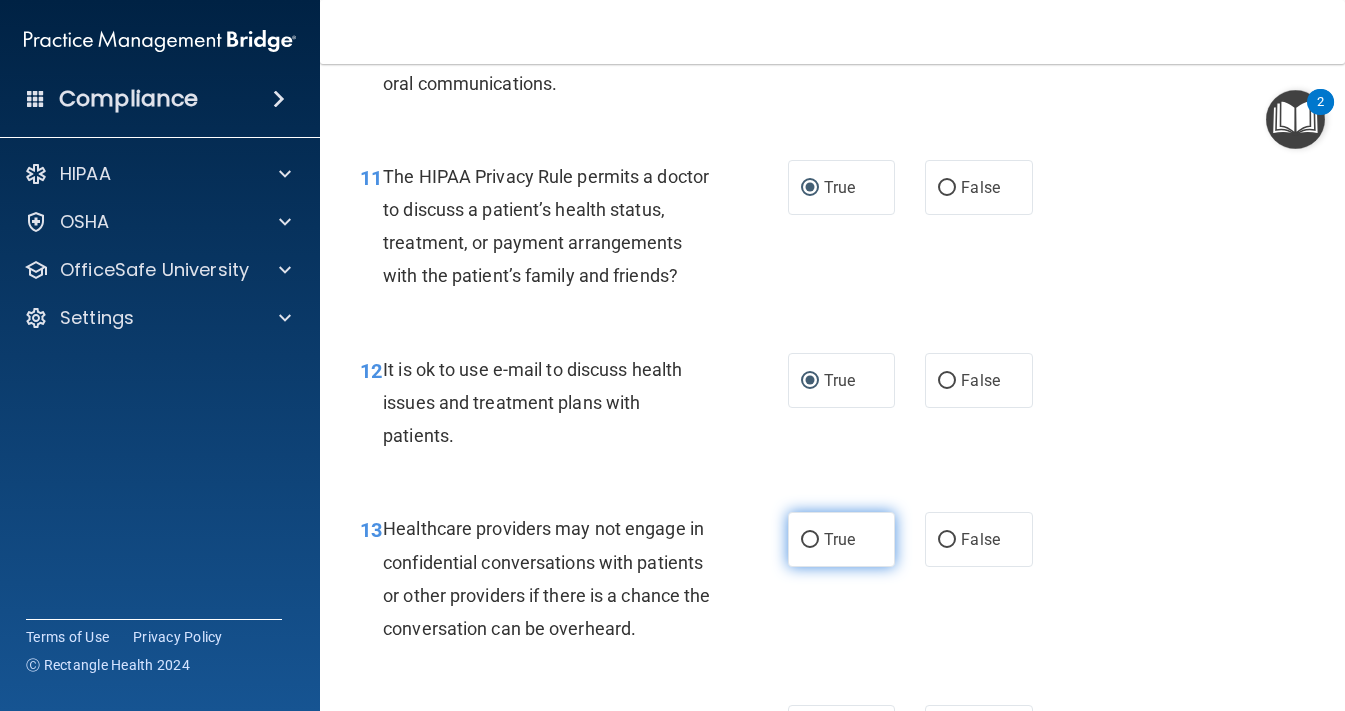 click on "True" at bounding box center (810, 540) 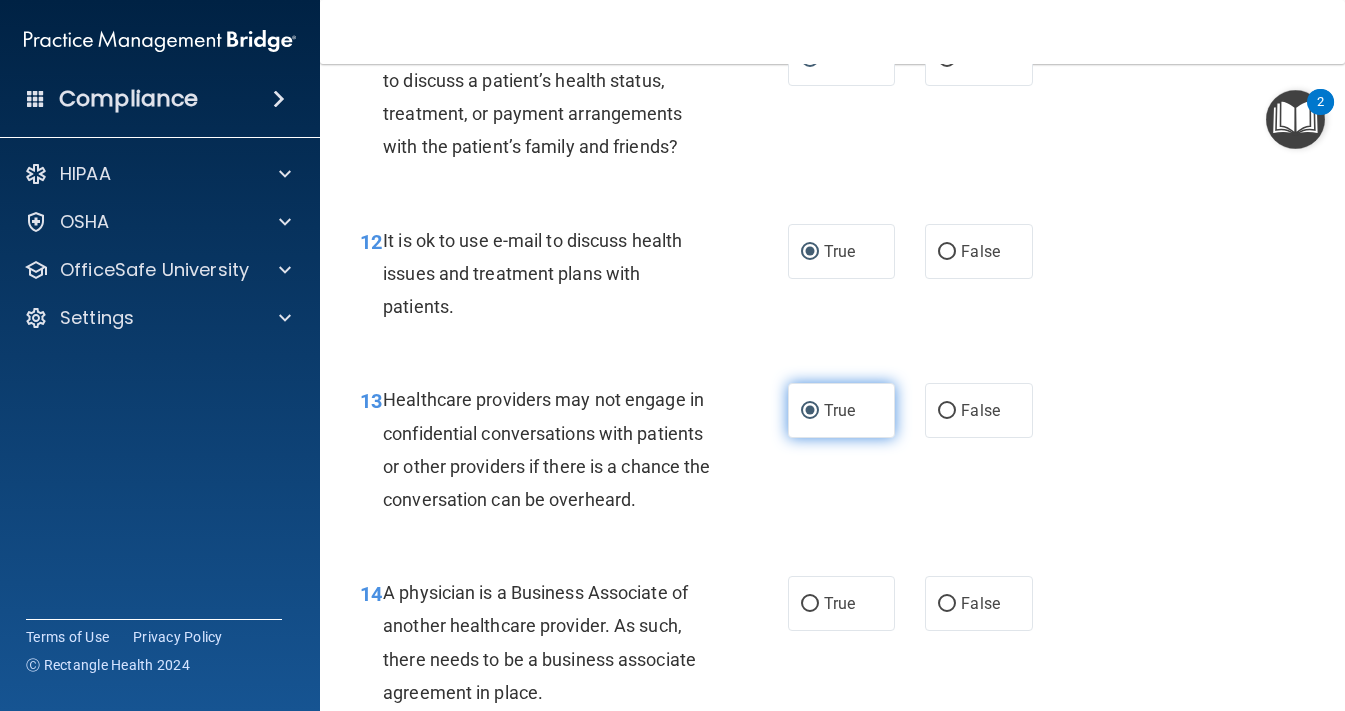 scroll, scrollTop: 2175, scrollLeft: 0, axis: vertical 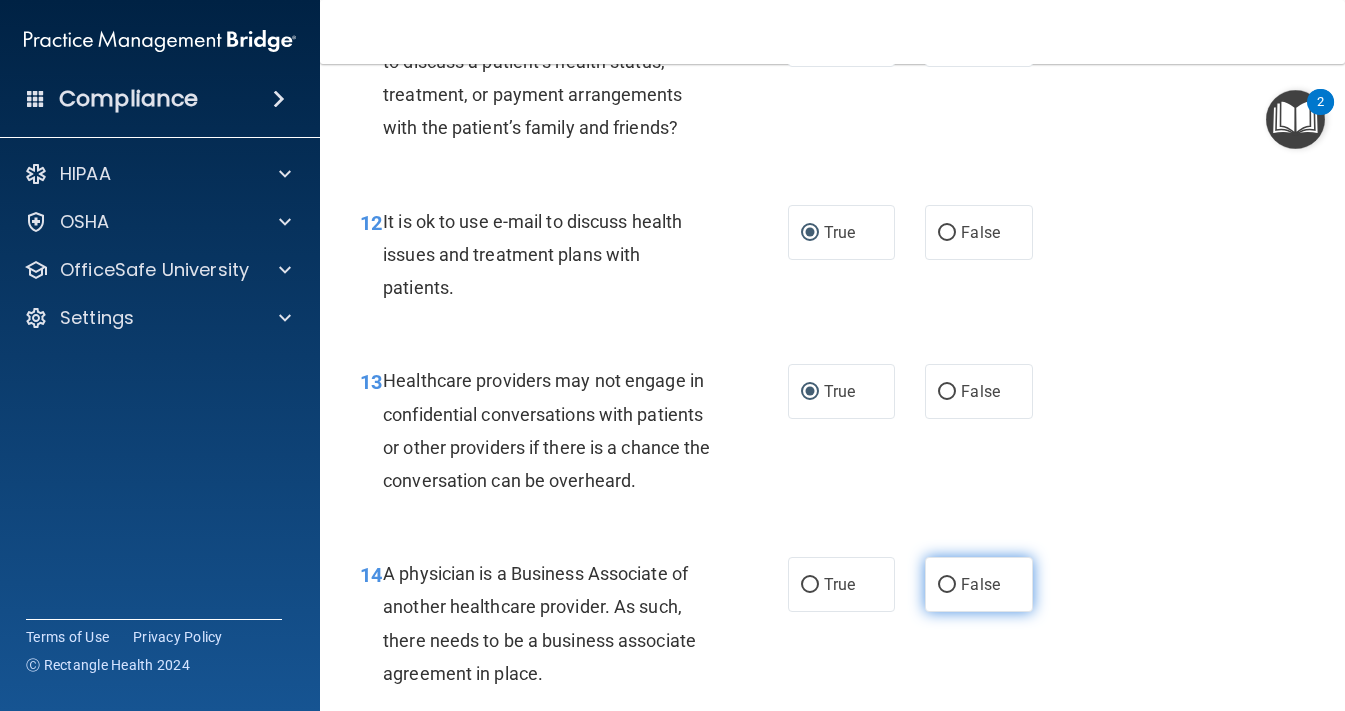 click on "False" at bounding box center [947, 585] 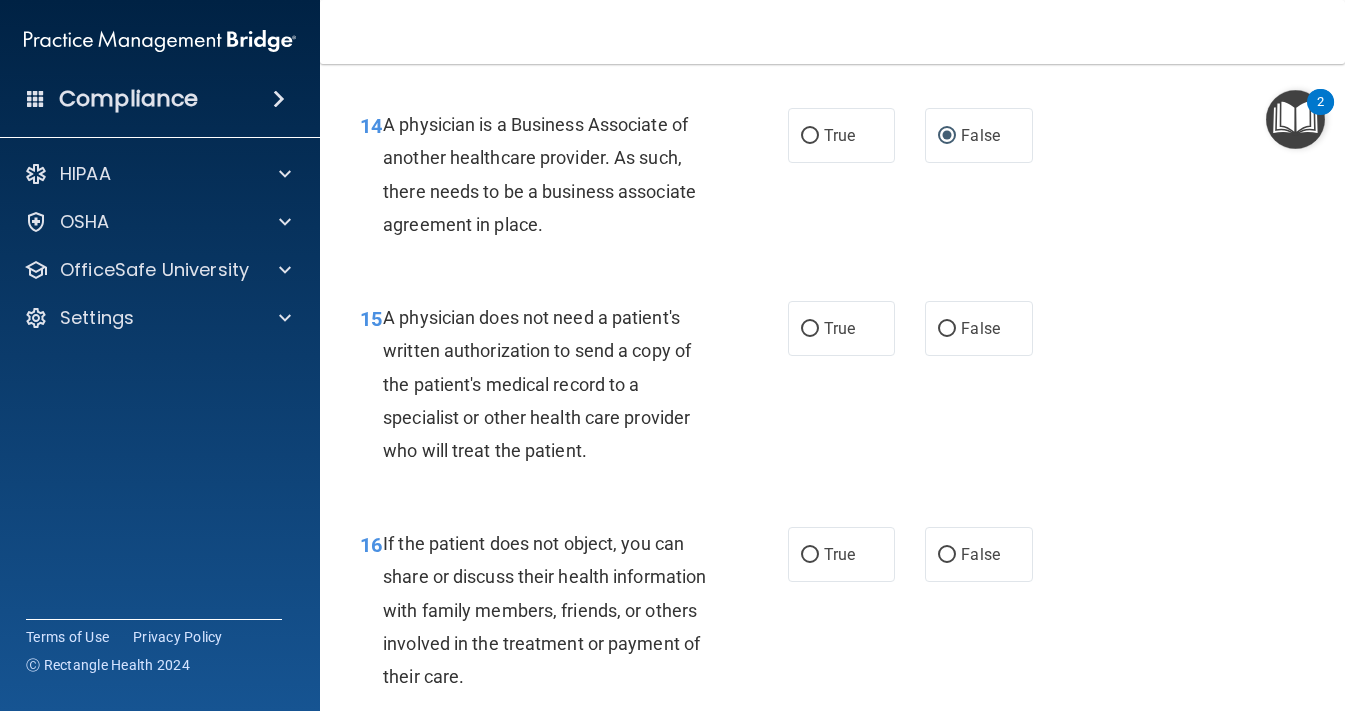 scroll, scrollTop: 2625, scrollLeft: 0, axis: vertical 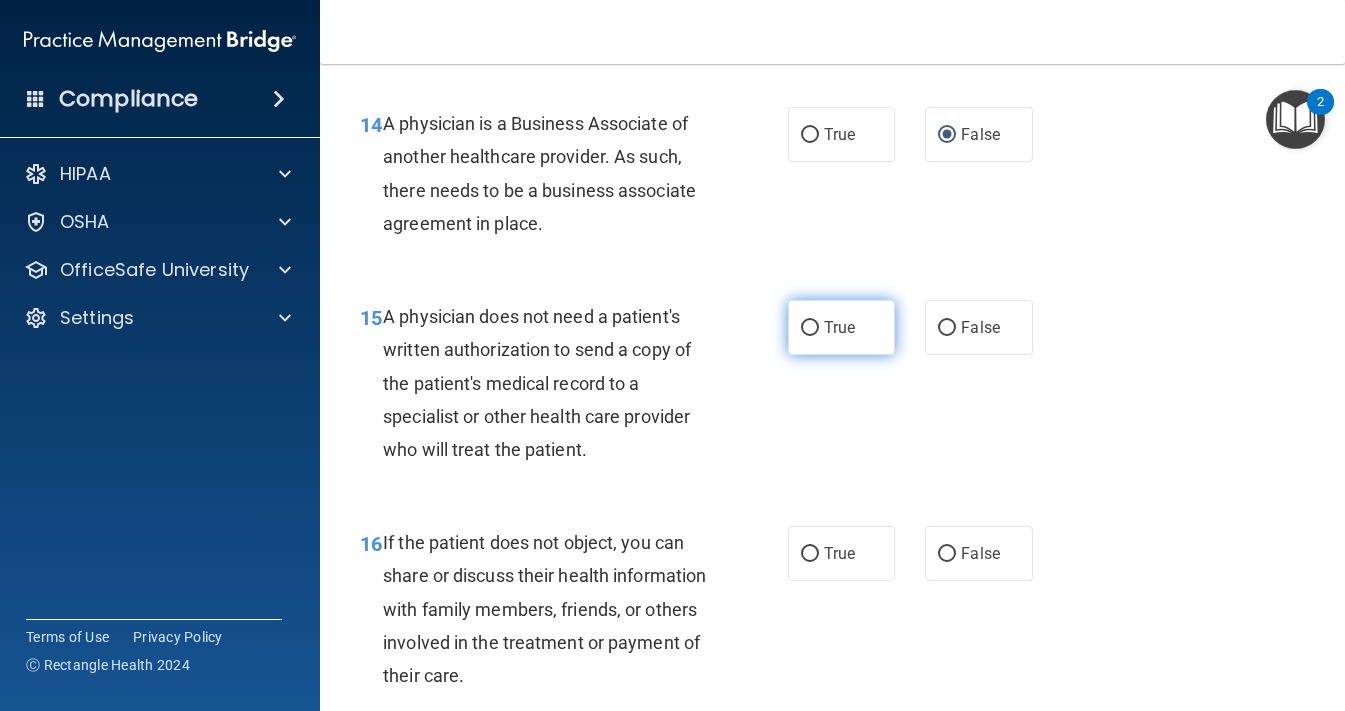 click on "True" at bounding box center [810, 328] 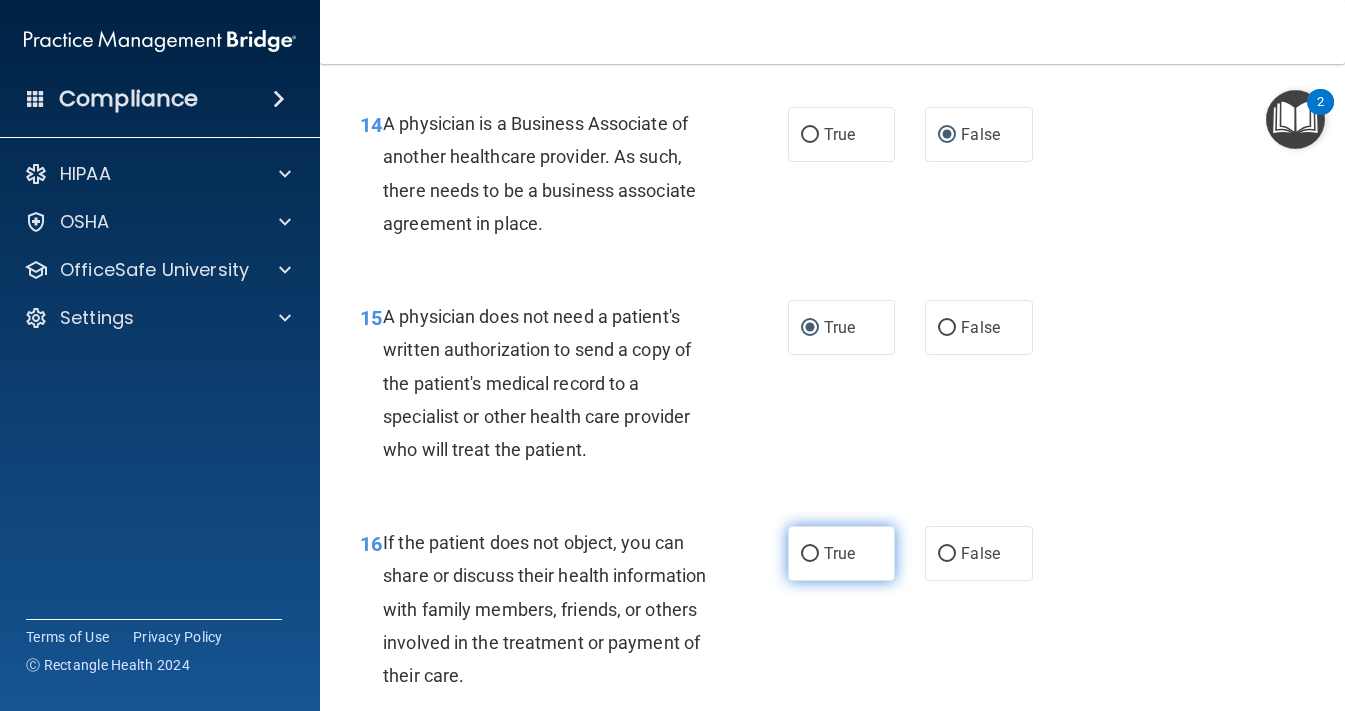 click on "True" at bounding box center (810, 554) 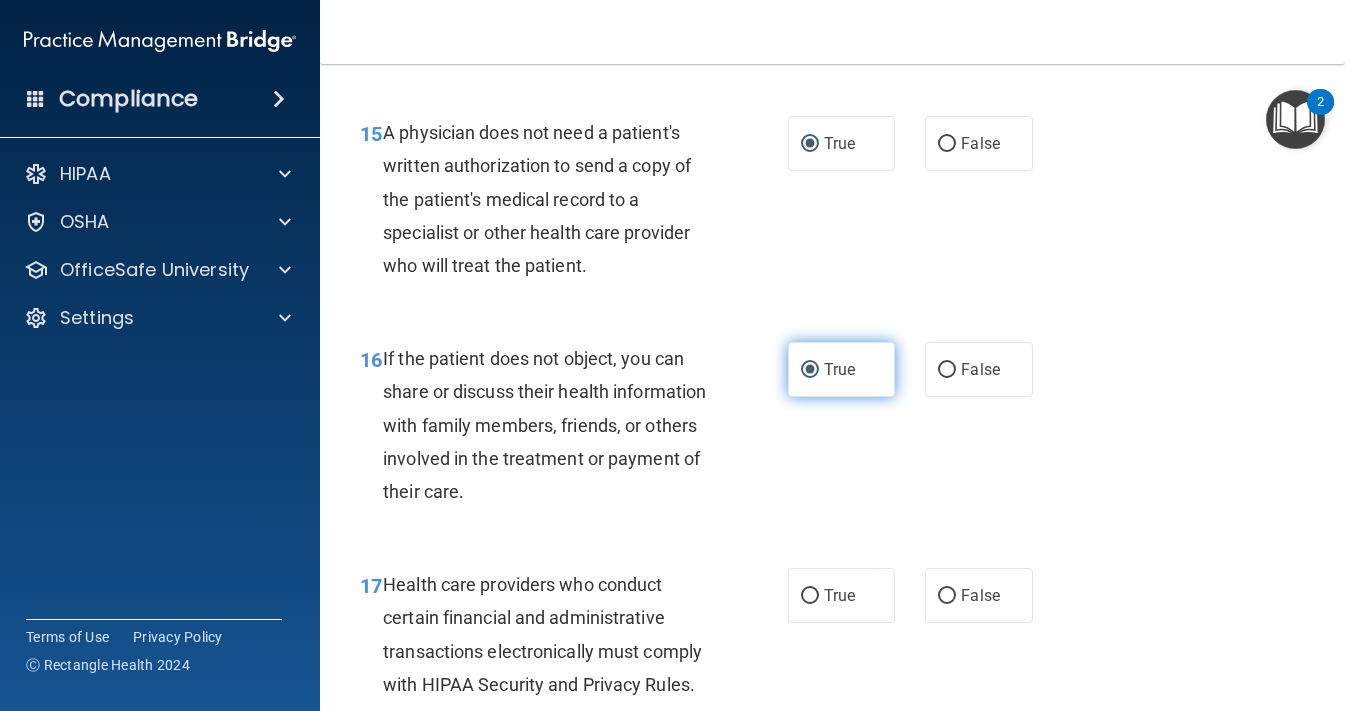 scroll, scrollTop: 2813, scrollLeft: 0, axis: vertical 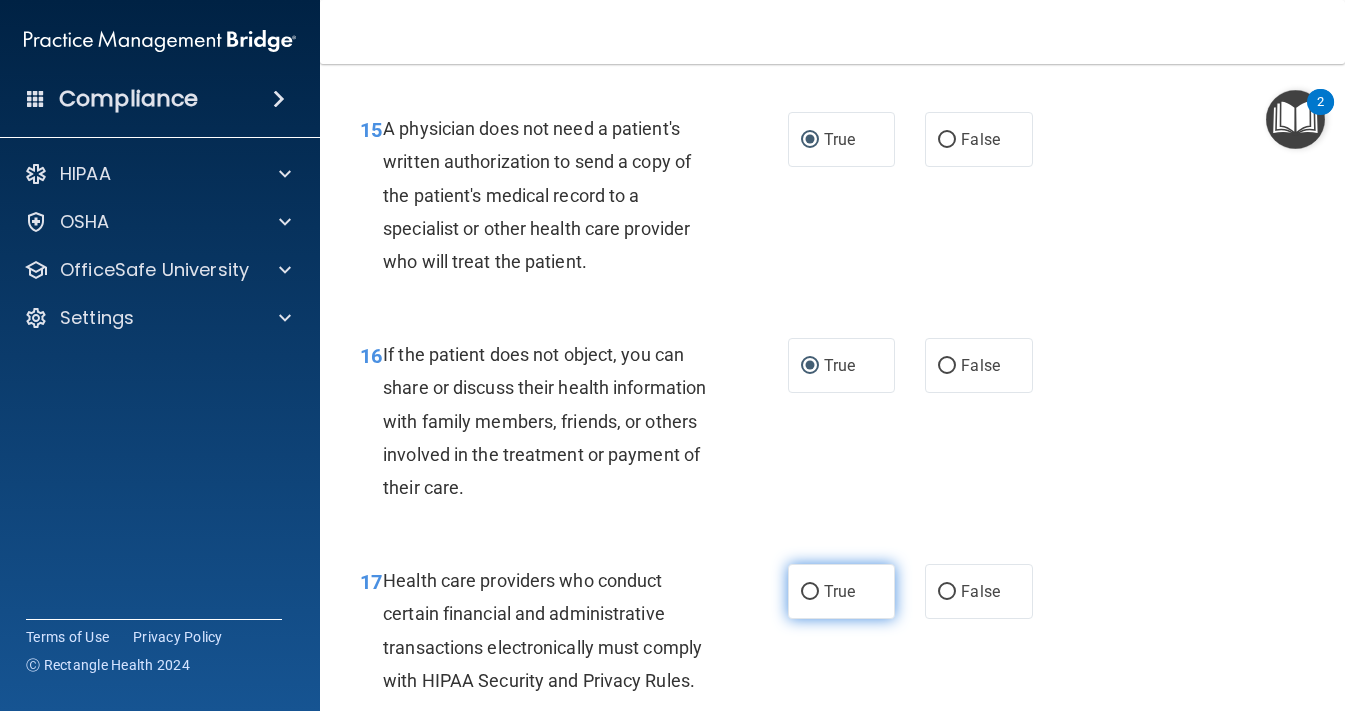 click on "True" at bounding box center [810, 592] 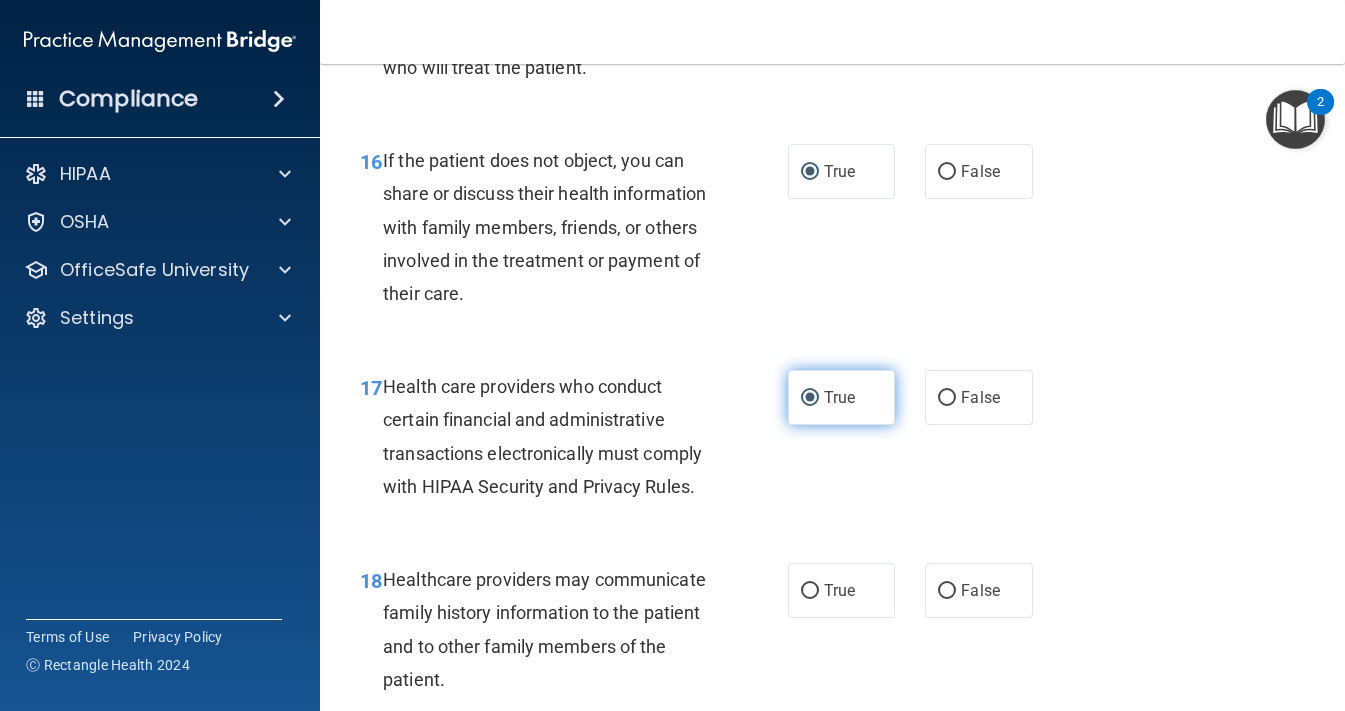 scroll, scrollTop: 3032, scrollLeft: 0, axis: vertical 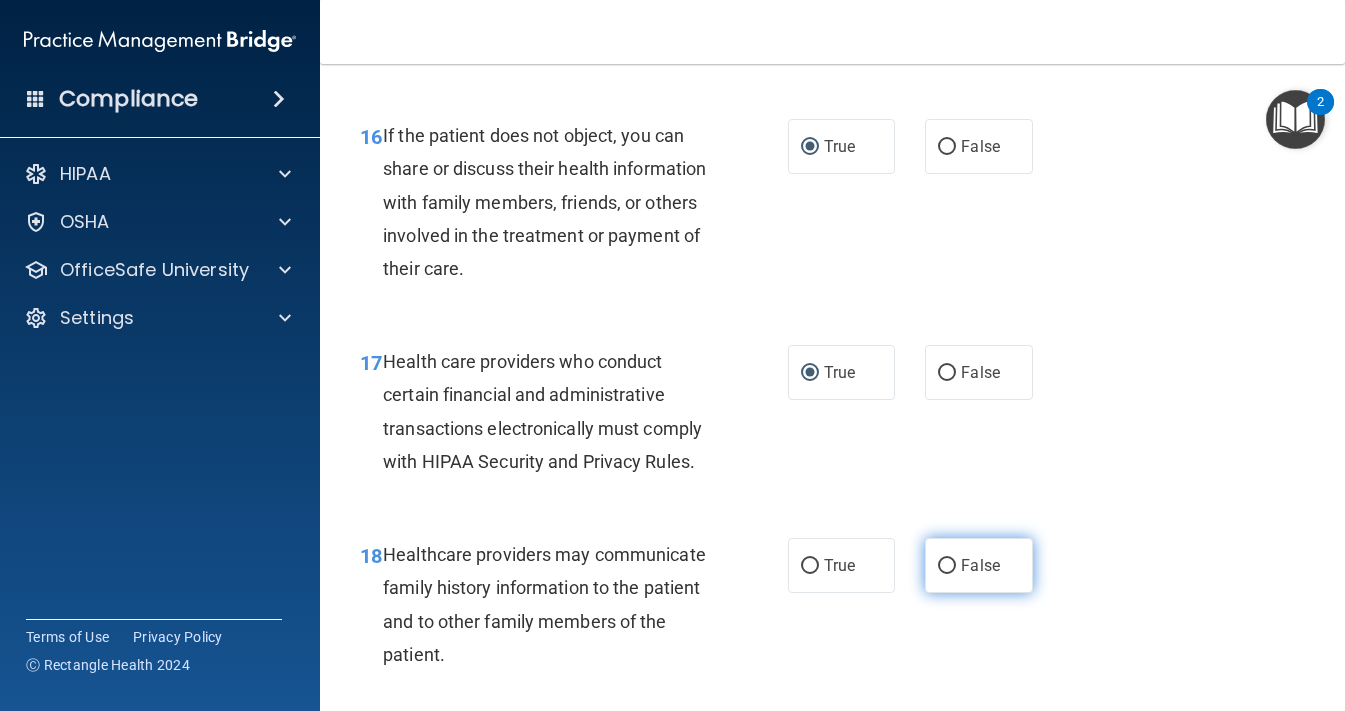 click on "False" at bounding box center [947, 566] 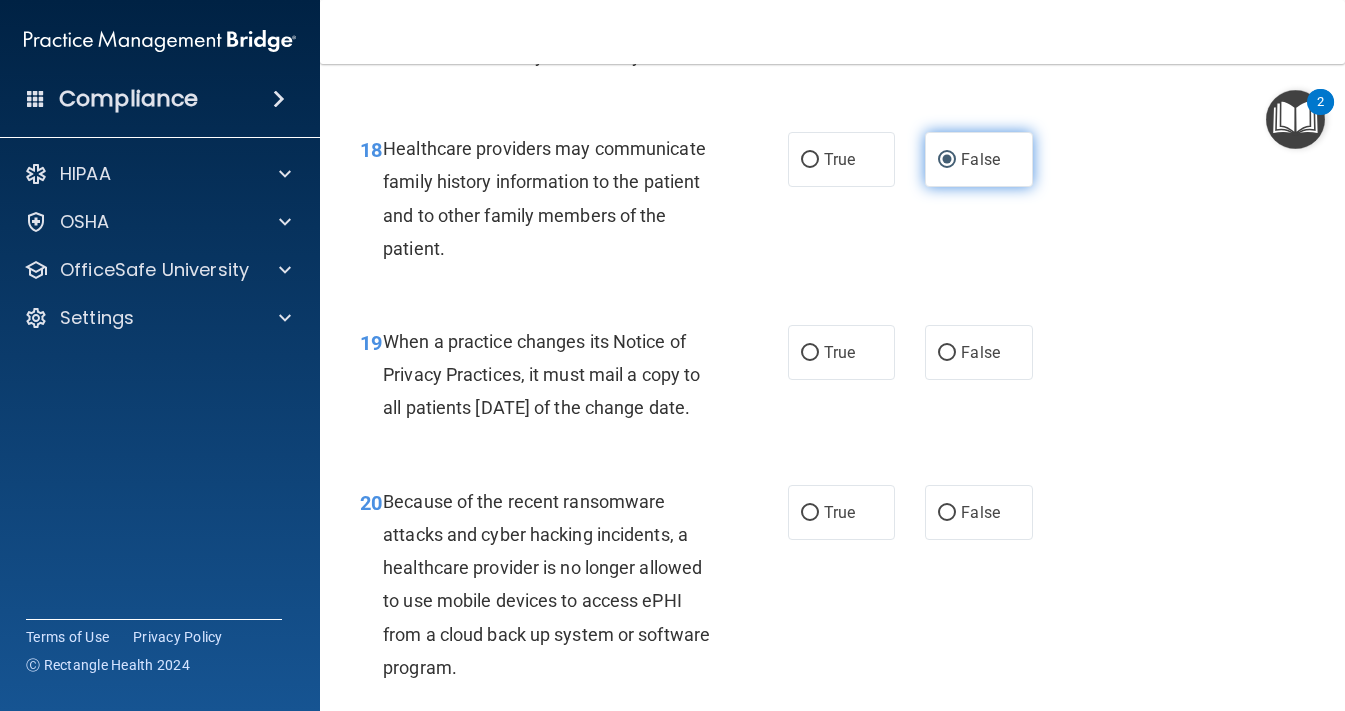 scroll, scrollTop: 3447, scrollLeft: 0, axis: vertical 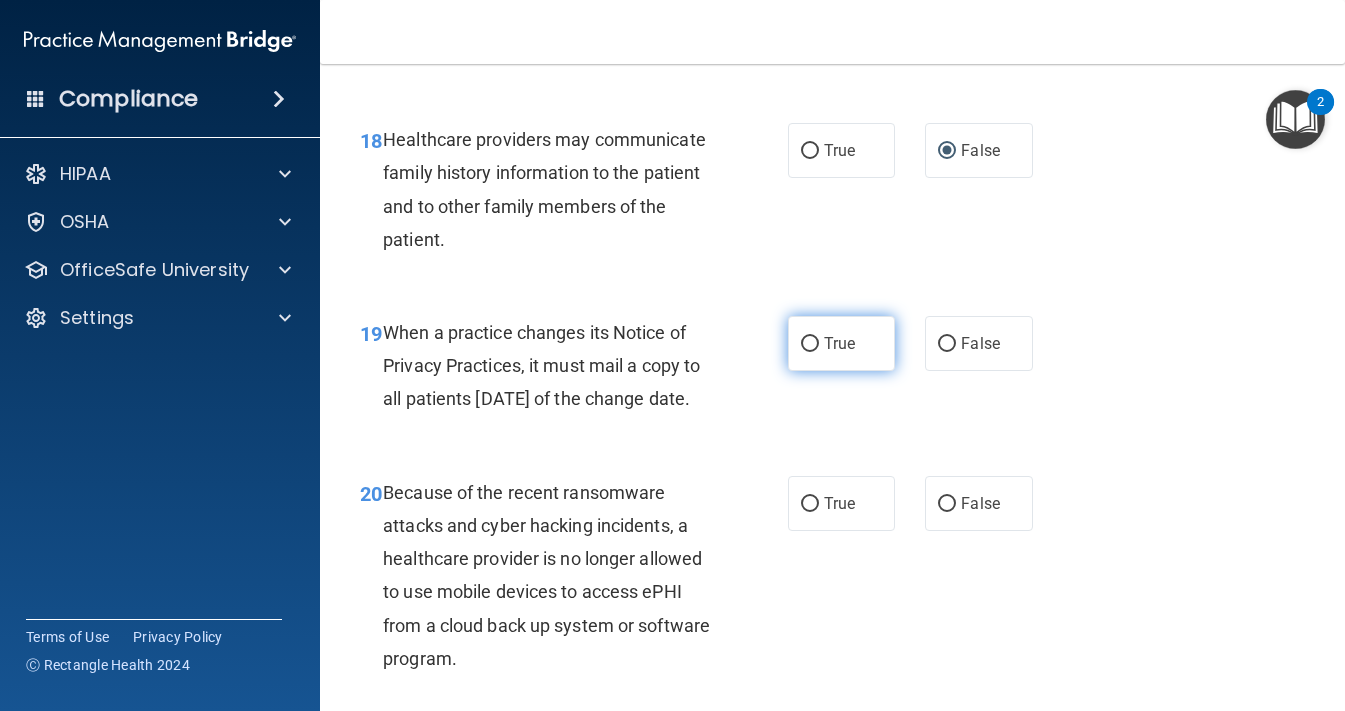 click on "True" at bounding box center (810, 344) 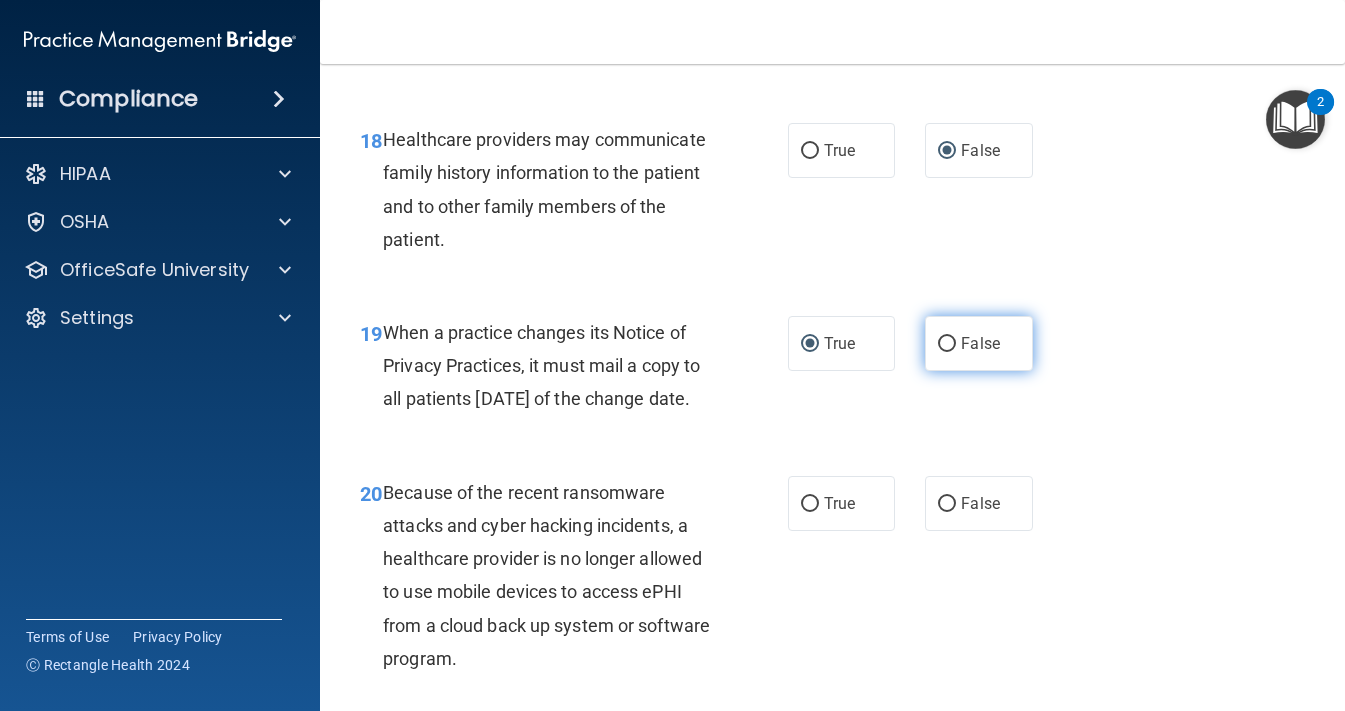 click on "False" at bounding box center (947, 344) 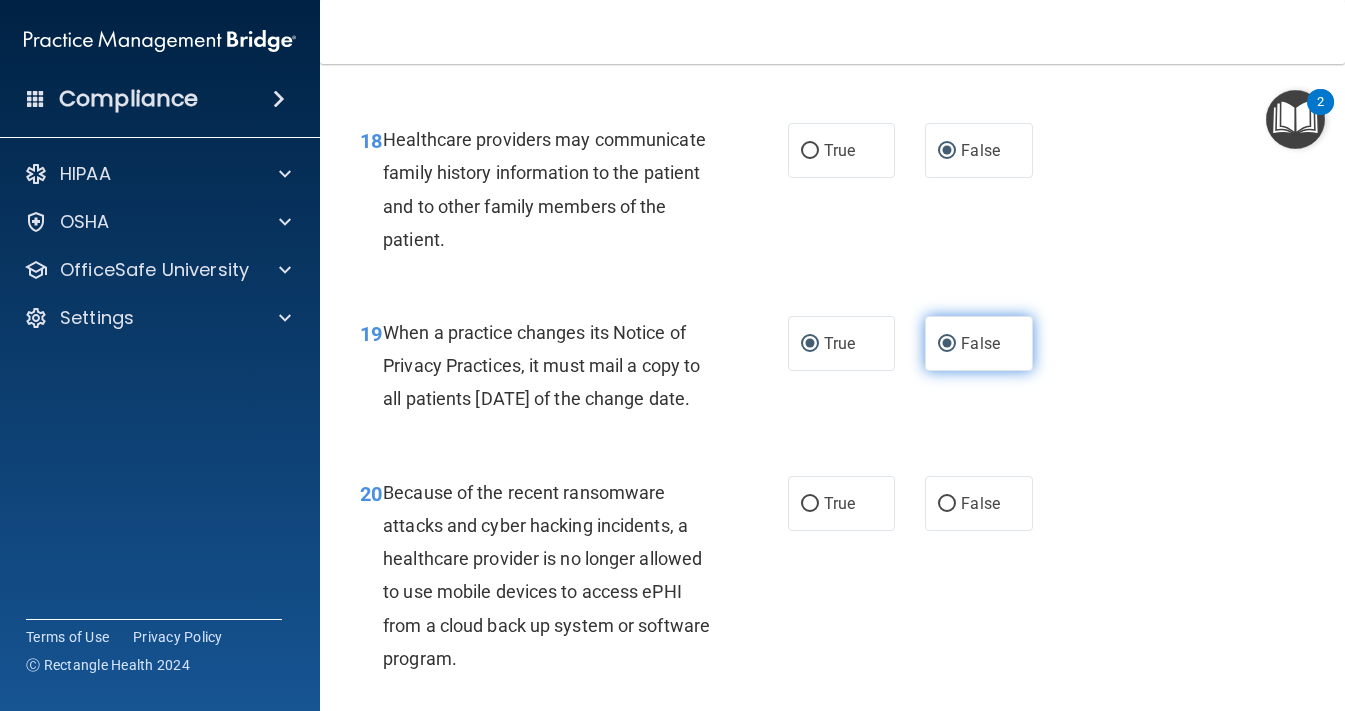 radio on "false" 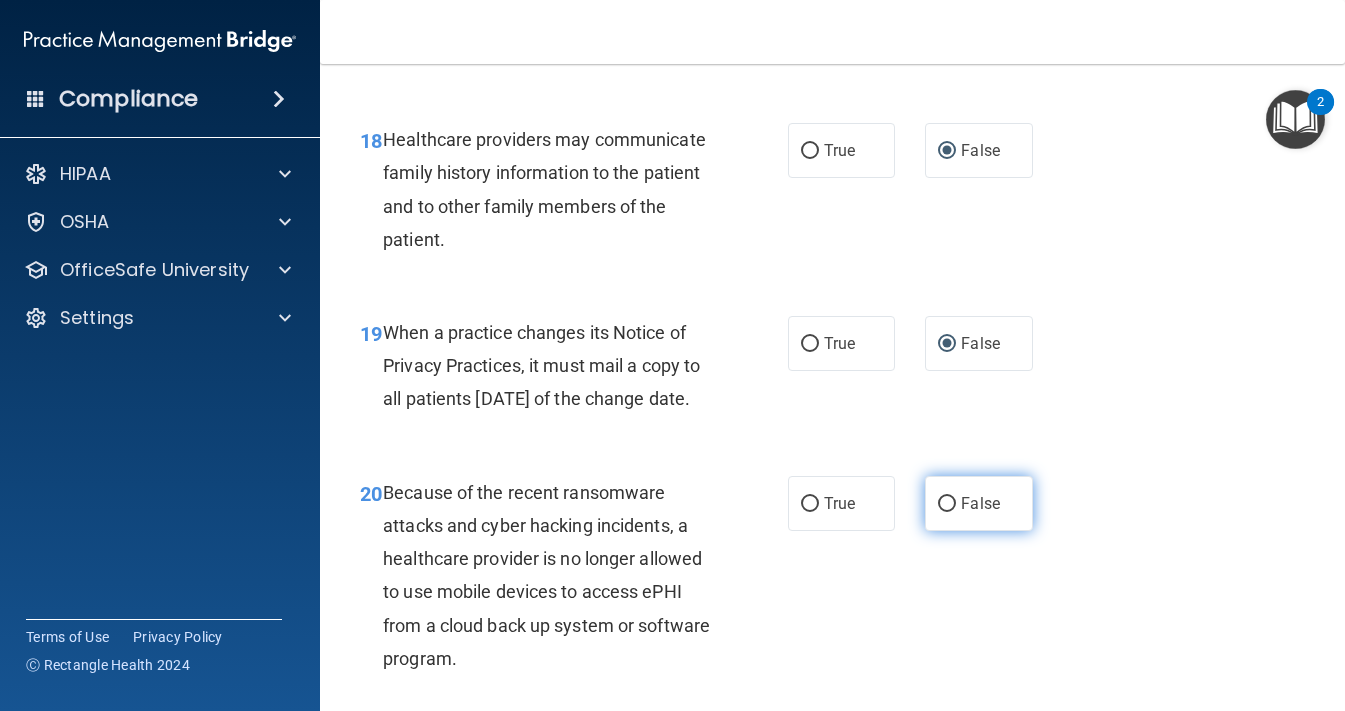 click on "False" at bounding box center [979, 503] 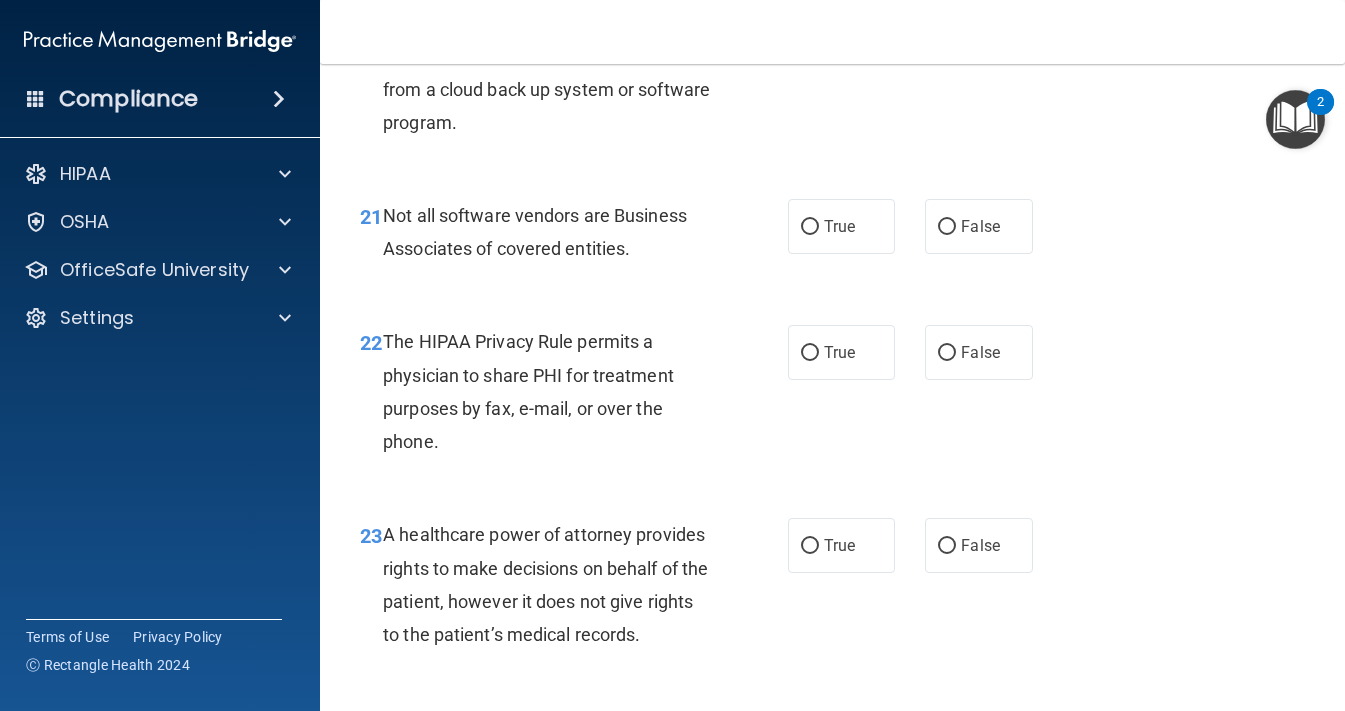 scroll, scrollTop: 3987, scrollLeft: 0, axis: vertical 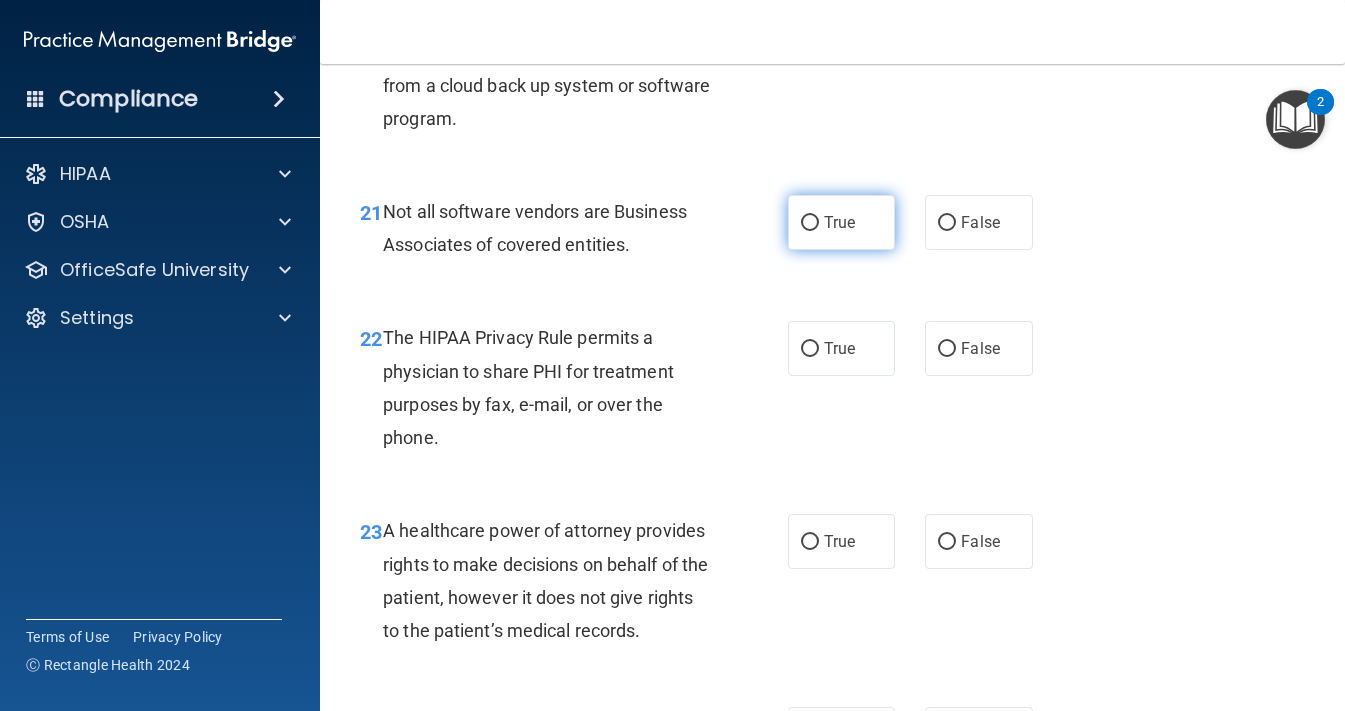 click on "True" at bounding box center (842, 222) 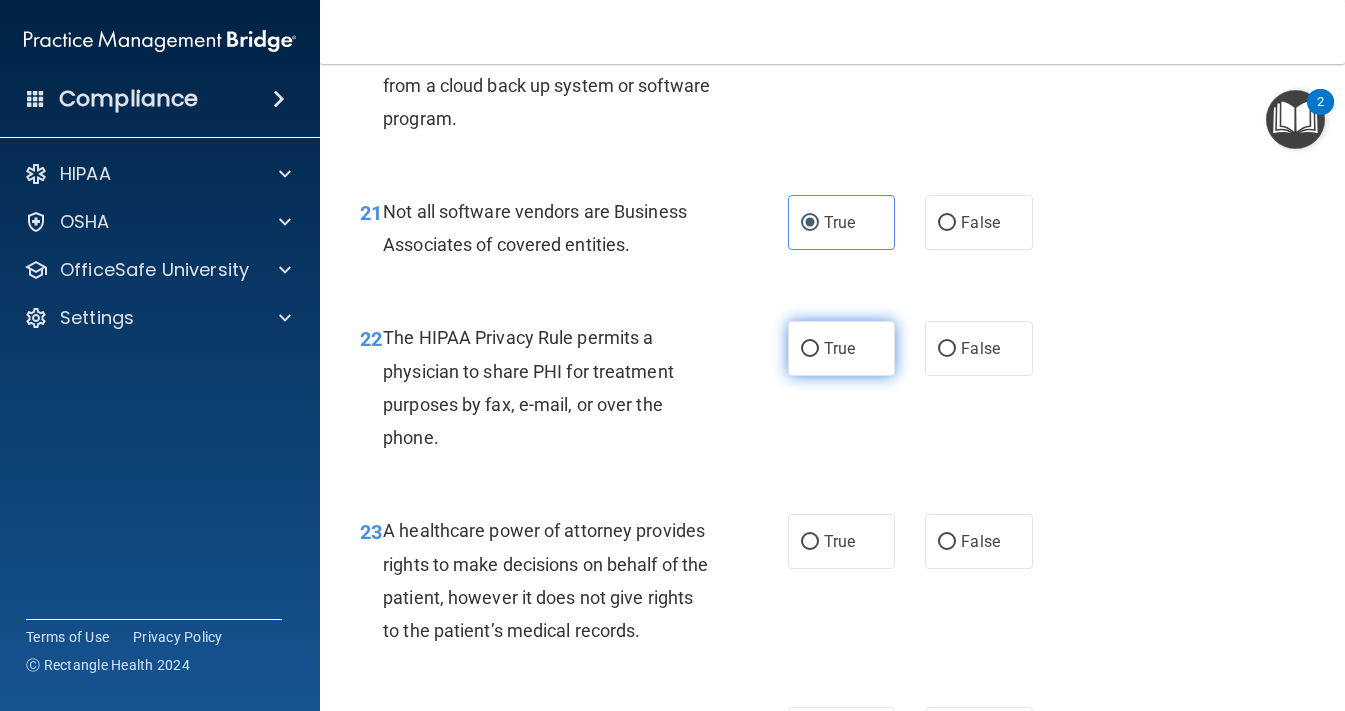 click on "True" at bounding box center (810, 349) 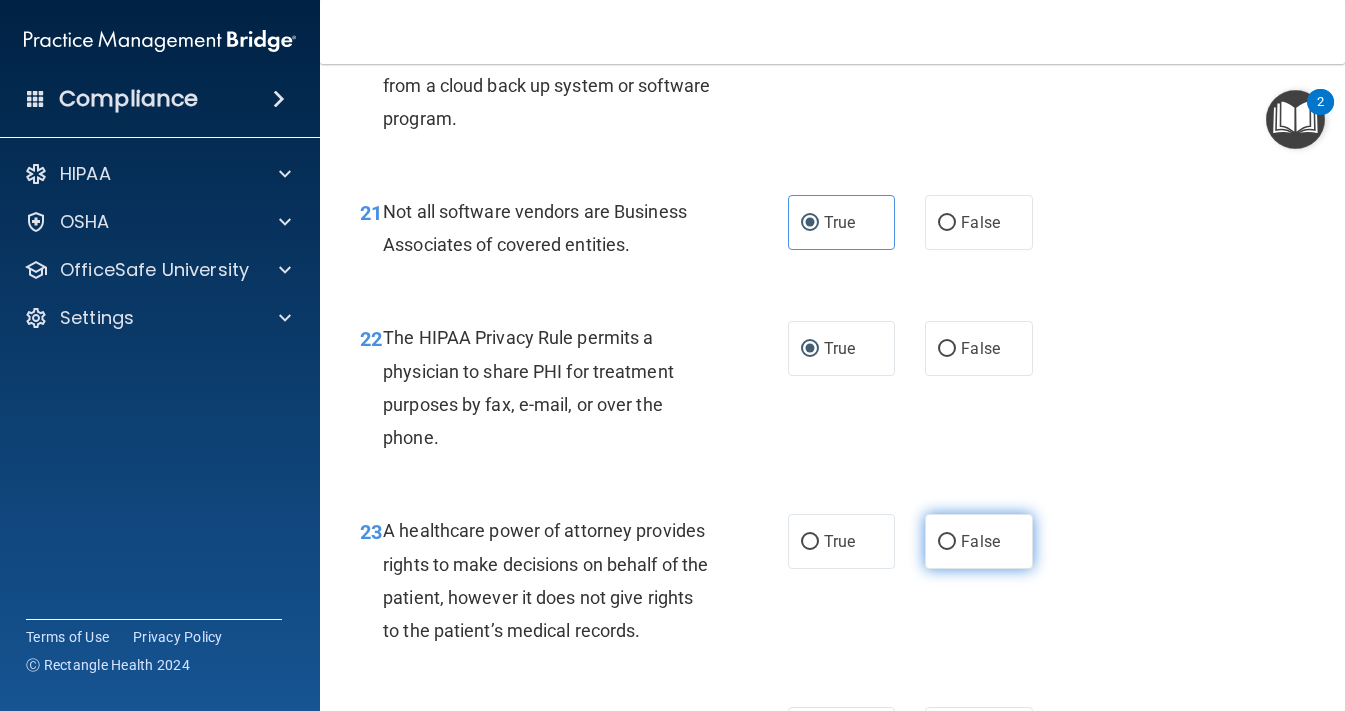 click on "False" at bounding box center [979, 541] 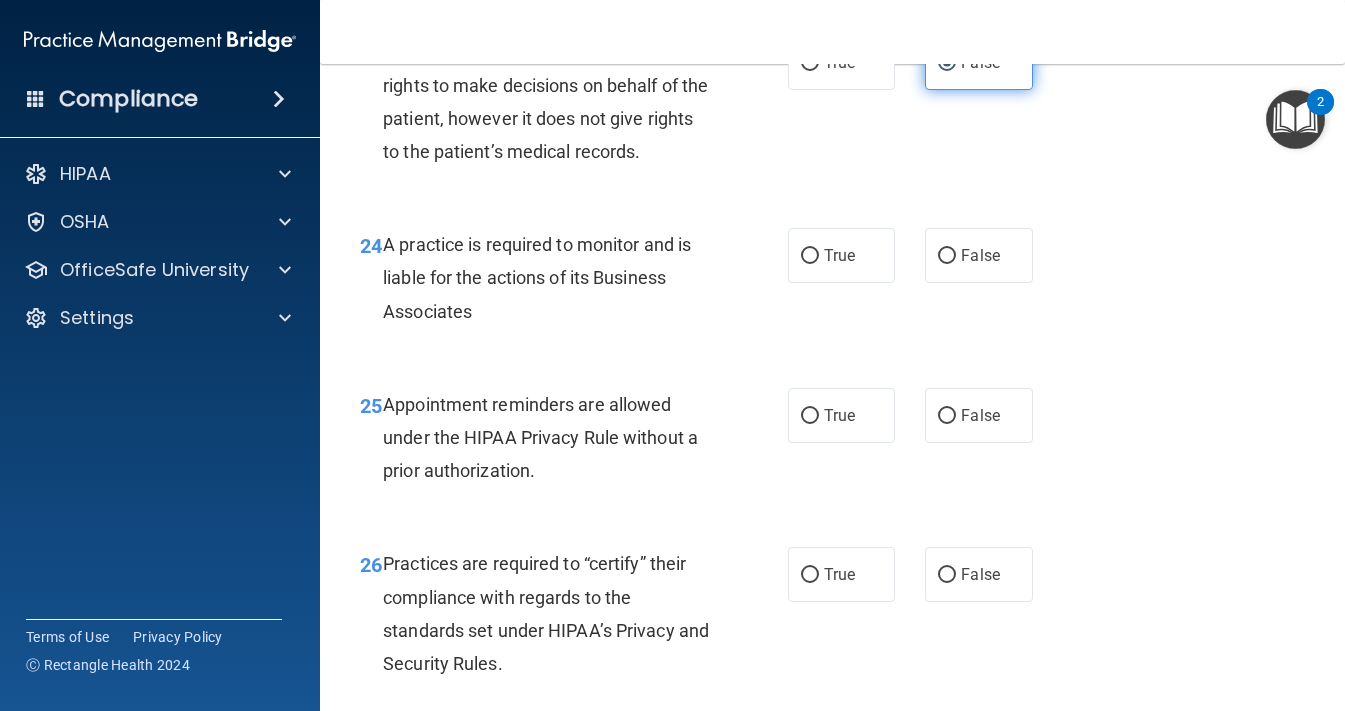 scroll, scrollTop: 4494, scrollLeft: 0, axis: vertical 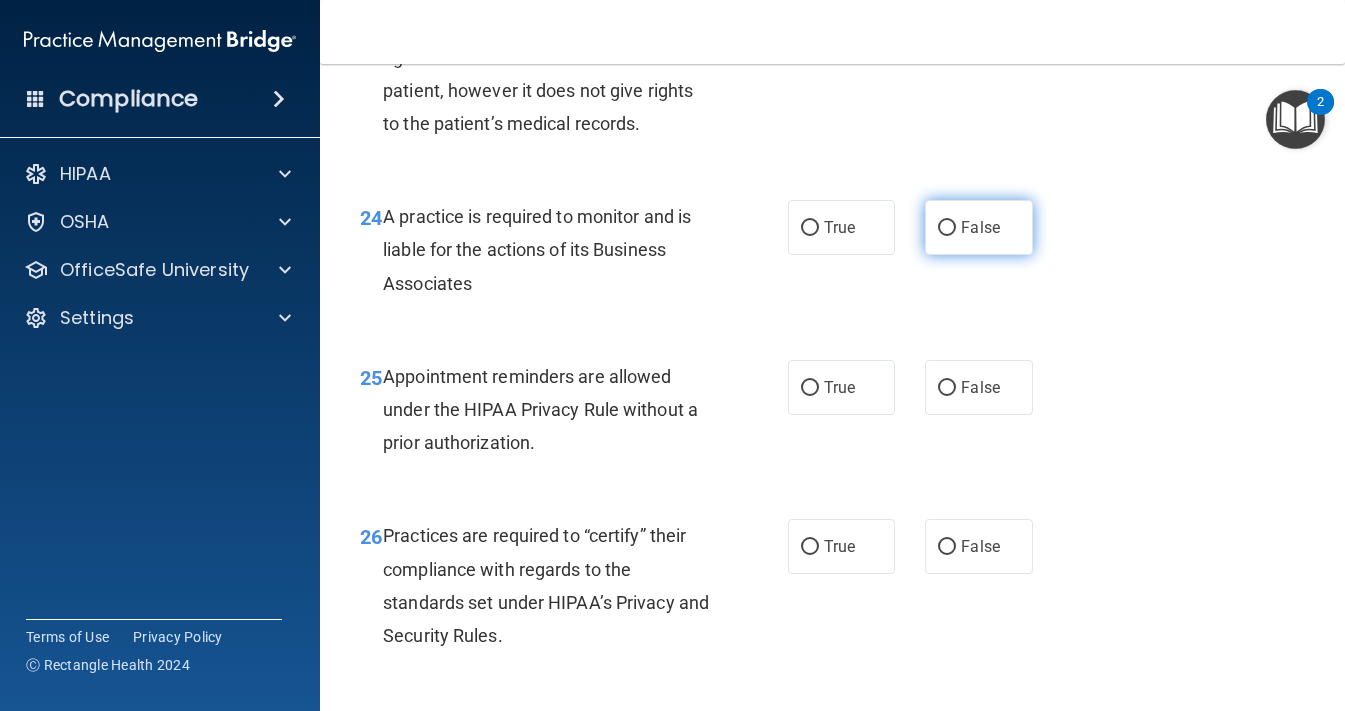 click on "False" at bounding box center [947, 228] 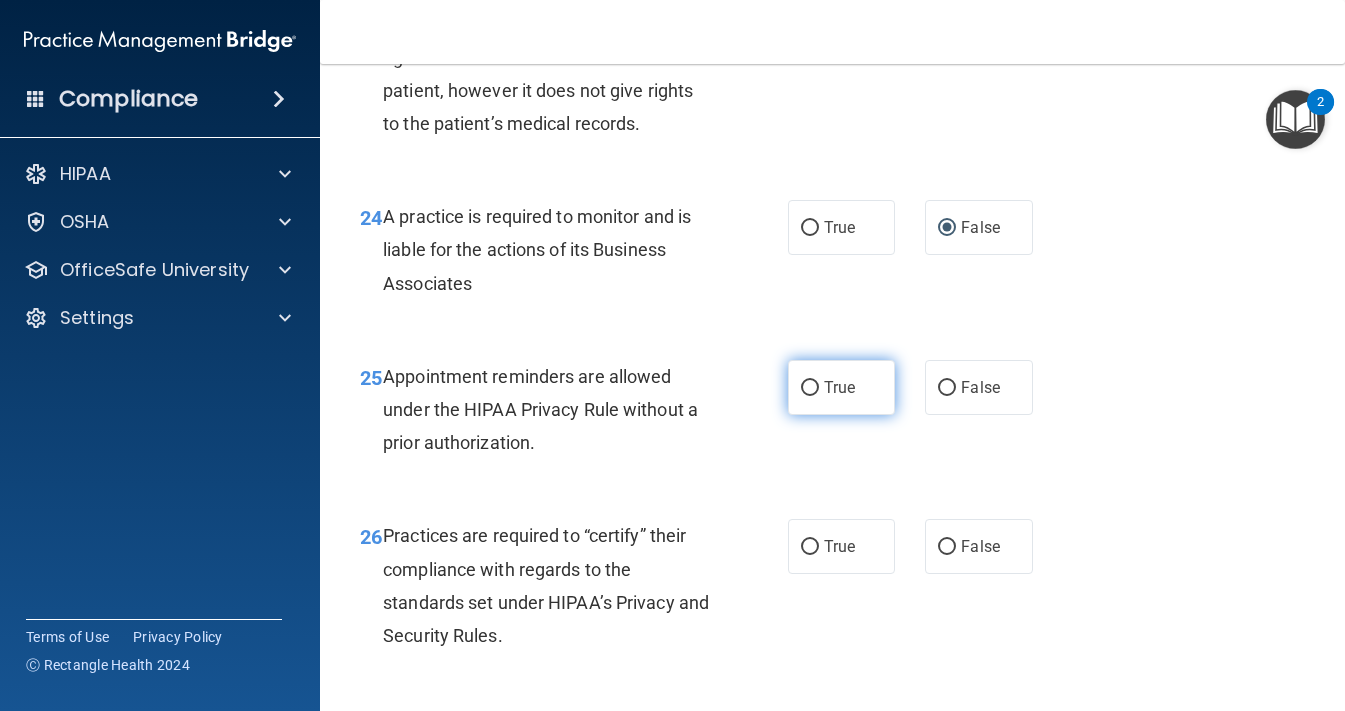 click on "True" at bounding box center (842, 387) 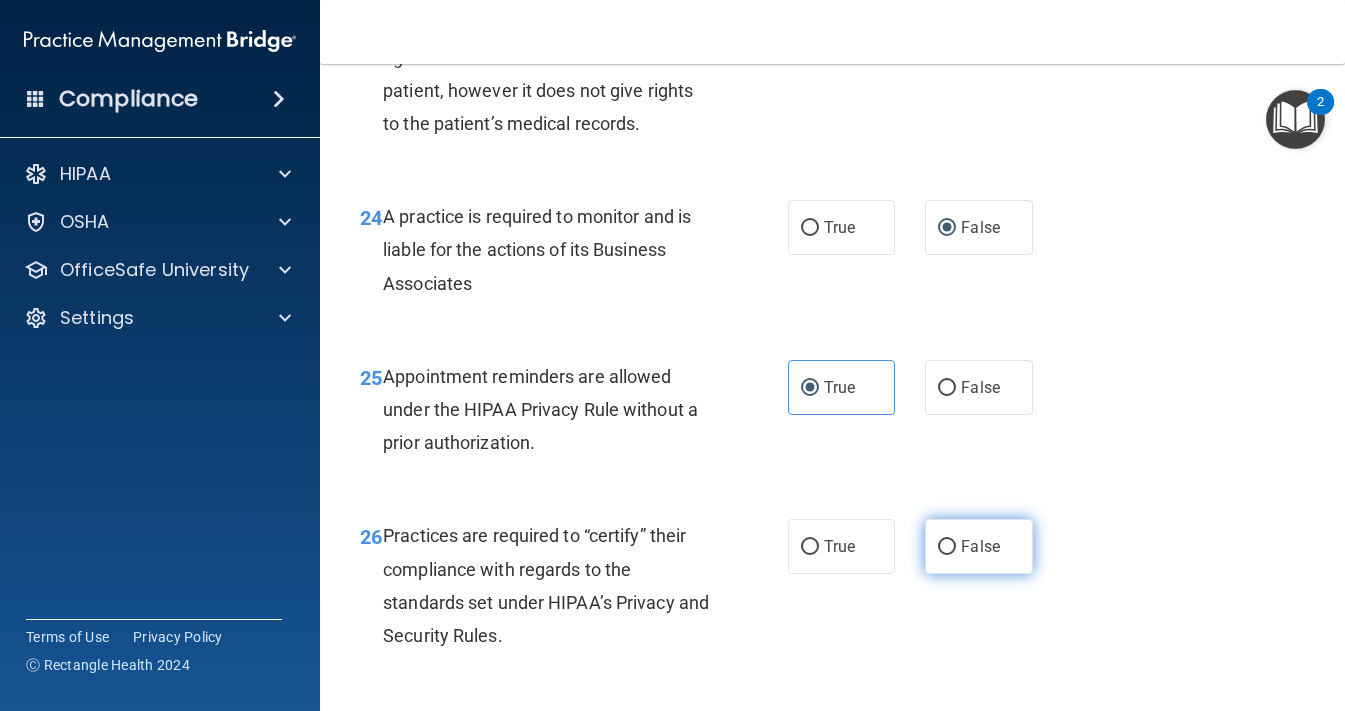 click on "False" at bounding box center (947, 547) 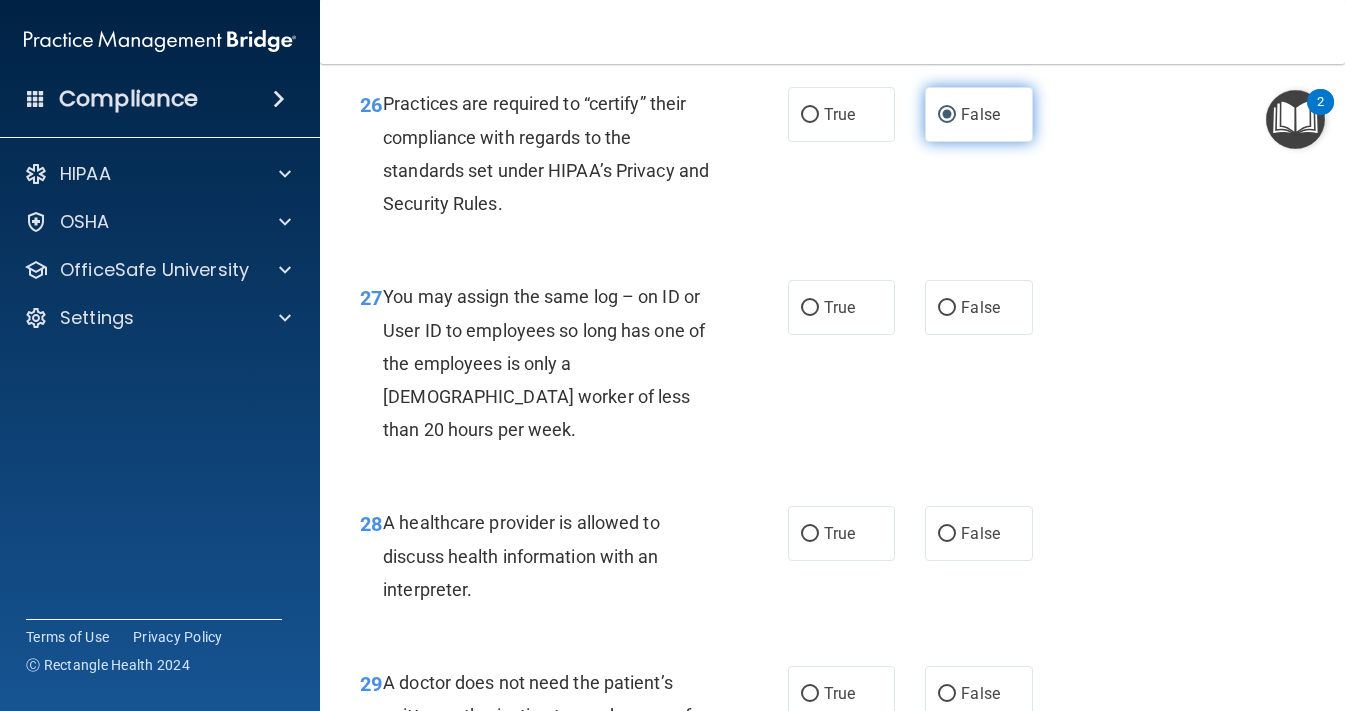 scroll, scrollTop: 4930, scrollLeft: 0, axis: vertical 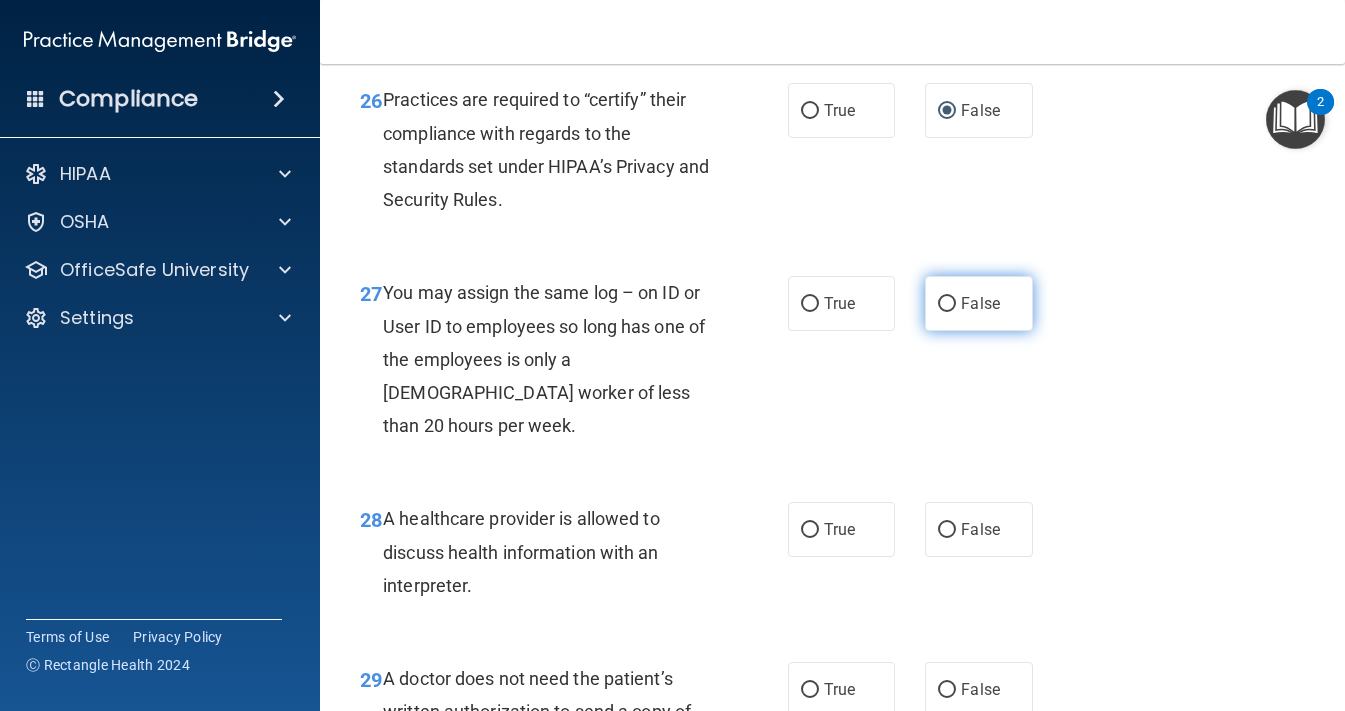 click on "False" at bounding box center (979, 303) 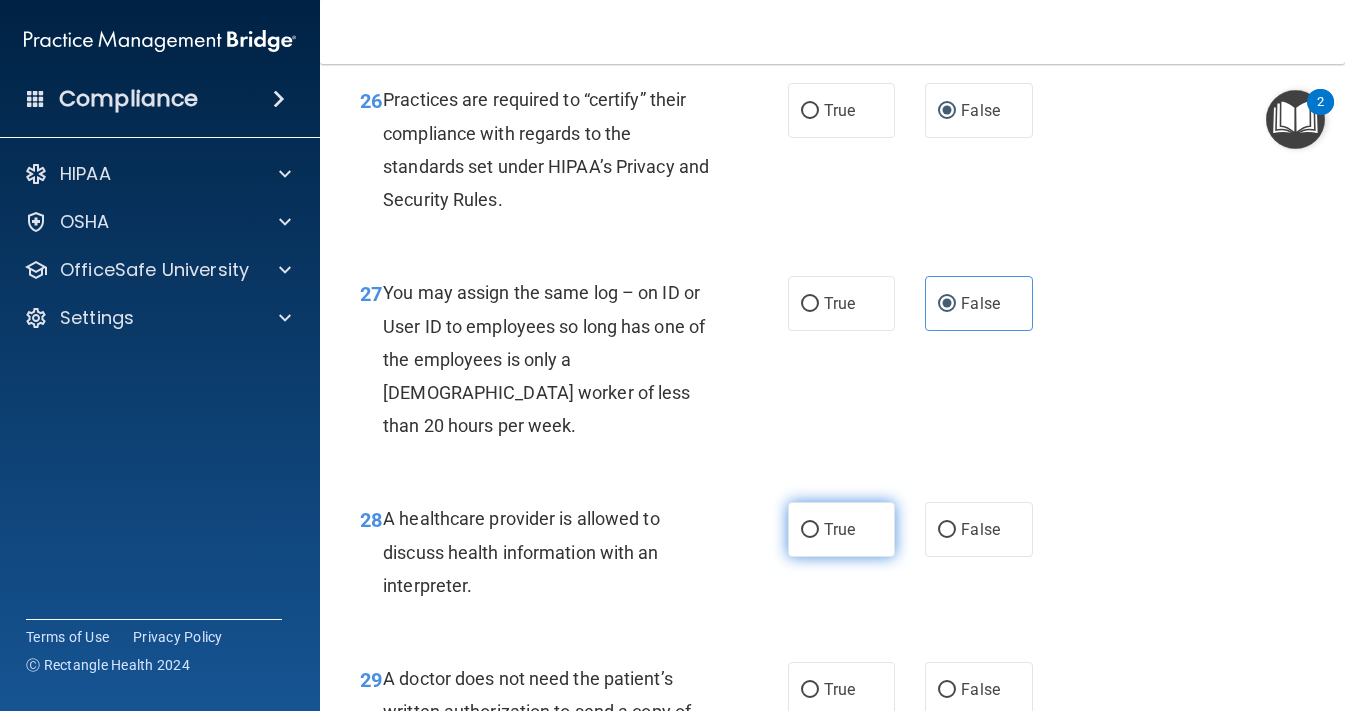 click on "True" at bounding box center (842, 529) 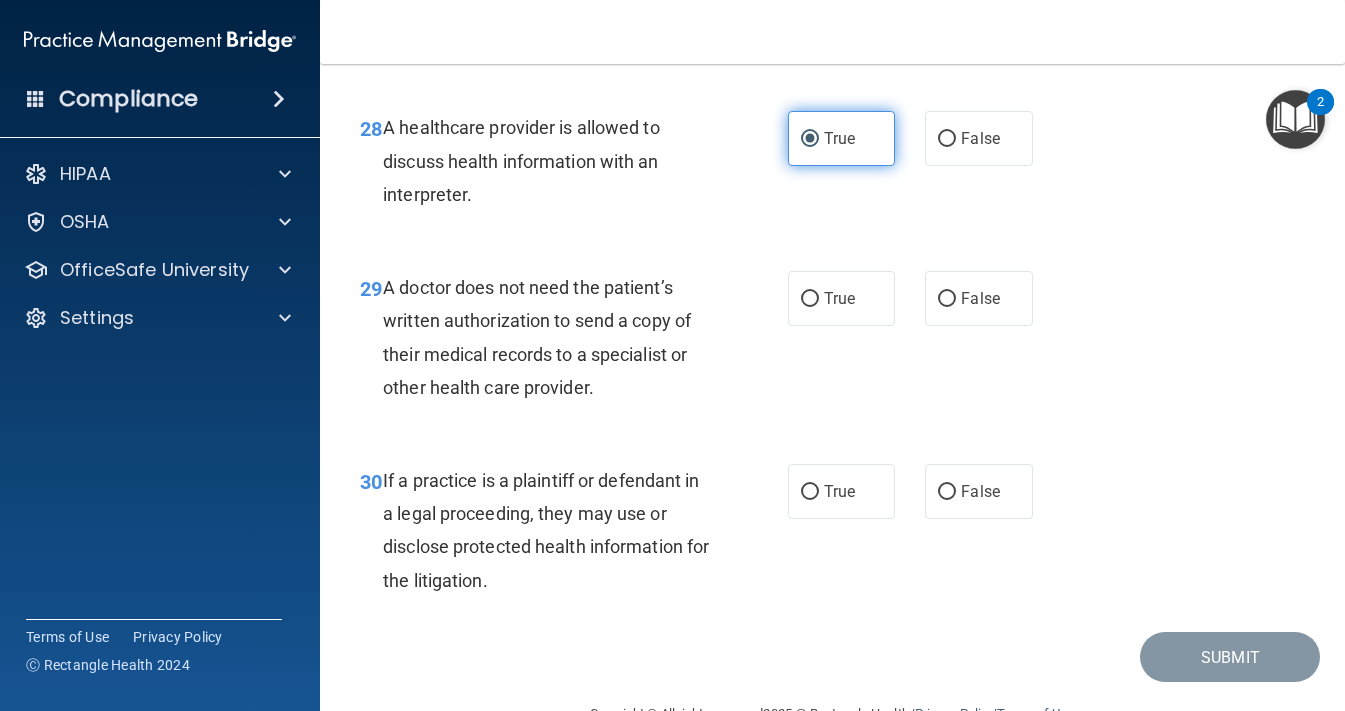 scroll, scrollTop: 5330, scrollLeft: 0, axis: vertical 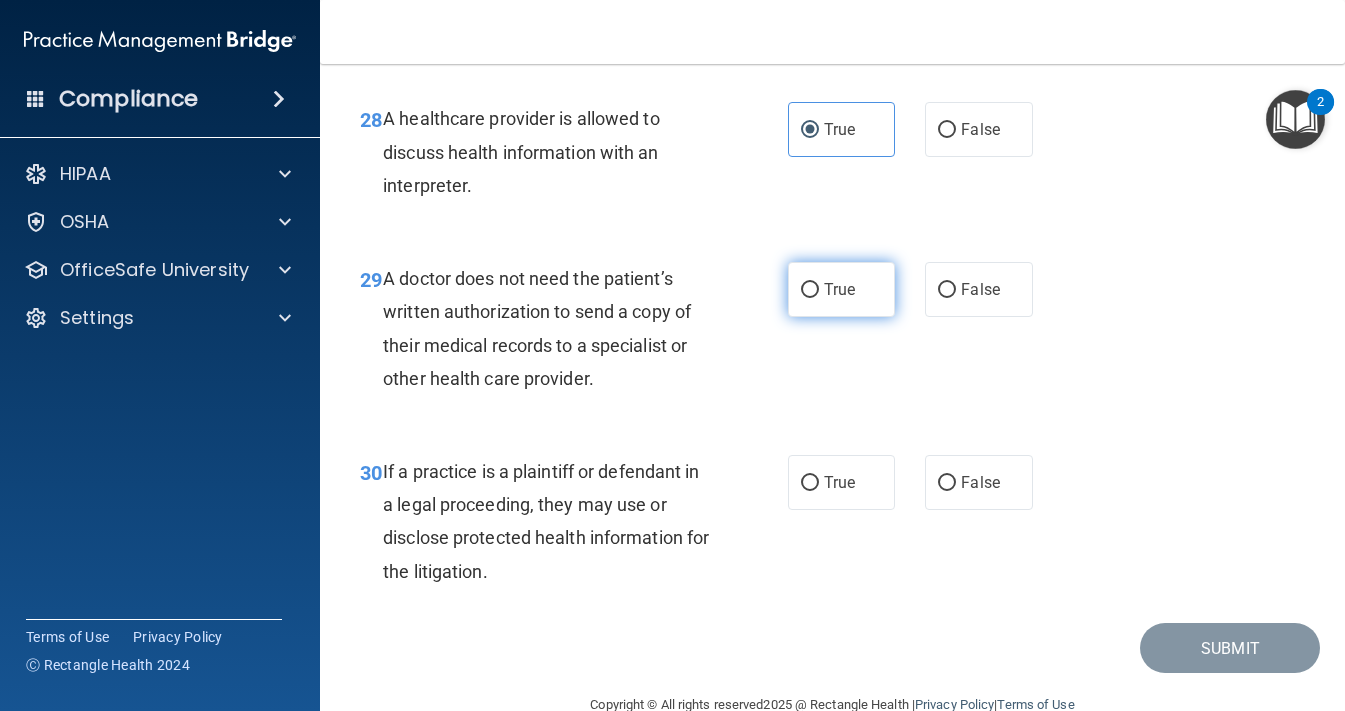 click on "True" at bounding box center [842, 289] 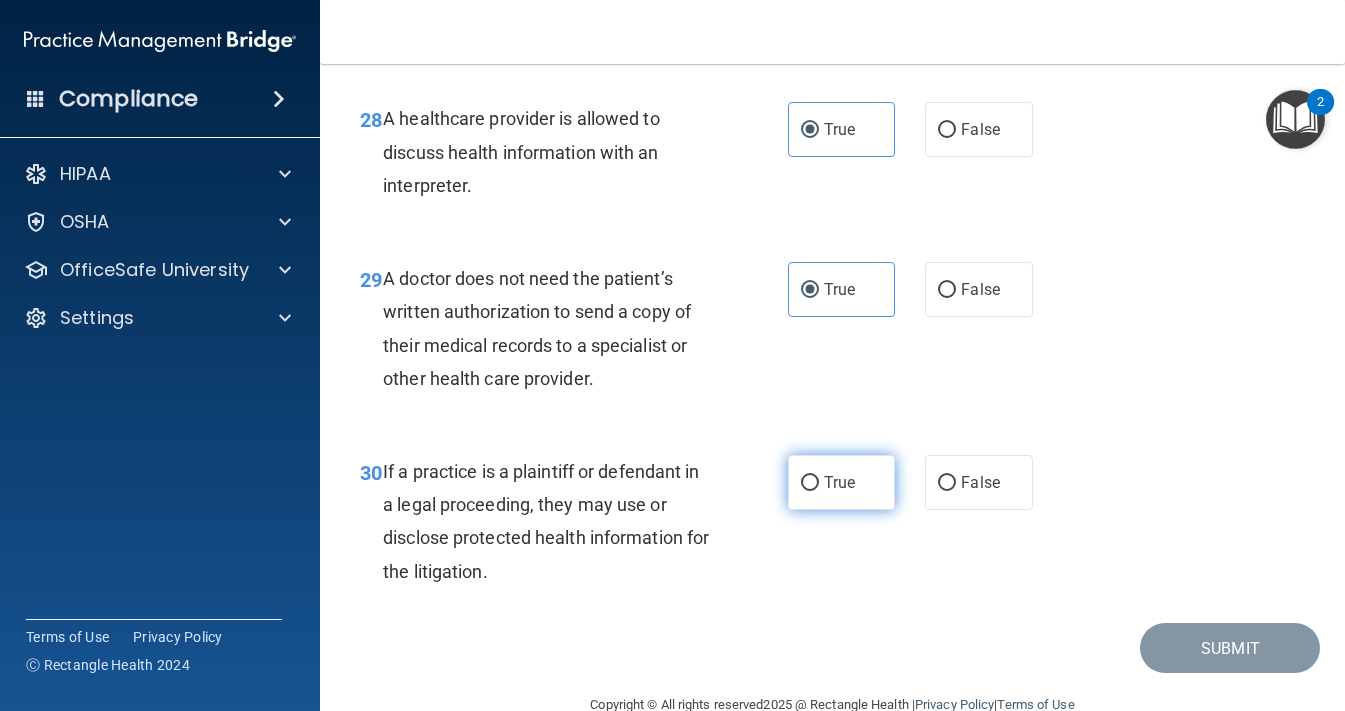 click on "True" at bounding box center [810, 483] 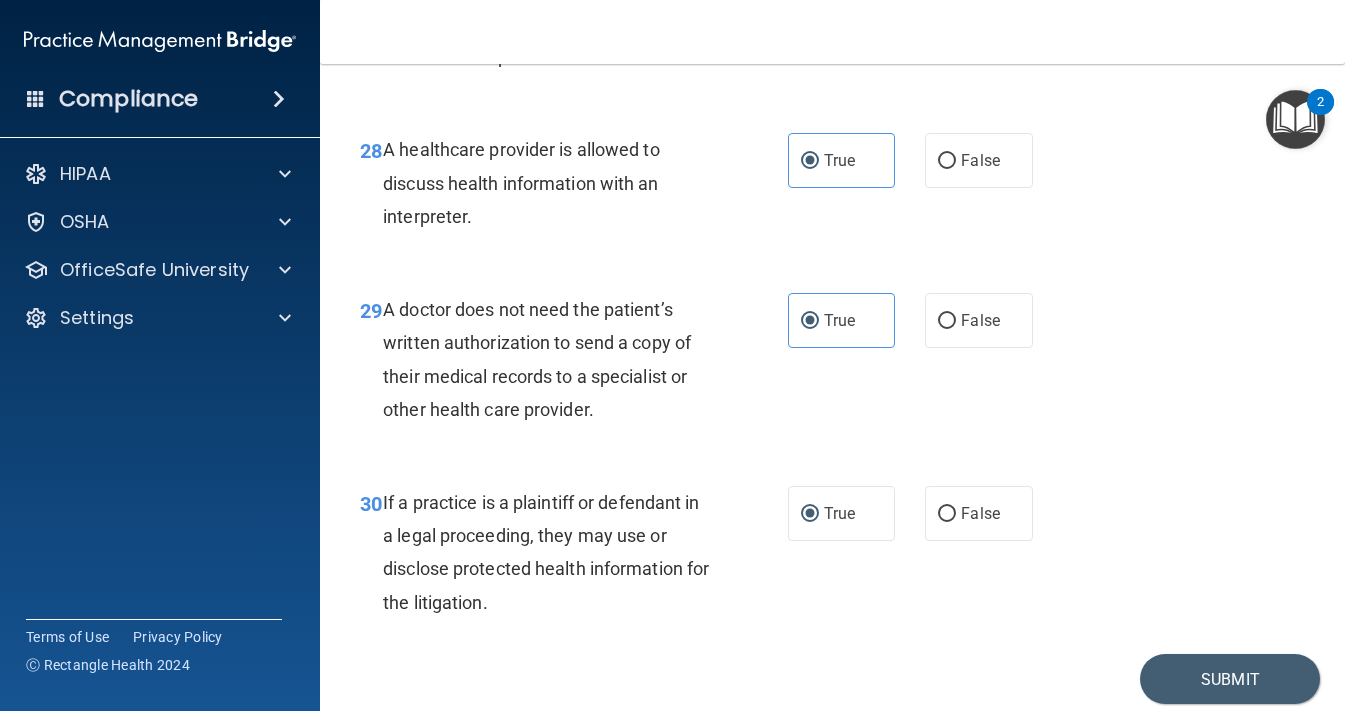 scroll, scrollTop: 5440, scrollLeft: 0, axis: vertical 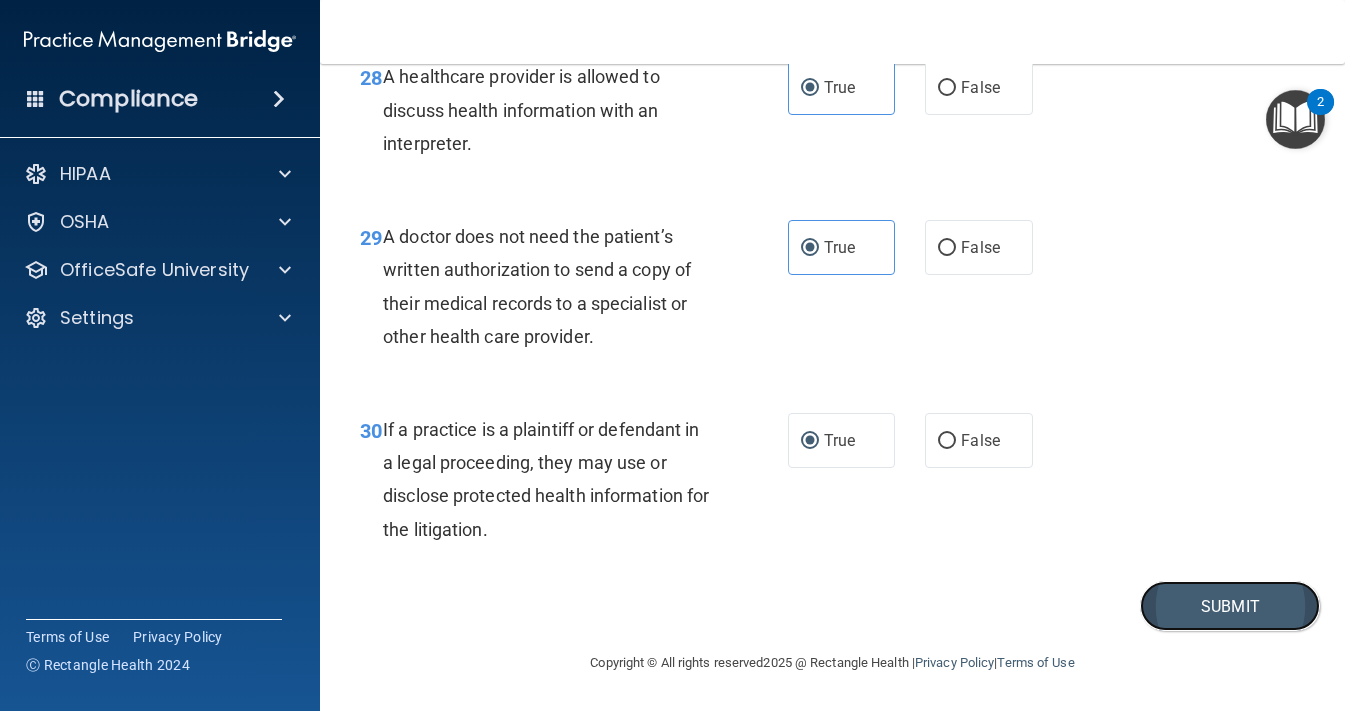 click on "Submit" at bounding box center [1230, 606] 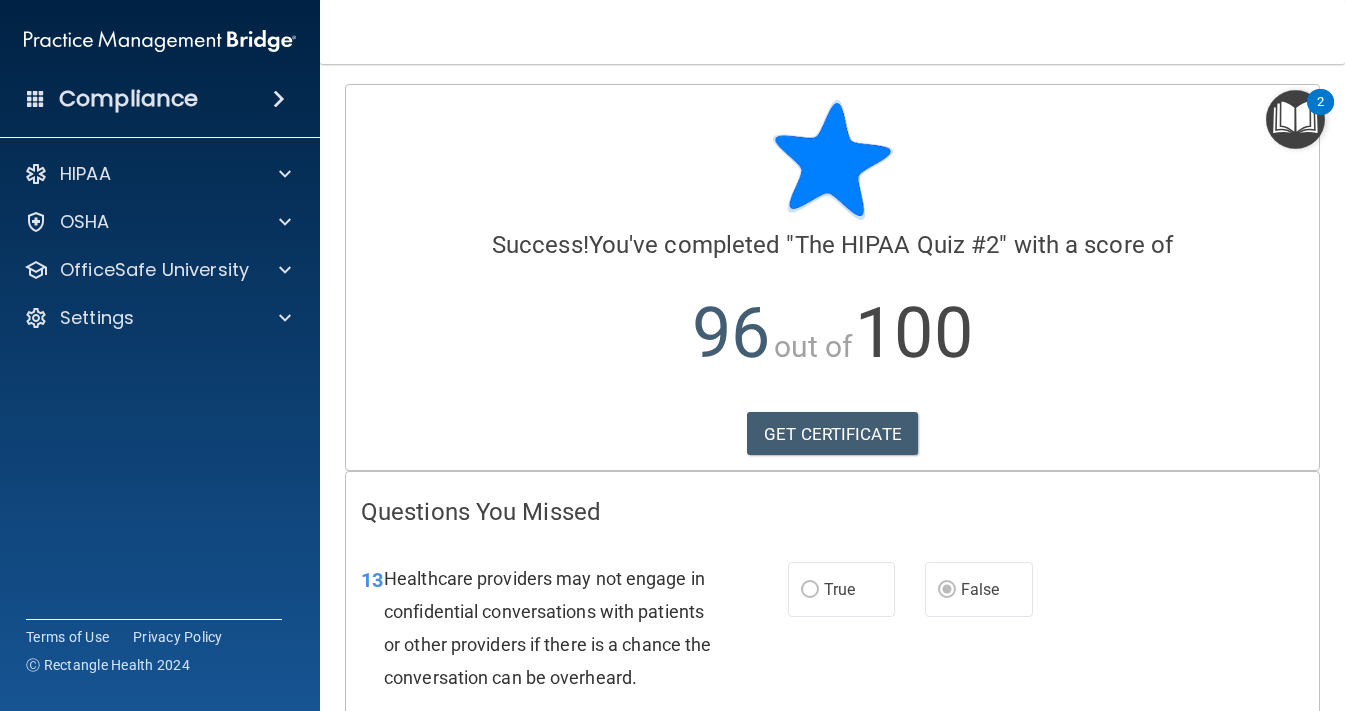 scroll, scrollTop: 263, scrollLeft: 0, axis: vertical 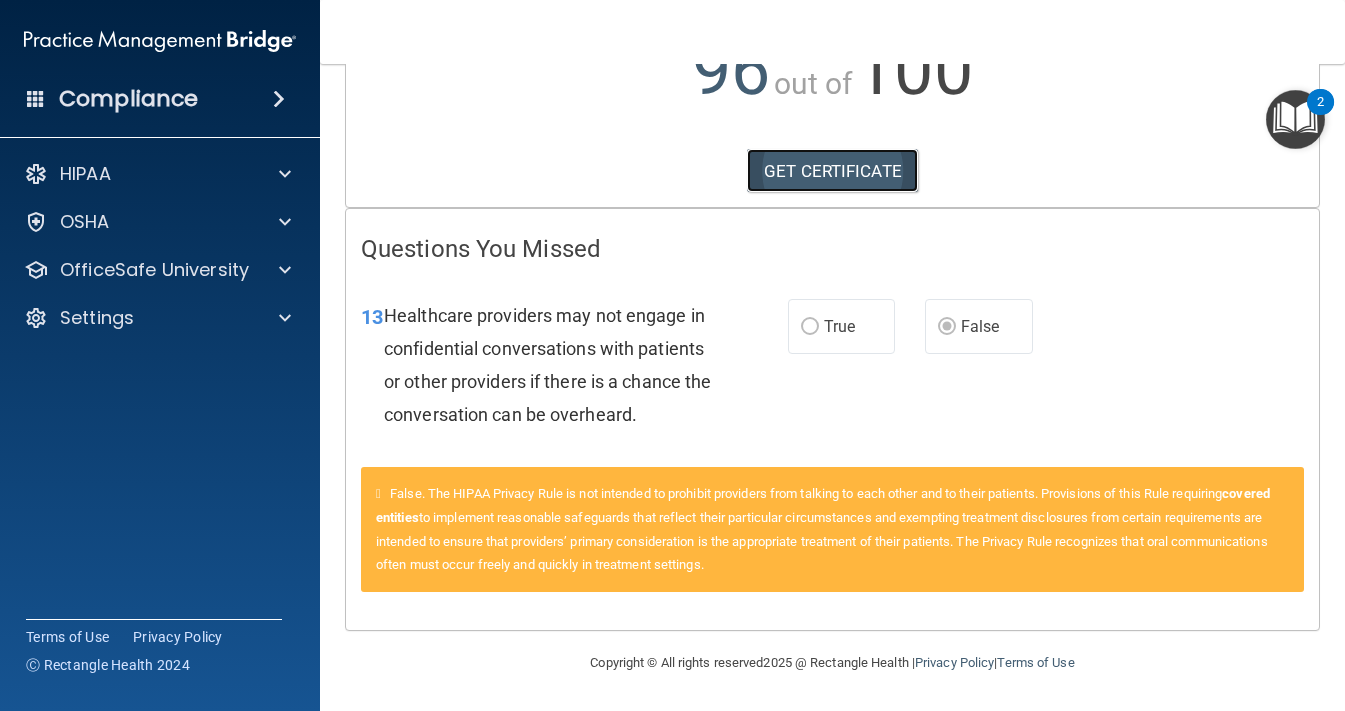 click on "GET CERTIFICATE" at bounding box center (832, 171) 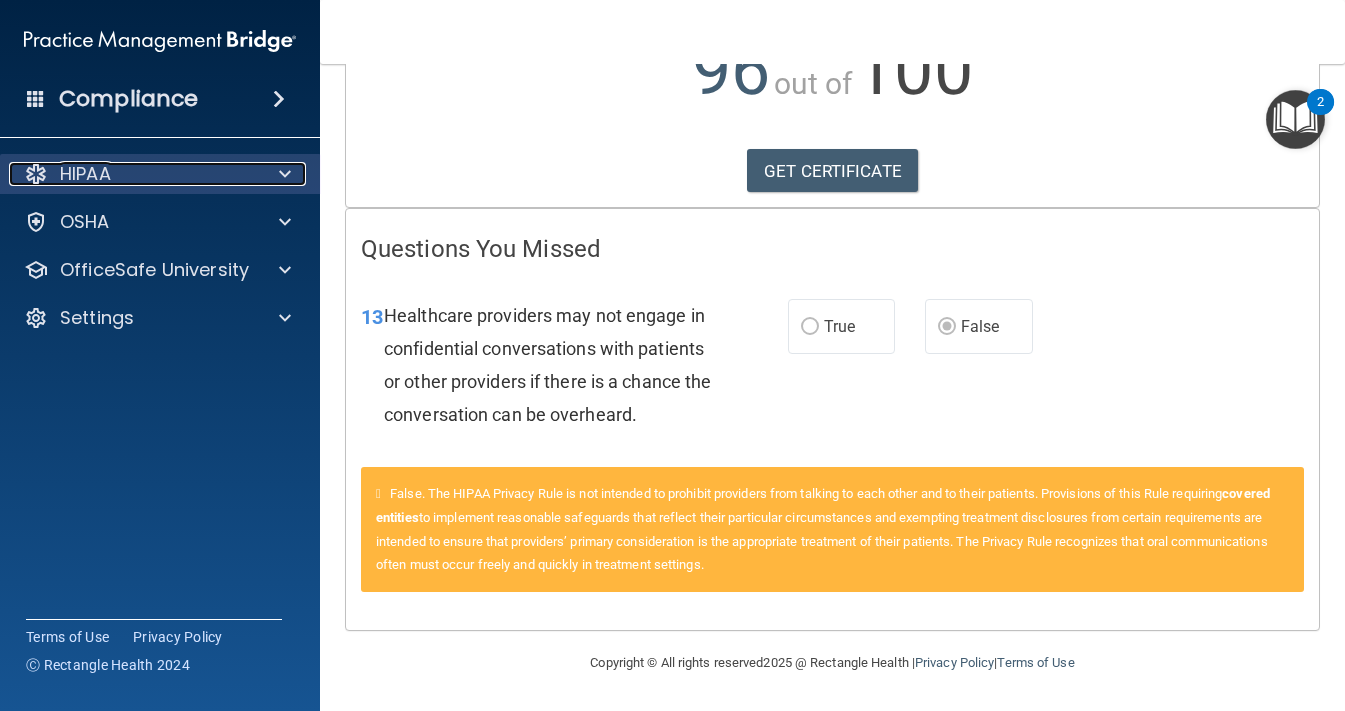 click at bounding box center [282, 174] 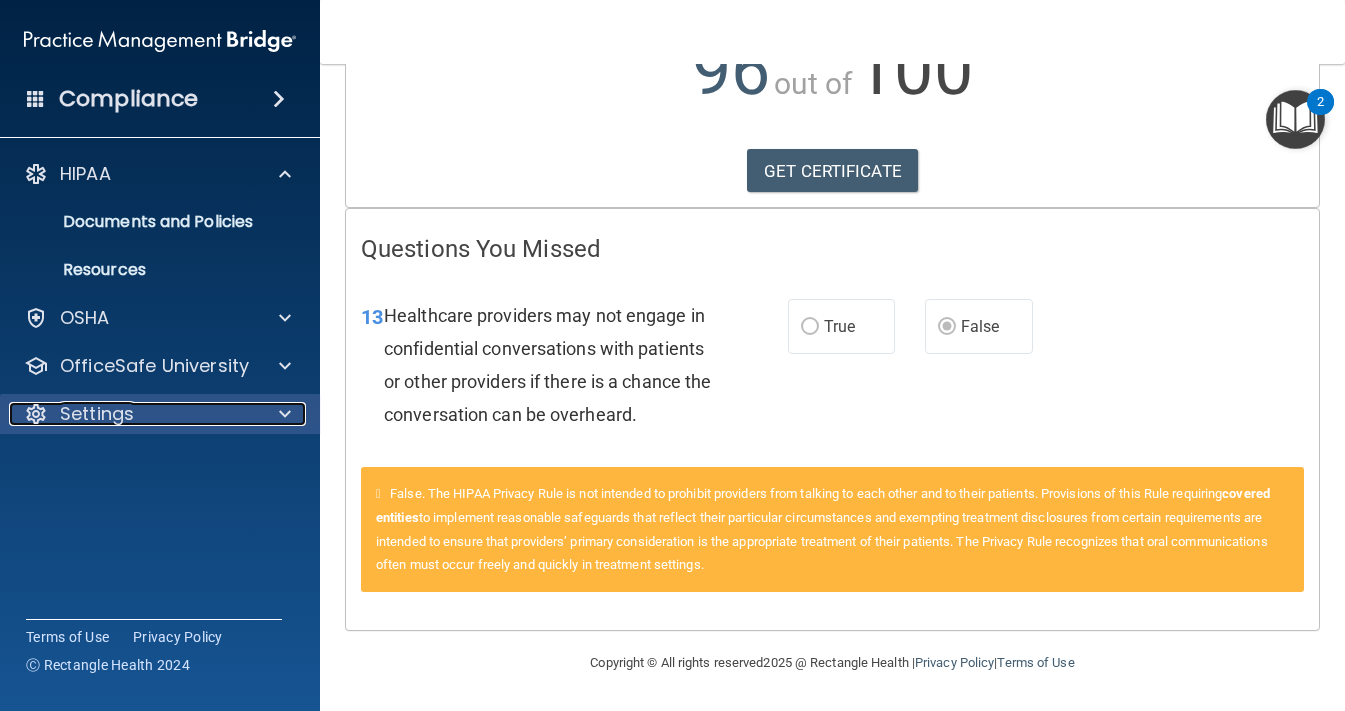 click at bounding box center (285, 414) 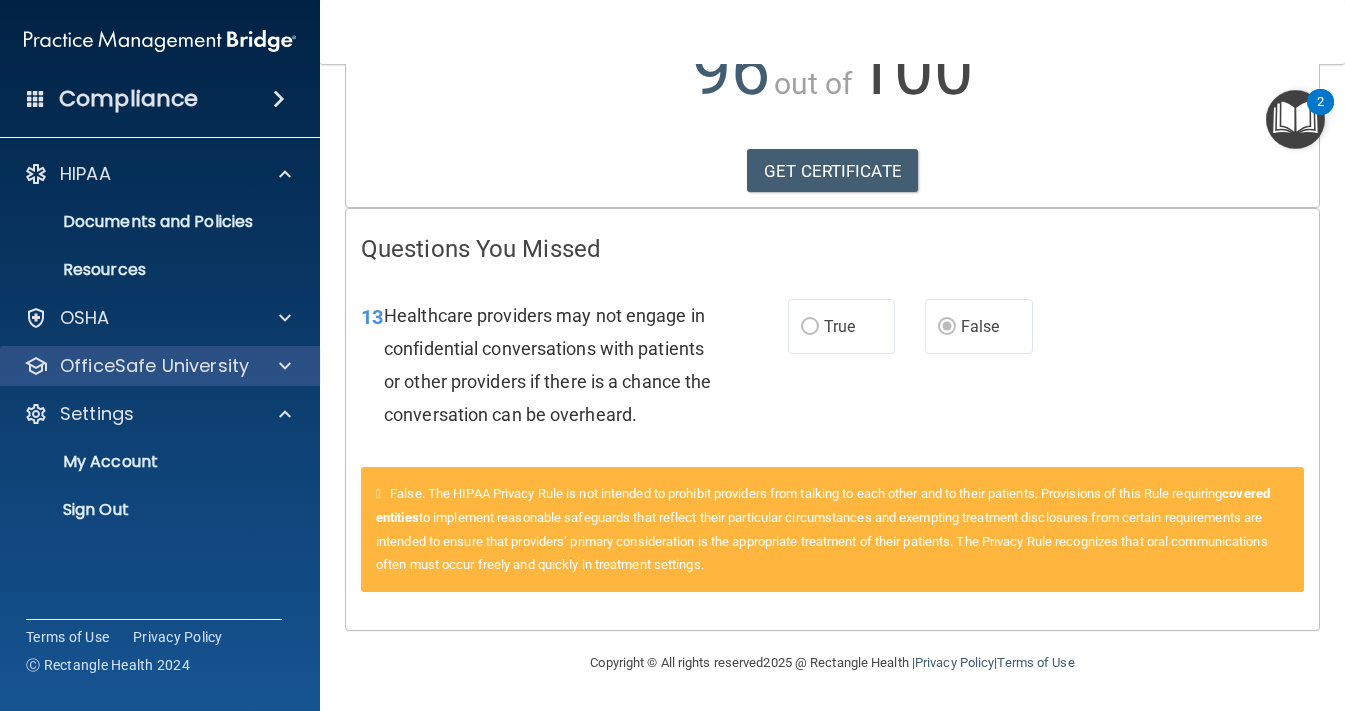 click on "OfficeSafe University" at bounding box center (160, 366) 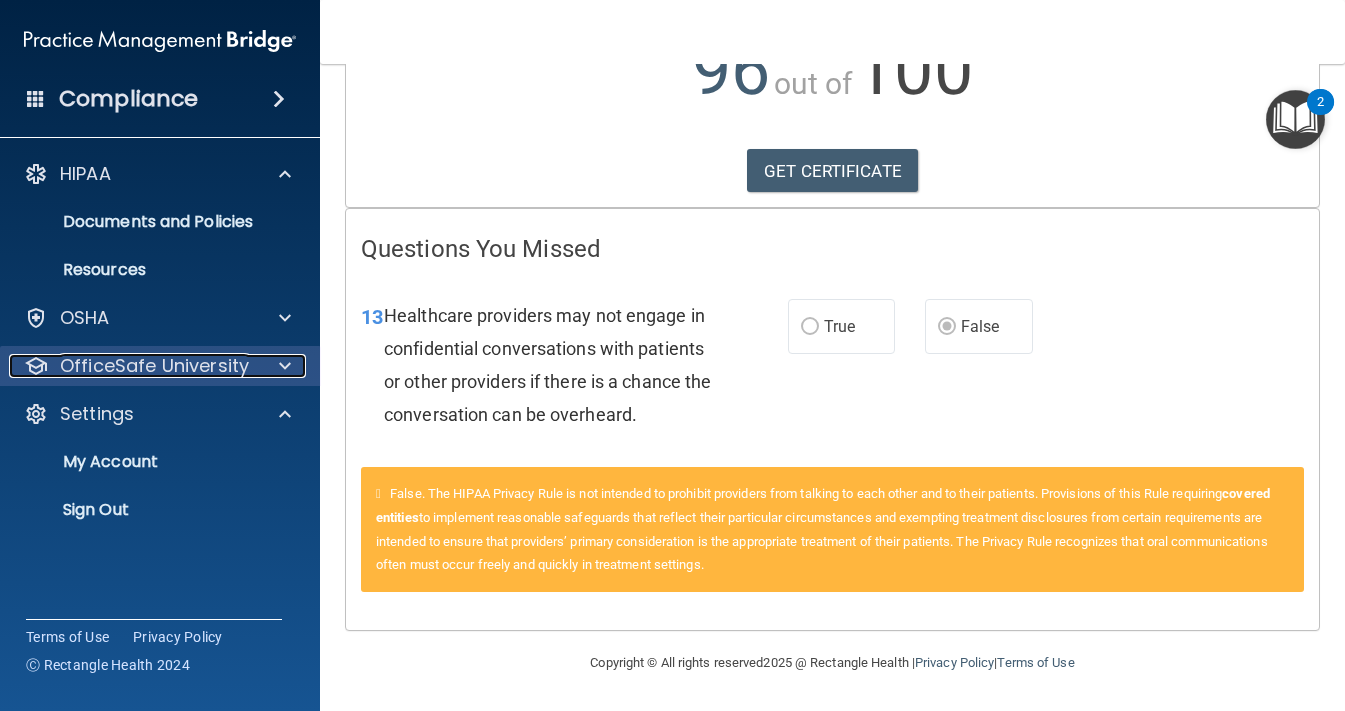 click at bounding box center [285, 366] 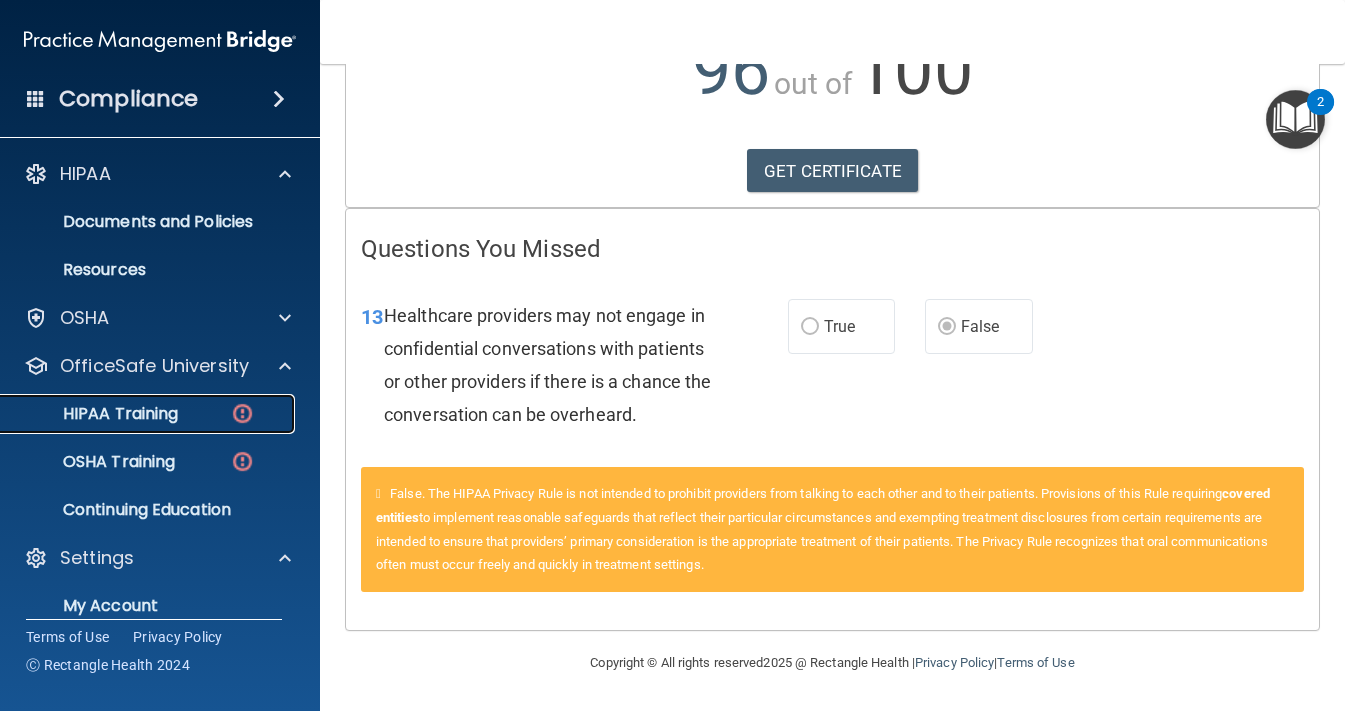 click on "HIPAA Training" at bounding box center [95, 414] 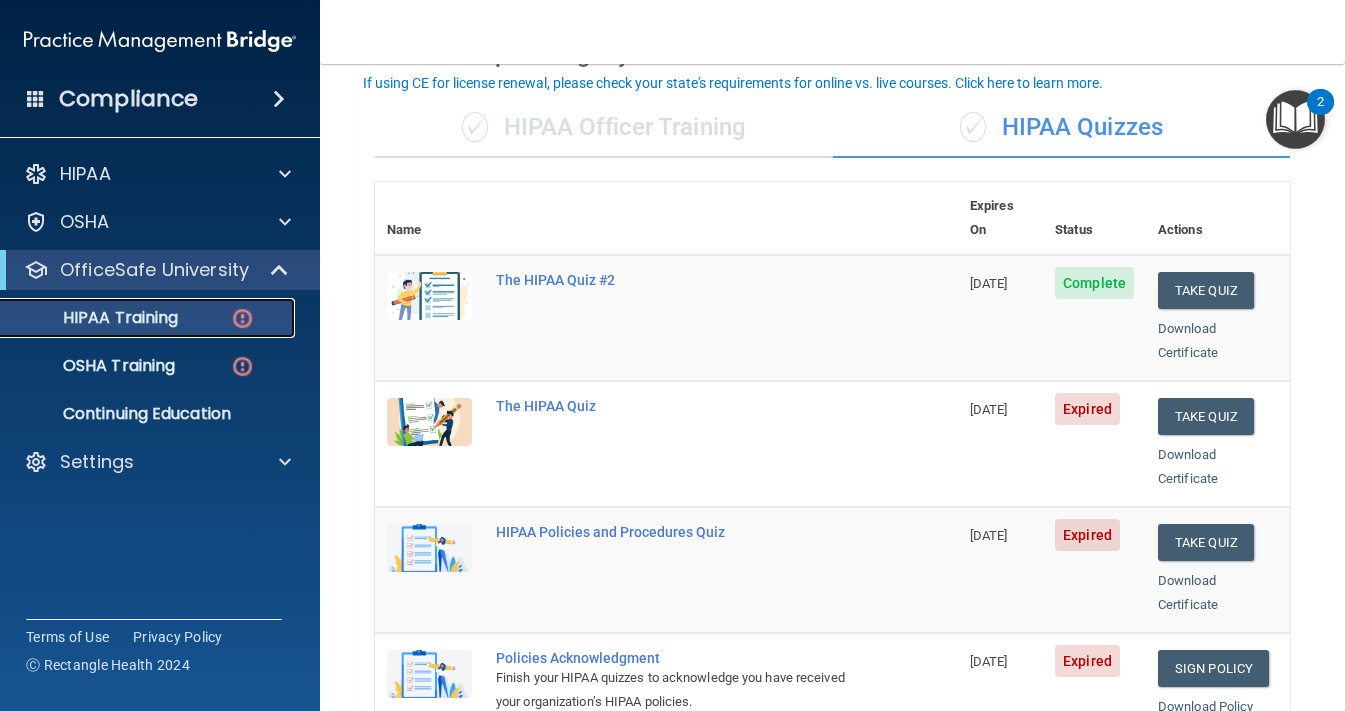 scroll, scrollTop: 119, scrollLeft: 0, axis: vertical 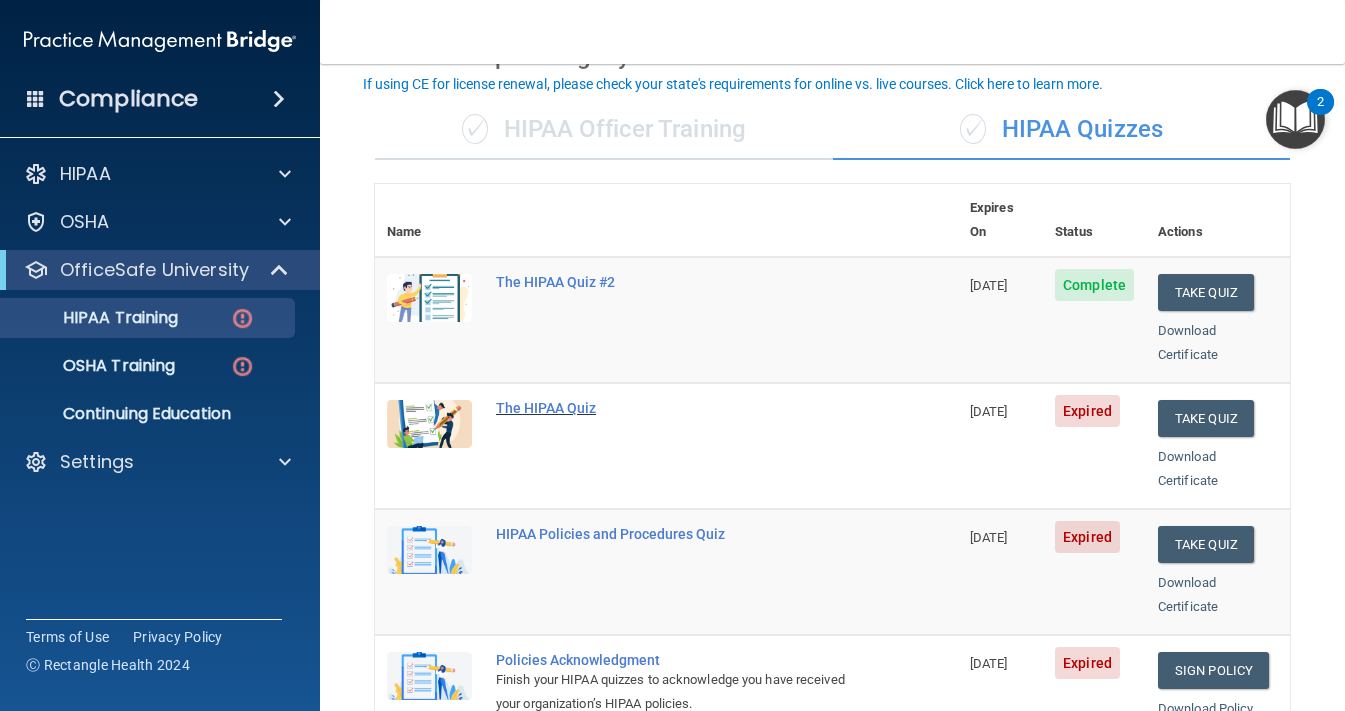 click on "The HIPAA Quiz" at bounding box center [677, 408] 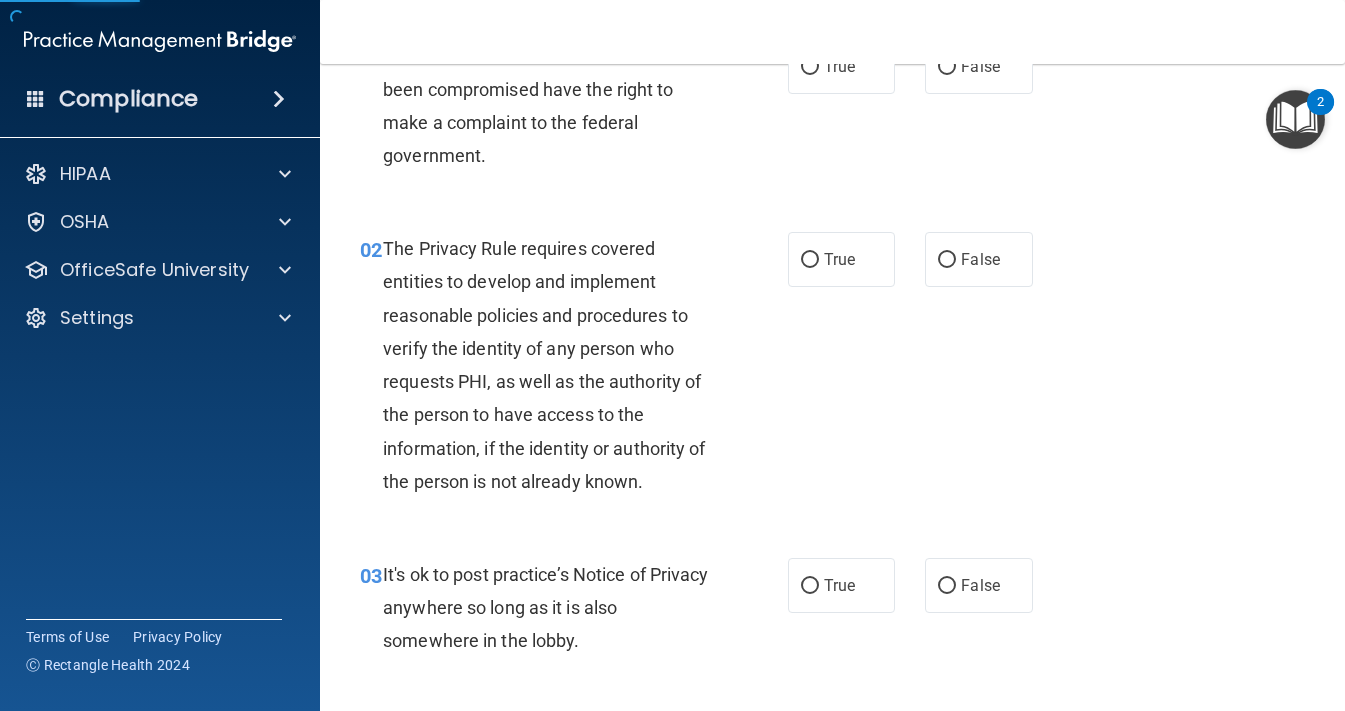 scroll, scrollTop: 0, scrollLeft: 0, axis: both 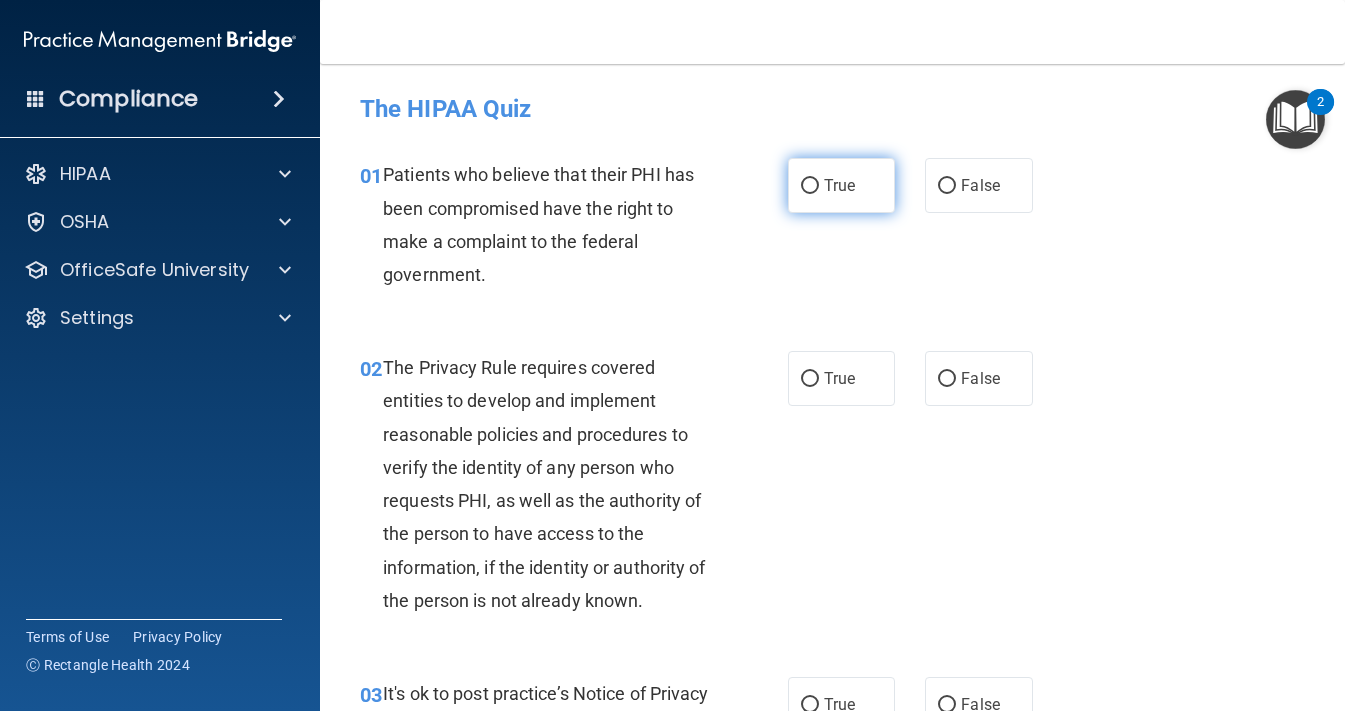 click on "True" at bounding box center [810, 186] 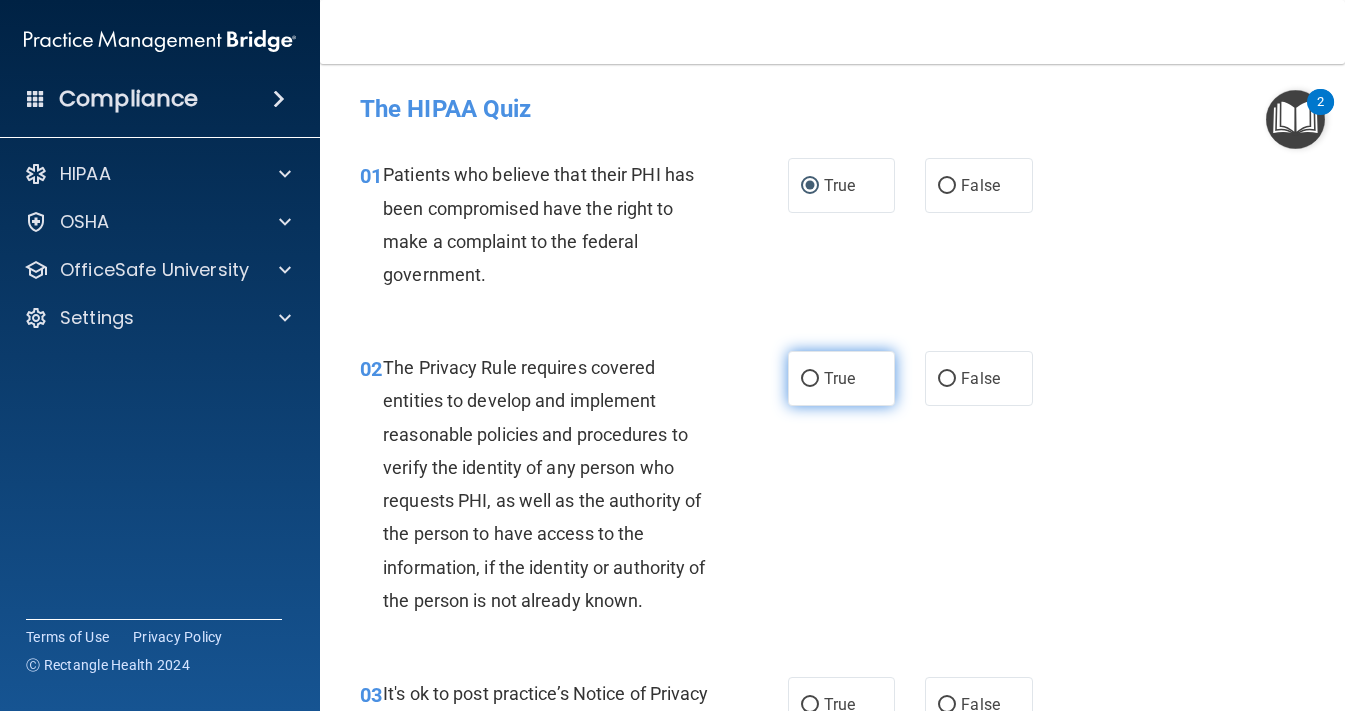 click on "True" at bounding box center (842, 378) 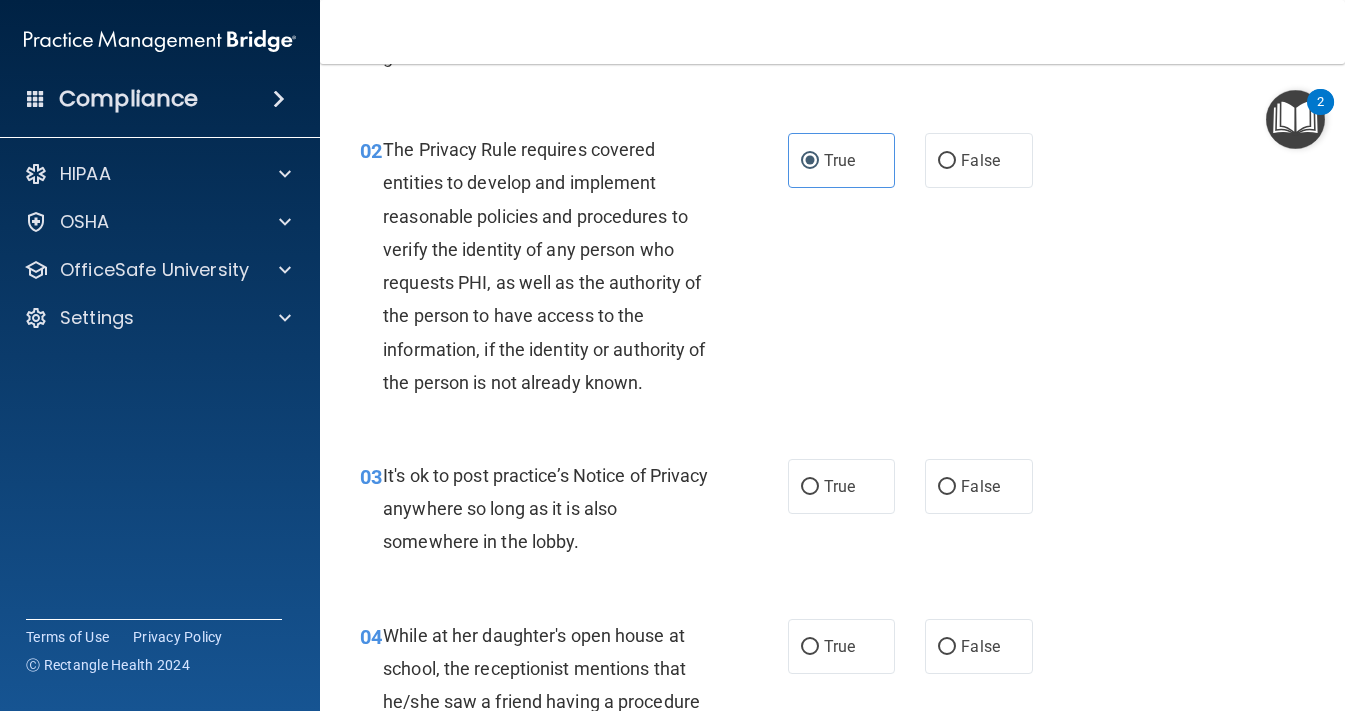 scroll, scrollTop: 232, scrollLeft: 0, axis: vertical 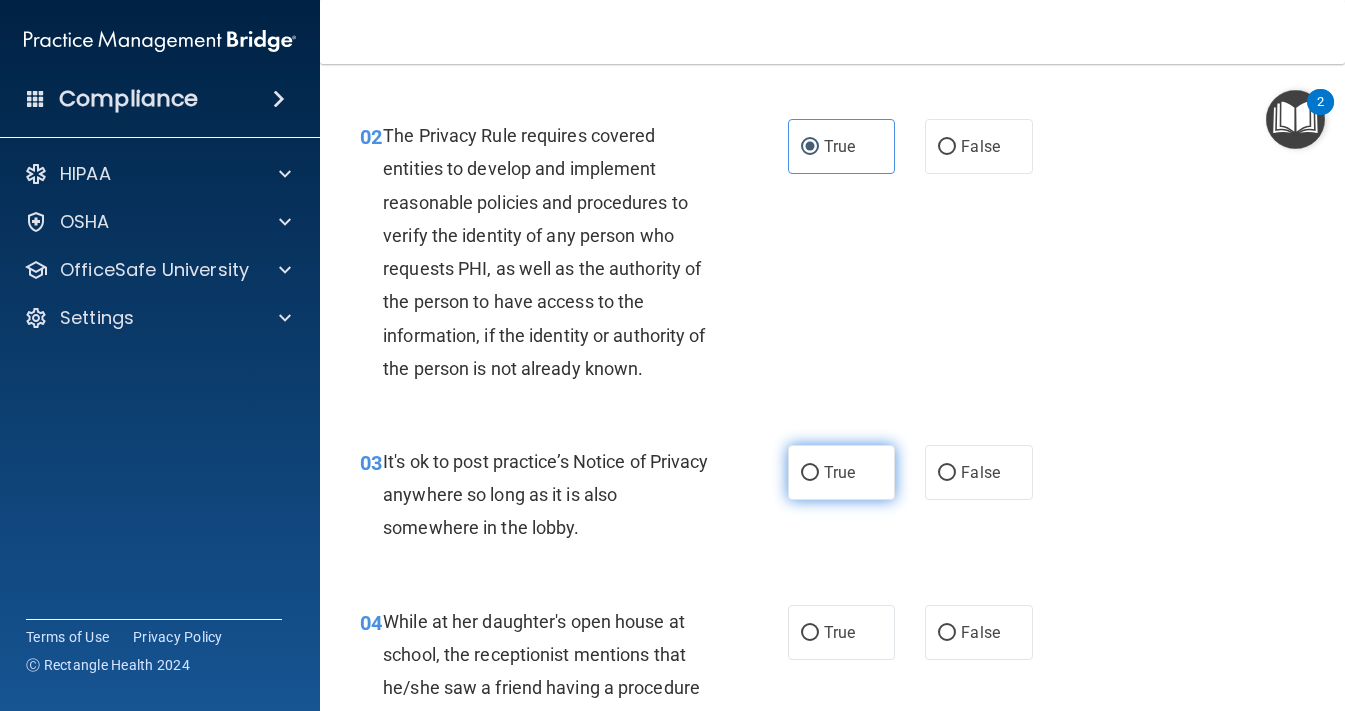 click on "True" at bounding box center [810, 473] 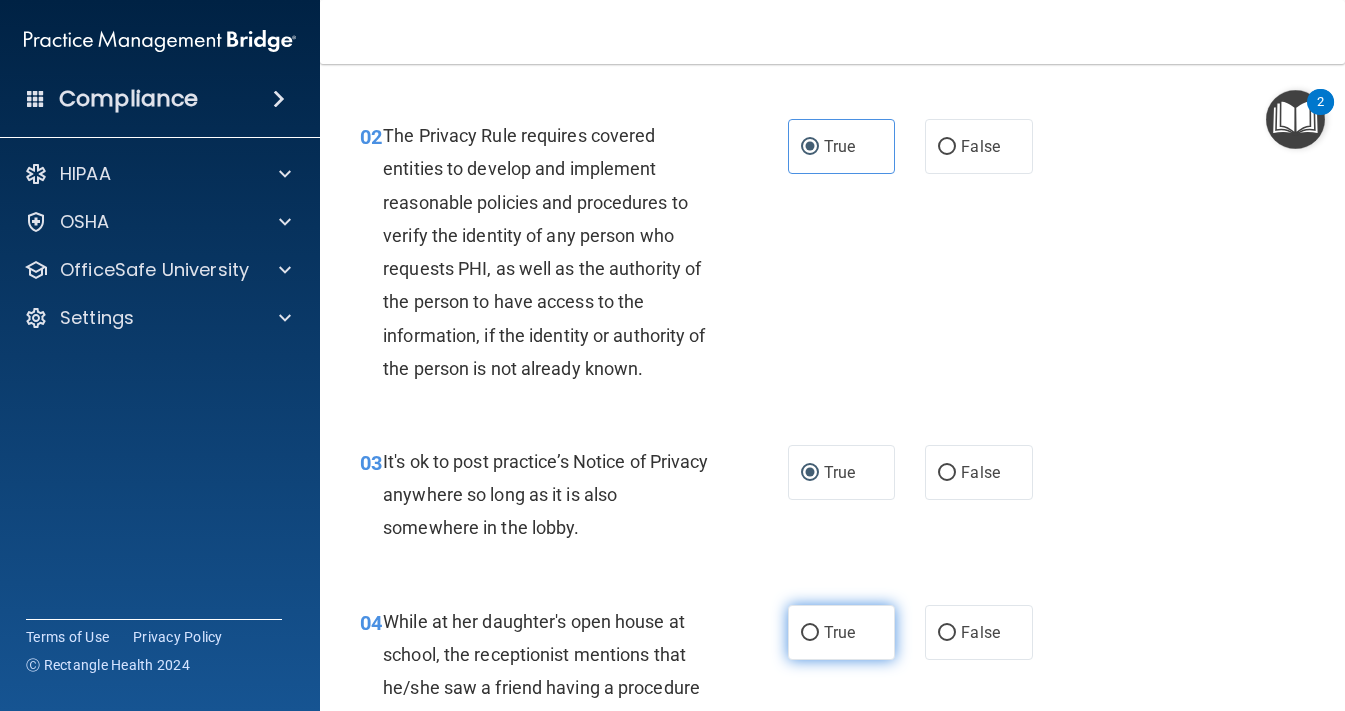 click on "True" at bounding box center (810, 633) 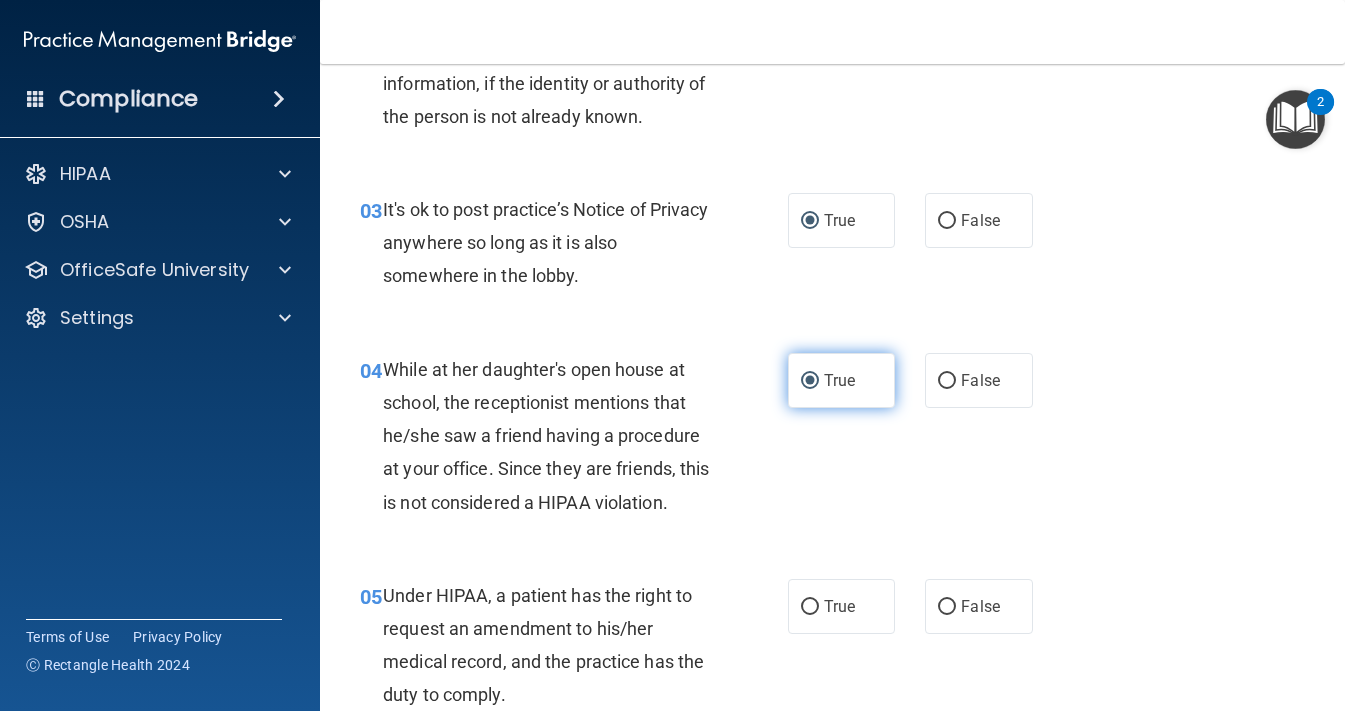 scroll, scrollTop: 508, scrollLeft: 0, axis: vertical 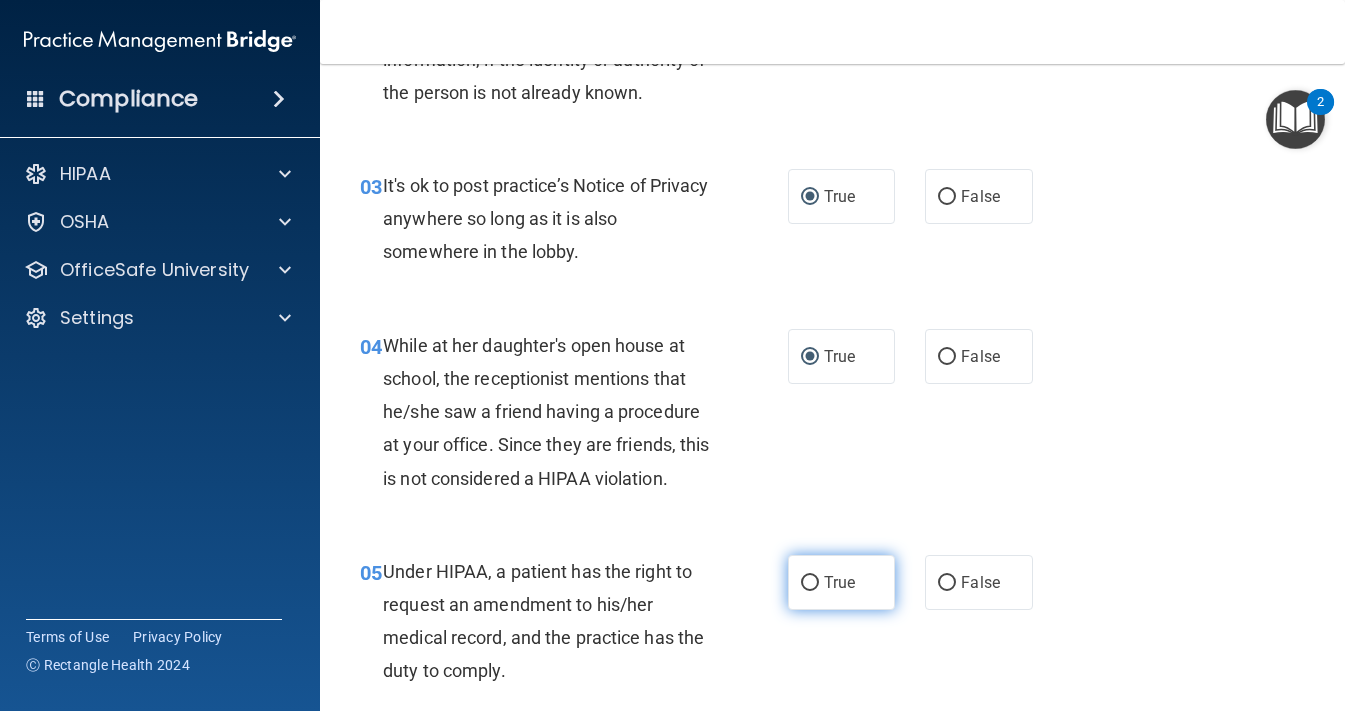 click on "True" at bounding box center (810, 583) 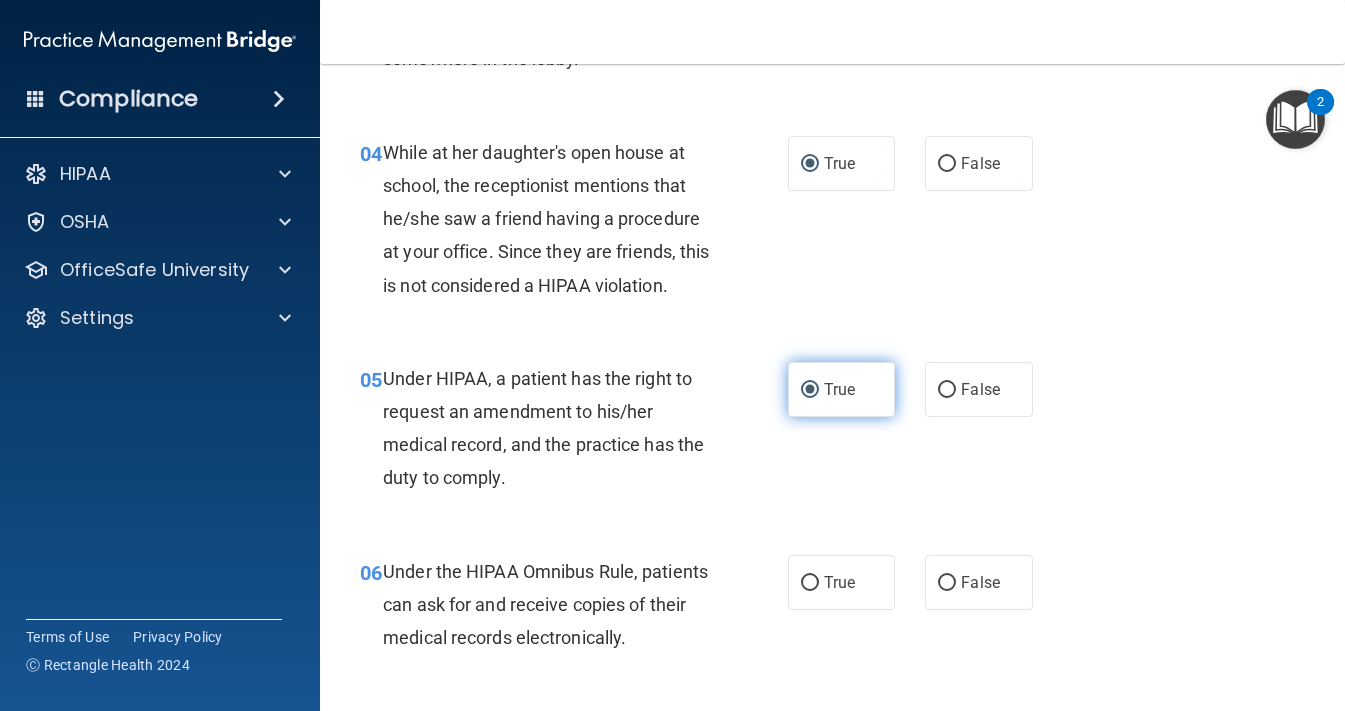 scroll, scrollTop: 713, scrollLeft: 0, axis: vertical 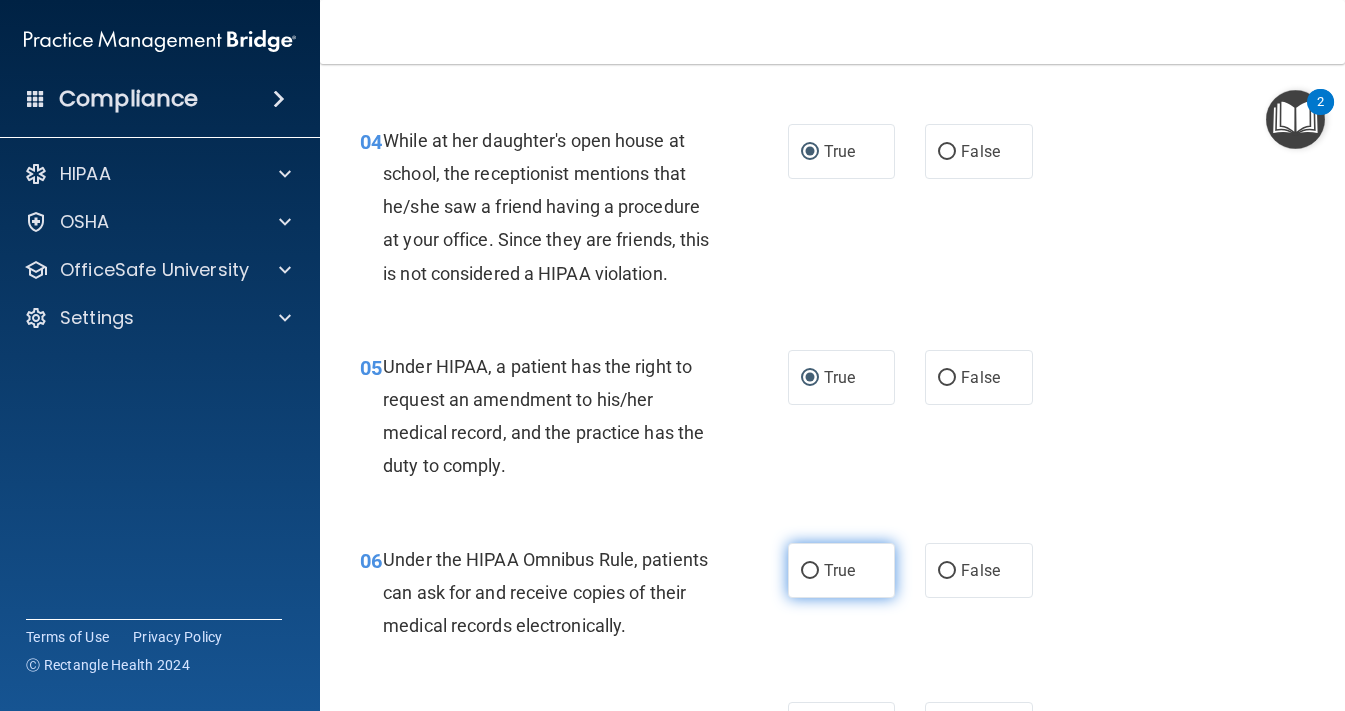 click on "True" at bounding box center (810, 571) 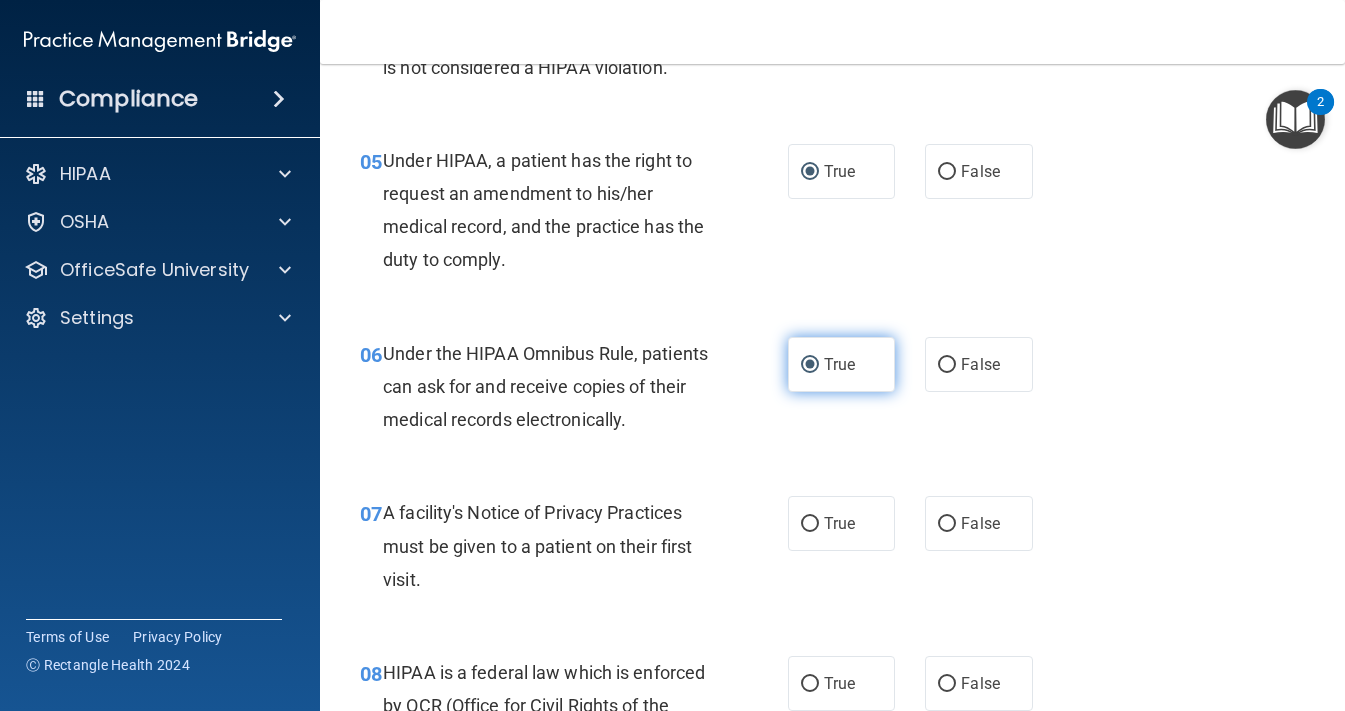 scroll, scrollTop: 926, scrollLeft: 0, axis: vertical 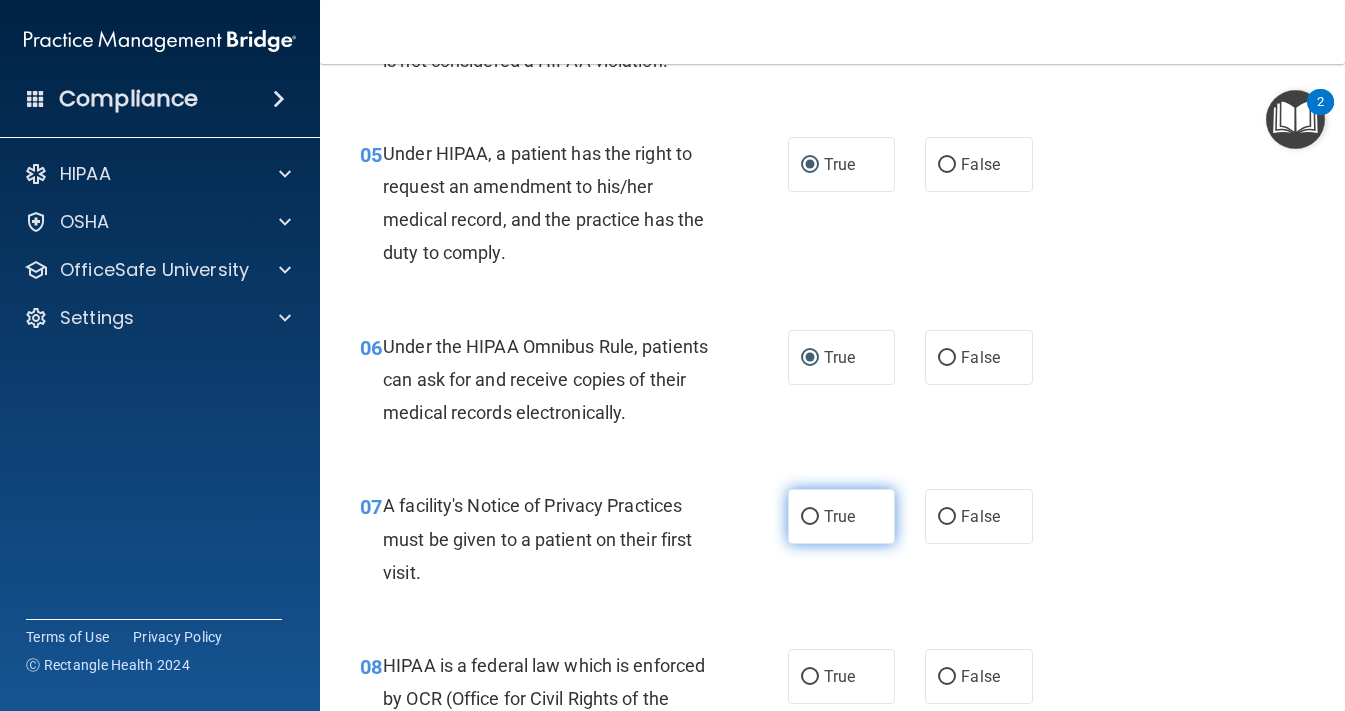 click on "True" at bounding box center (810, 517) 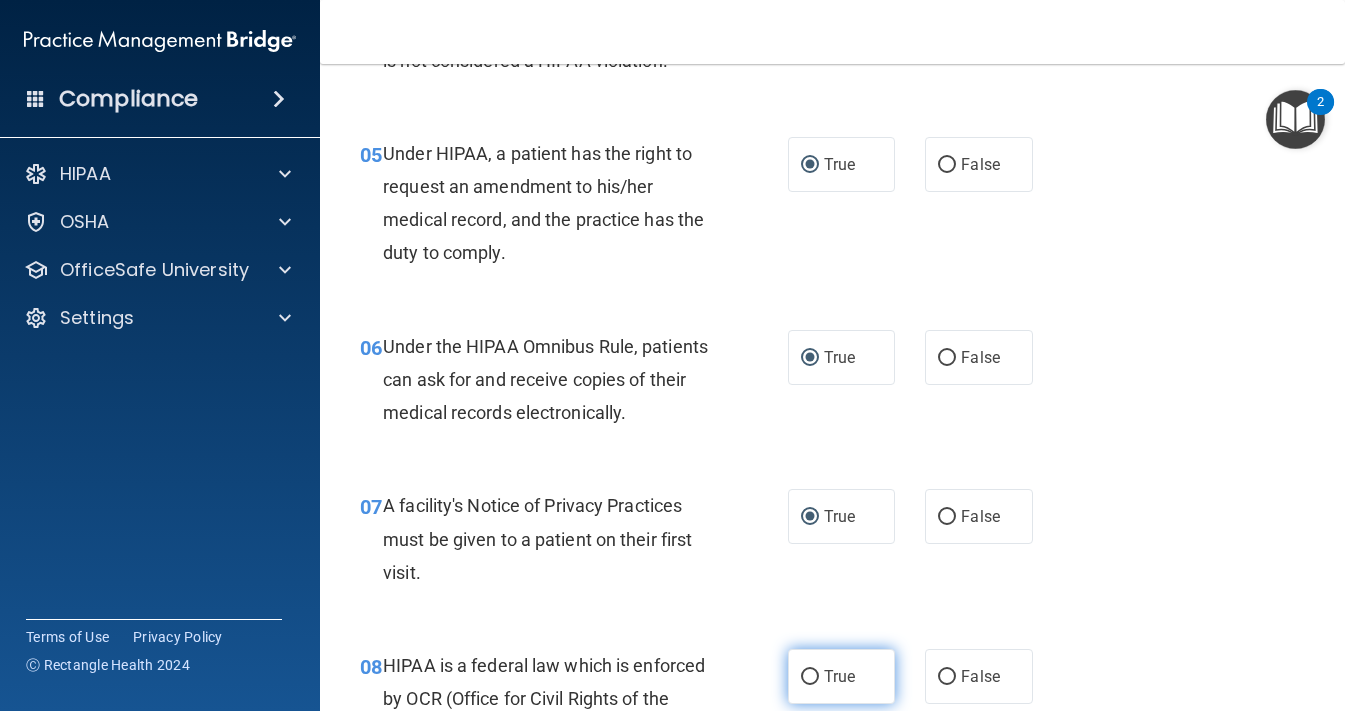click on "True" at bounding box center [842, 676] 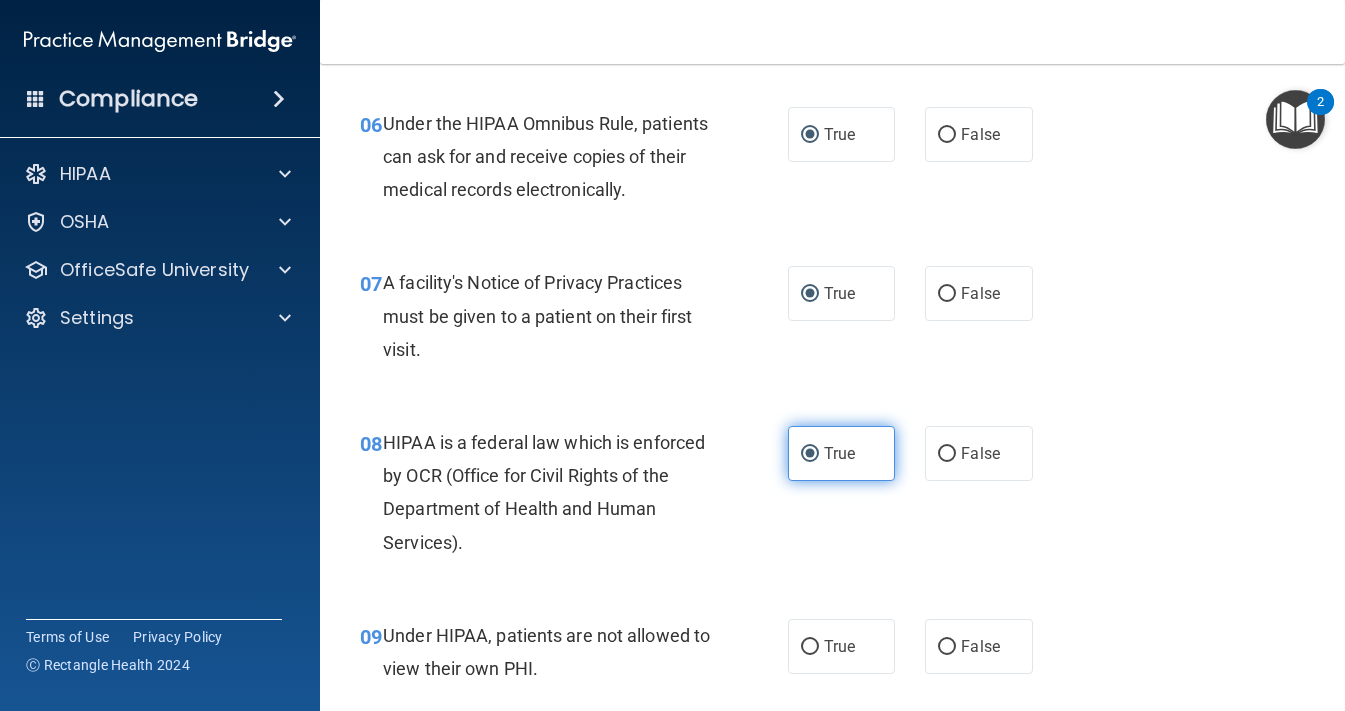 scroll, scrollTop: 1171, scrollLeft: 0, axis: vertical 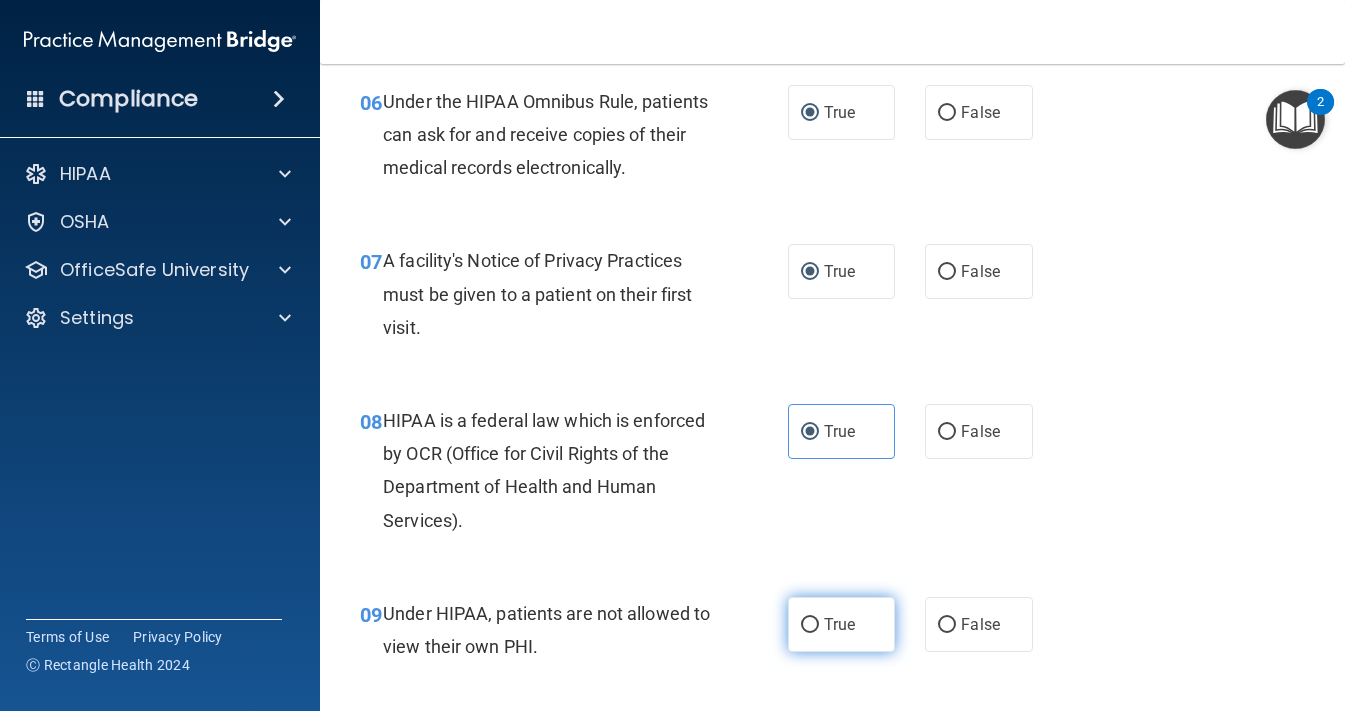 click on "True" at bounding box center [810, 625] 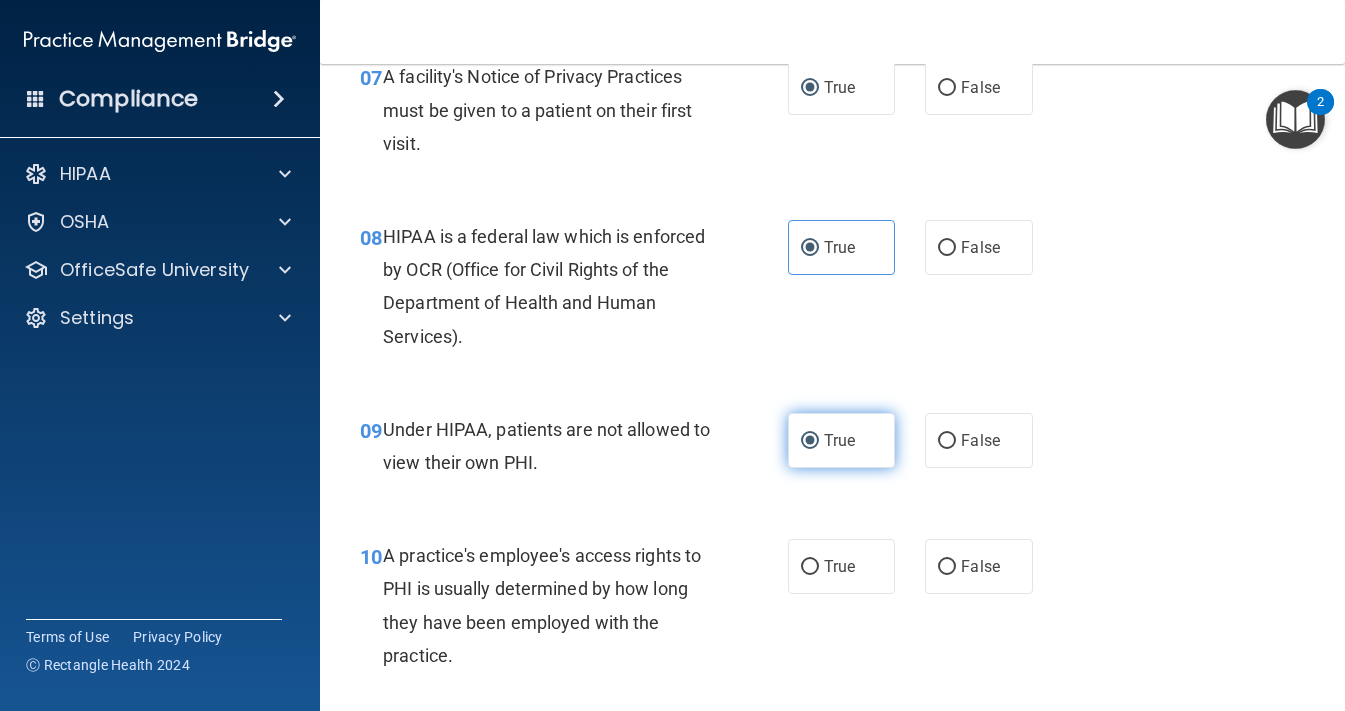 scroll, scrollTop: 1362, scrollLeft: 0, axis: vertical 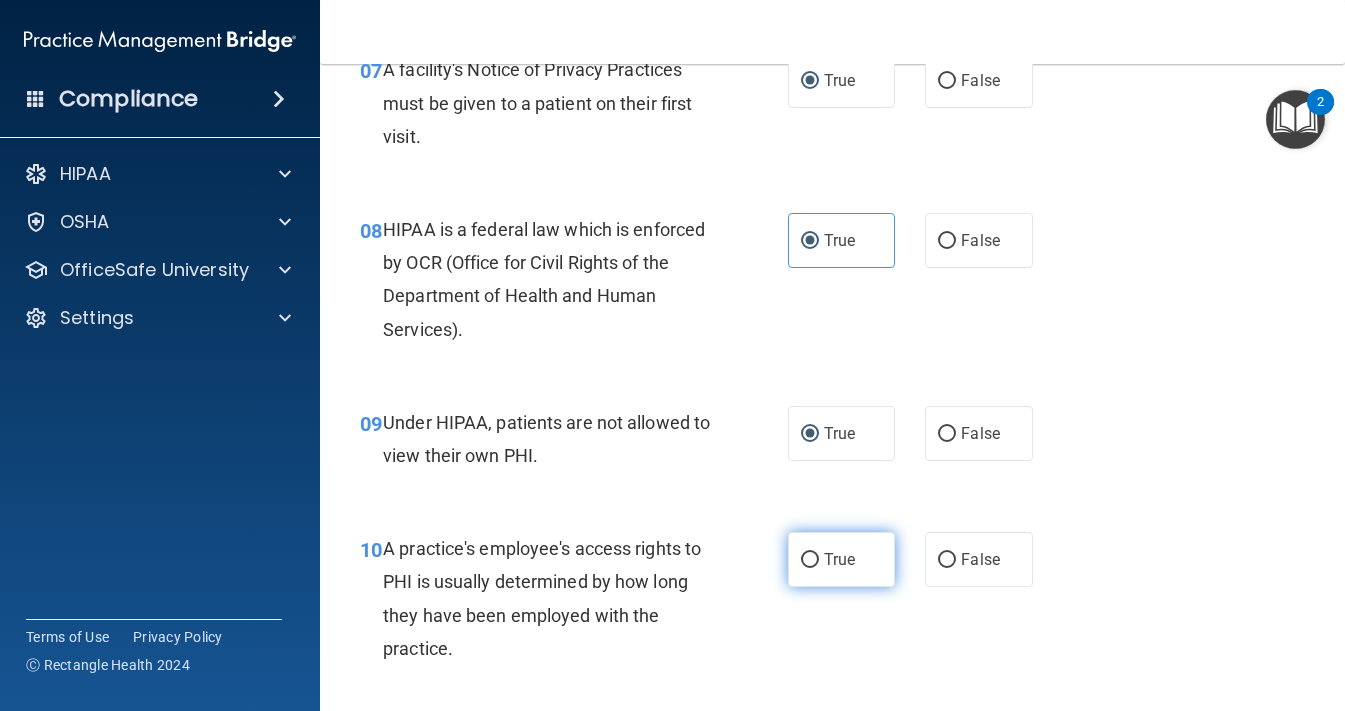 click on "True" at bounding box center [810, 560] 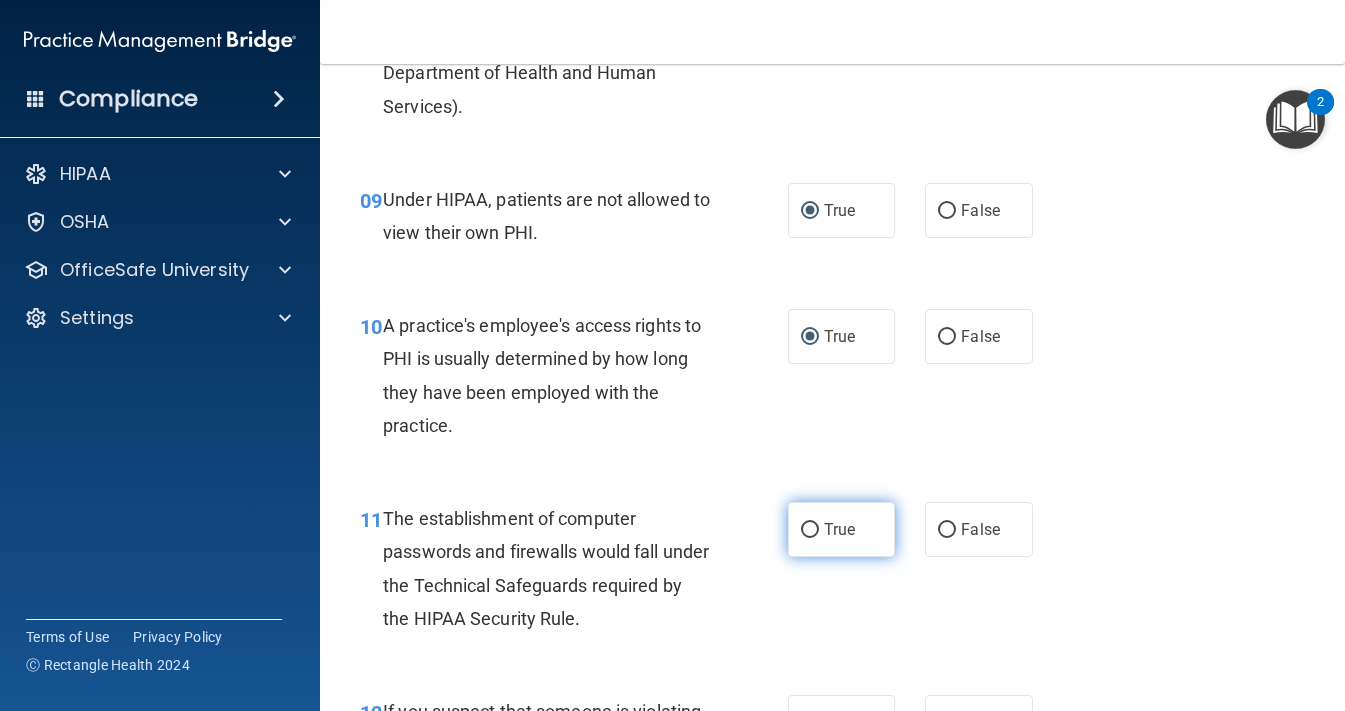 click on "True" at bounding box center [810, 530] 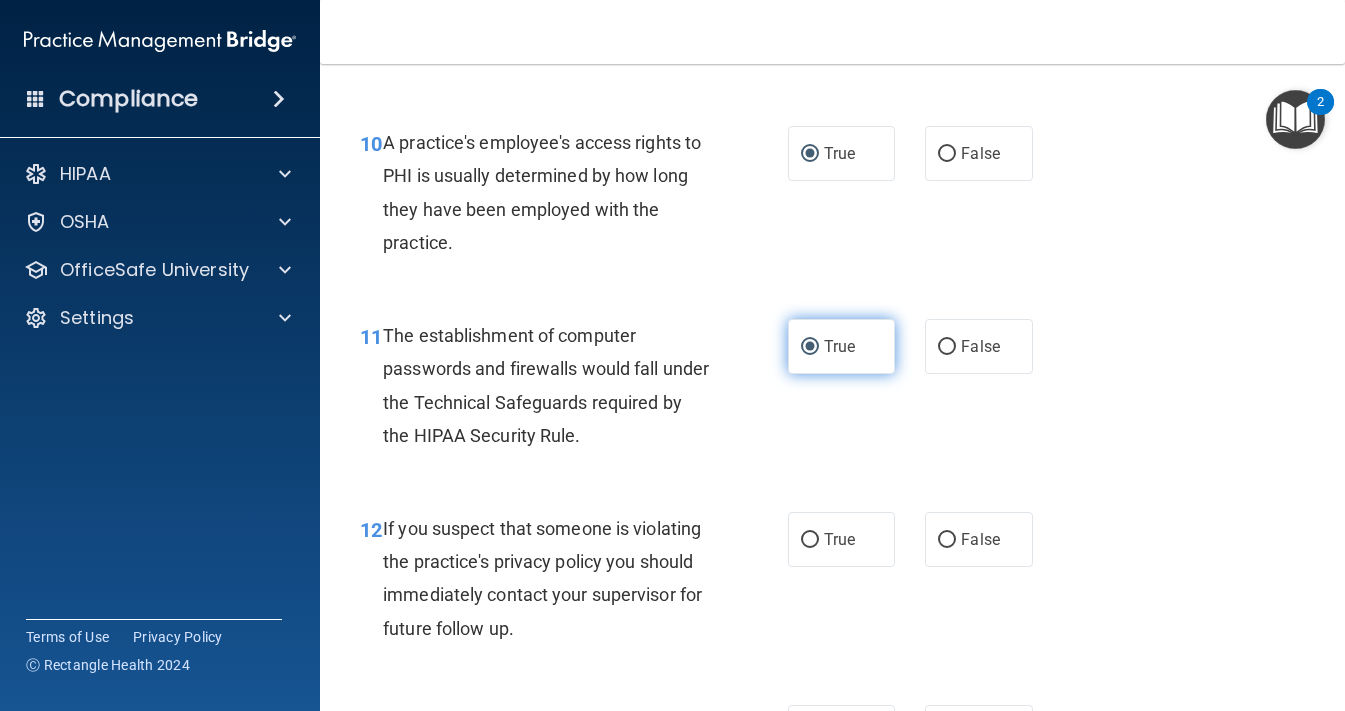 scroll, scrollTop: 1804, scrollLeft: 0, axis: vertical 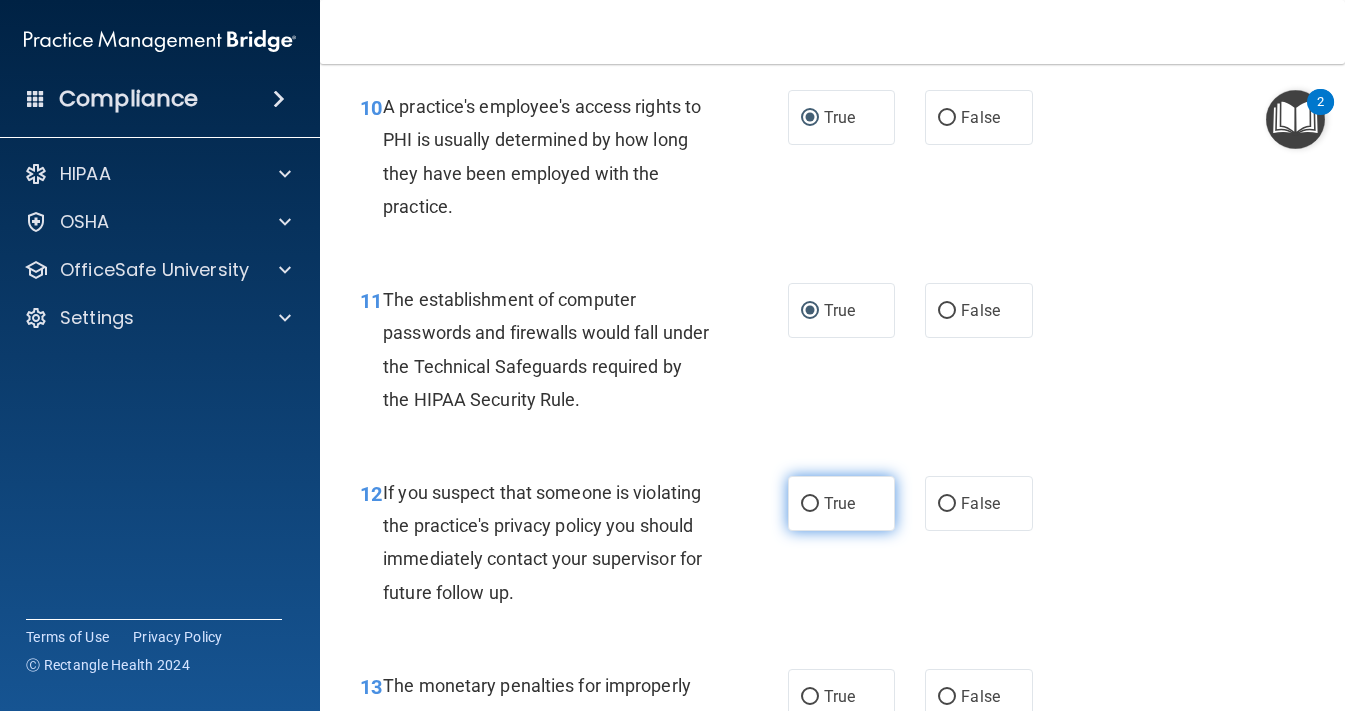 click on "True" at bounding box center [810, 504] 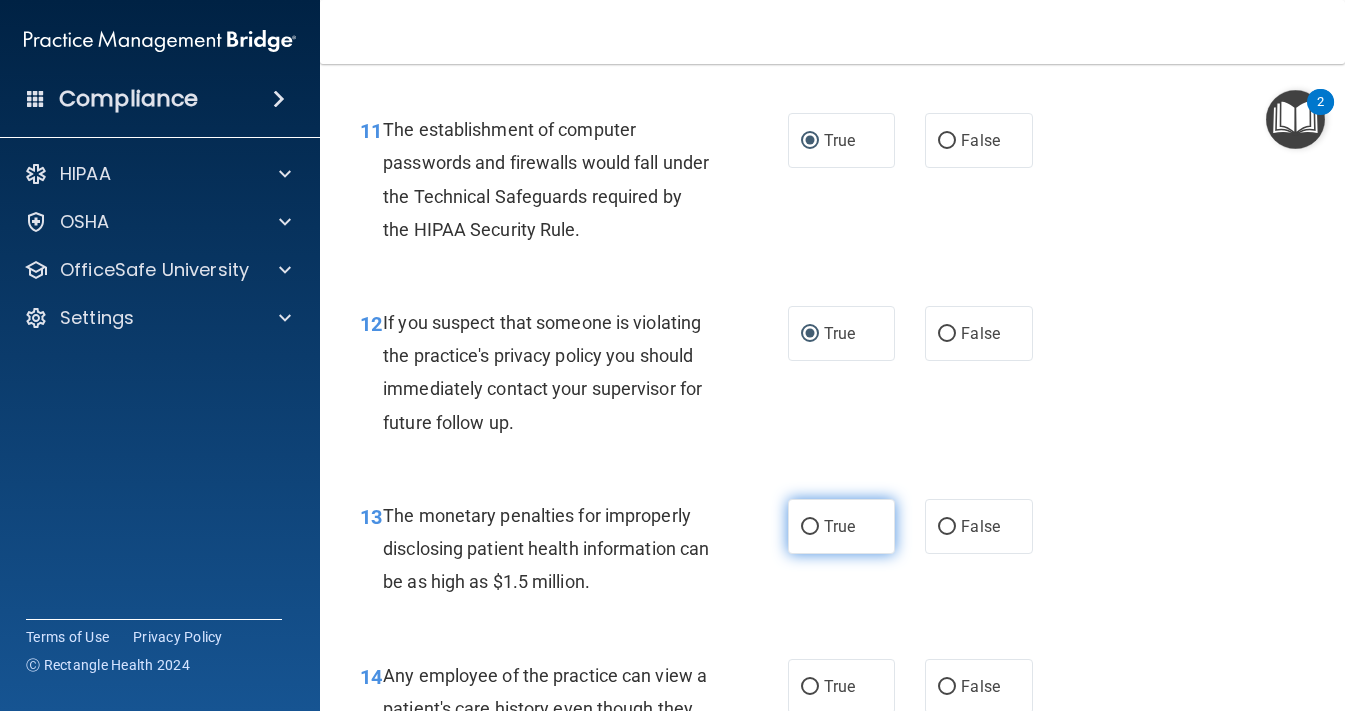 click on "True" at bounding box center (810, 527) 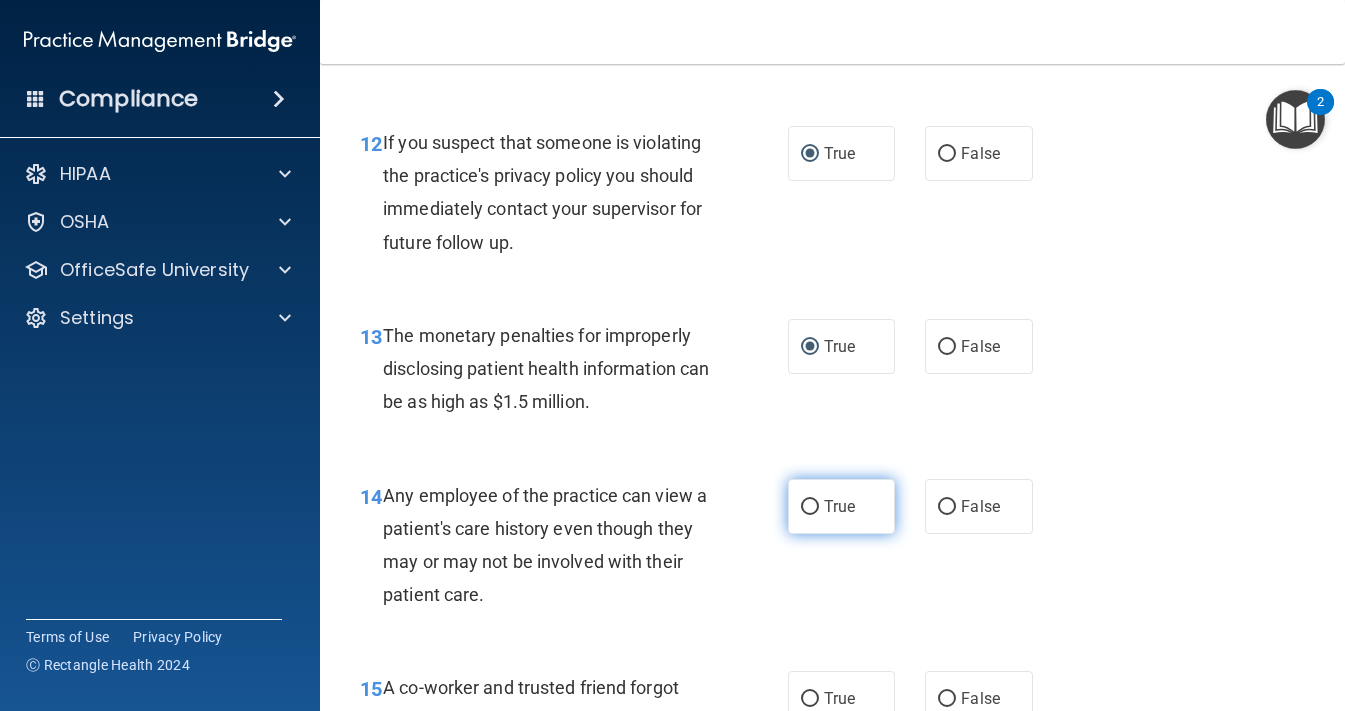 click on "True" at bounding box center [810, 507] 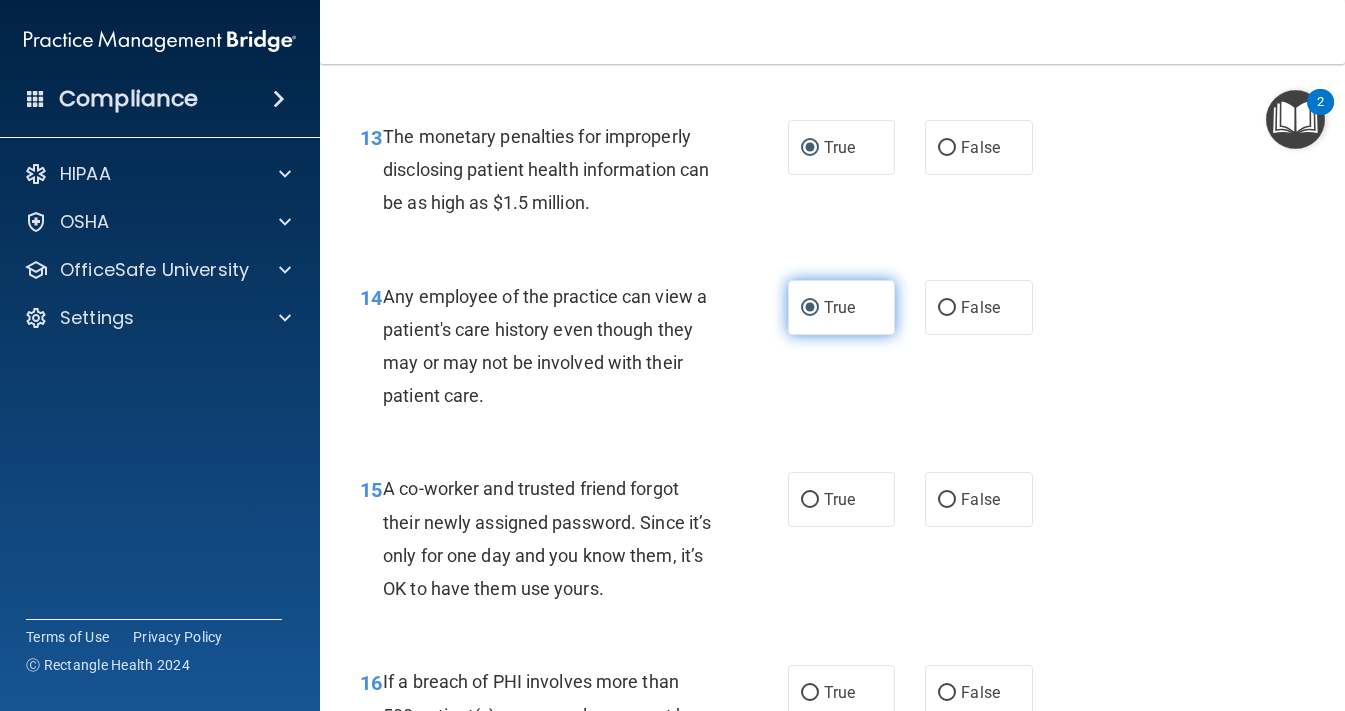 scroll, scrollTop: 2363, scrollLeft: 0, axis: vertical 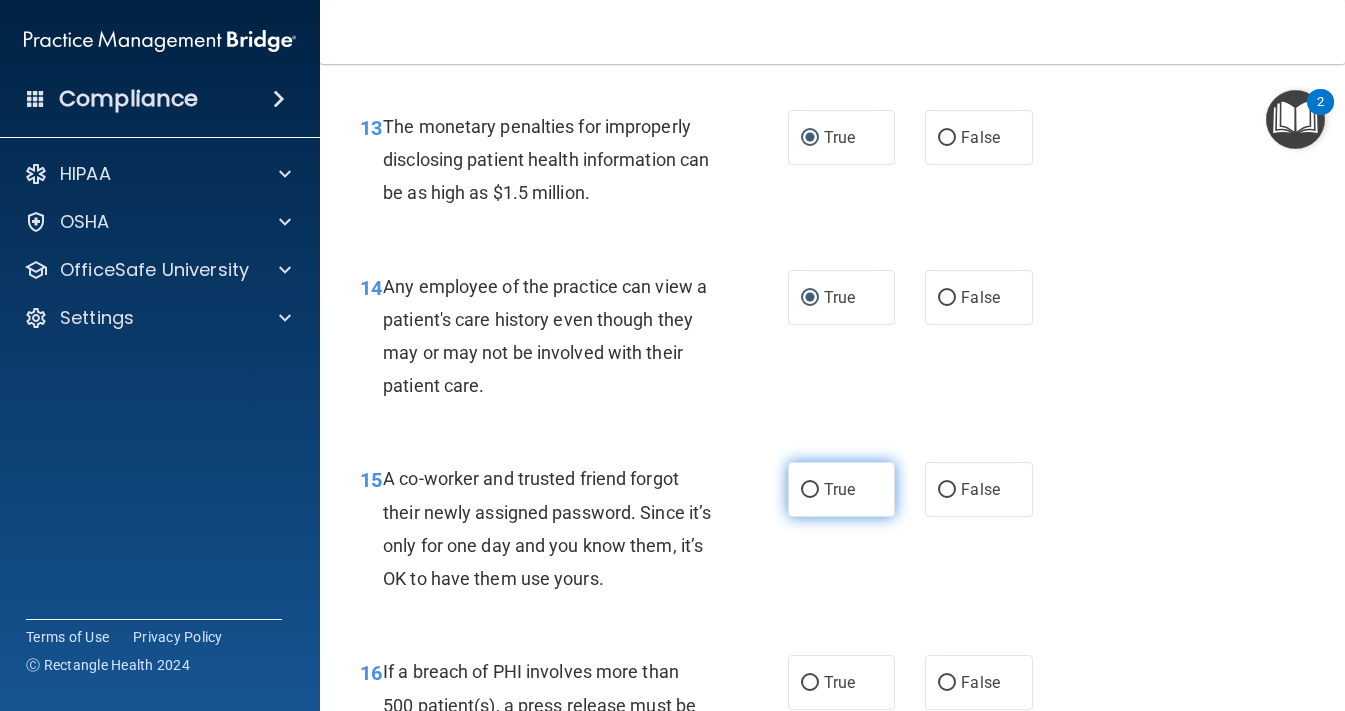 click on "True" at bounding box center [810, 490] 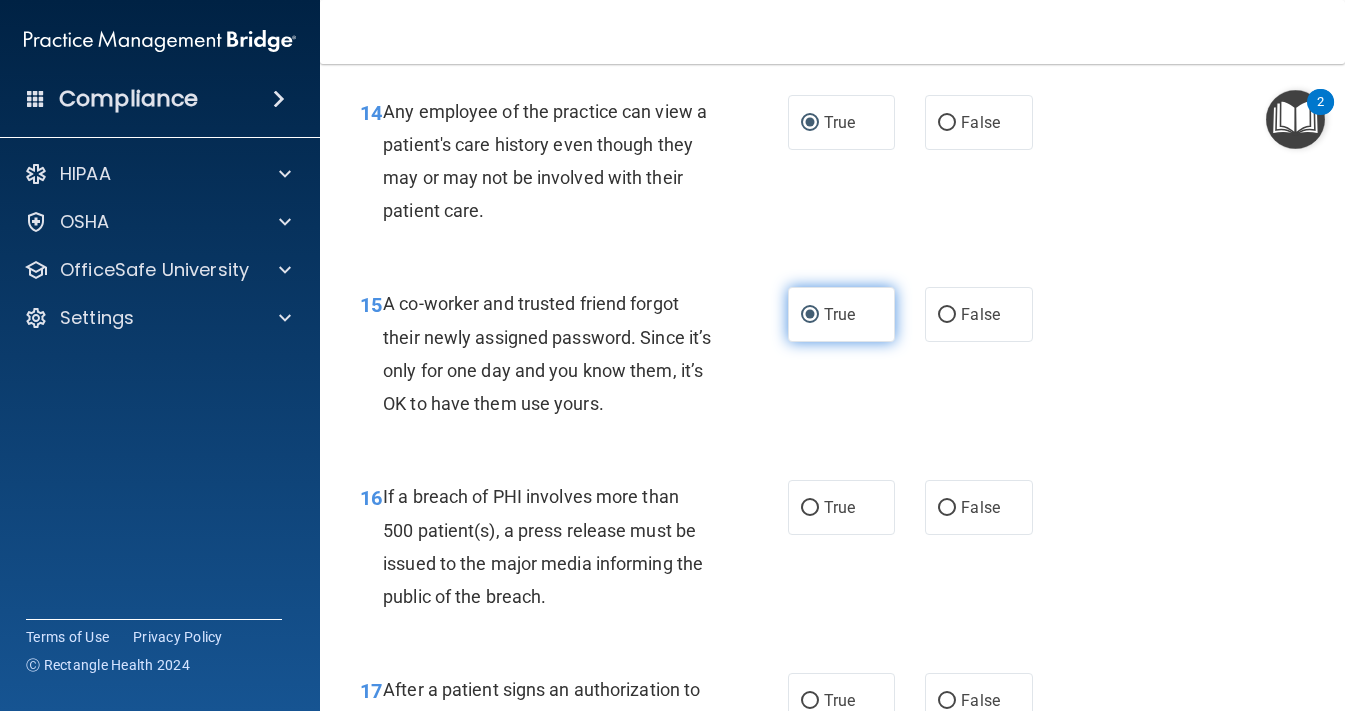 scroll, scrollTop: 2541, scrollLeft: 0, axis: vertical 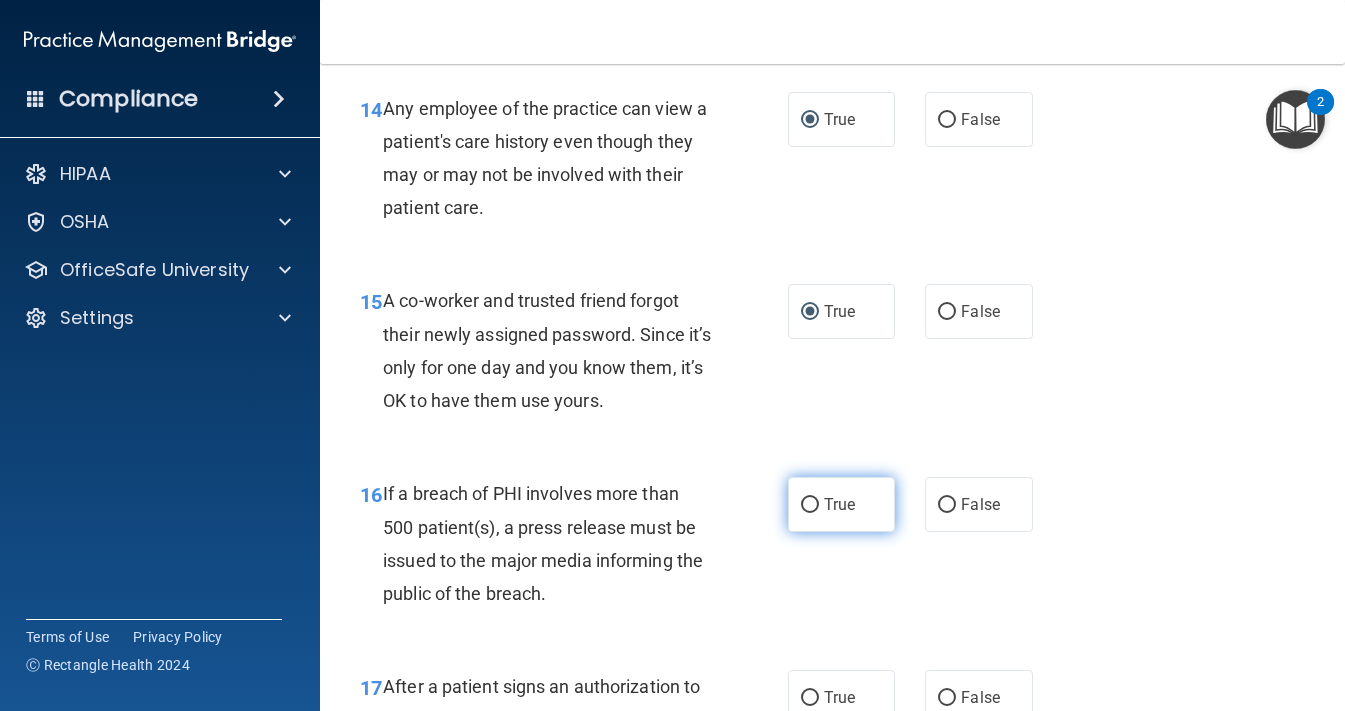 click on "True" at bounding box center [810, 505] 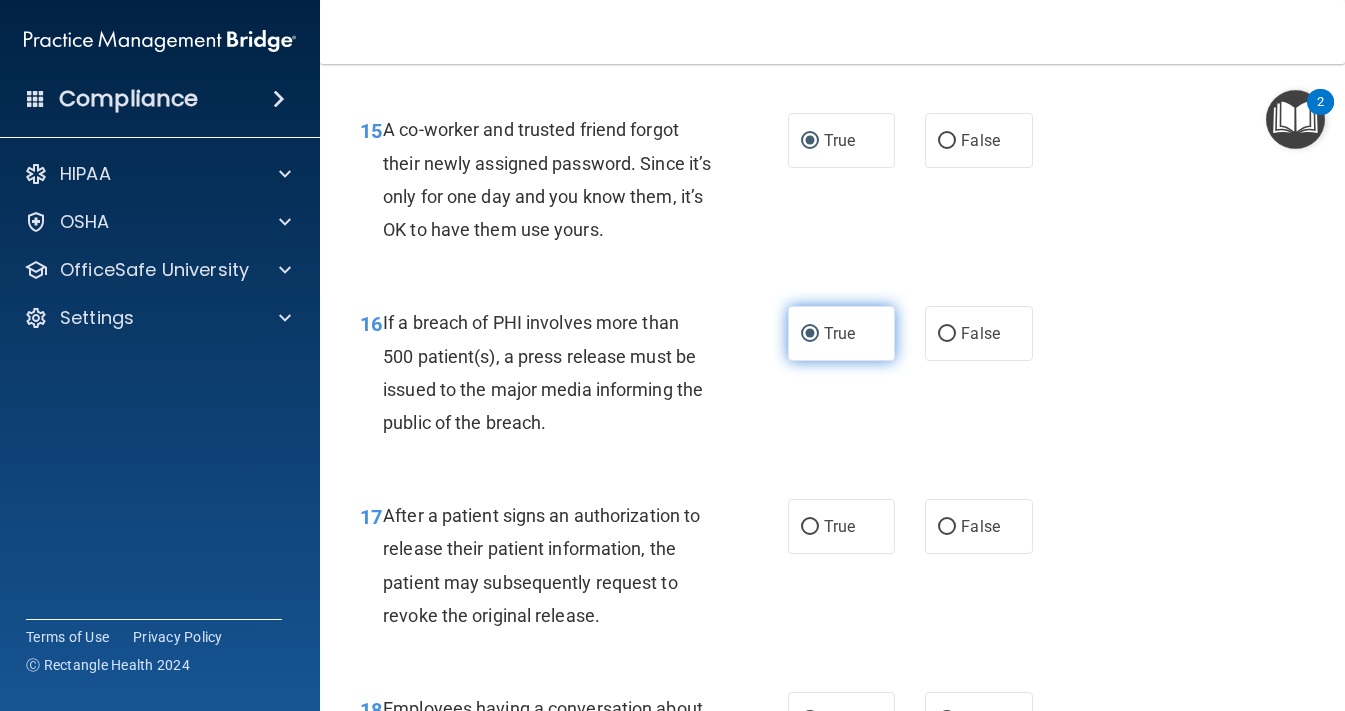 scroll, scrollTop: 2714, scrollLeft: 0, axis: vertical 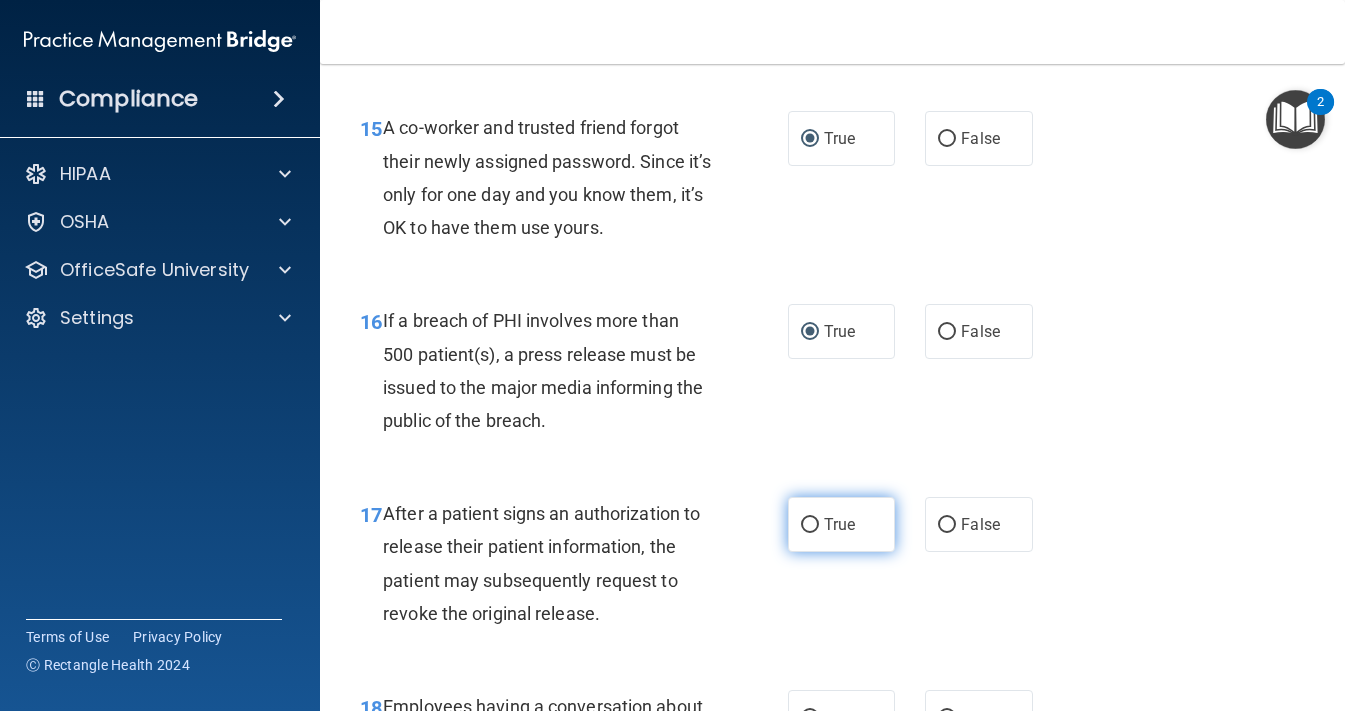 click on "True" at bounding box center (810, 525) 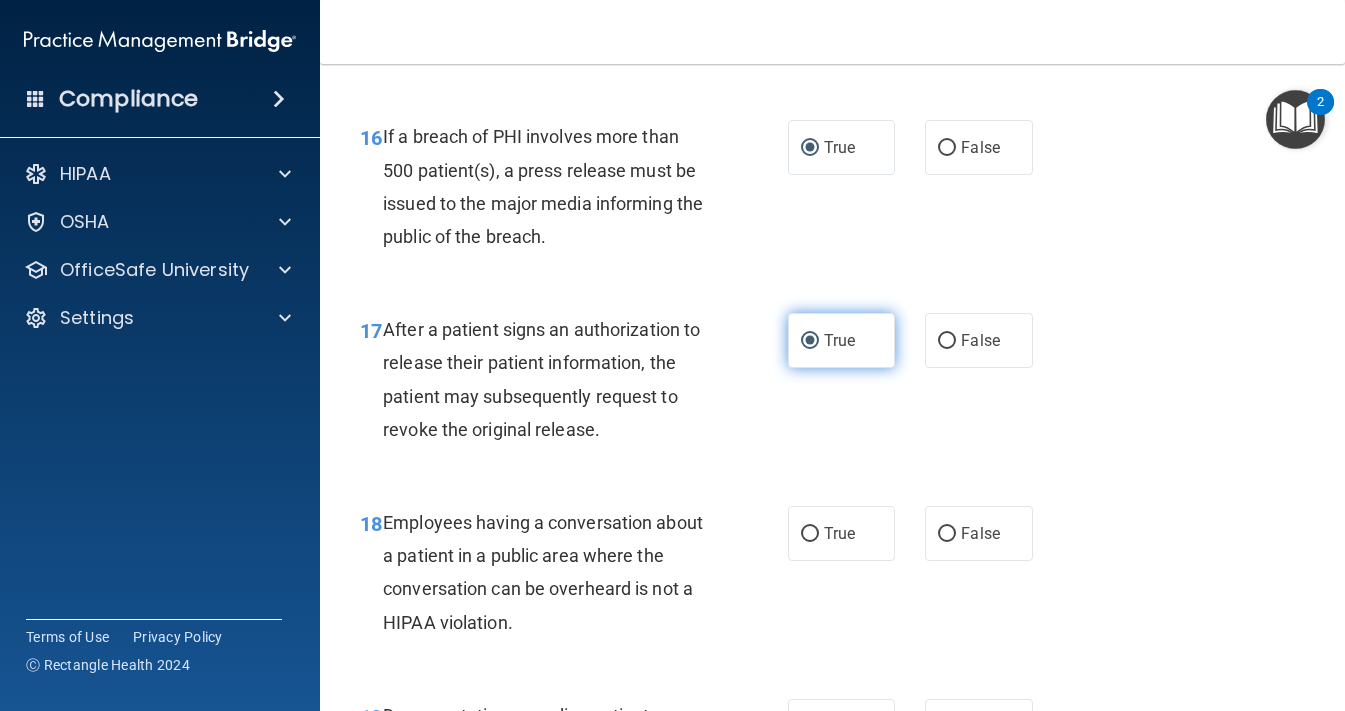 scroll, scrollTop: 2900, scrollLeft: 0, axis: vertical 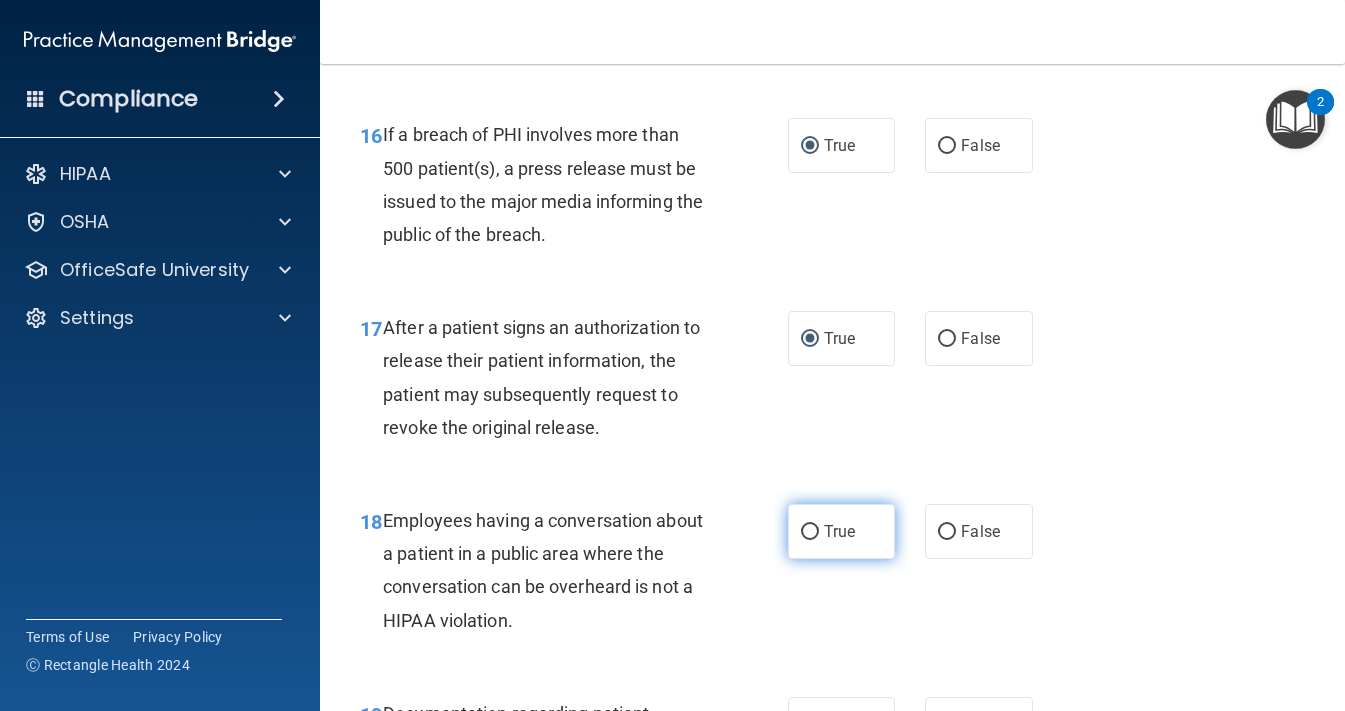 click on "True" at bounding box center (810, 532) 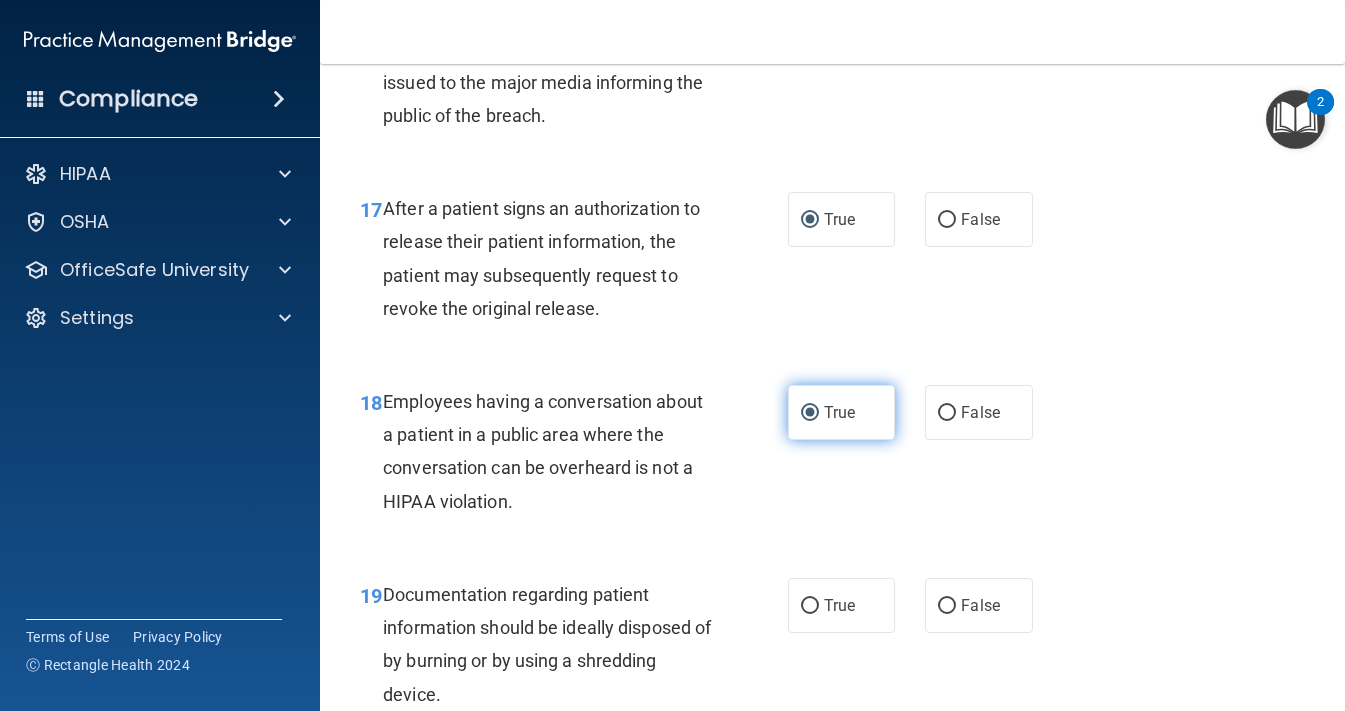 scroll, scrollTop: 3084, scrollLeft: 0, axis: vertical 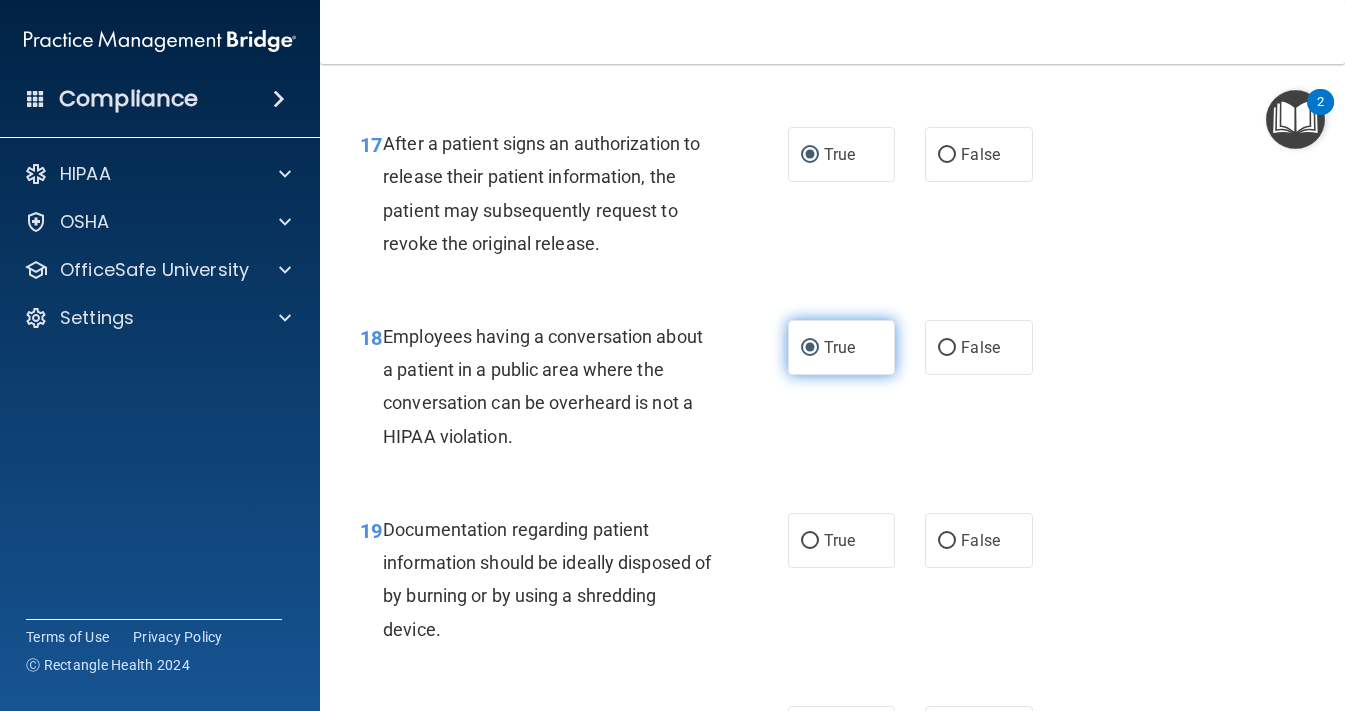 click on "True" at bounding box center [810, 541] 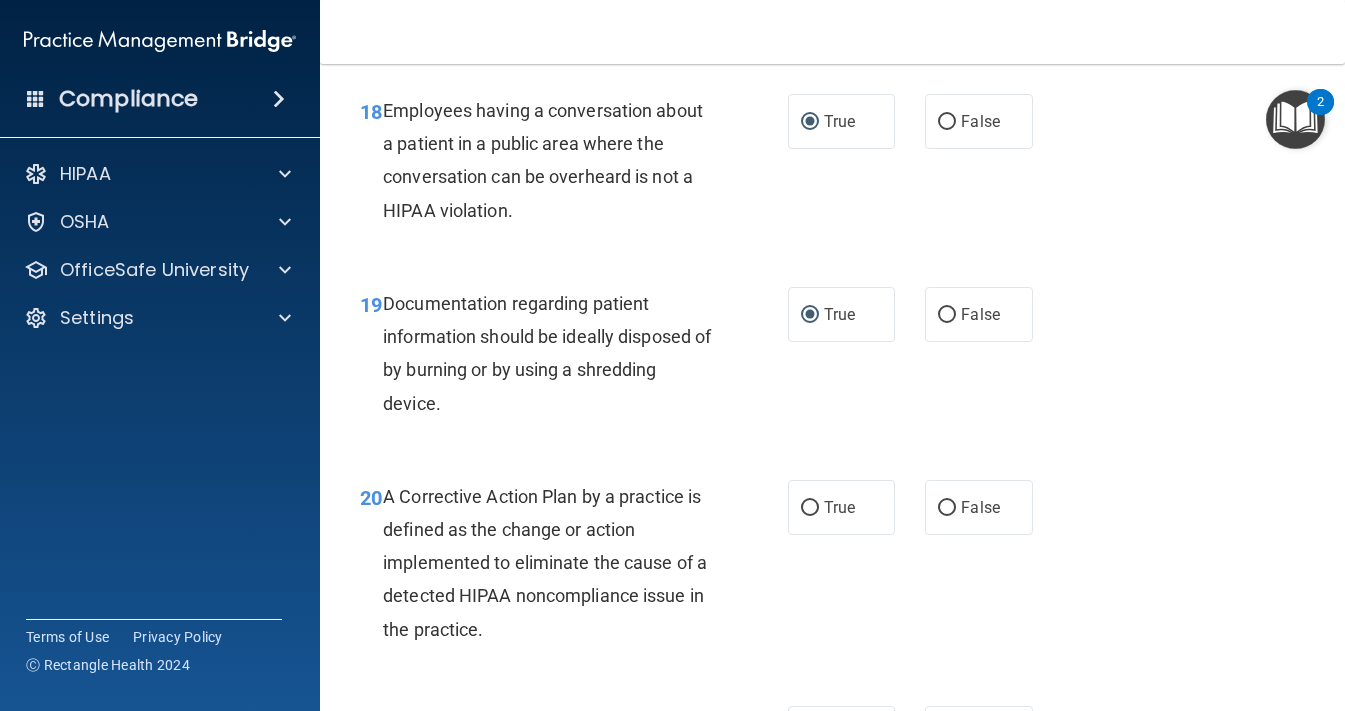 scroll, scrollTop: 3337, scrollLeft: 0, axis: vertical 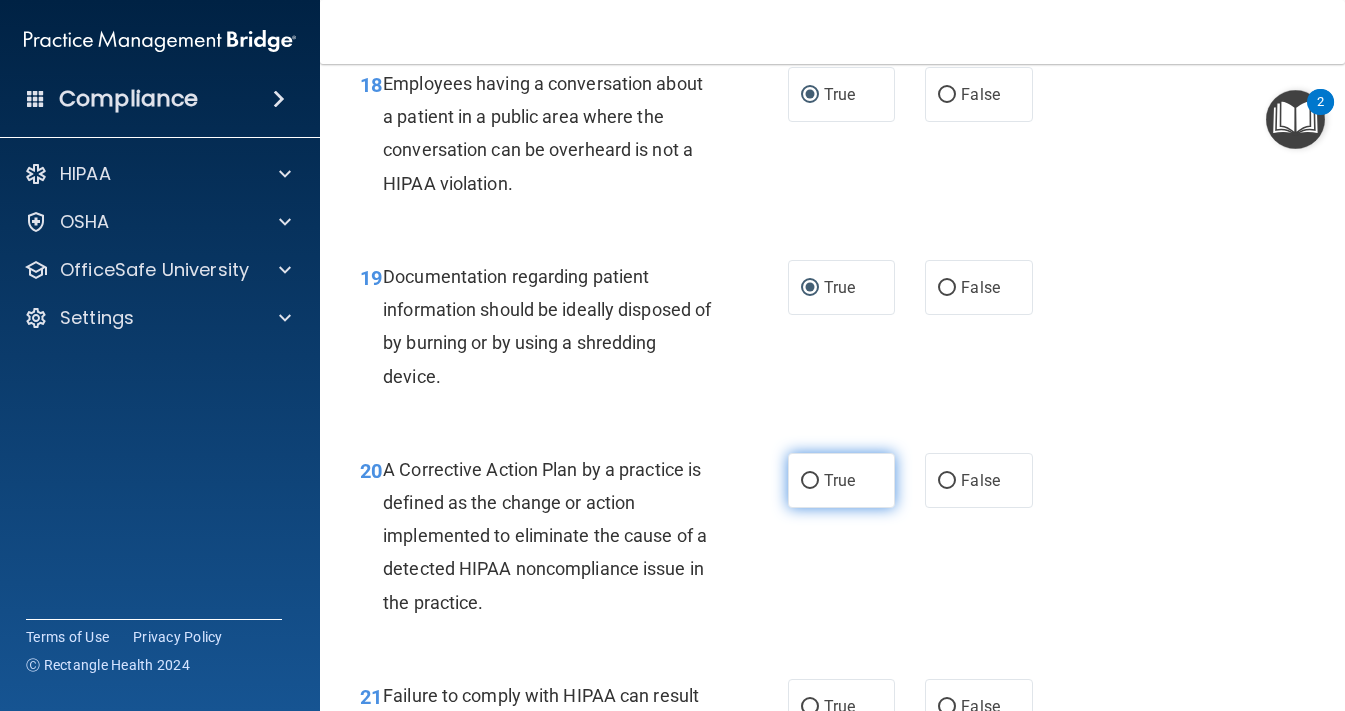 click on "True" at bounding box center [810, 481] 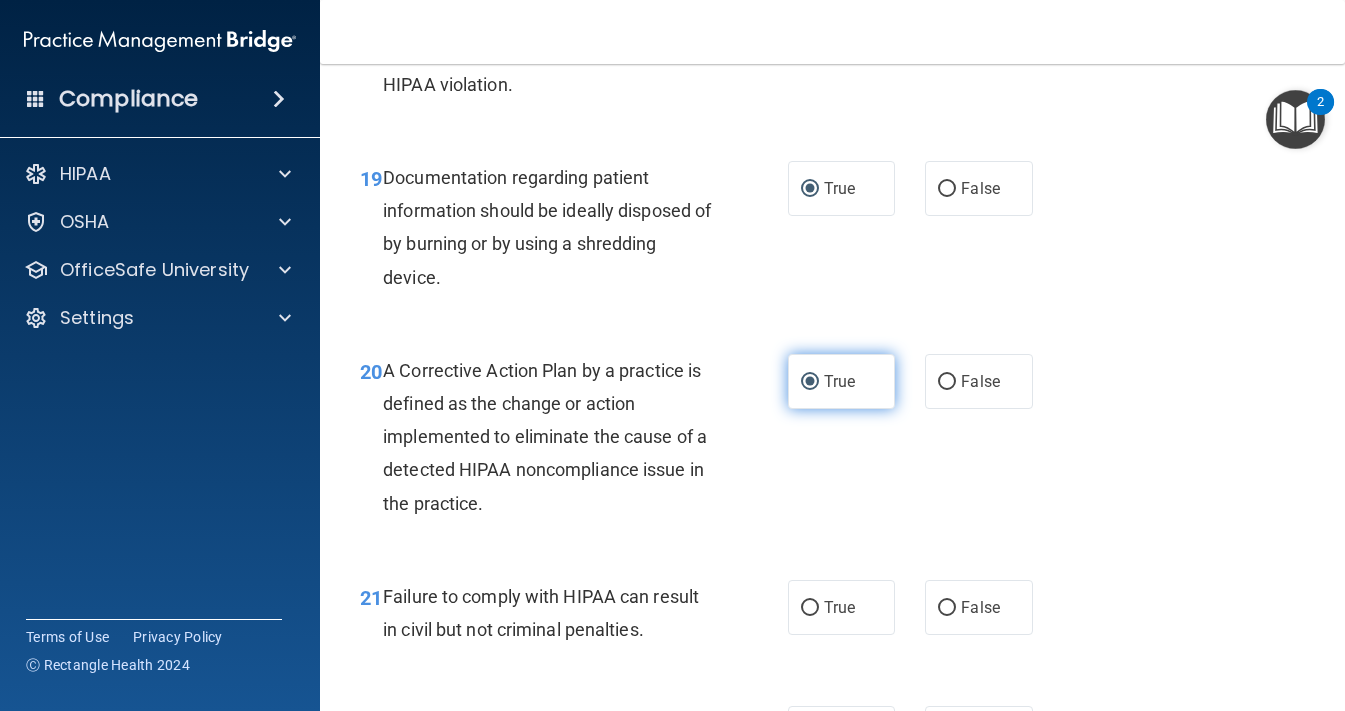 scroll, scrollTop: 3462, scrollLeft: 0, axis: vertical 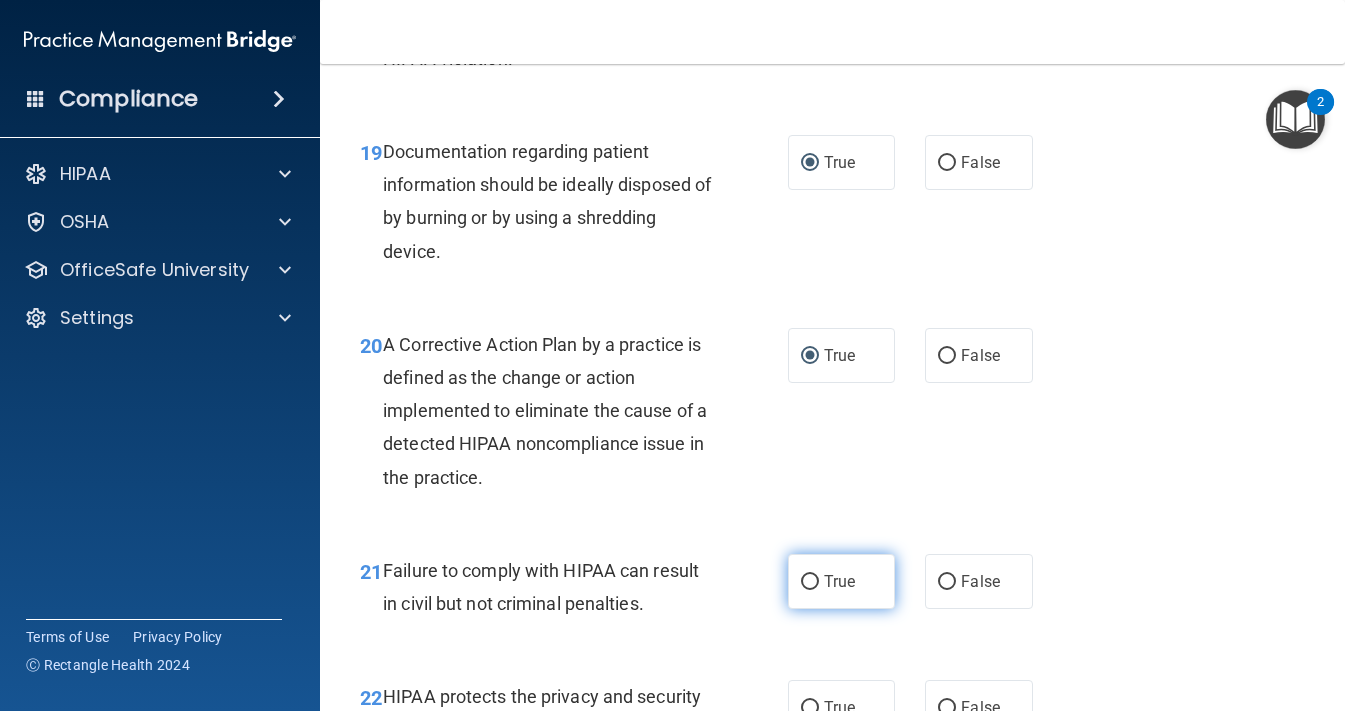 click on "True" at bounding box center (810, 582) 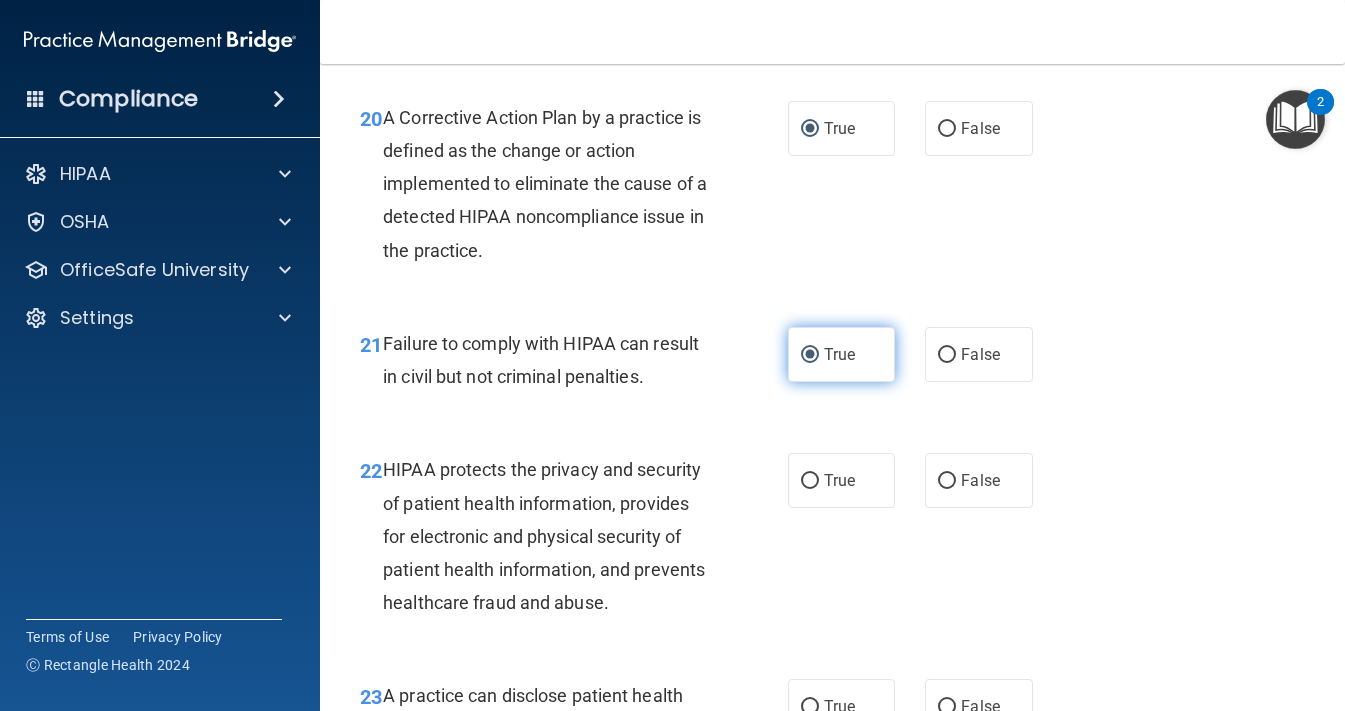 scroll, scrollTop: 3750, scrollLeft: 0, axis: vertical 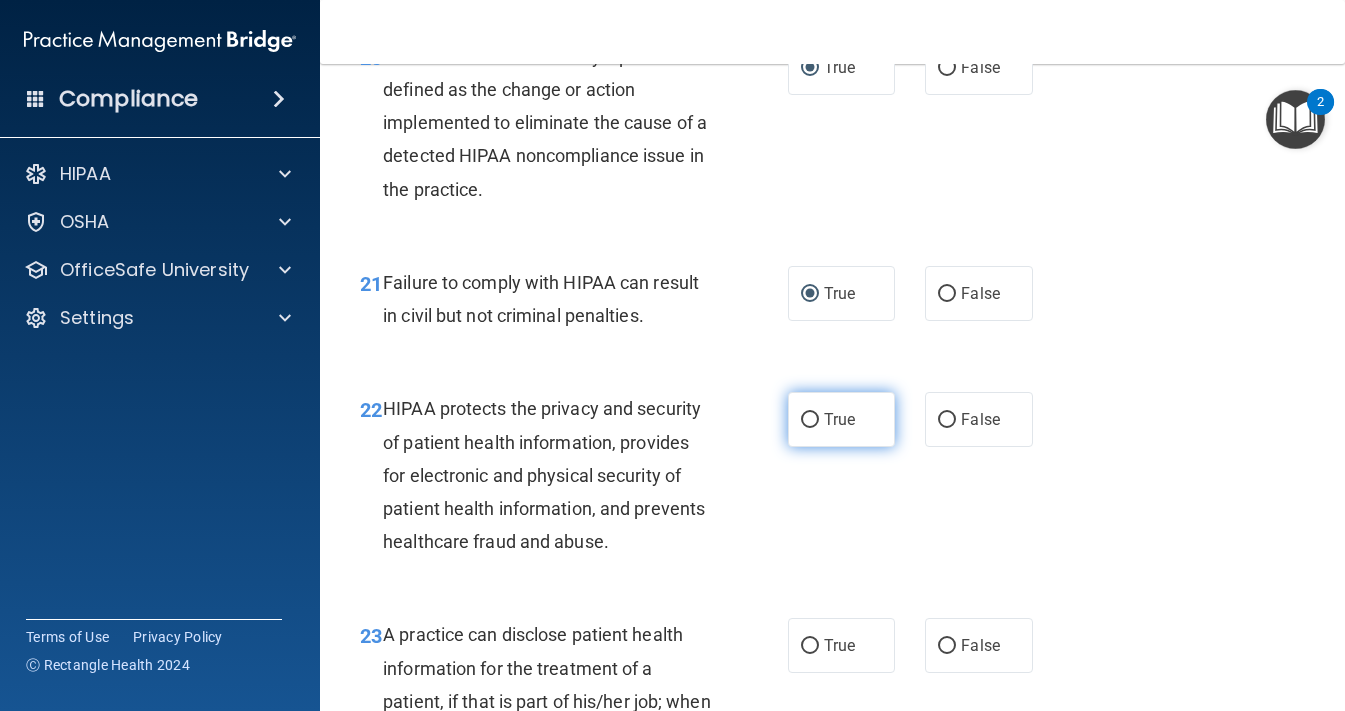 click on "True" at bounding box center [810, 420] 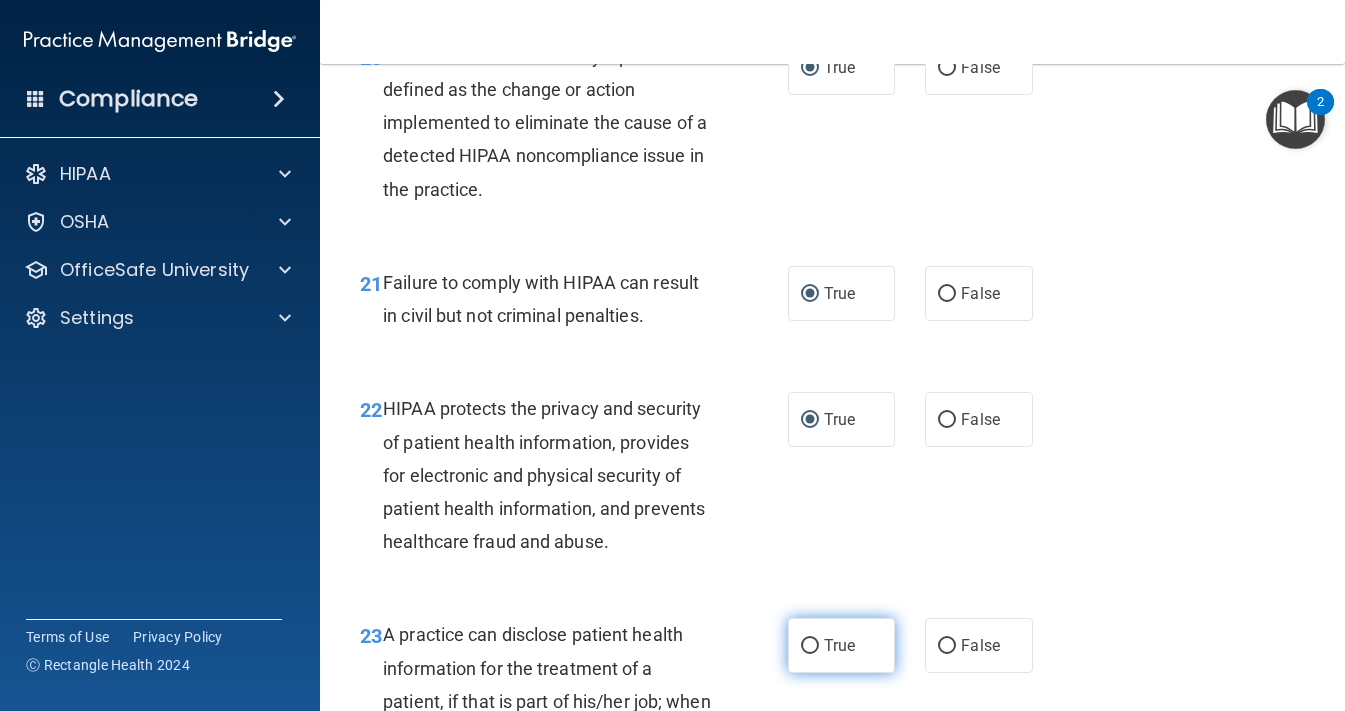 click on "True" at bounding box center [810, 646] 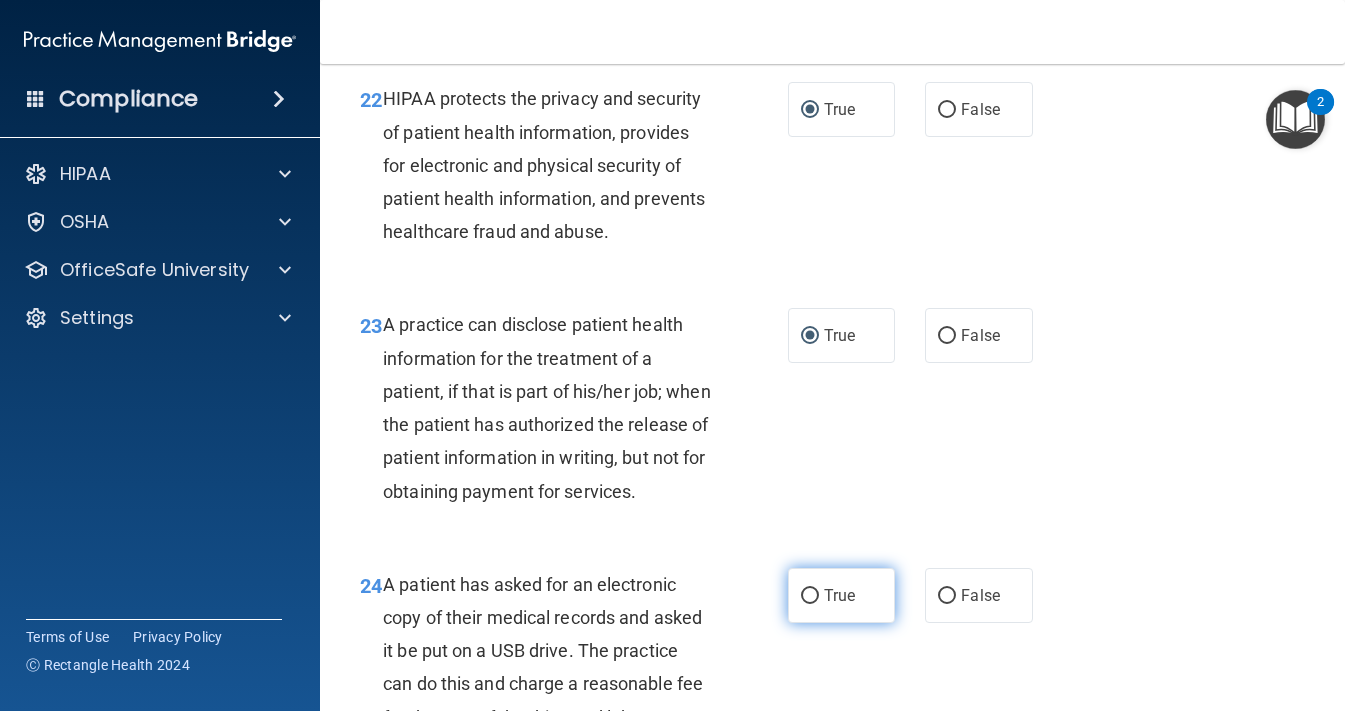 scroll, scrollTop: 4068, scrollLeft: 0, axis: vertical 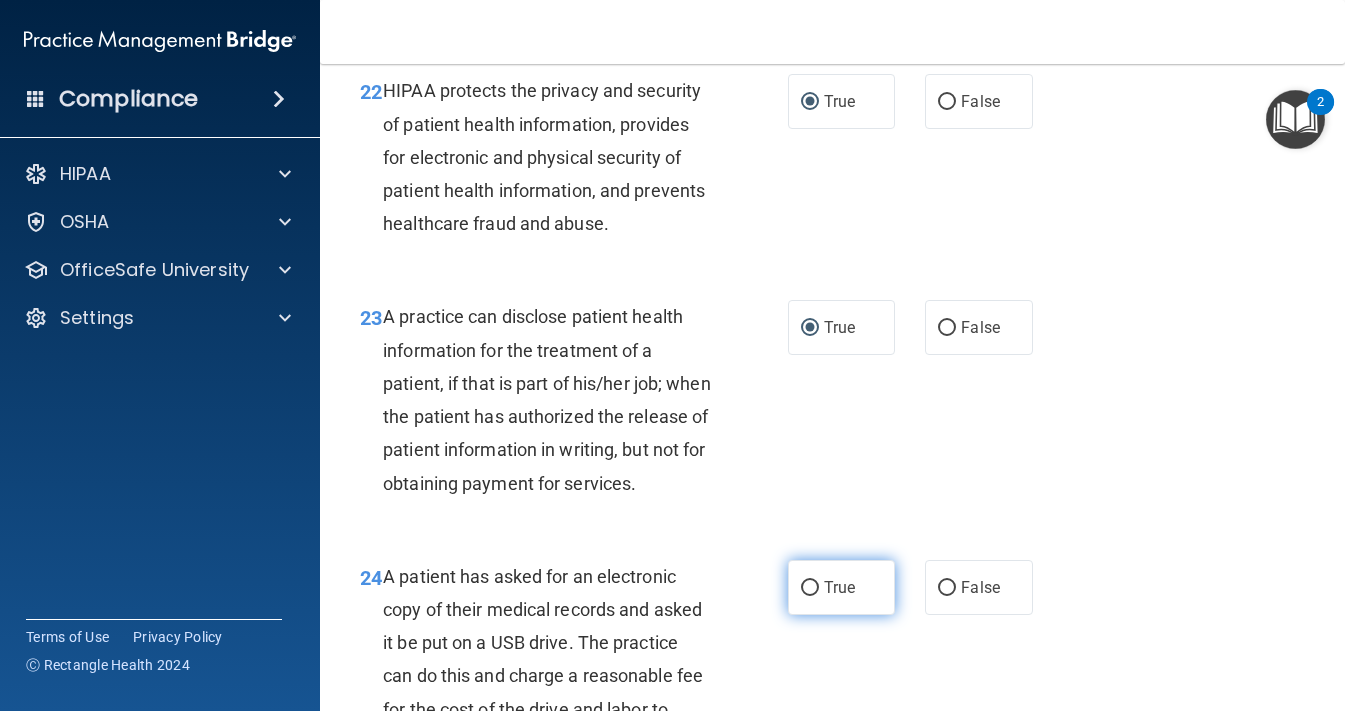 click on "True" at bounding box center (810, 588) 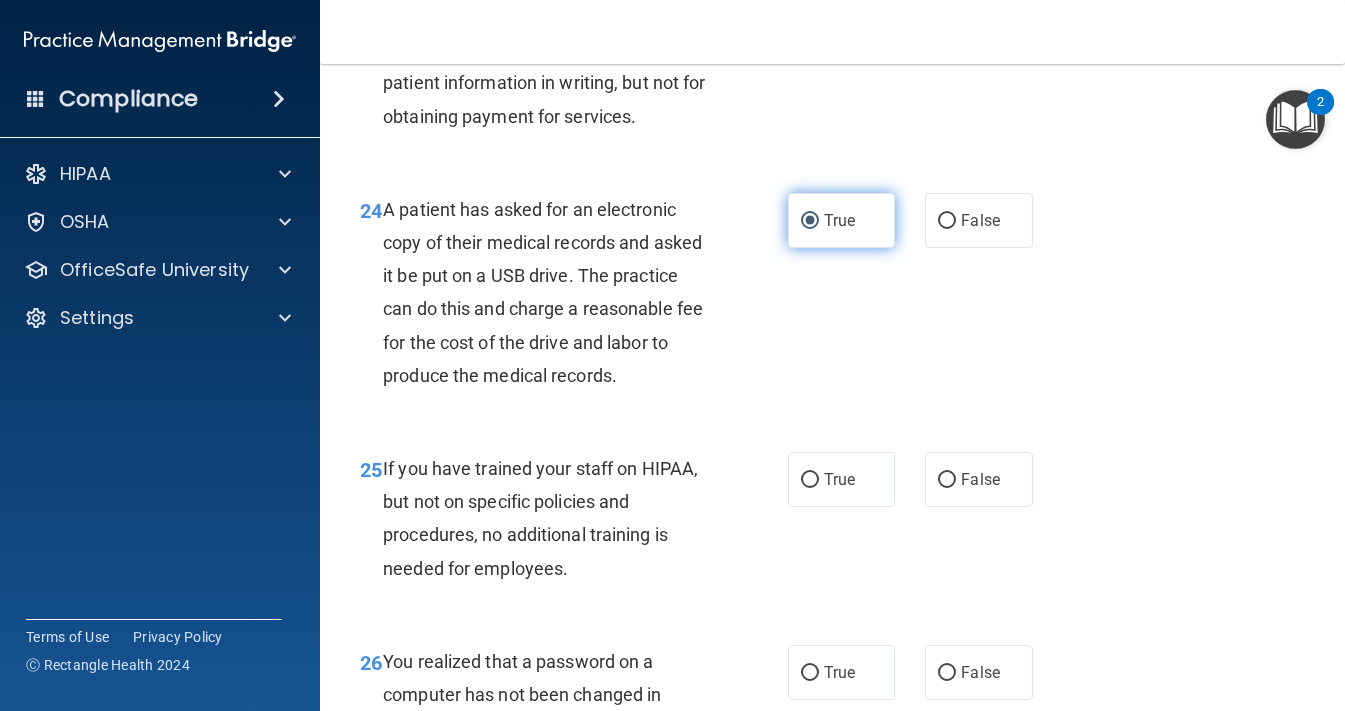 scroll, scrollTop: 4442, scrollLeft: 0, axis: vertical 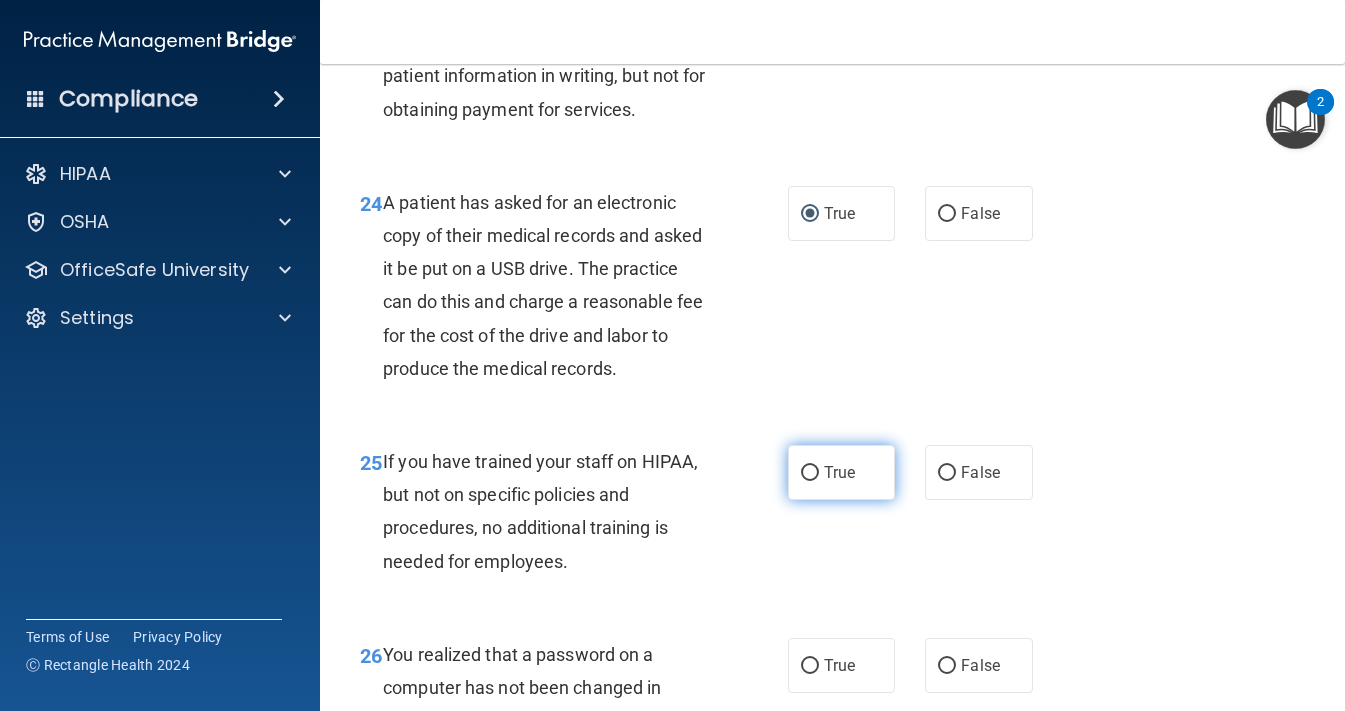 click on "True" at bounding box center [810, 473] 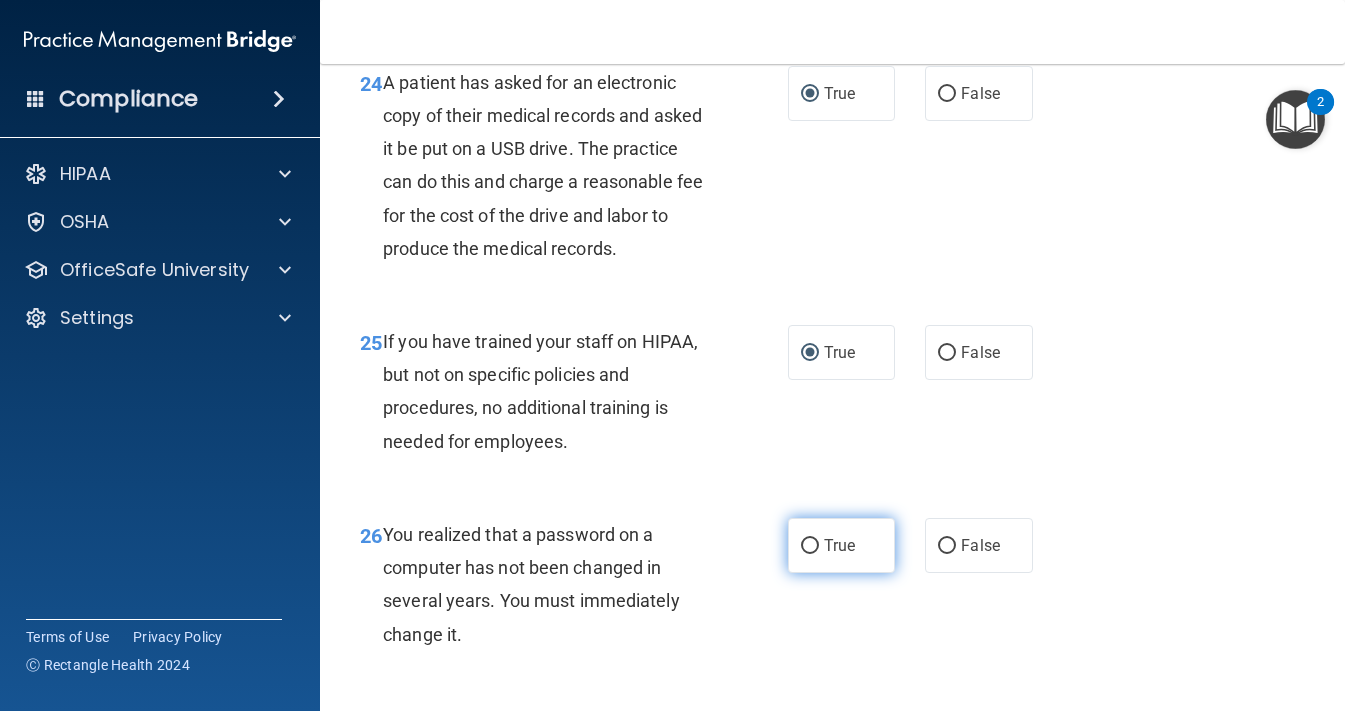 scroll, scrollTop: 4565, scrollLeft: 0, axis: vertical 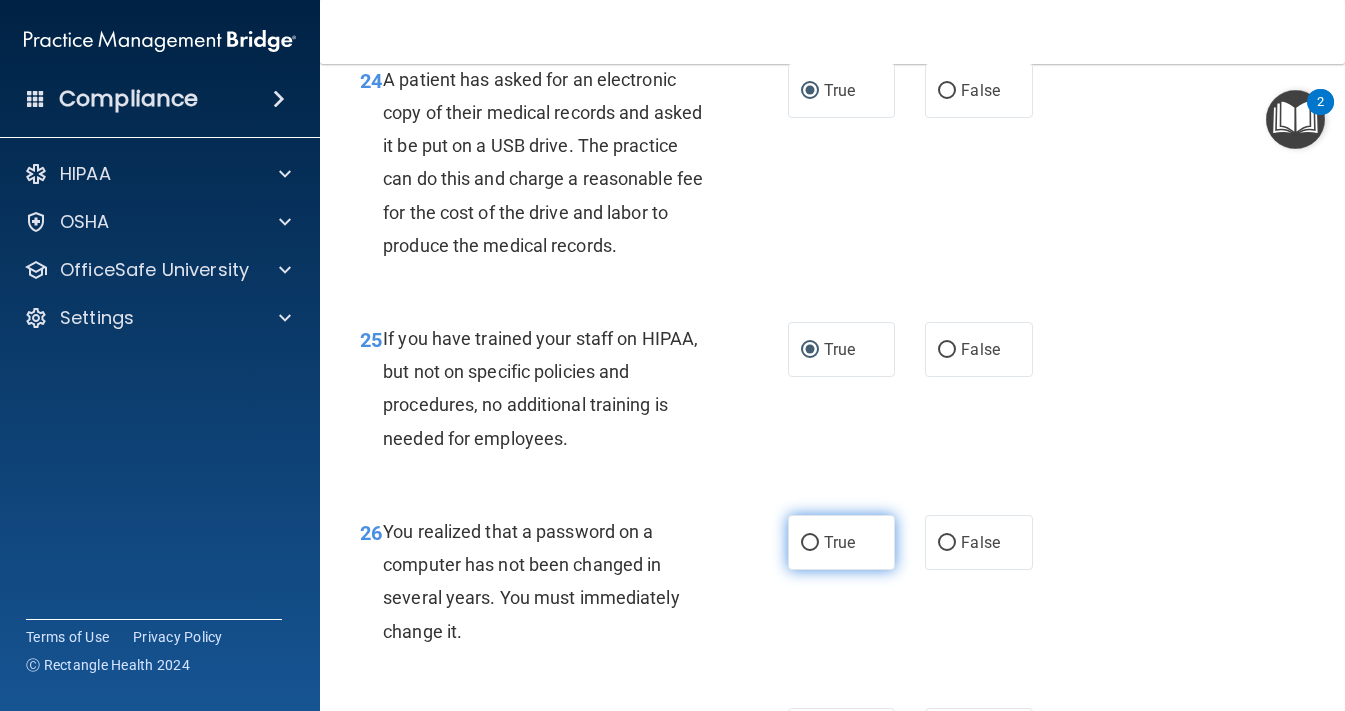 click on "True" at bounding box center (810, 543) 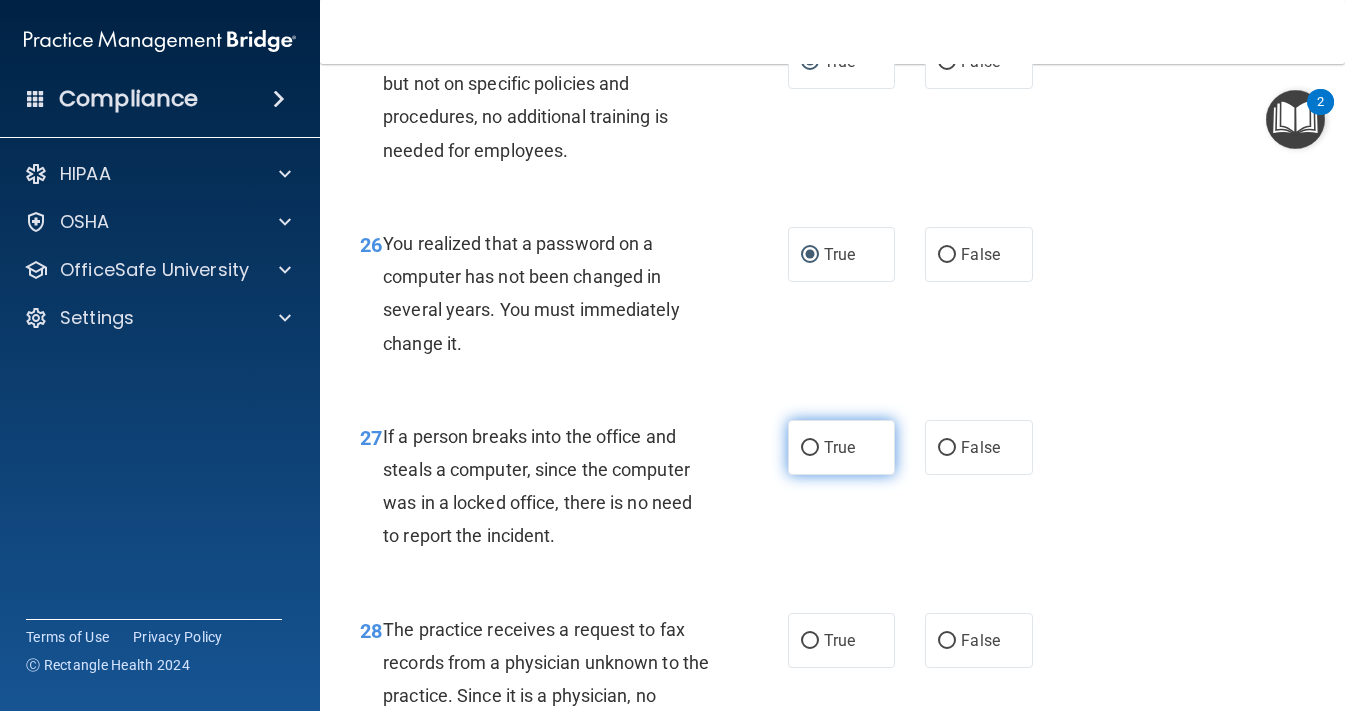 click on "True" at bounding box center [810, 448] 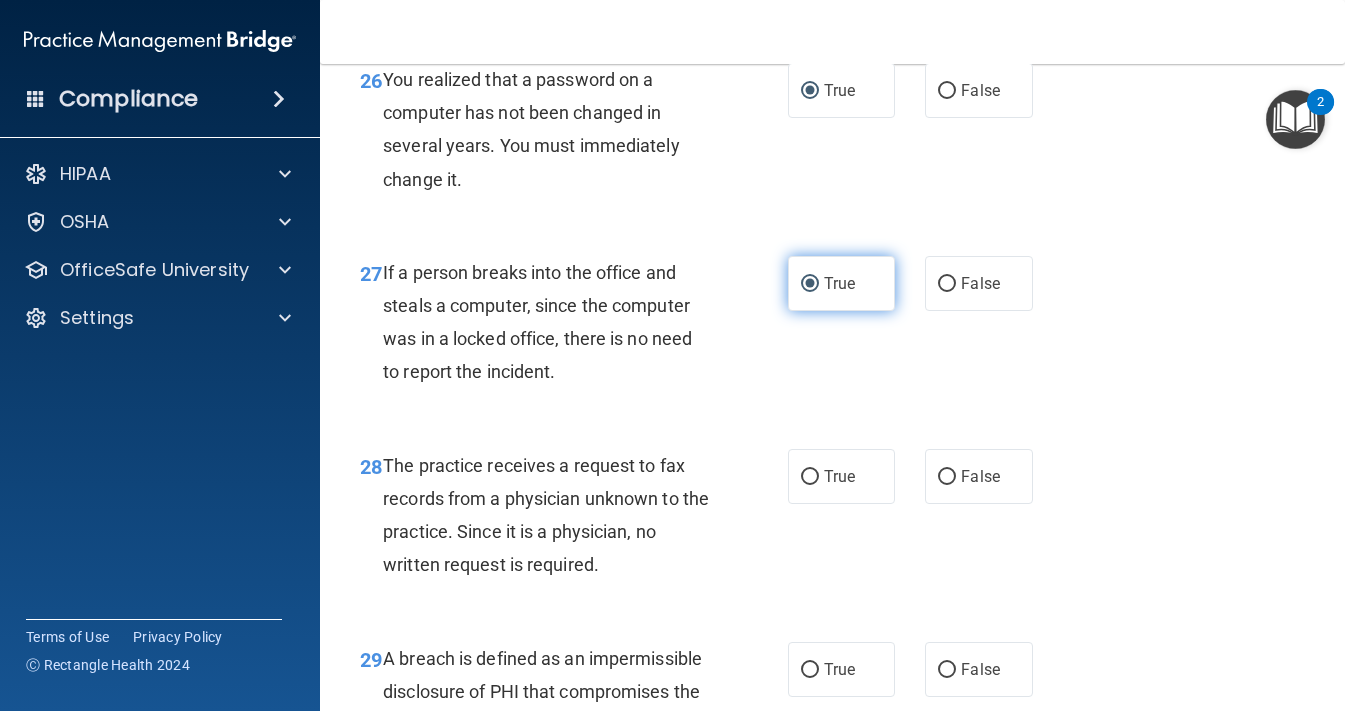 scroll, scrollTop: 5027, scrollLeft: 0, axis: vertical 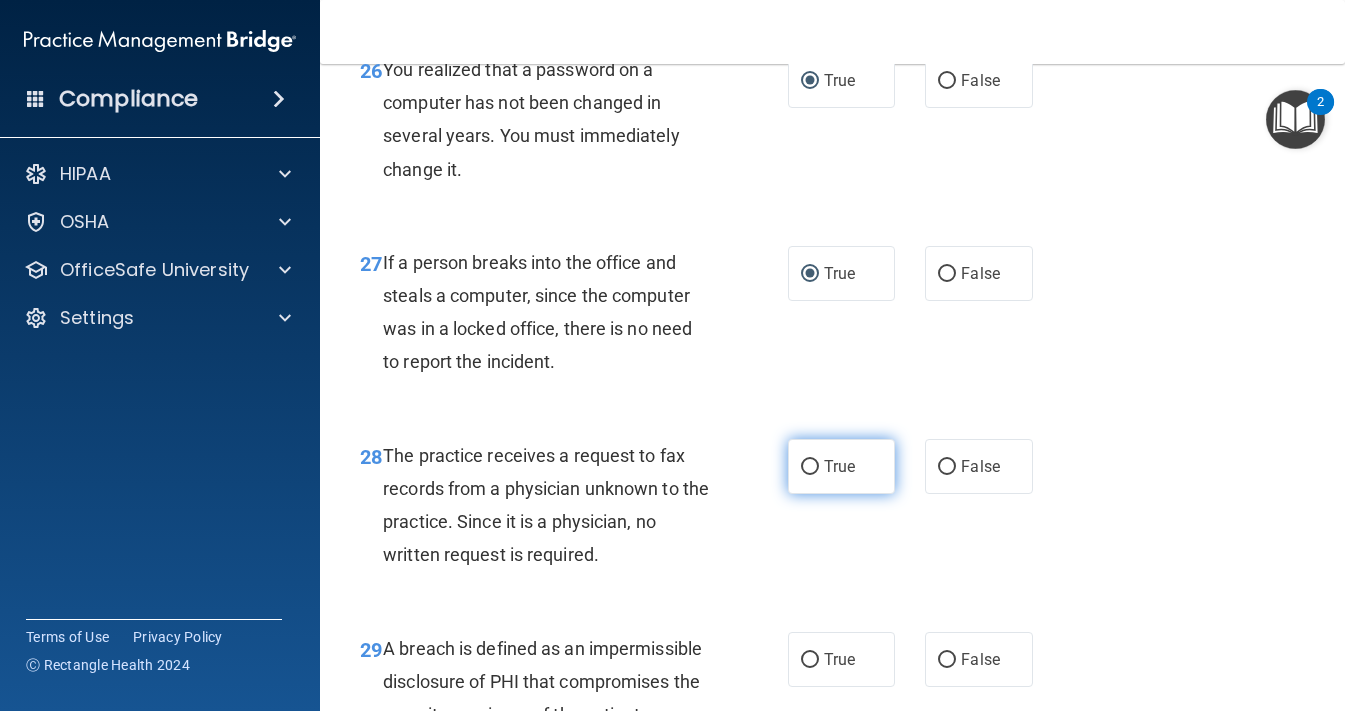click on "True" at bounding box center [810, 467] 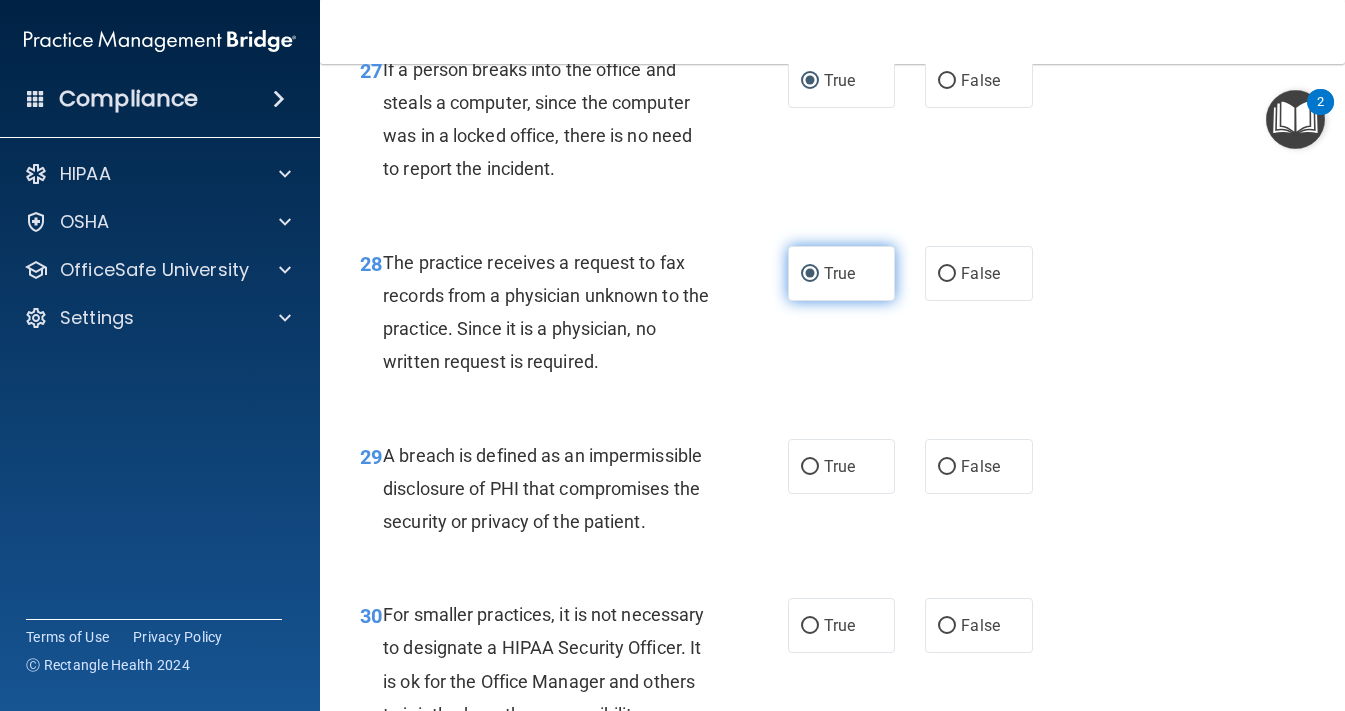 click on "True" at bounding box center (810, 467) 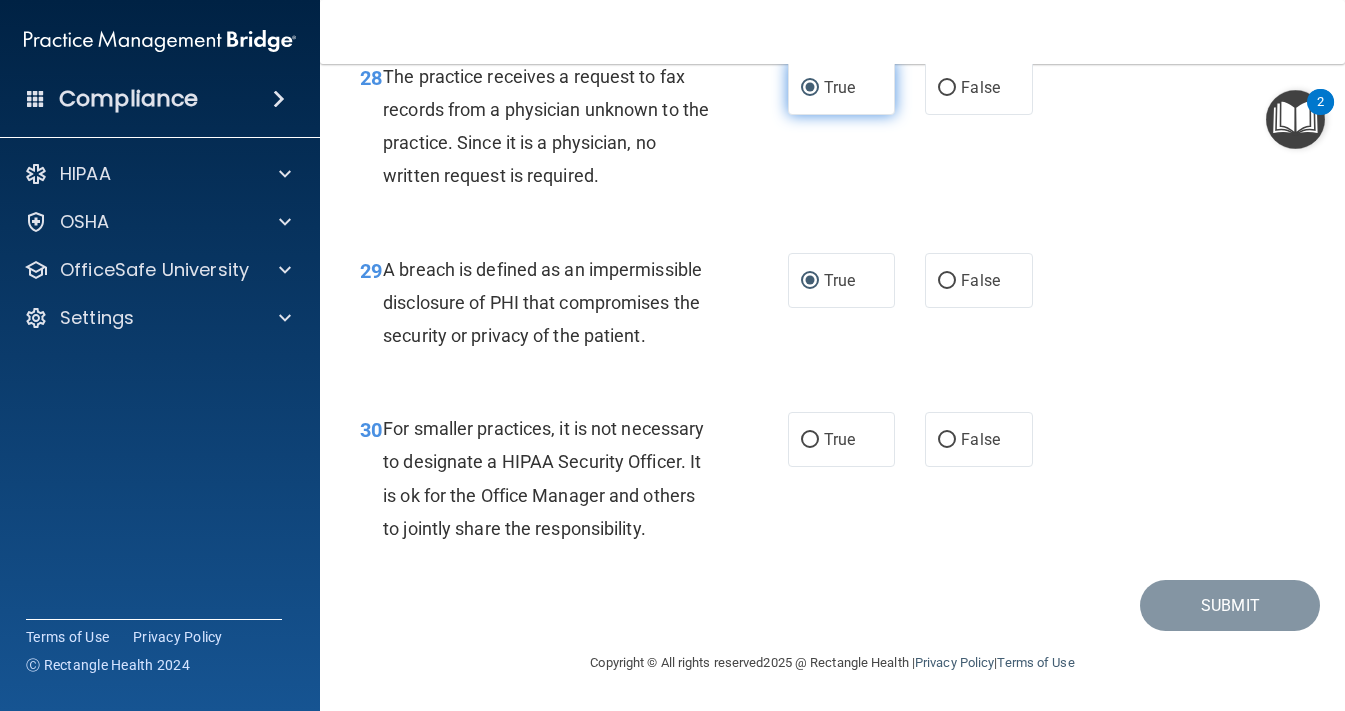 scroll, scrollTop: 5420, scrollLeft: 0, axis: vertical 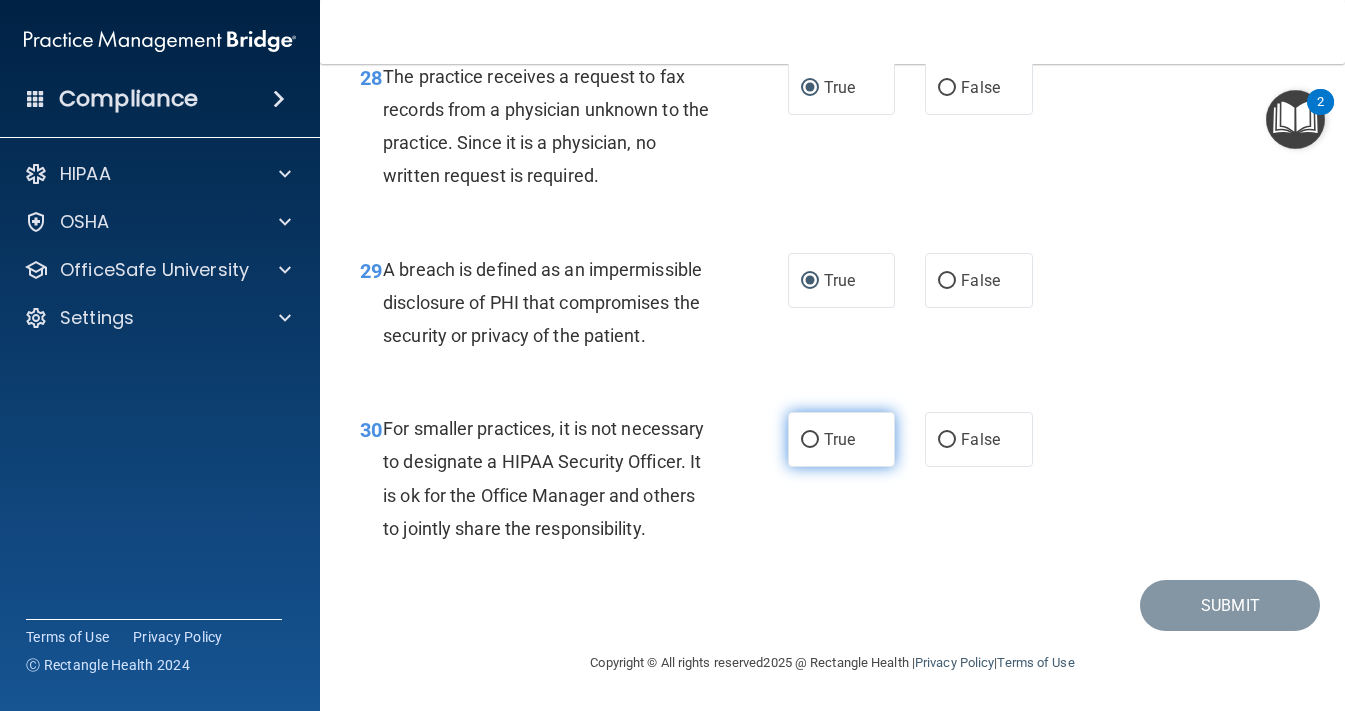 click on "True" at bounding box center [810, 440] 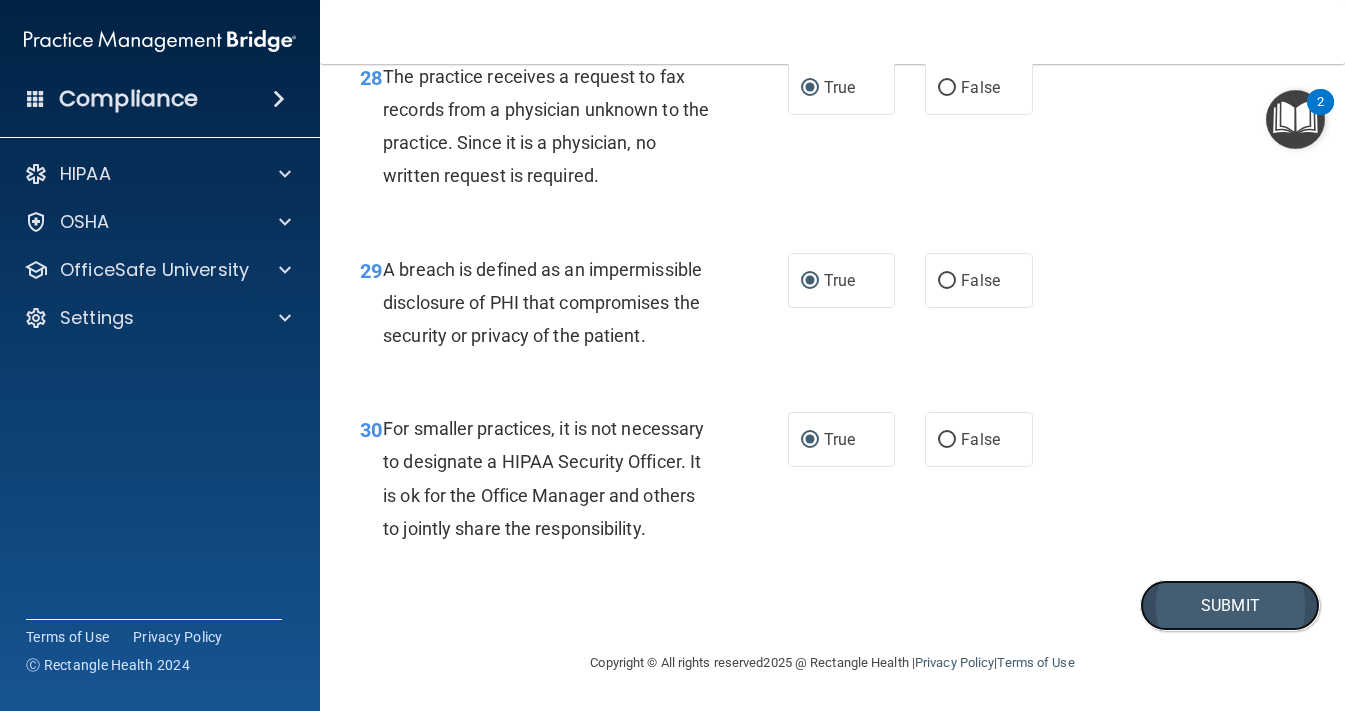 click on "Submit" at bounding box center [1230, 605] 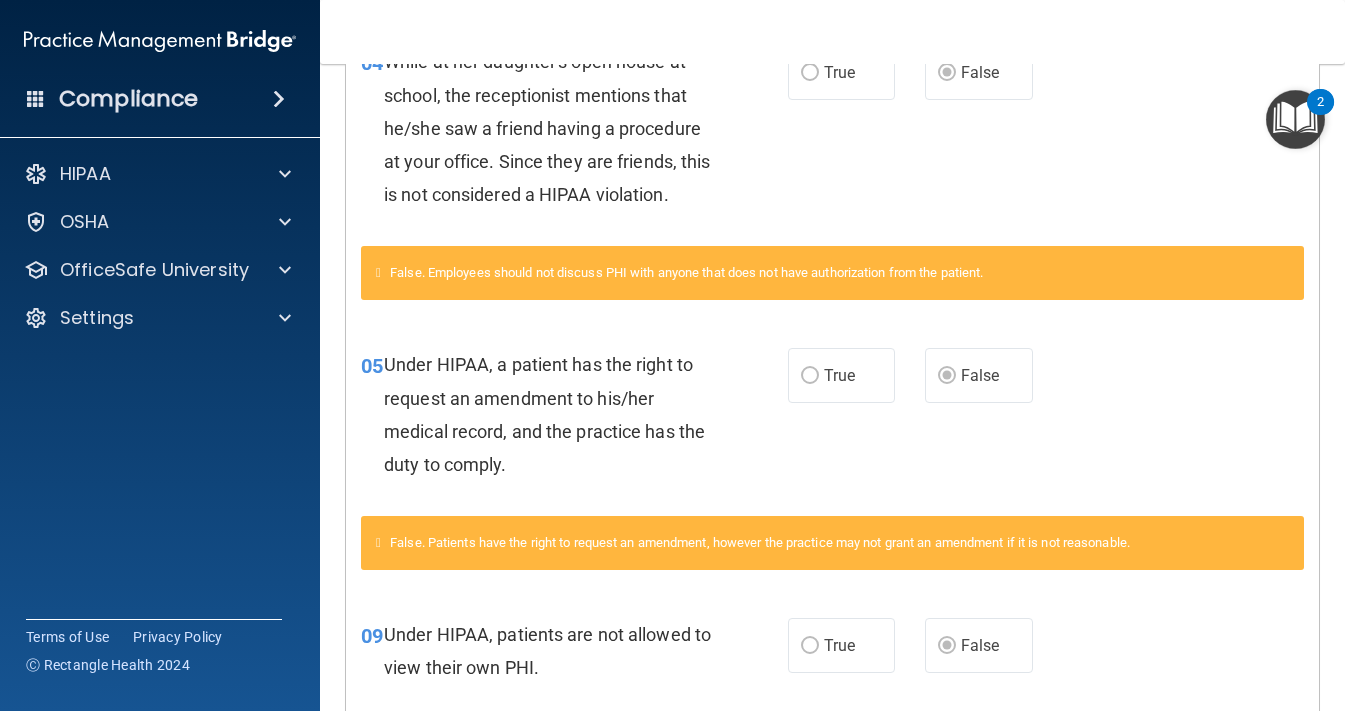 scroll, scrollTop: 0, scrollLeft: 0, axis: both 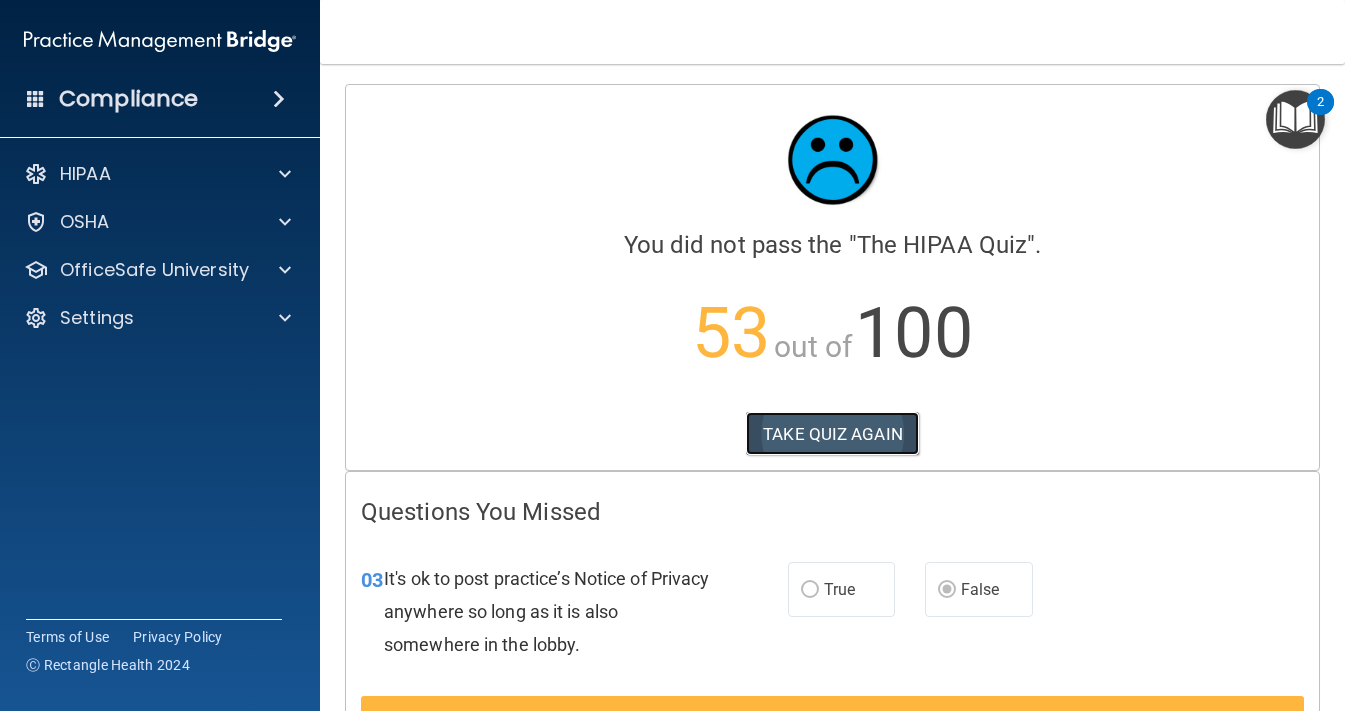 click on "TAKE QUIZ AGAIN" at bounding box center (832, 434) 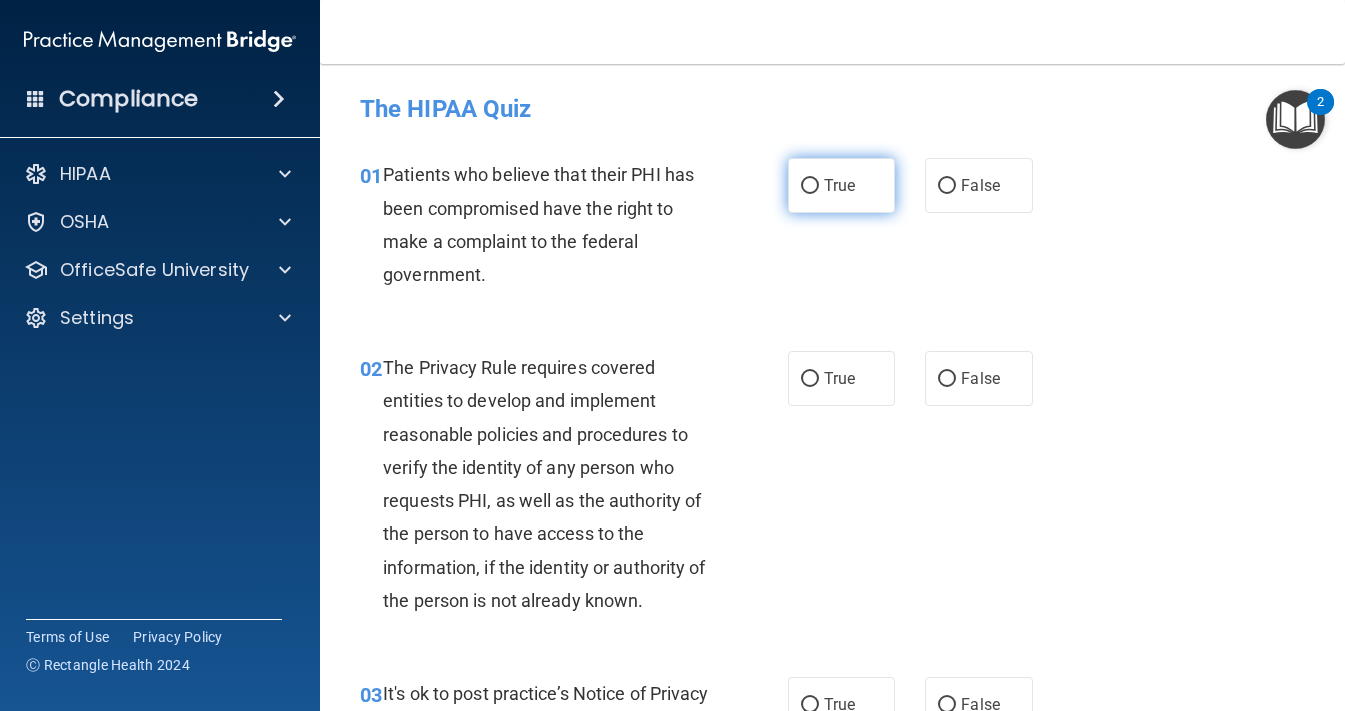 click on "True" at bounding box center [810, 186] 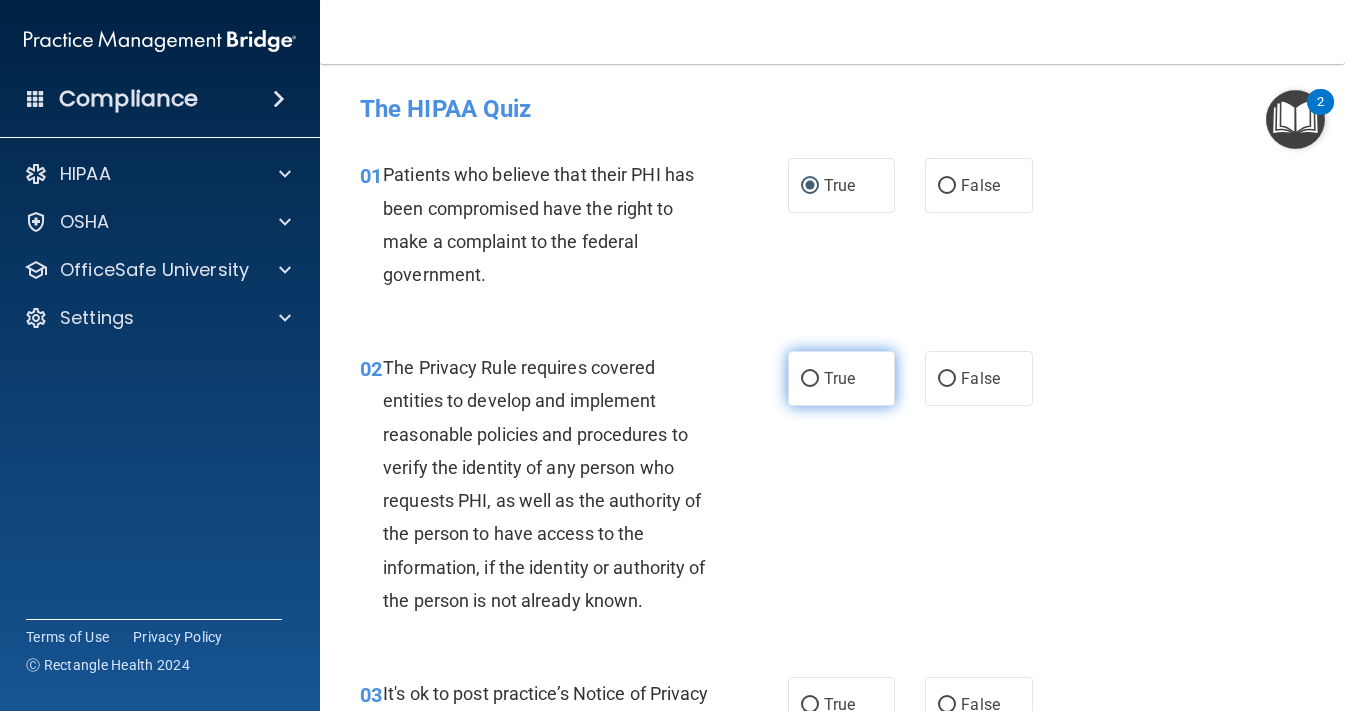 click on "True" at bounding box center (839, 378) 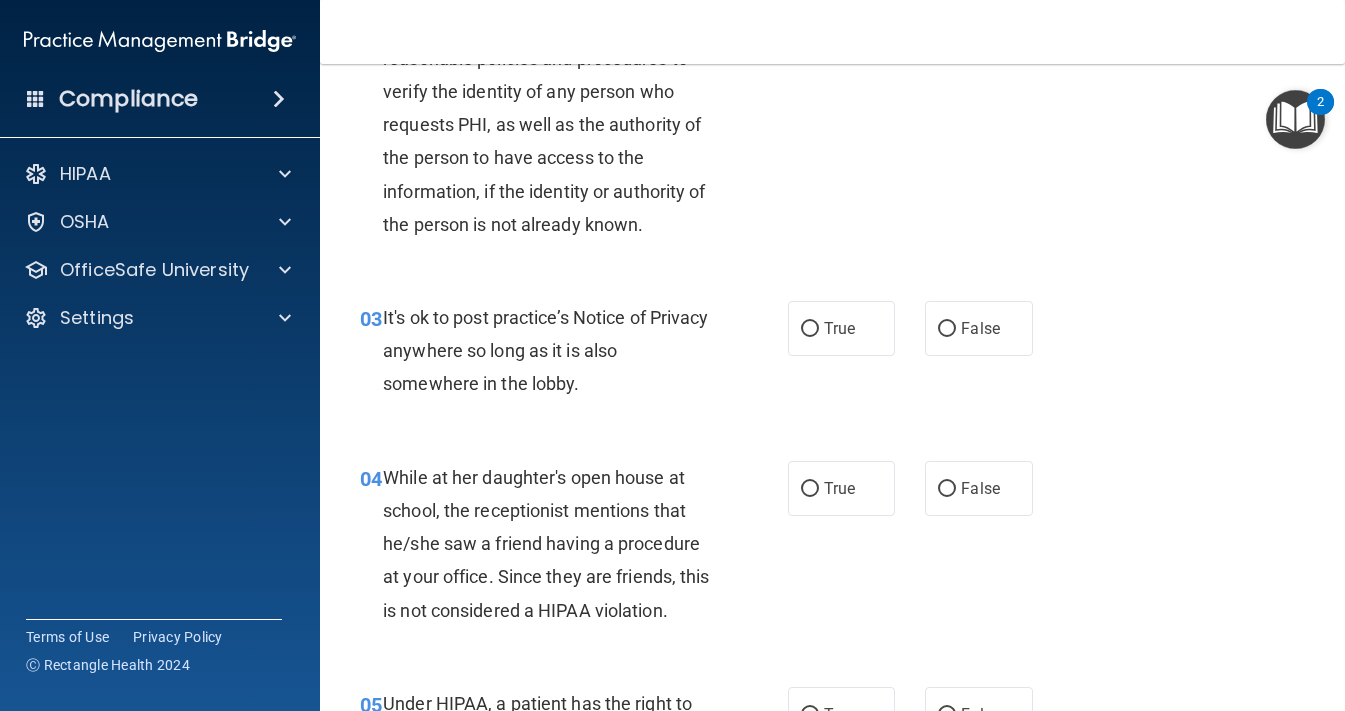 scroll, scrollTop: 379, scrollLeft: 0, axis: vertical 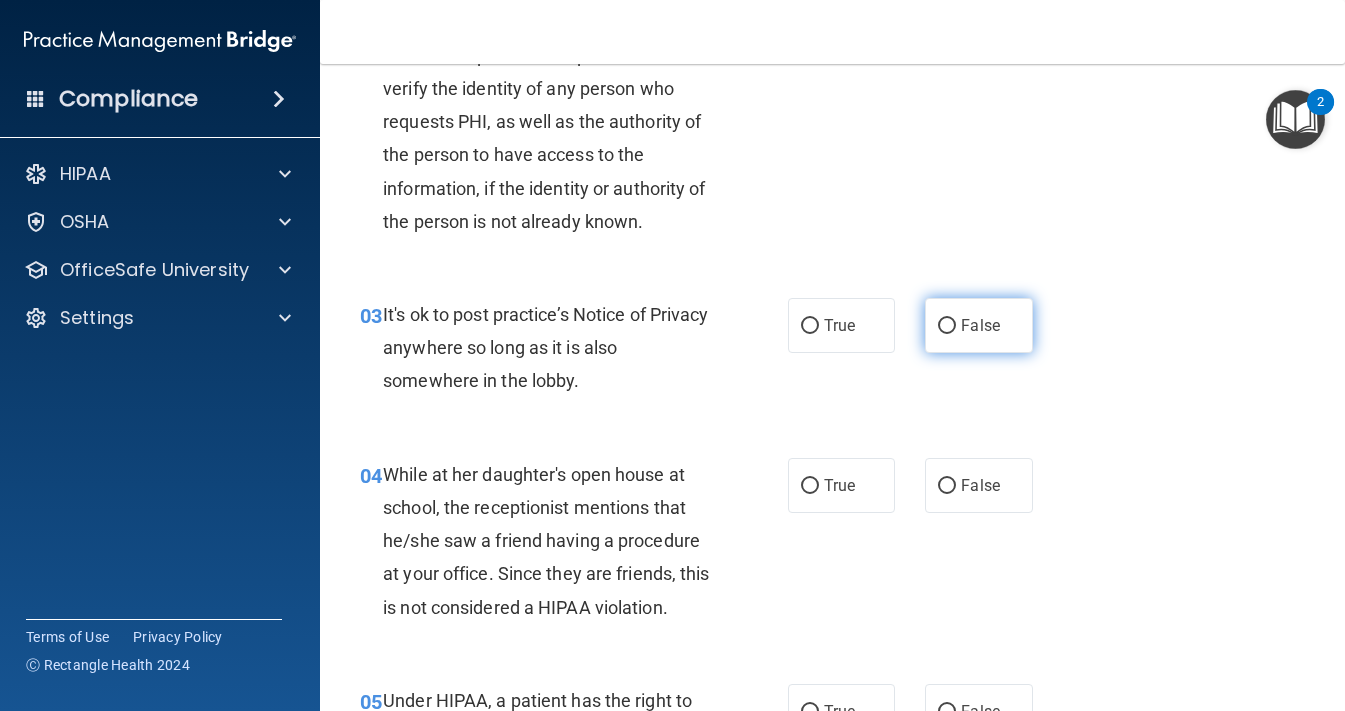 click on "False" at bounding box center [947, 326] 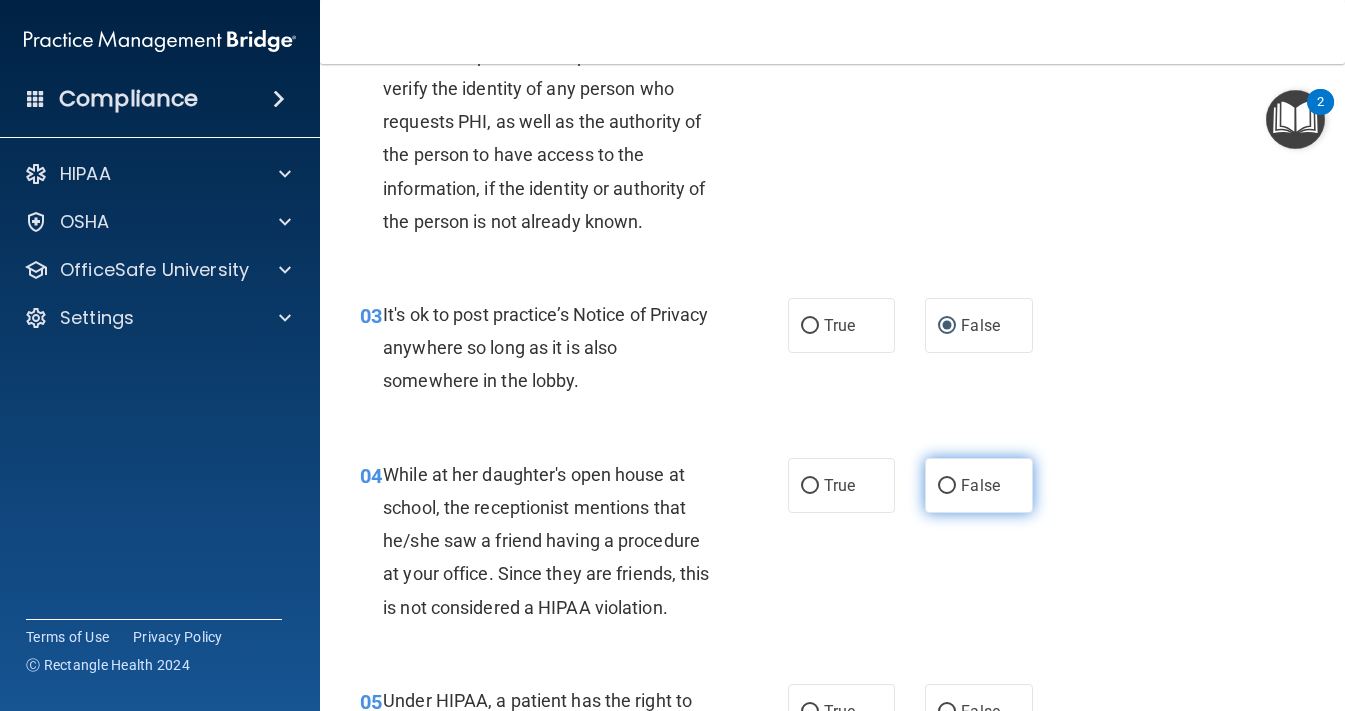 click on "False" at bounding box center (947, 486) 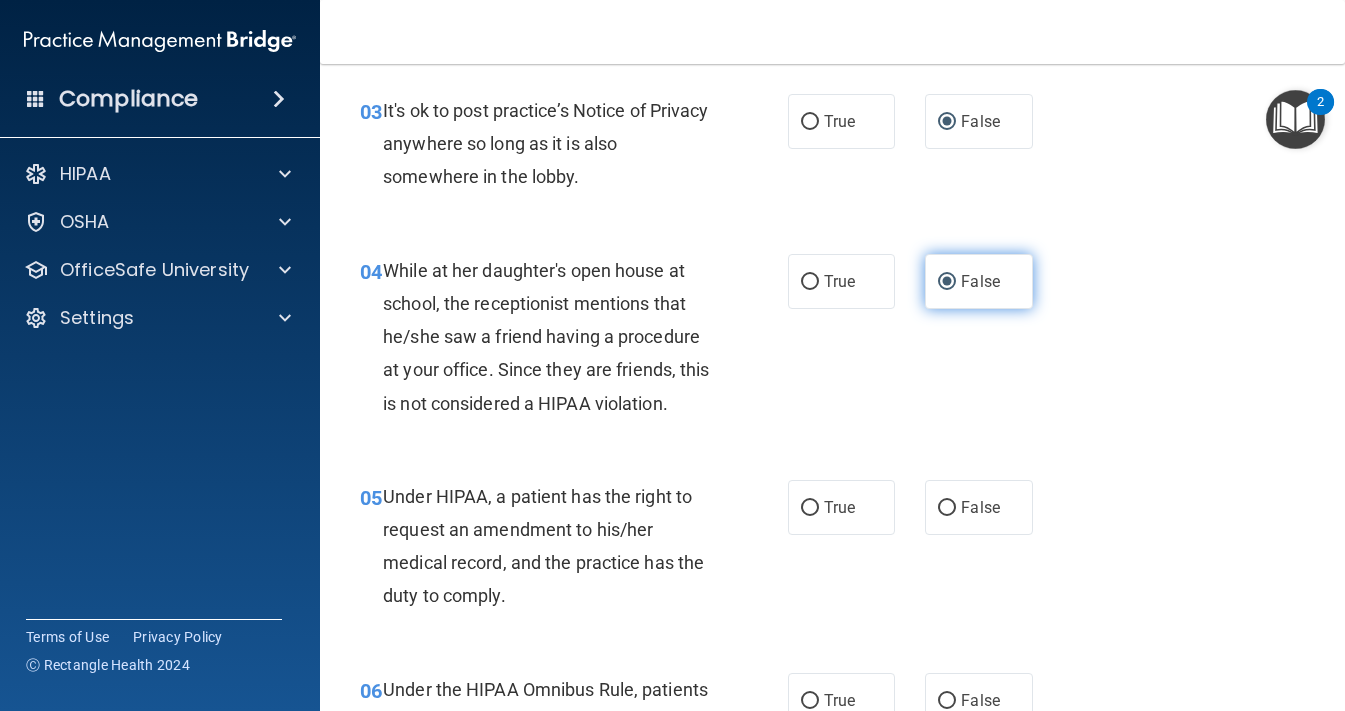 scroll, scrollTop: 595, scrollLeft: 0, axis: vertical 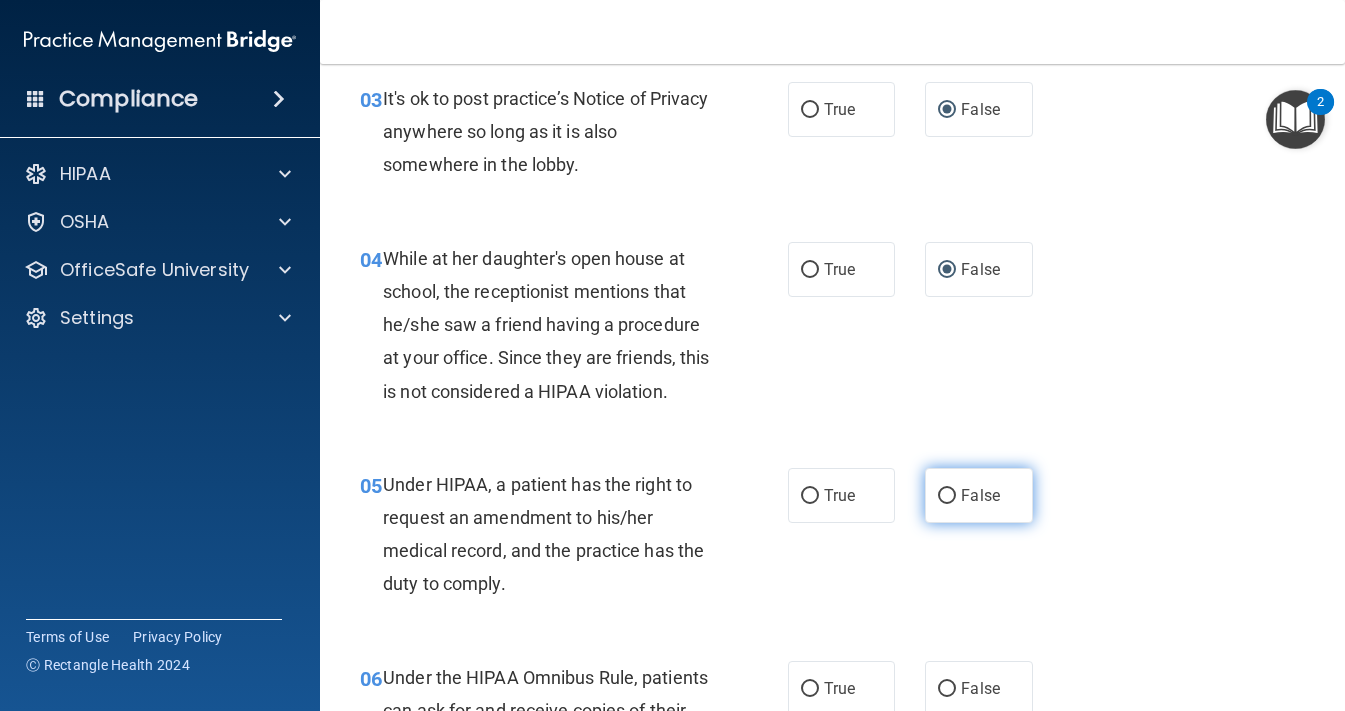 click on "False" at bounding box center (947, 496) 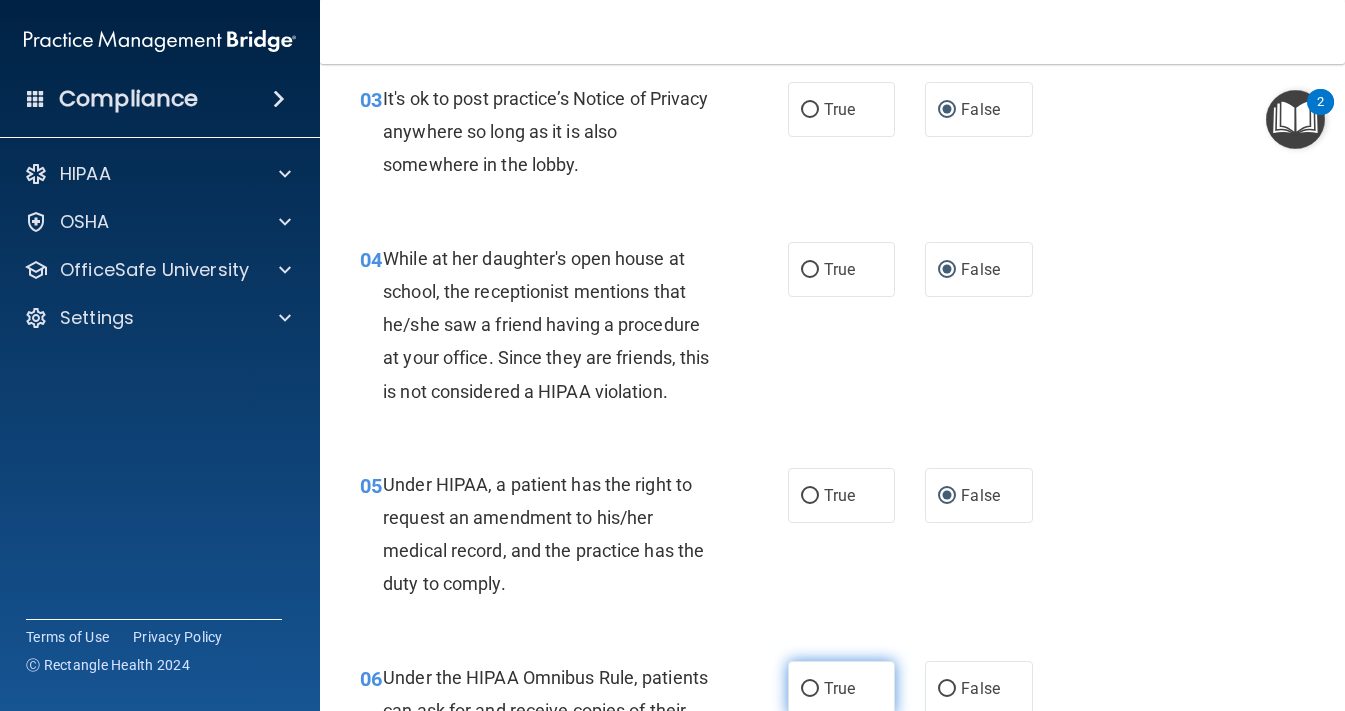 click on "True" at bounding box center (810, 689) 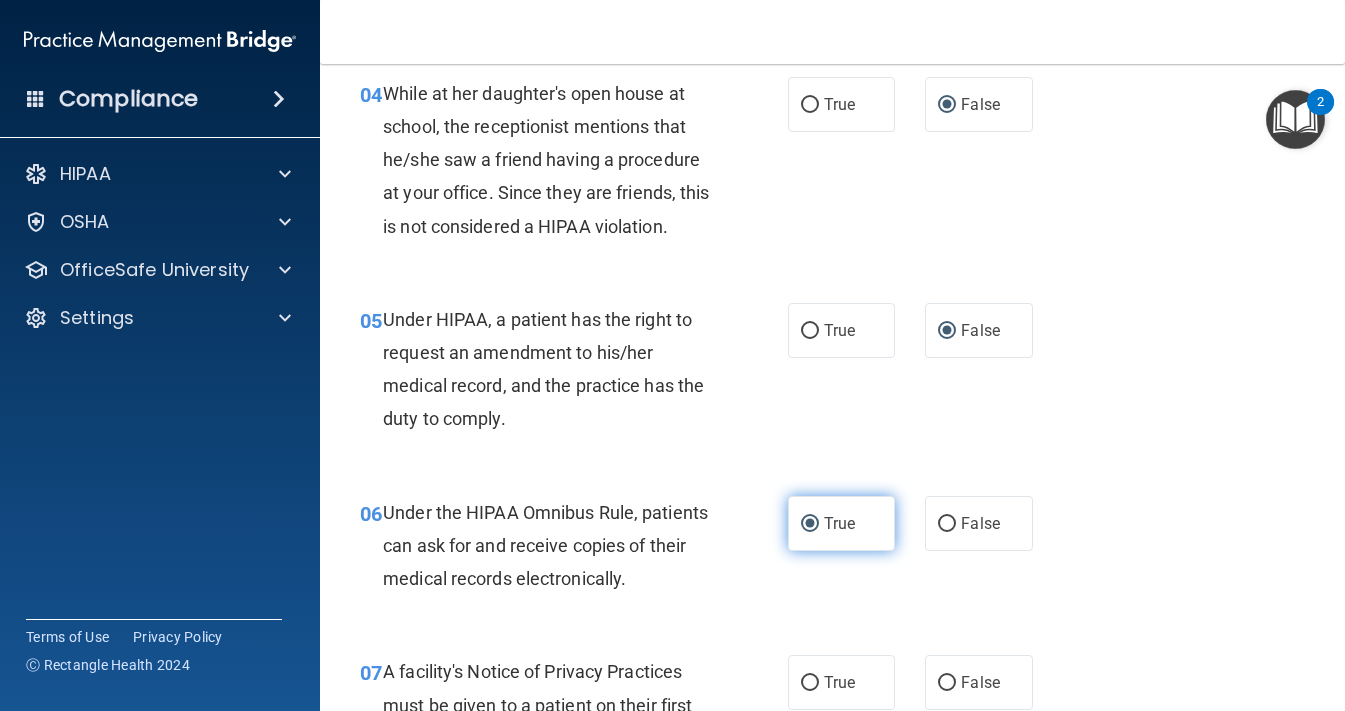 scroll, scrollTop: 768, scrollLeft: 0, axis: vertical 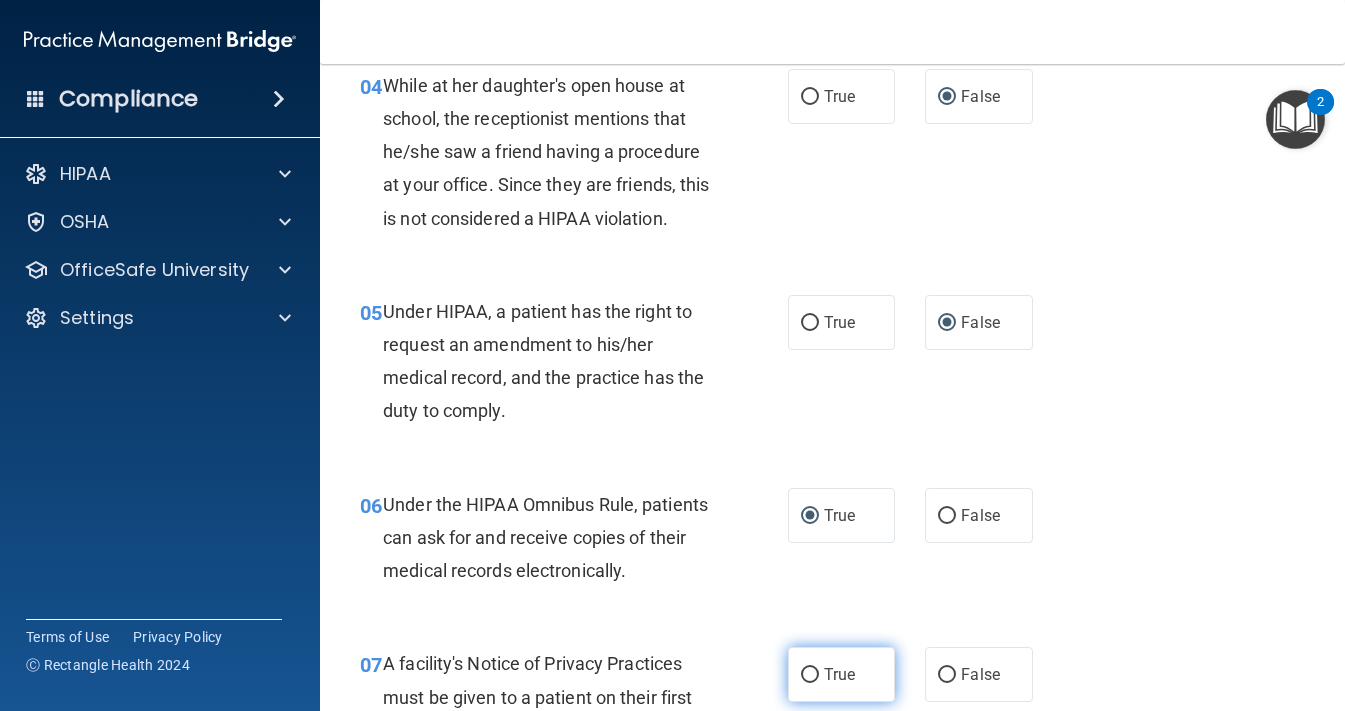 click on "True" at bounding box center [842, 674] 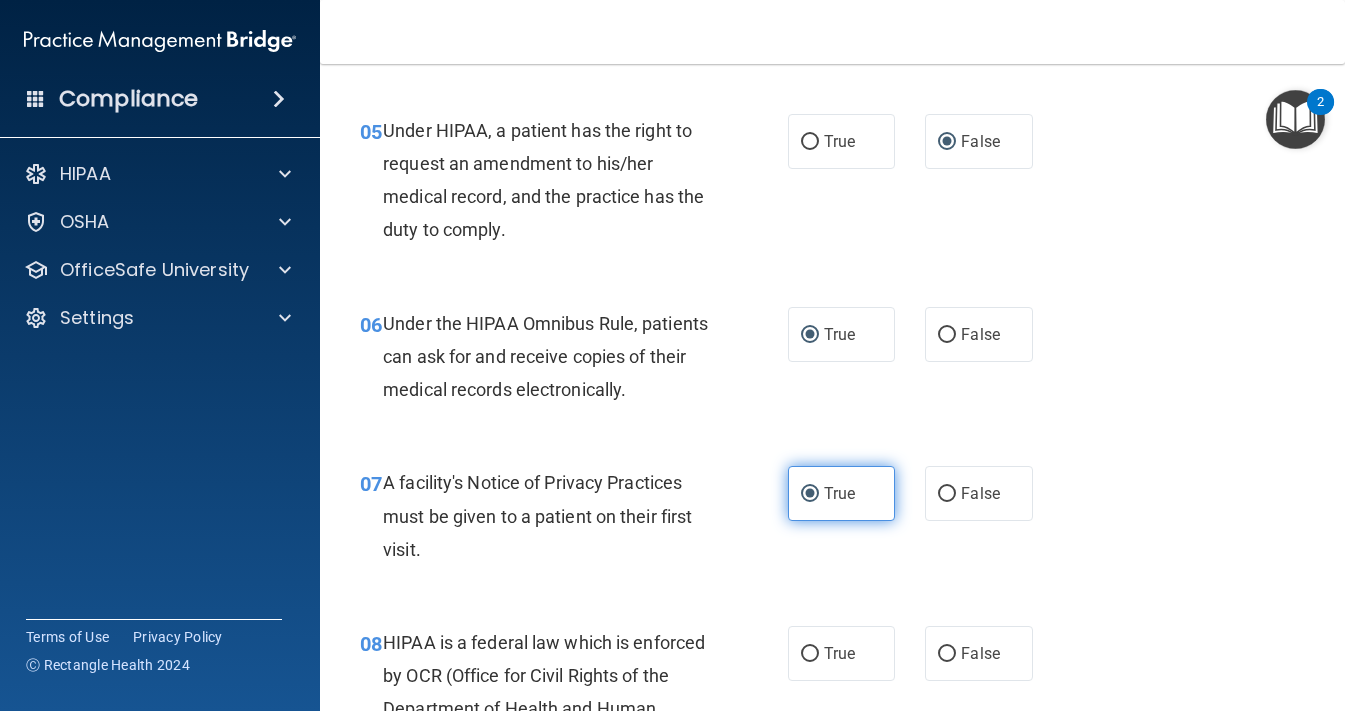 scroll, scrollTop: 1038, scrollLeft: 0, axis: vertical 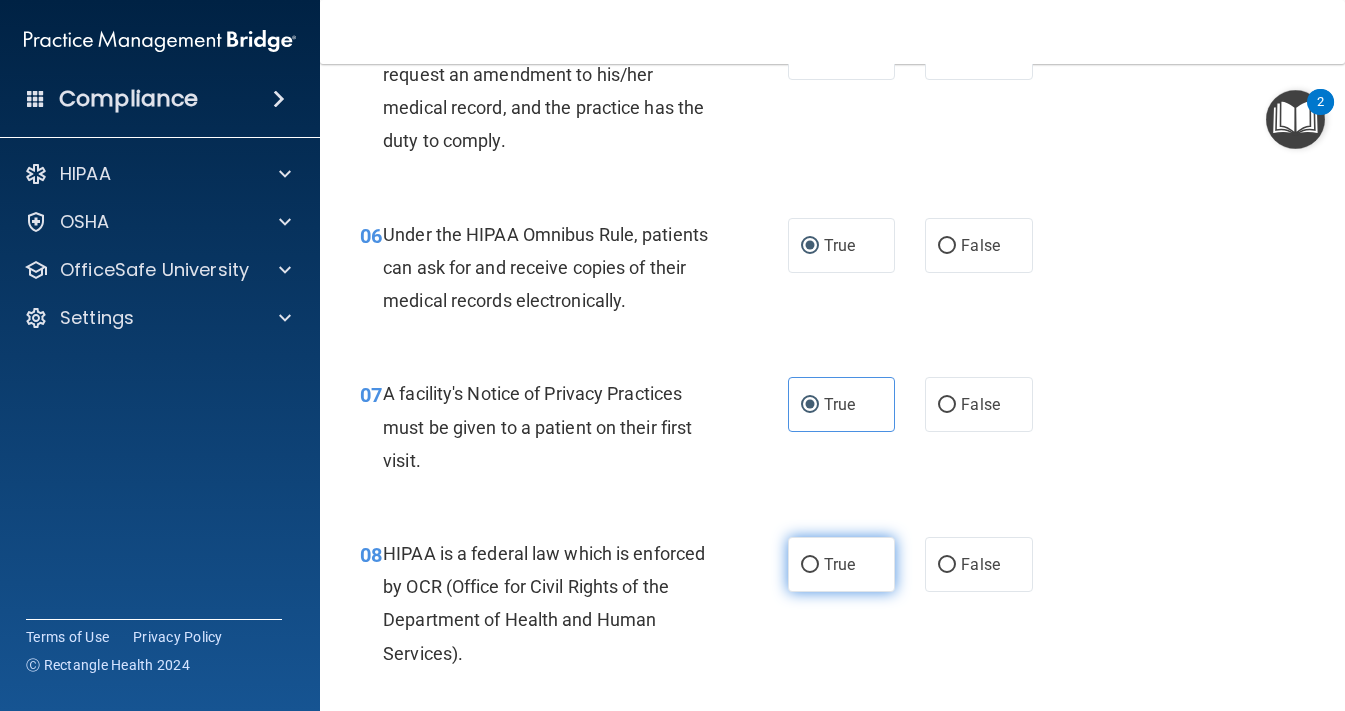 click on "True" at bounding box center [810, 565] 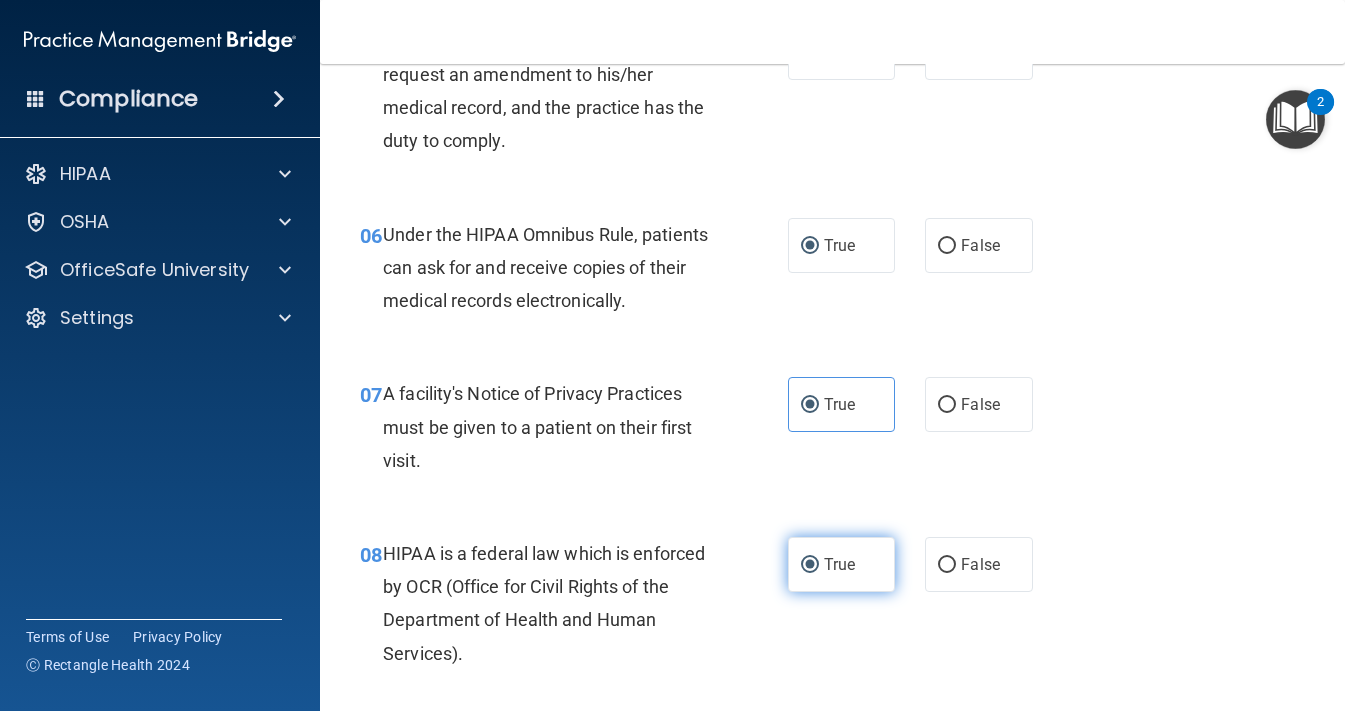 click on "True" at bounding box center (810, 565) 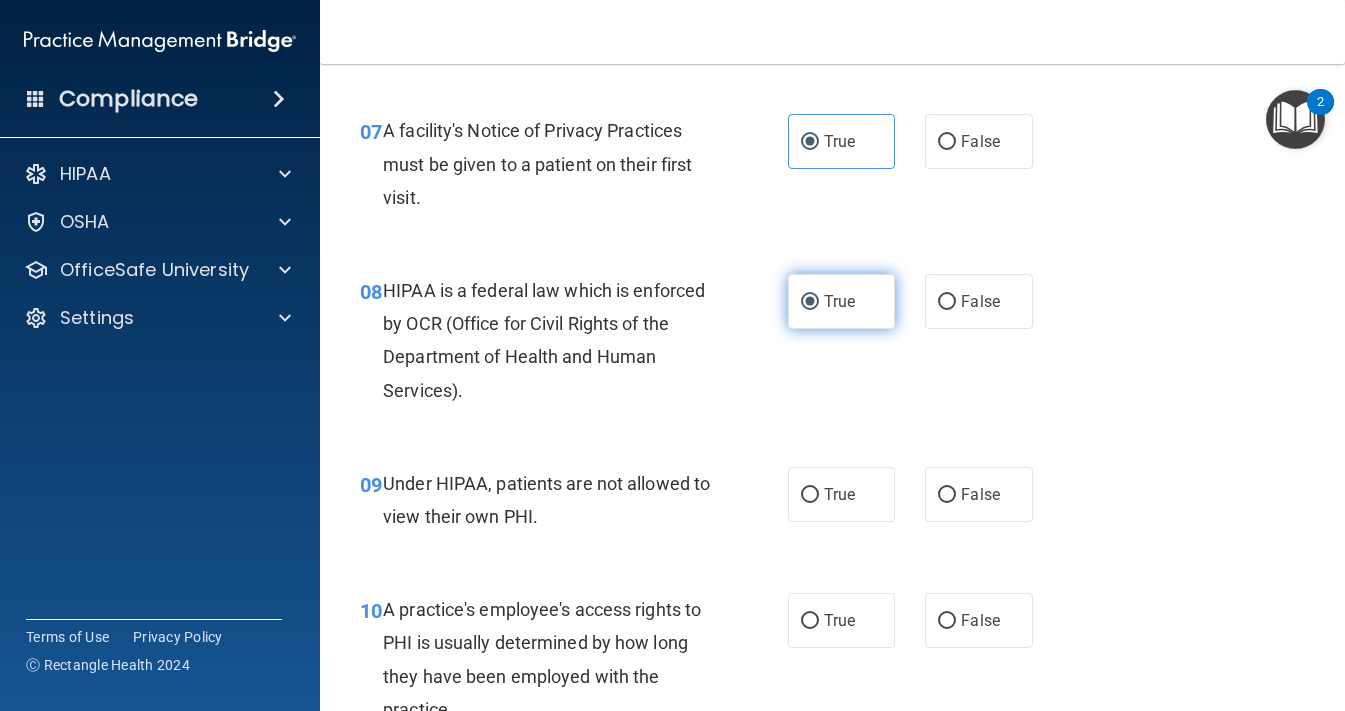 scroll, scrollTop: 1307, scrollLeft: 0, axis: vertical 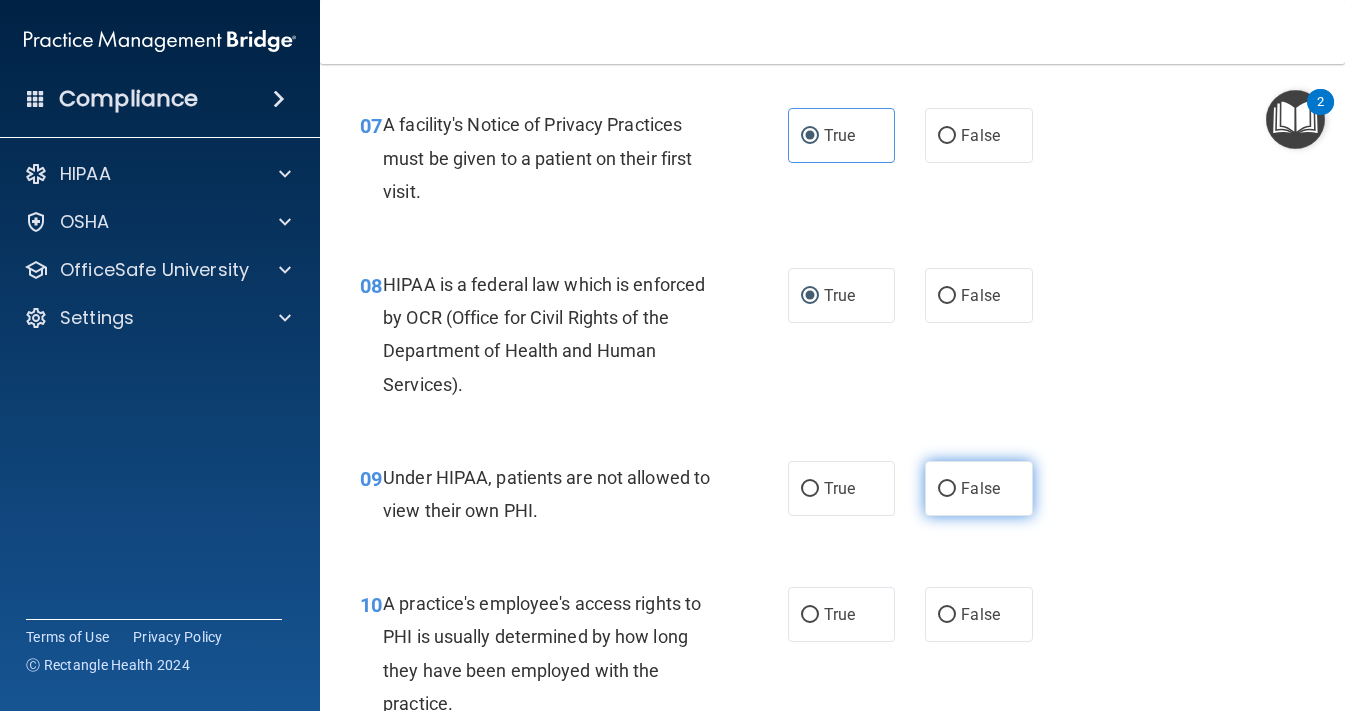 click on "False" at bounding box center [947, 489] 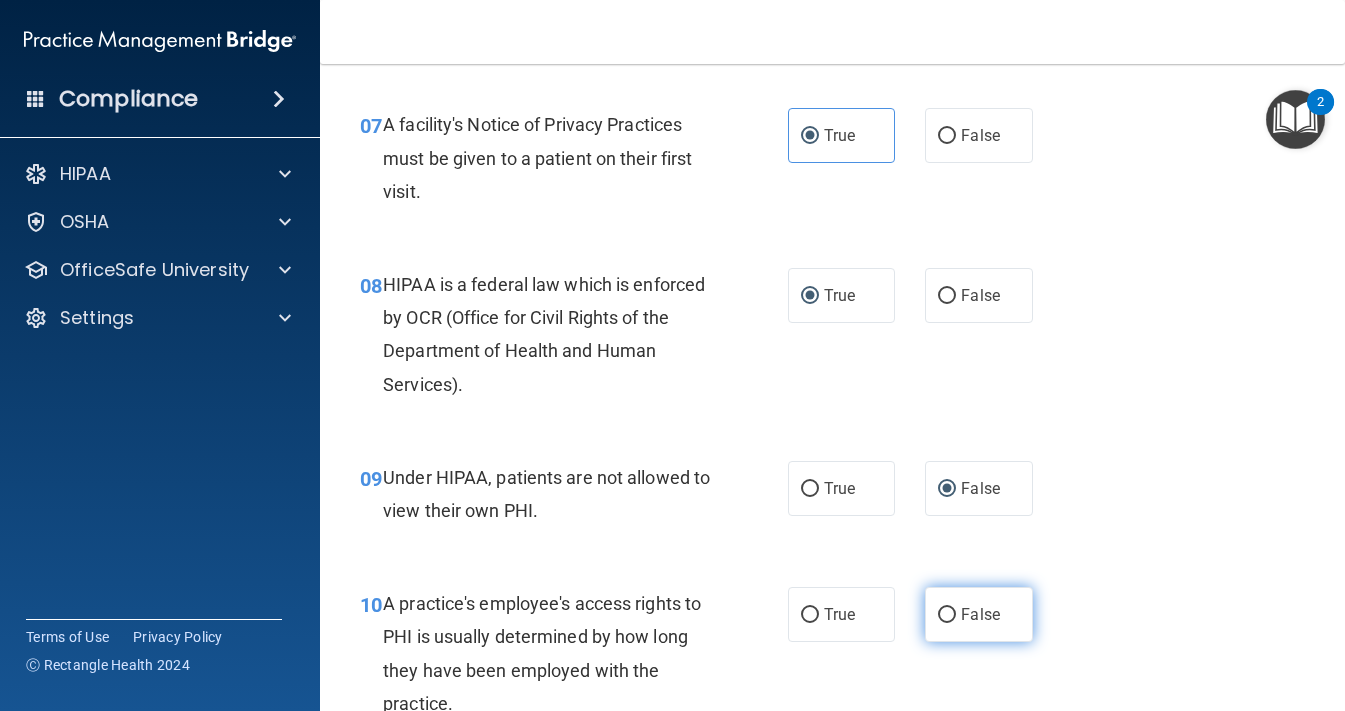 click on "False" at bounding box center (947, 615) 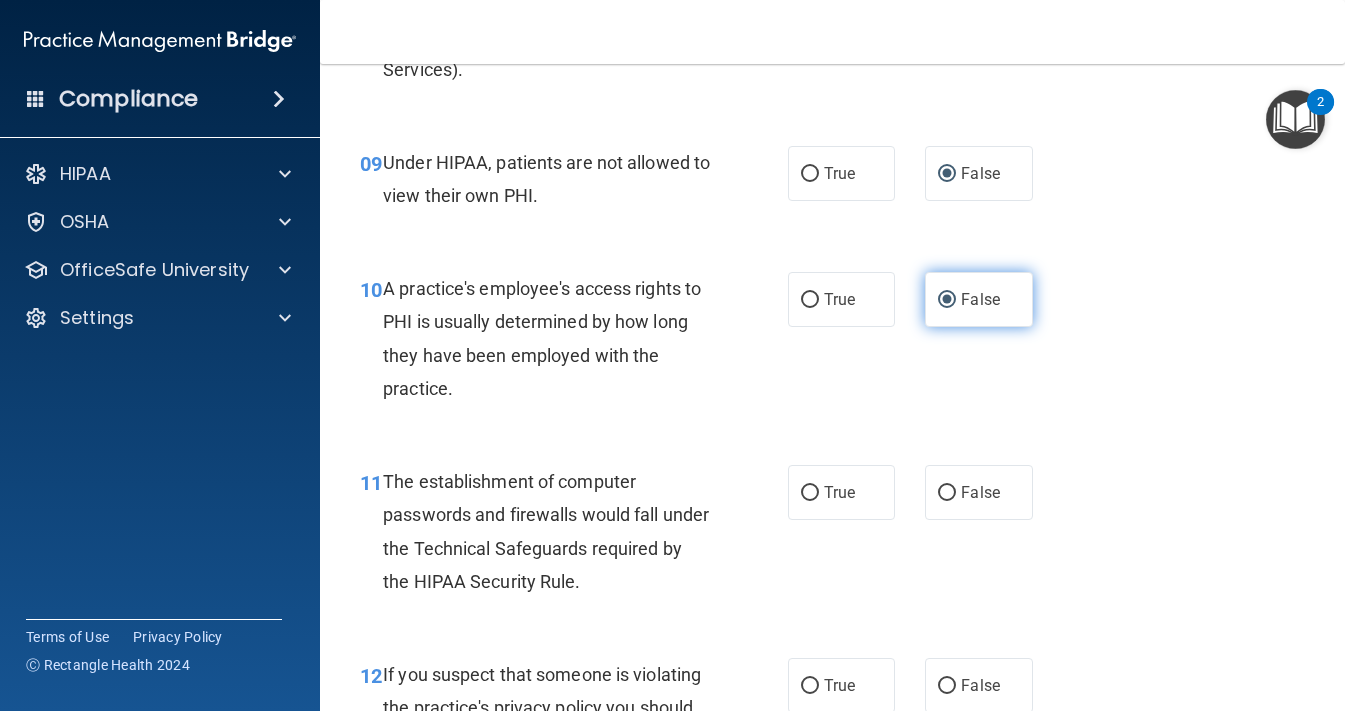 scroll, scrollTop: 1631, scrollLeft: 0, axis: vertical 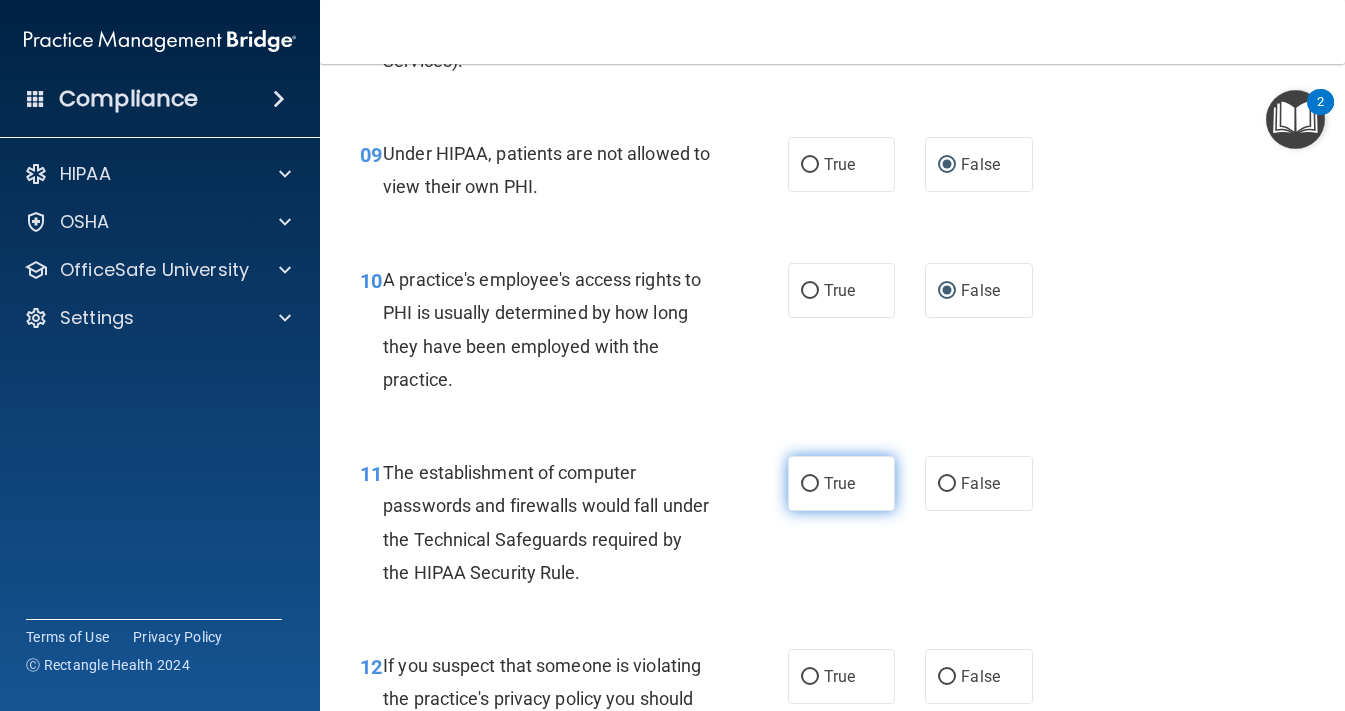 click on "True" at bounding box center [810, 484] 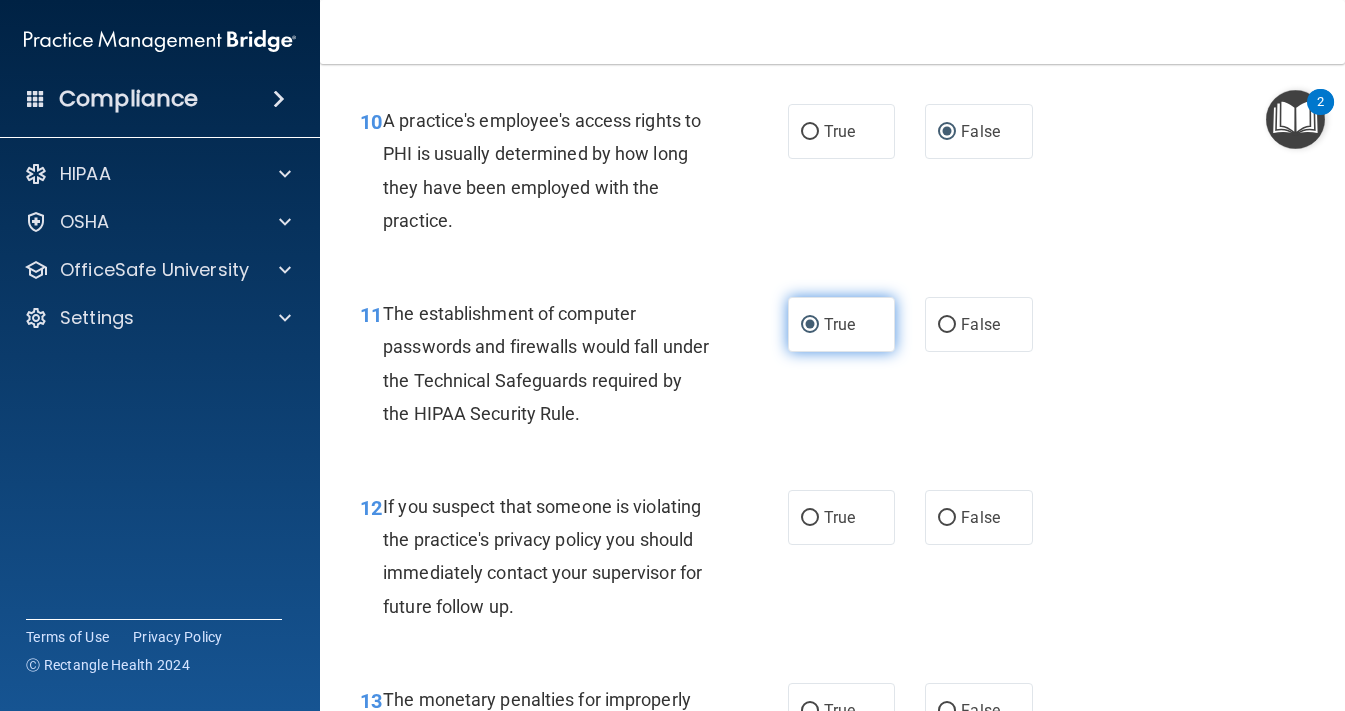scroll, scrollTop: 1799, scrollLeft: 0, axis: vertical 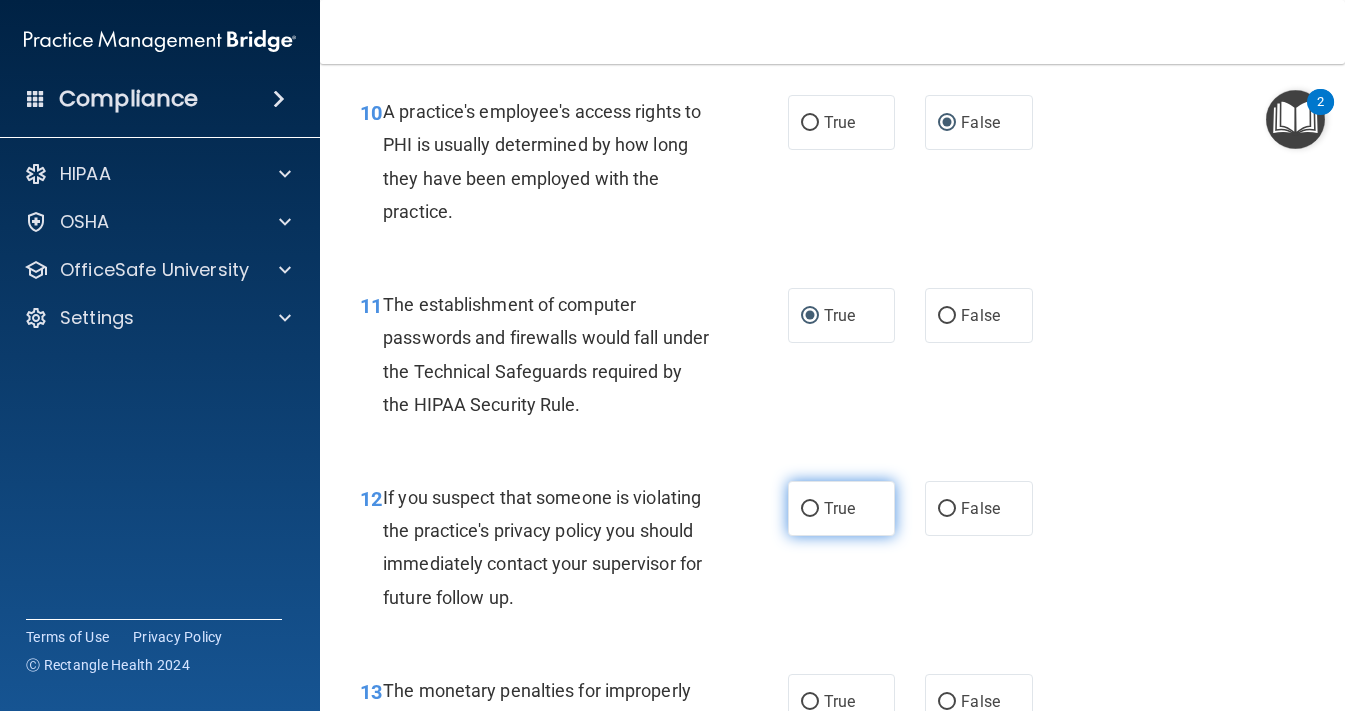 click on "True" at bounding box center [810, 509] 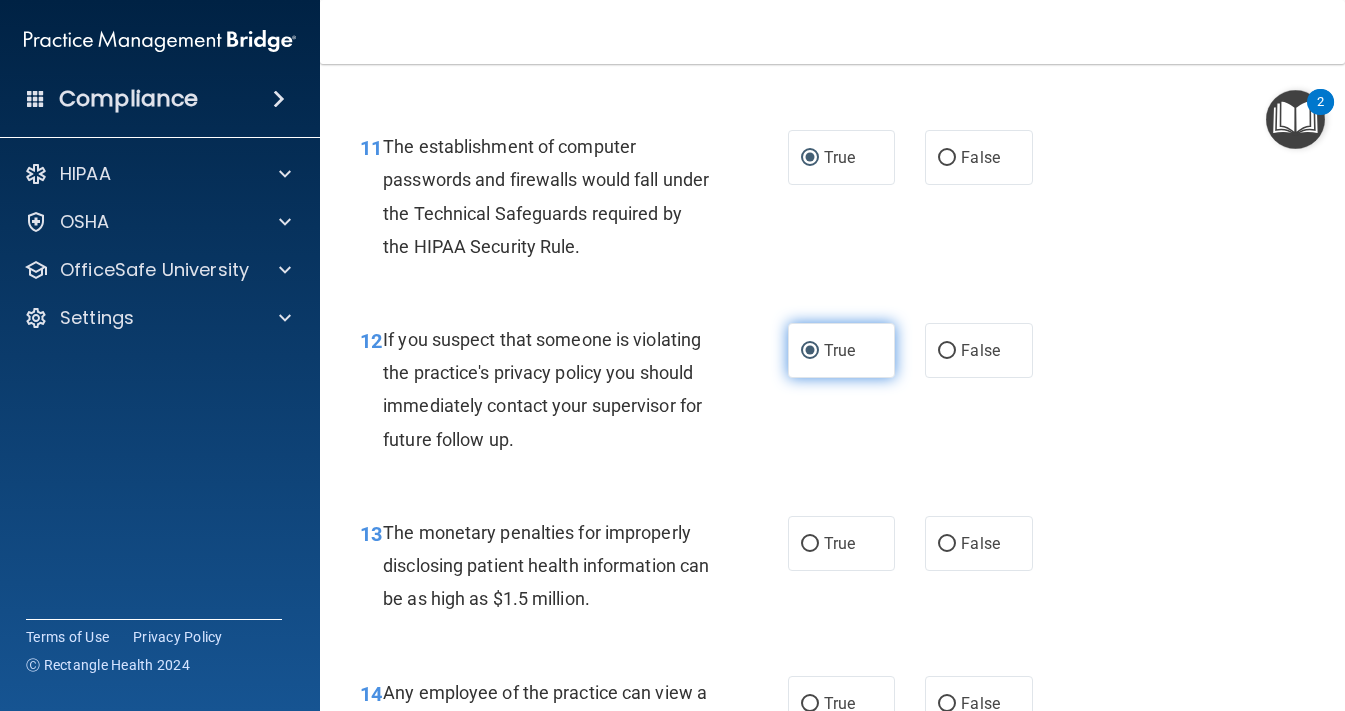 scroll, scrollTop: 1968, scrollLeft: 0, axis: vertical 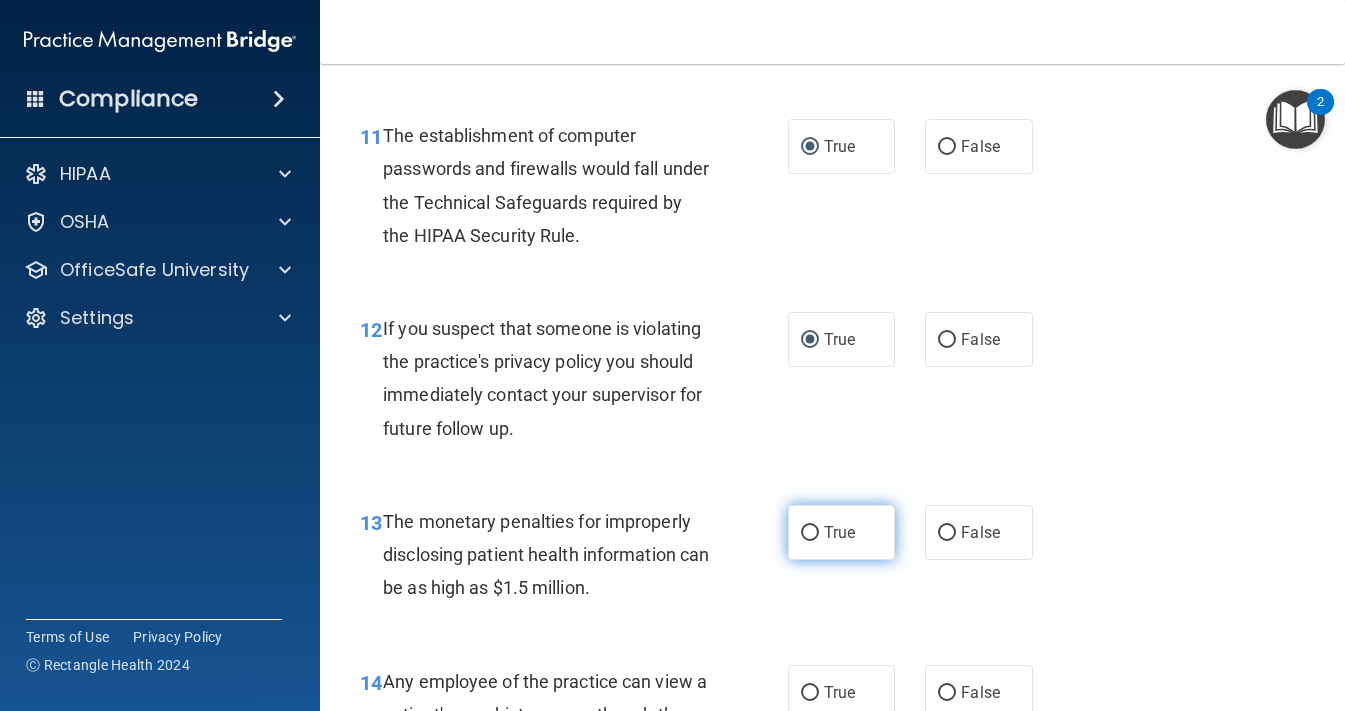 click on "True" at bounding box center [810, 533] 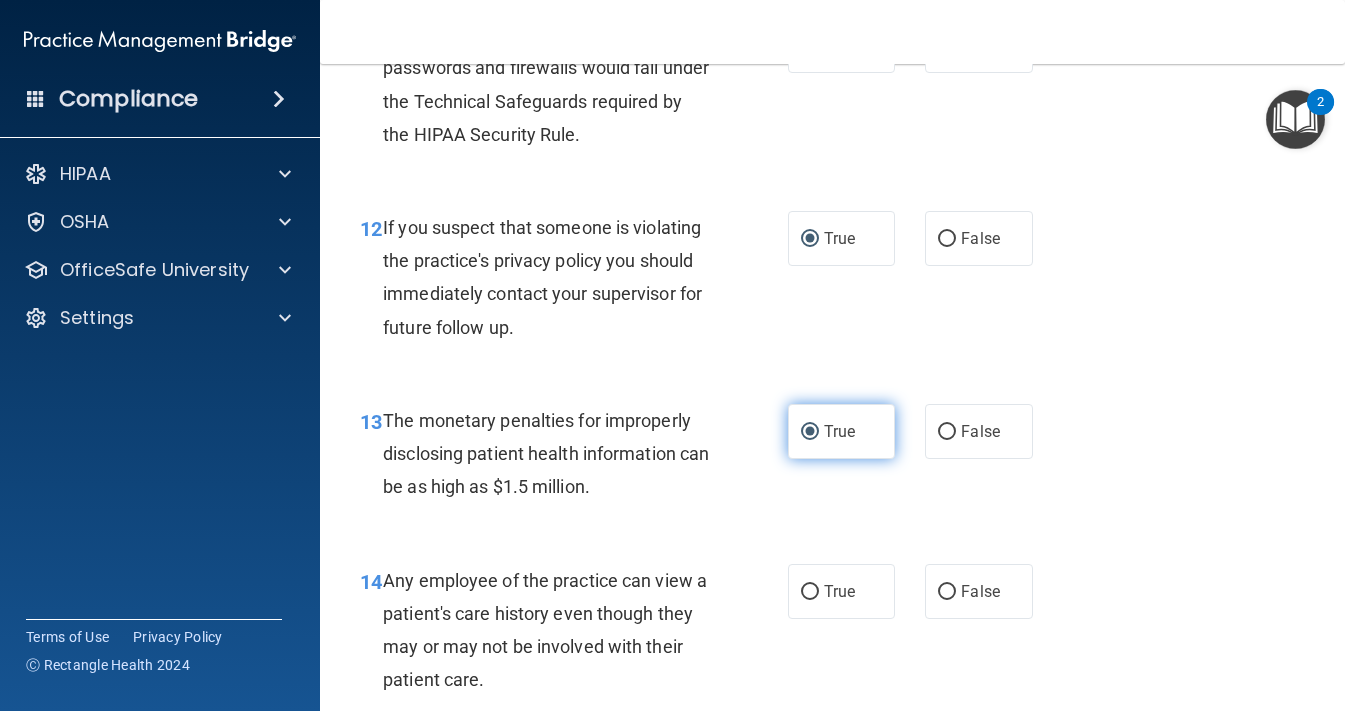 scroll, scrollTop: 2099, scrollLeft: 0, axis: vertical 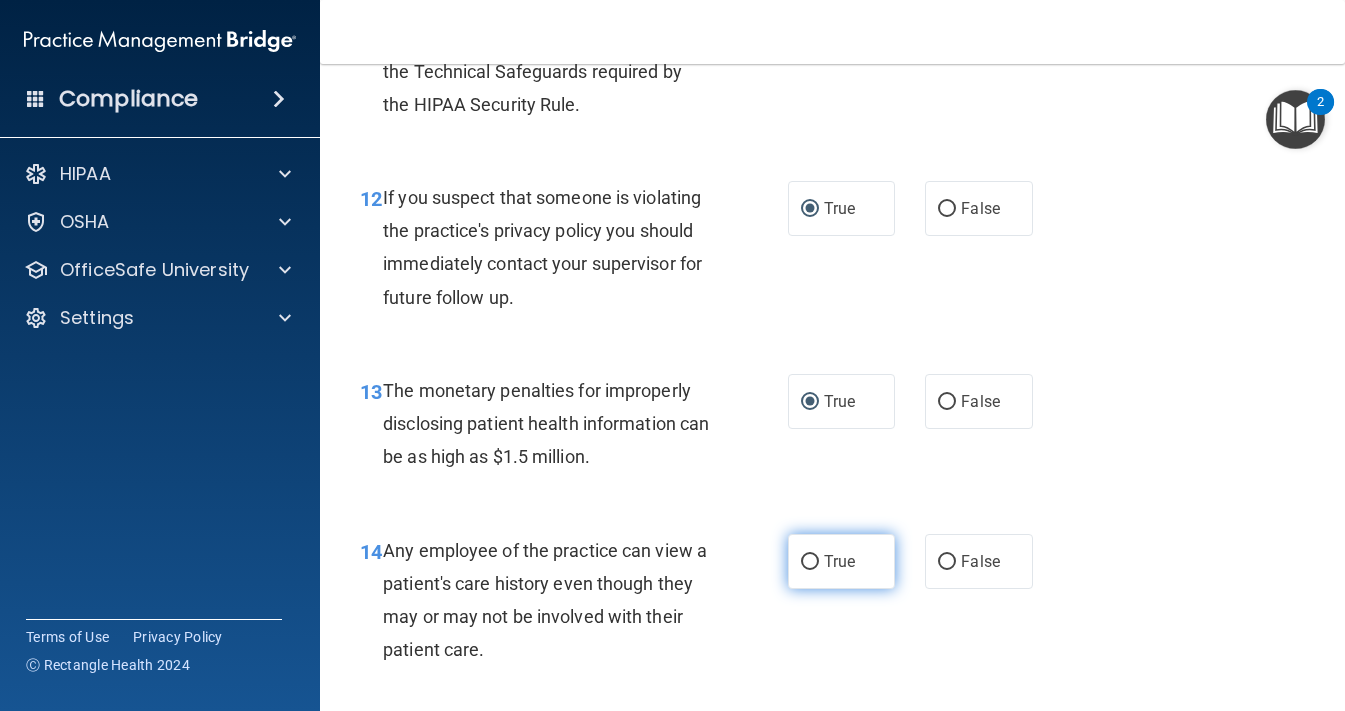 click on "True" at bounding box center [810, 562] 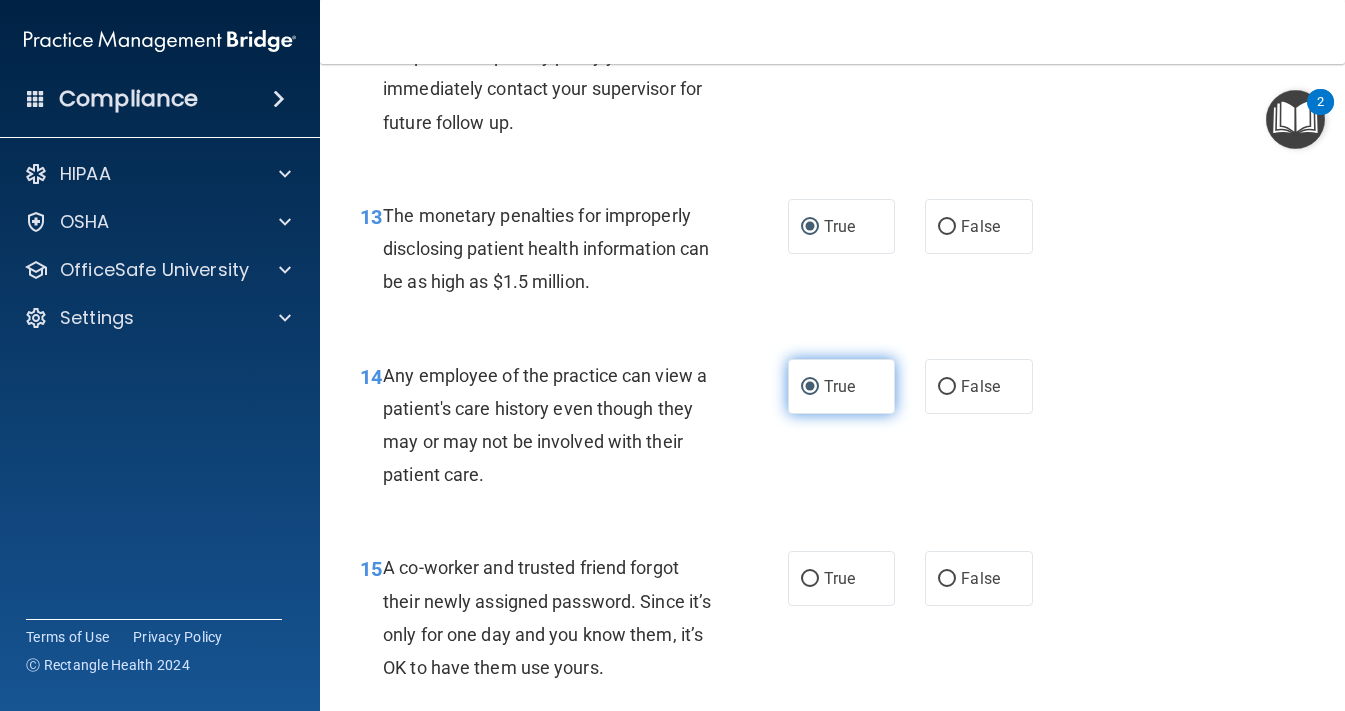 scroll, scrollTop: 2275, scrollLeft: 0, axis: vertical 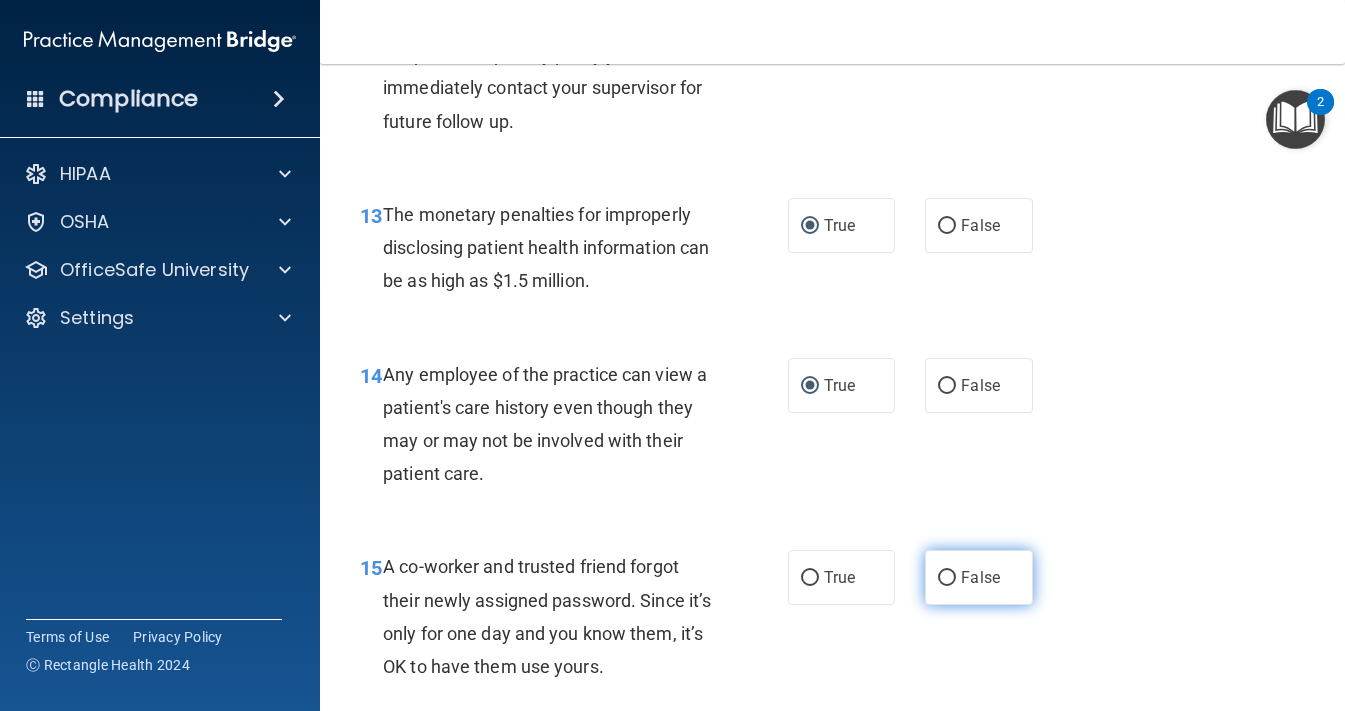 click on "False" at bounding box center (947, 578) 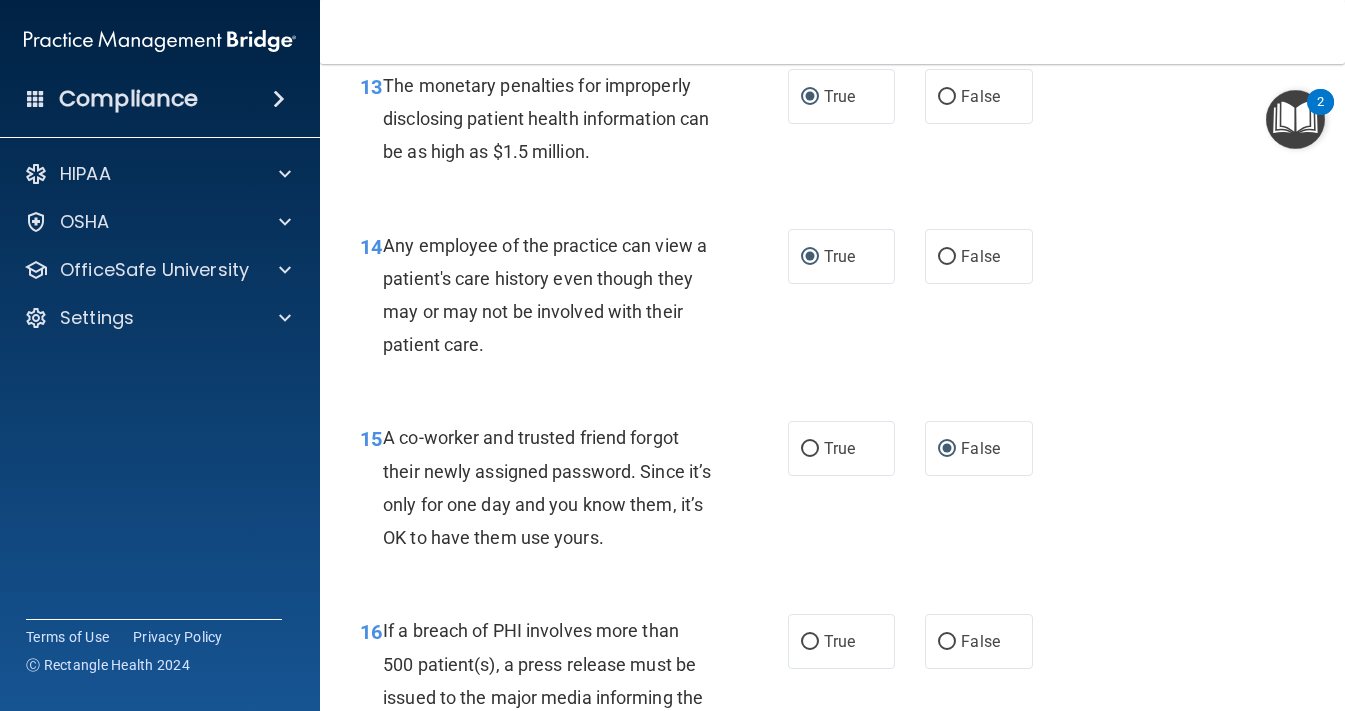 scroll, scrollTop: 2407, scrollLeft: 0, axis: vertical 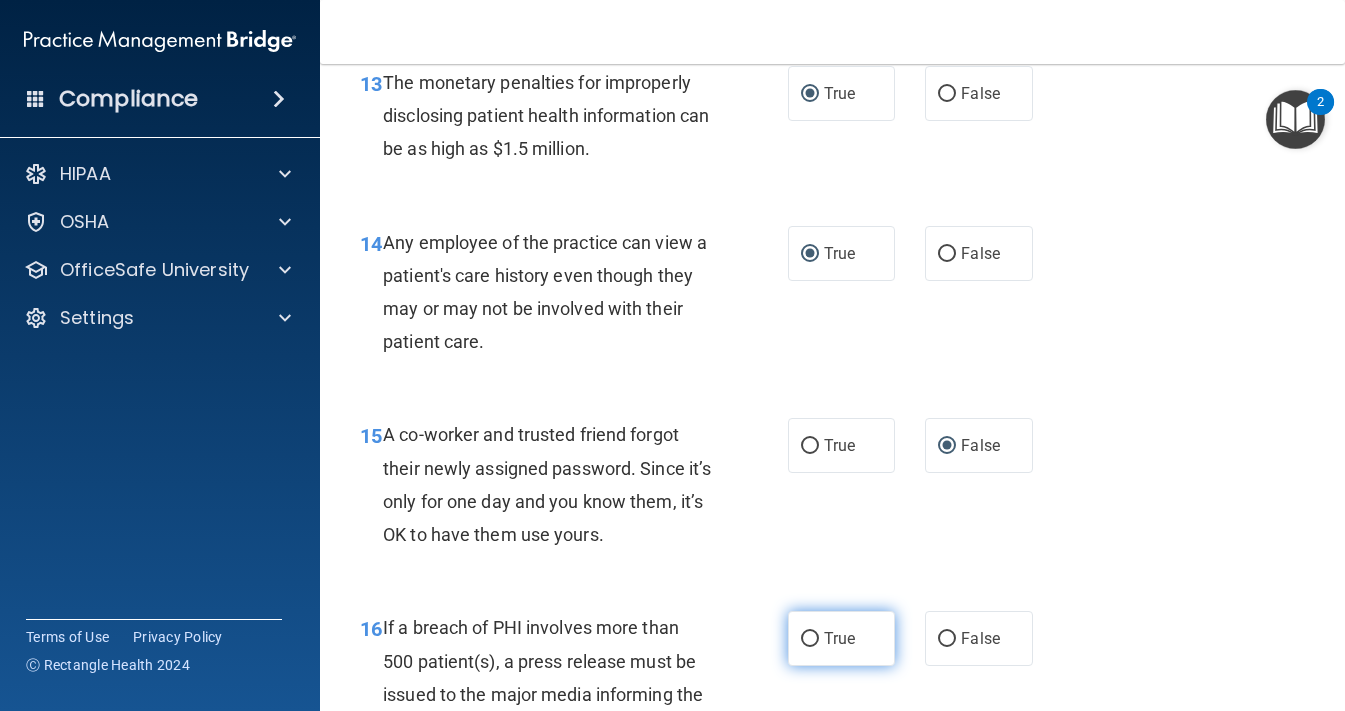 click on "True" at bounding box center (842, 638) 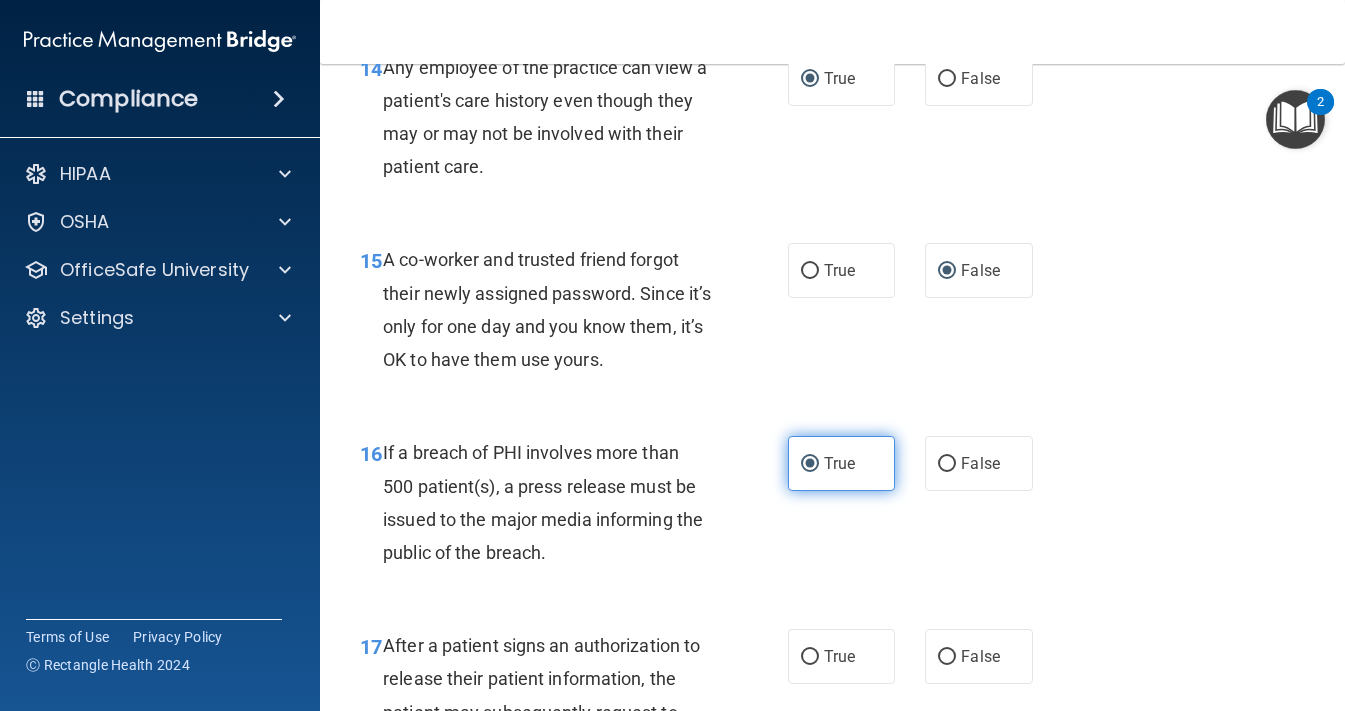 scroll, scrollTop: 2596, scrollLeft: 0, axis: vertical 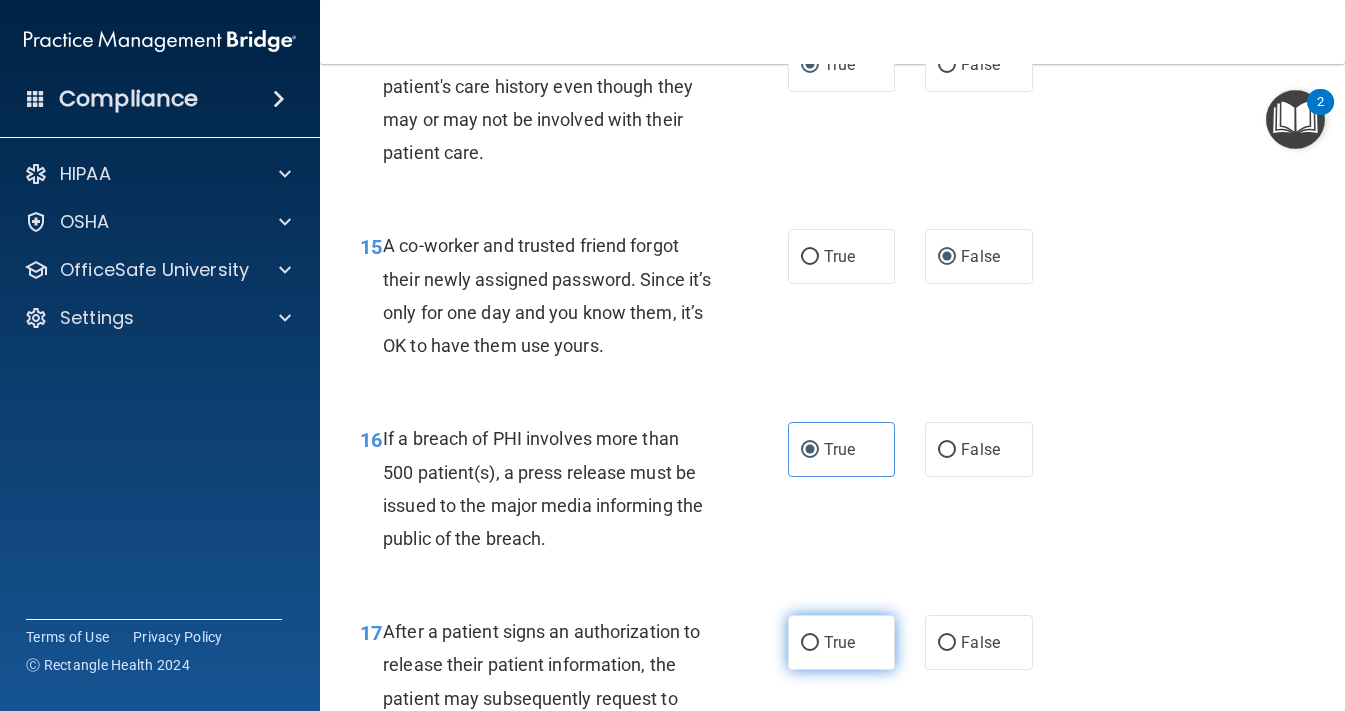 click on "True" at bounding box center [810, 643] 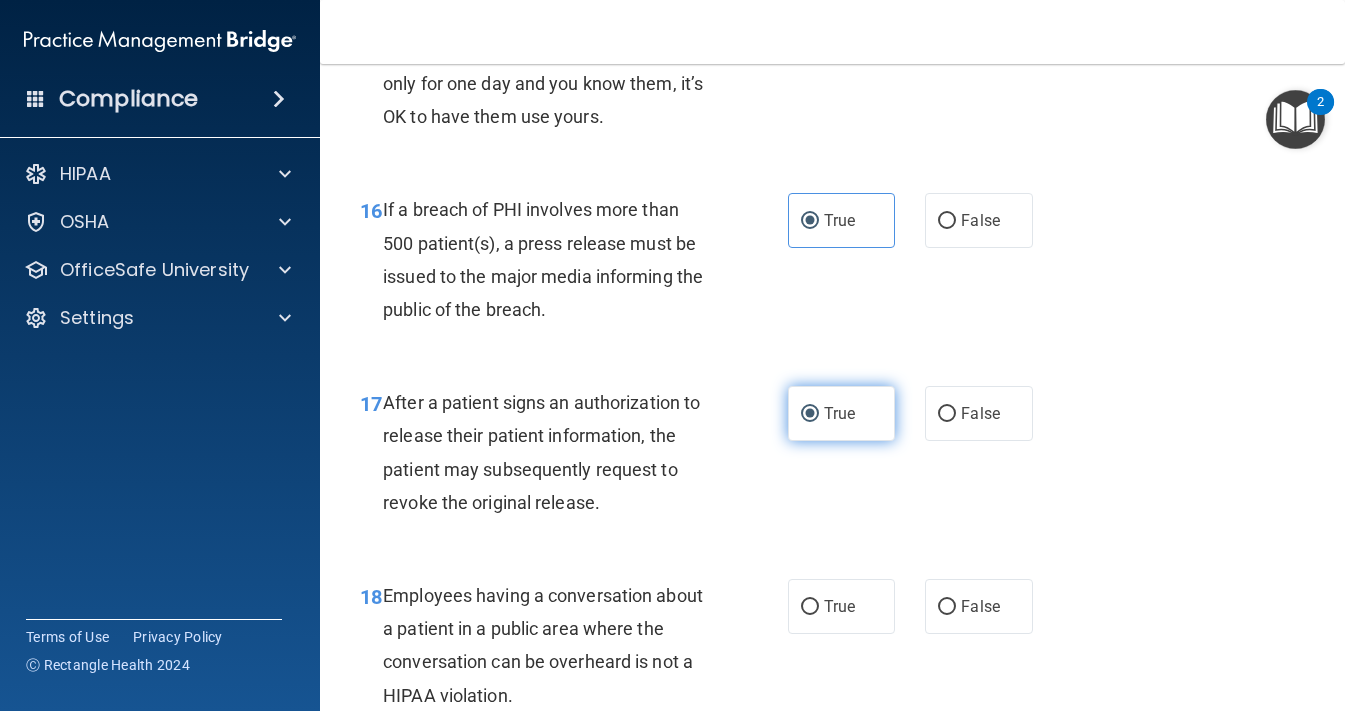scroll, scrollTop: 2851, scrollLeft: 0, axis: vertical 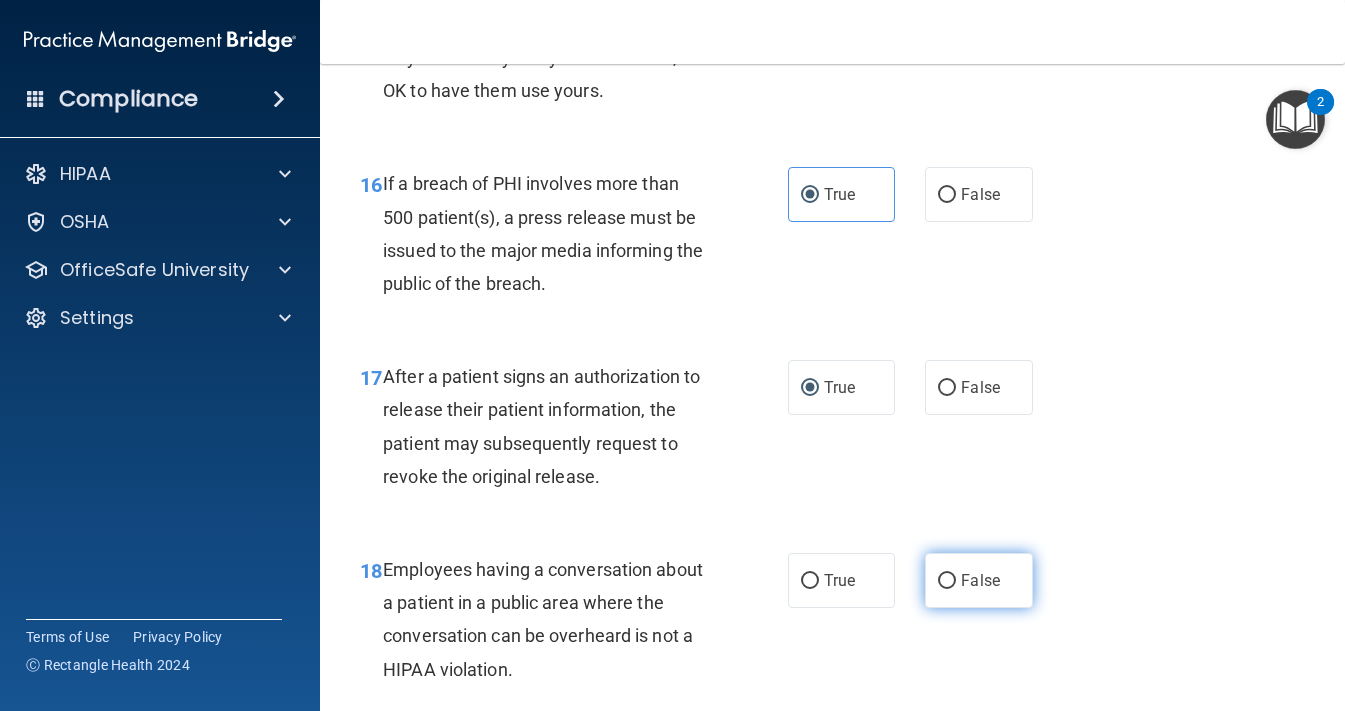 click on "False" at bounding box center (979, 580) 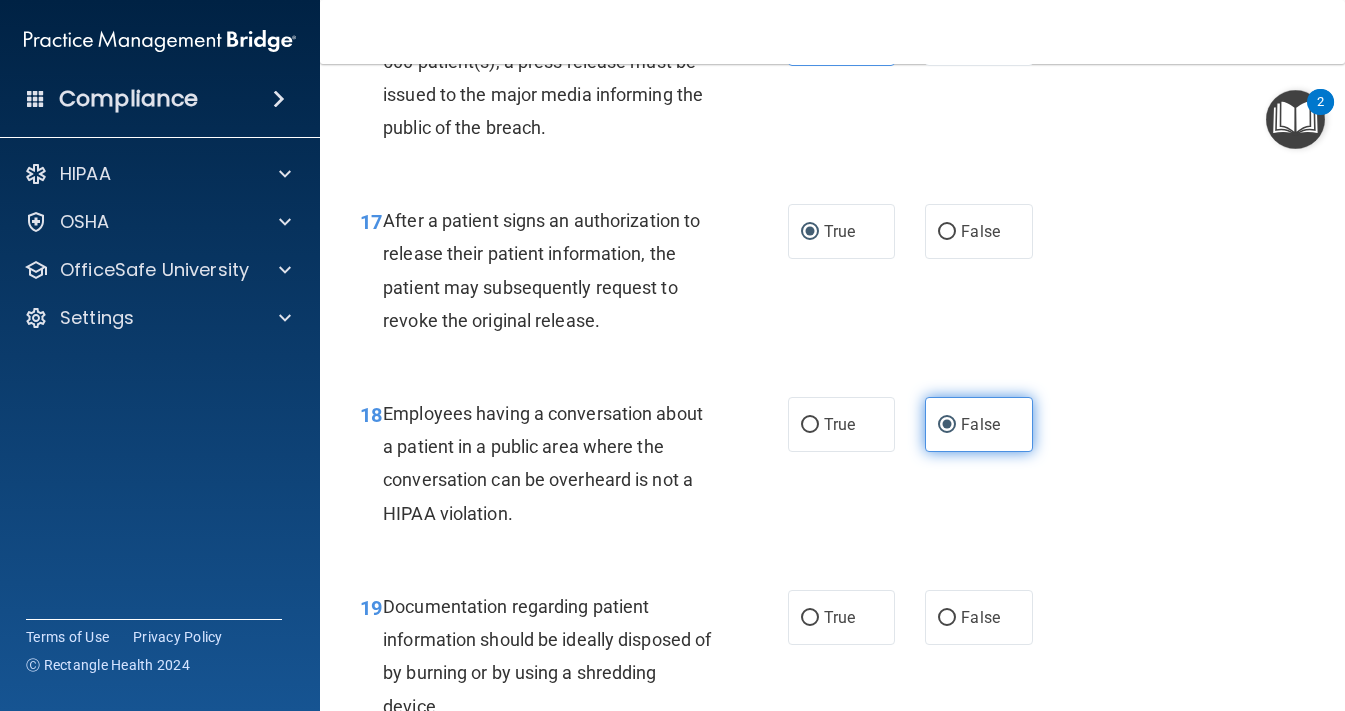 scroll, scrollTop: 3019, scrollLeft: 0, axis: vertical 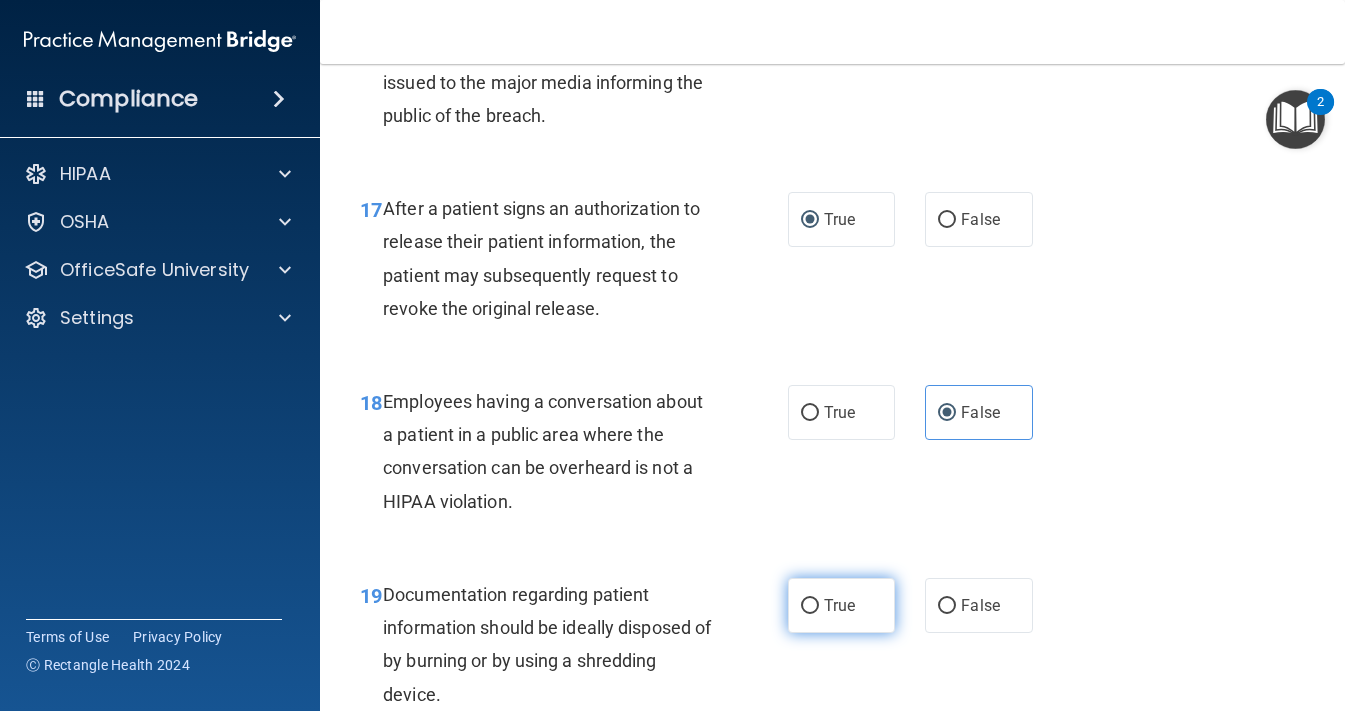 click on "True" at bounding box center (839, 605) 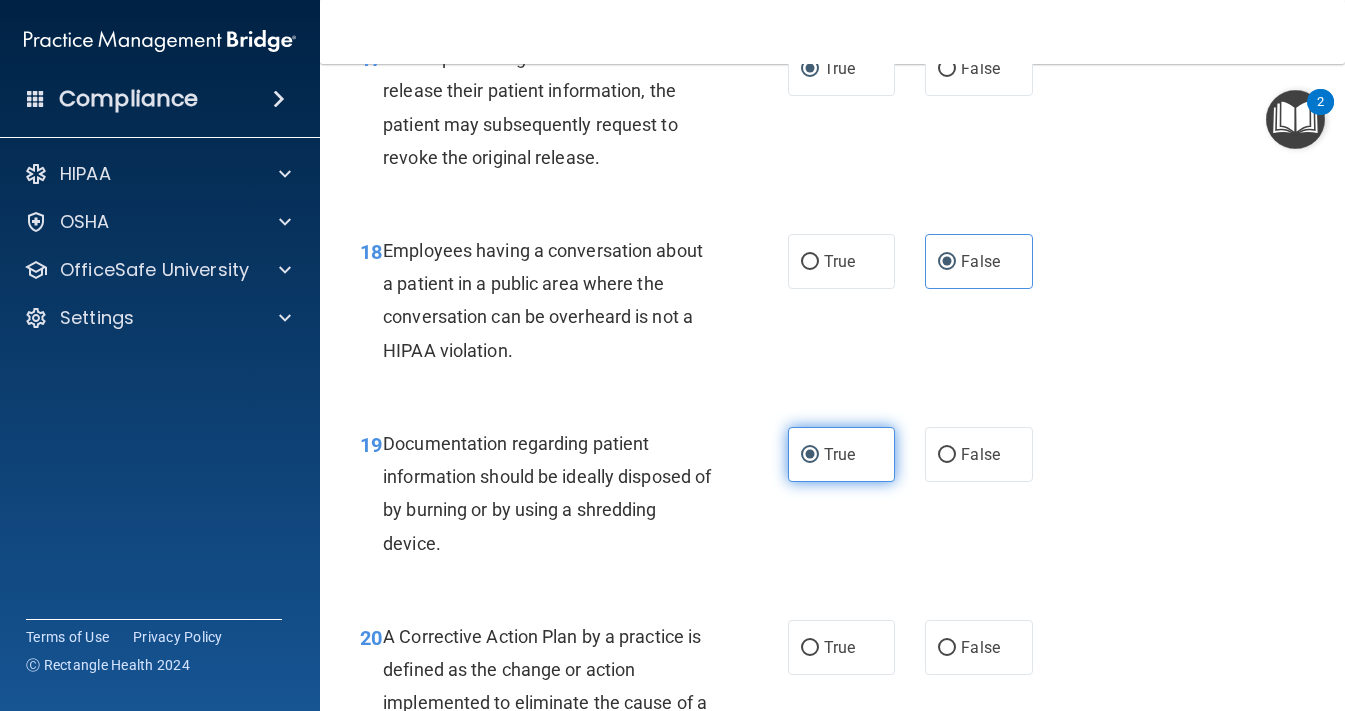 scroll, scrollTop: 3230, scrollLeft: 0, axis: vertical 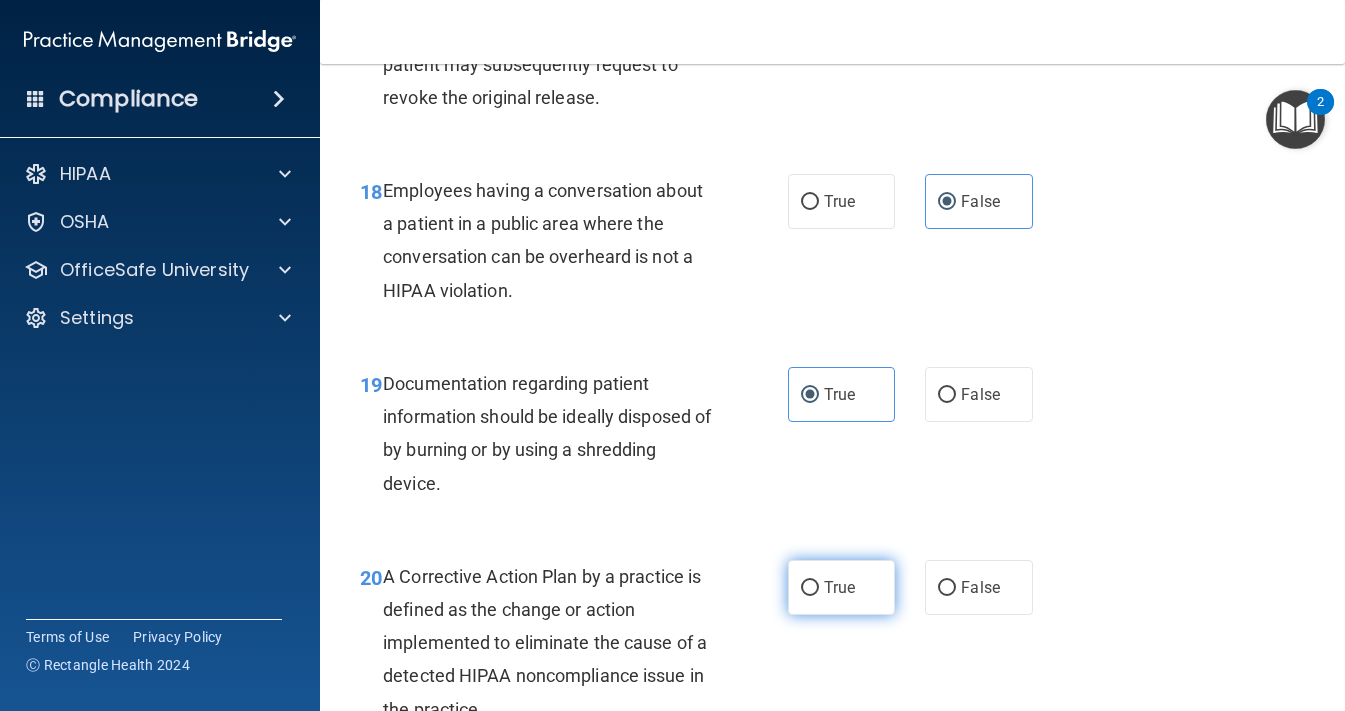 click on "True" at bounding box center (842, 587) 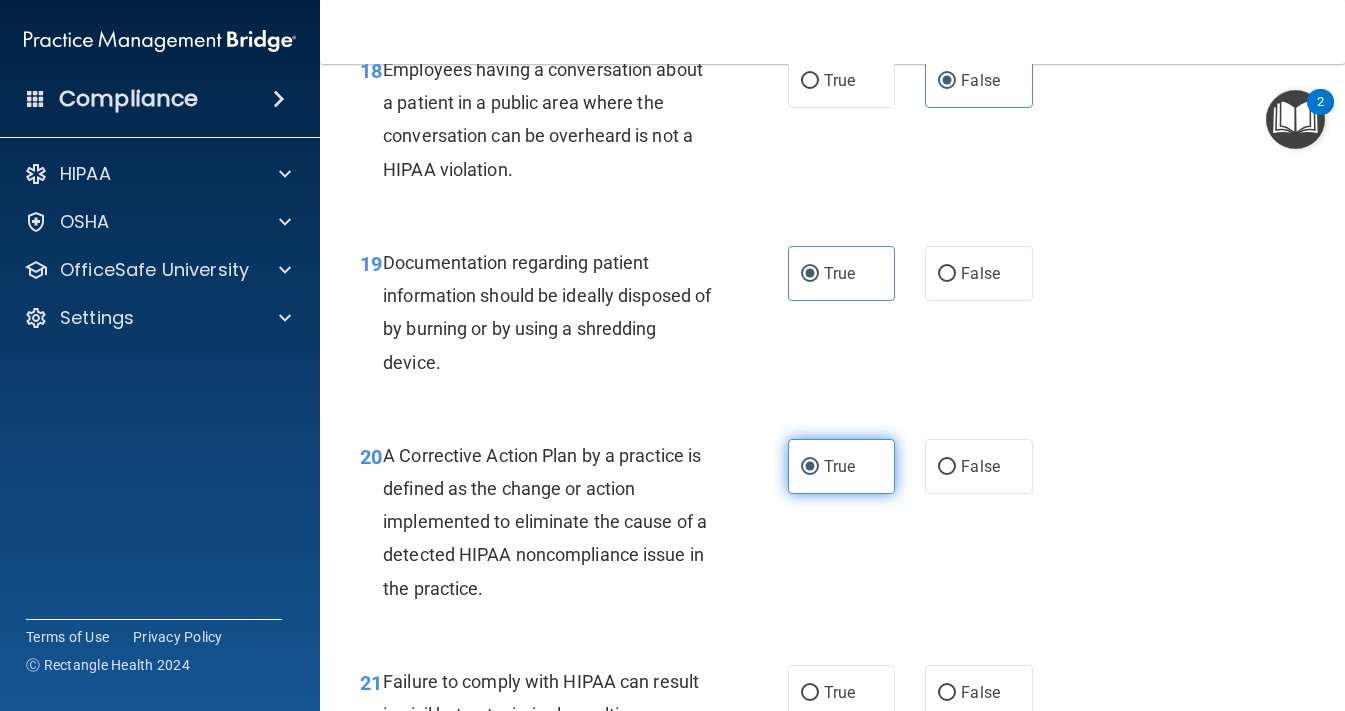 scroll, scrollTop: 3367, scrollLeft: 0, axis: vertical 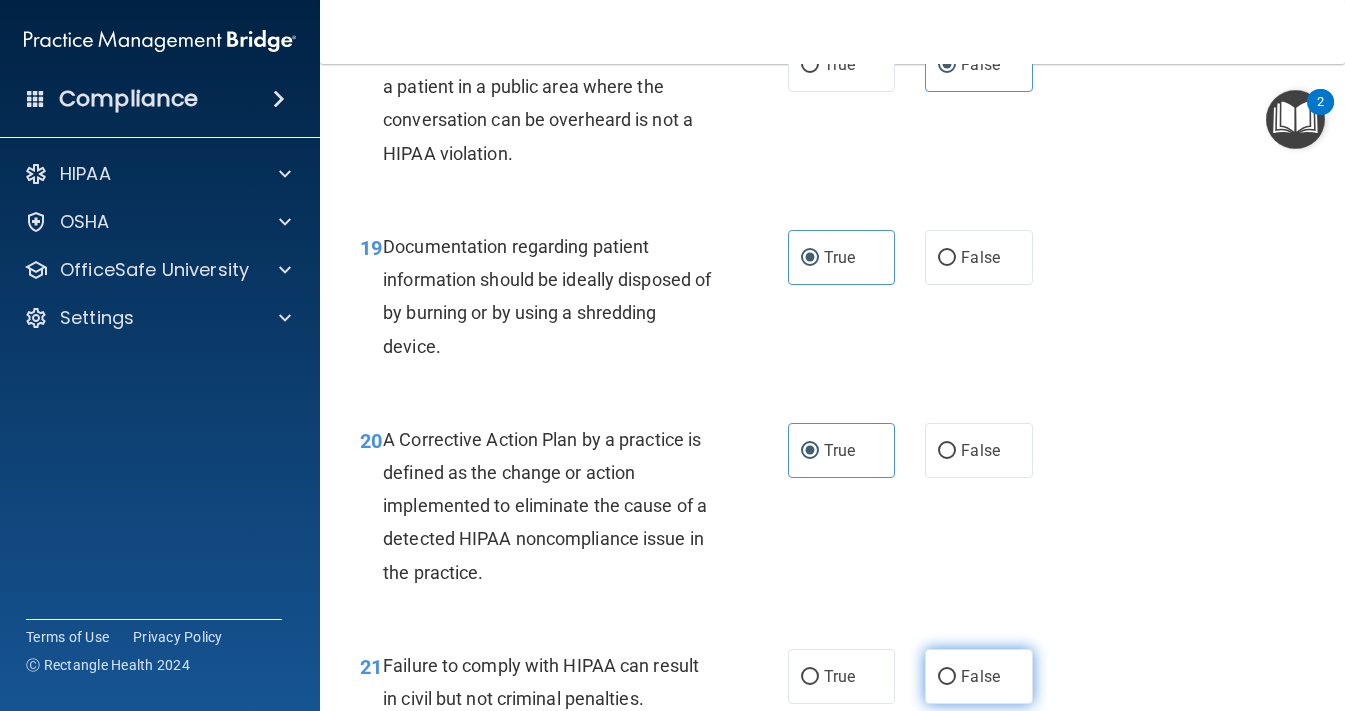 click on "False" at bounding box center (980, 676) 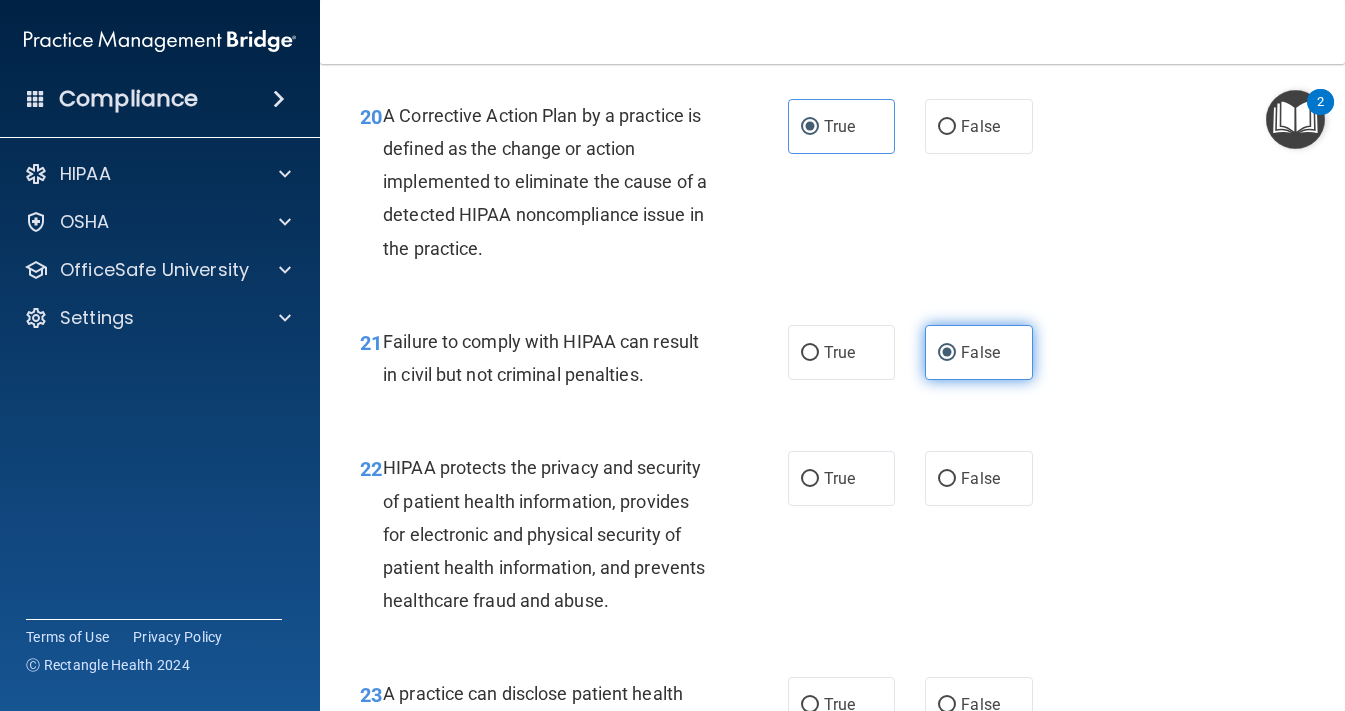 scroll, scrollTop: 3694, scrollLeft: 0, axis: vertical 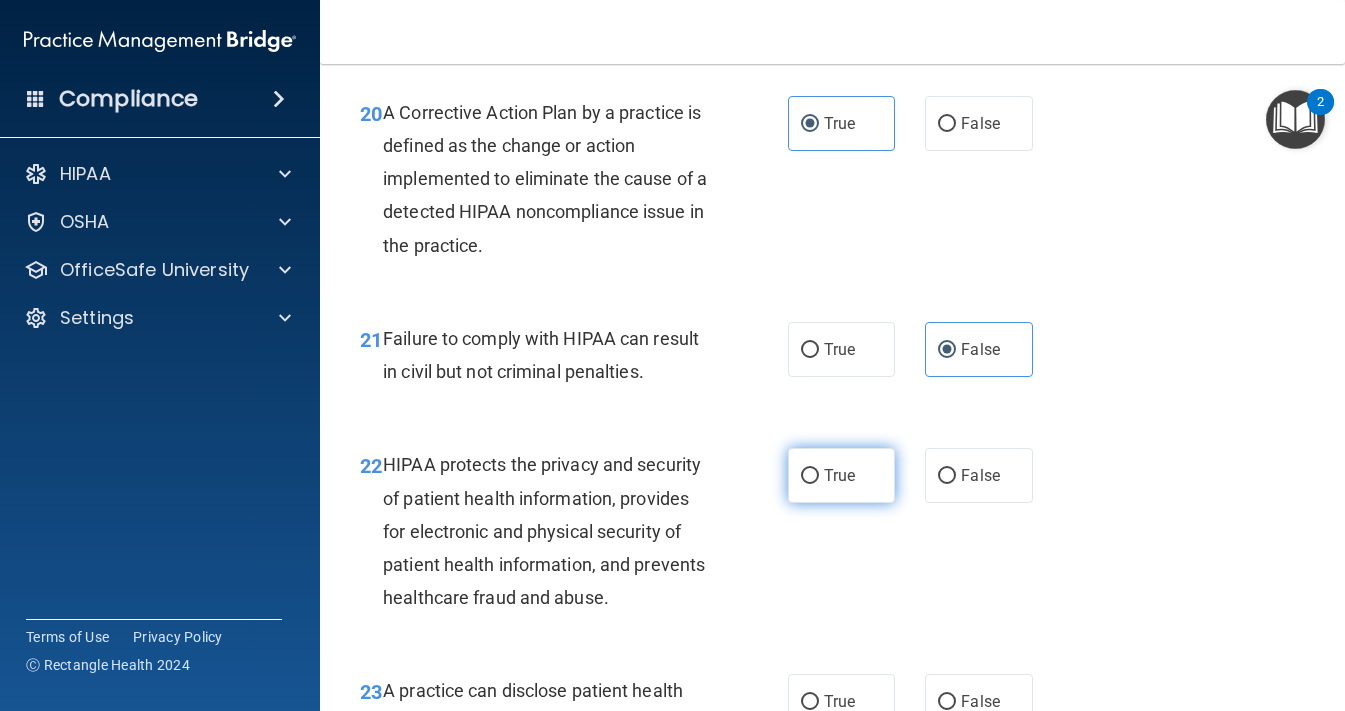 click on "True" at bounding box center [839, 475] 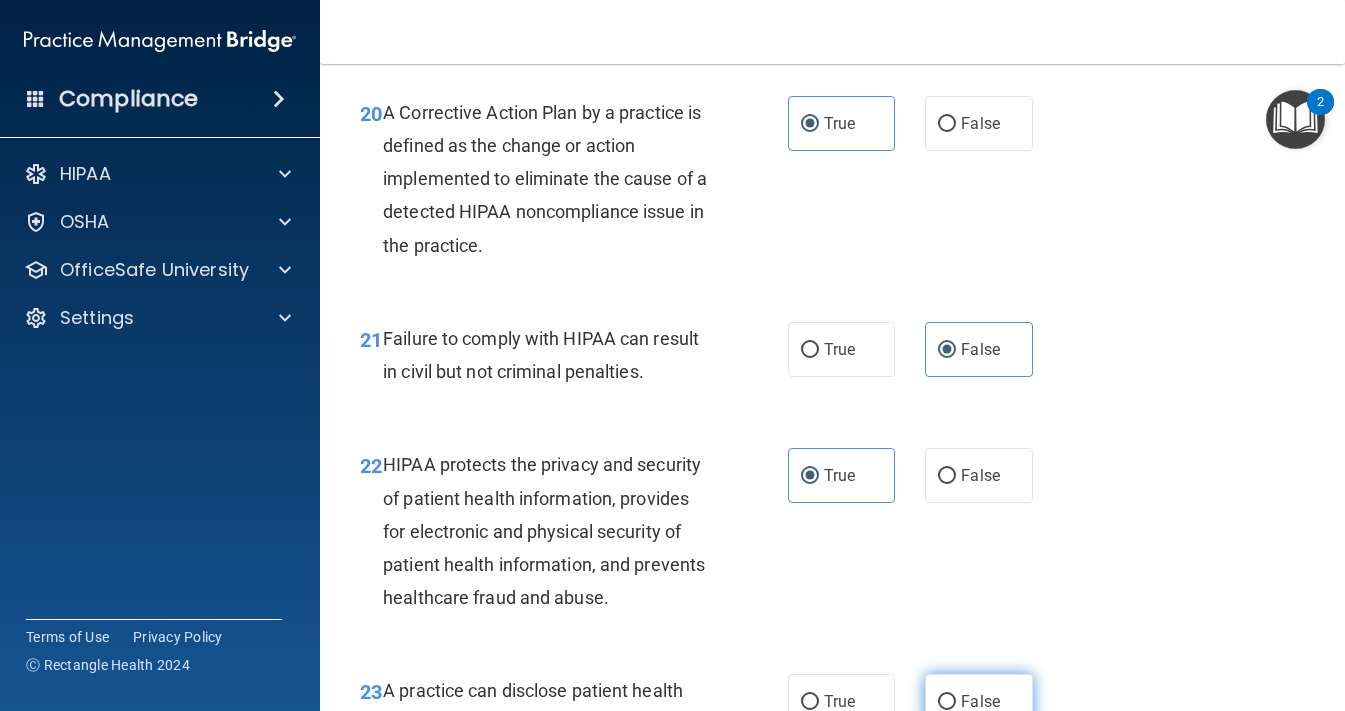 click on "False" at bounding box center [947, 702] 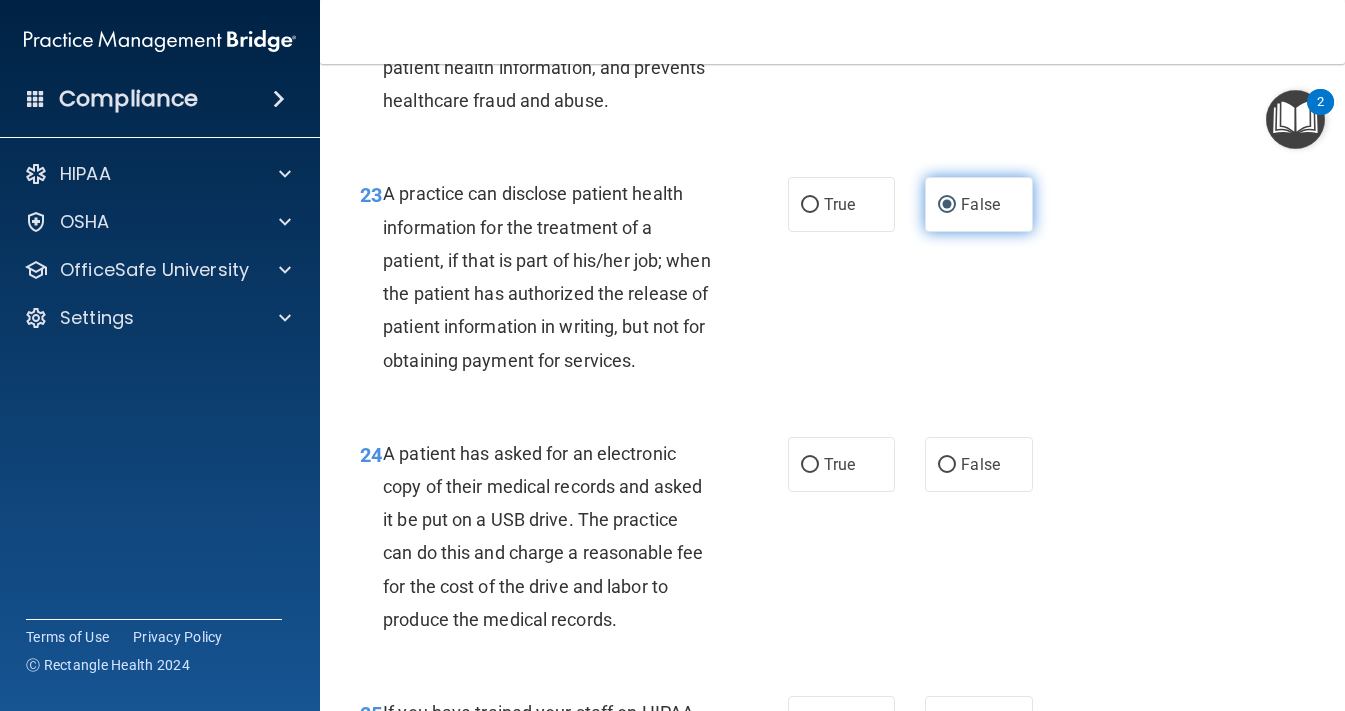 scroll, scrollTop: 4197, scrollLeft: 0, axis: vertical 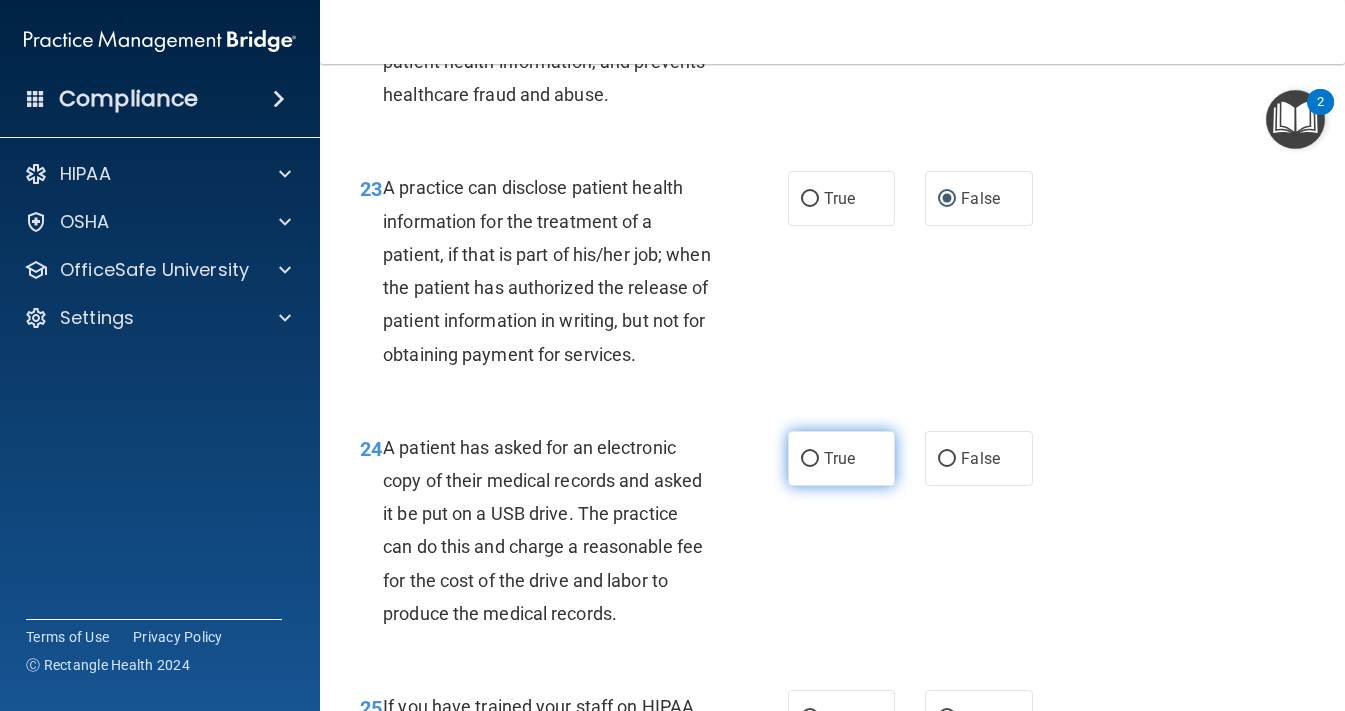 click on "True" at bounding box center [810, 459] 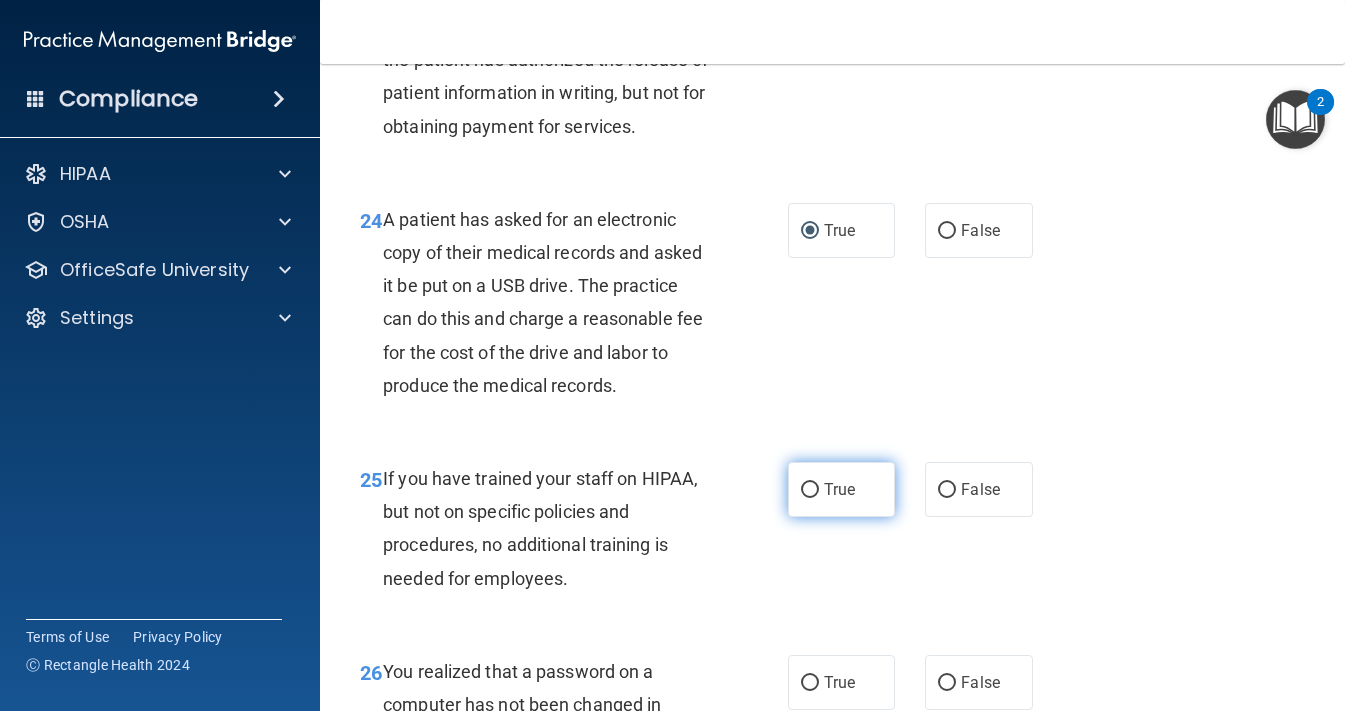 scroll, scrollTop: 4426, scrollLeft: 0, axis: vertical 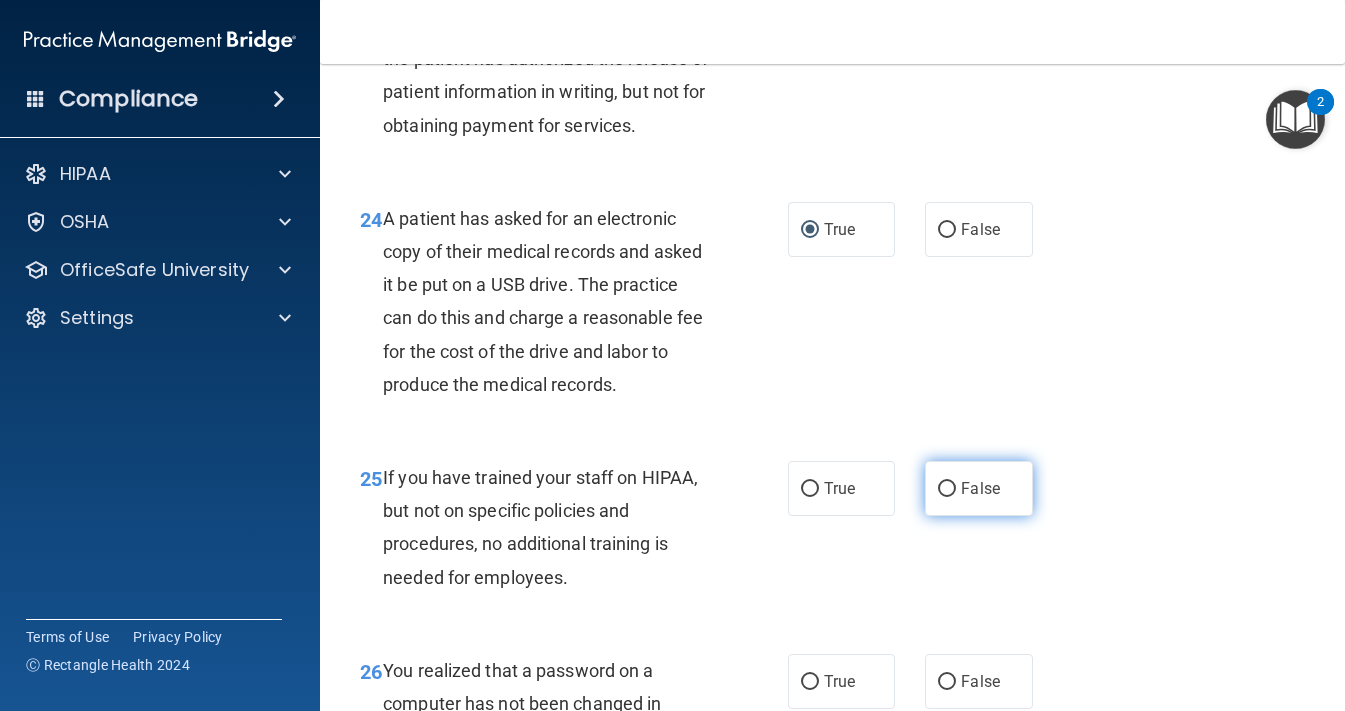 click on "False" at bounding box center (979, 488) 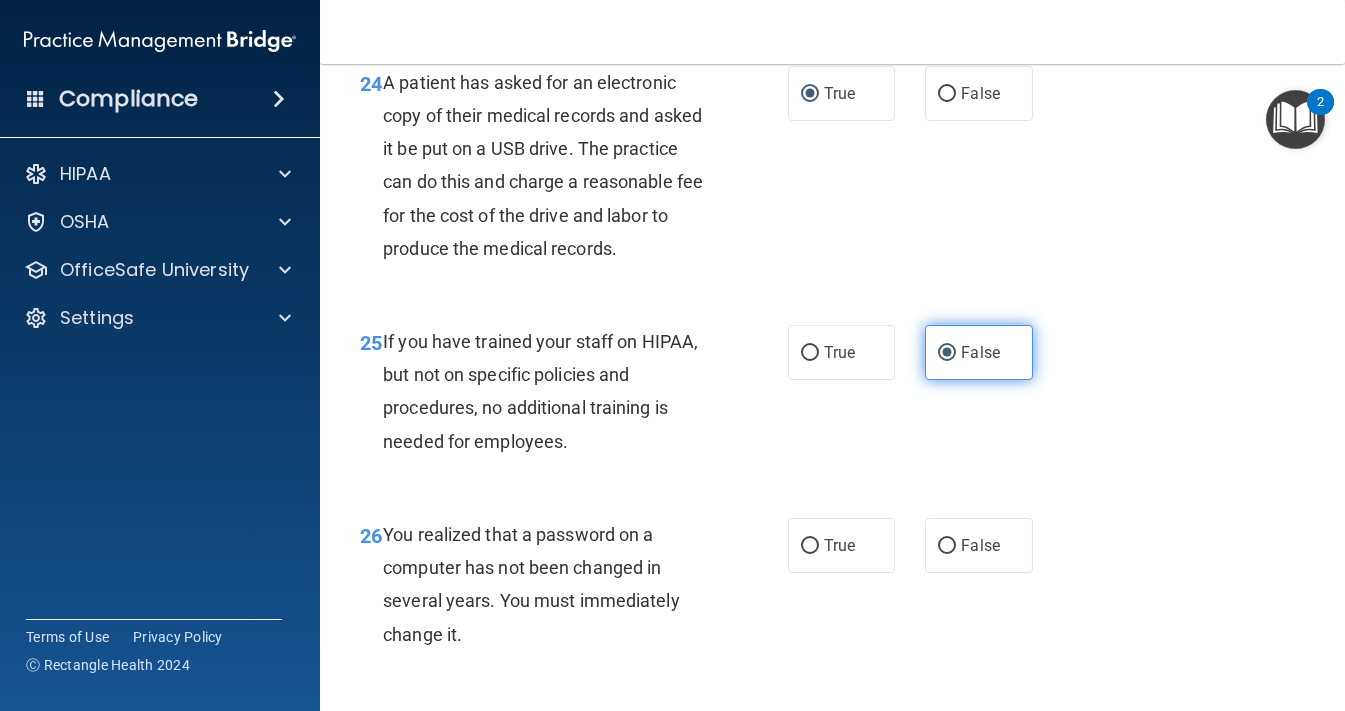 scroll, scrollTop: 4590, scrollLeft: 0, axis: vertical 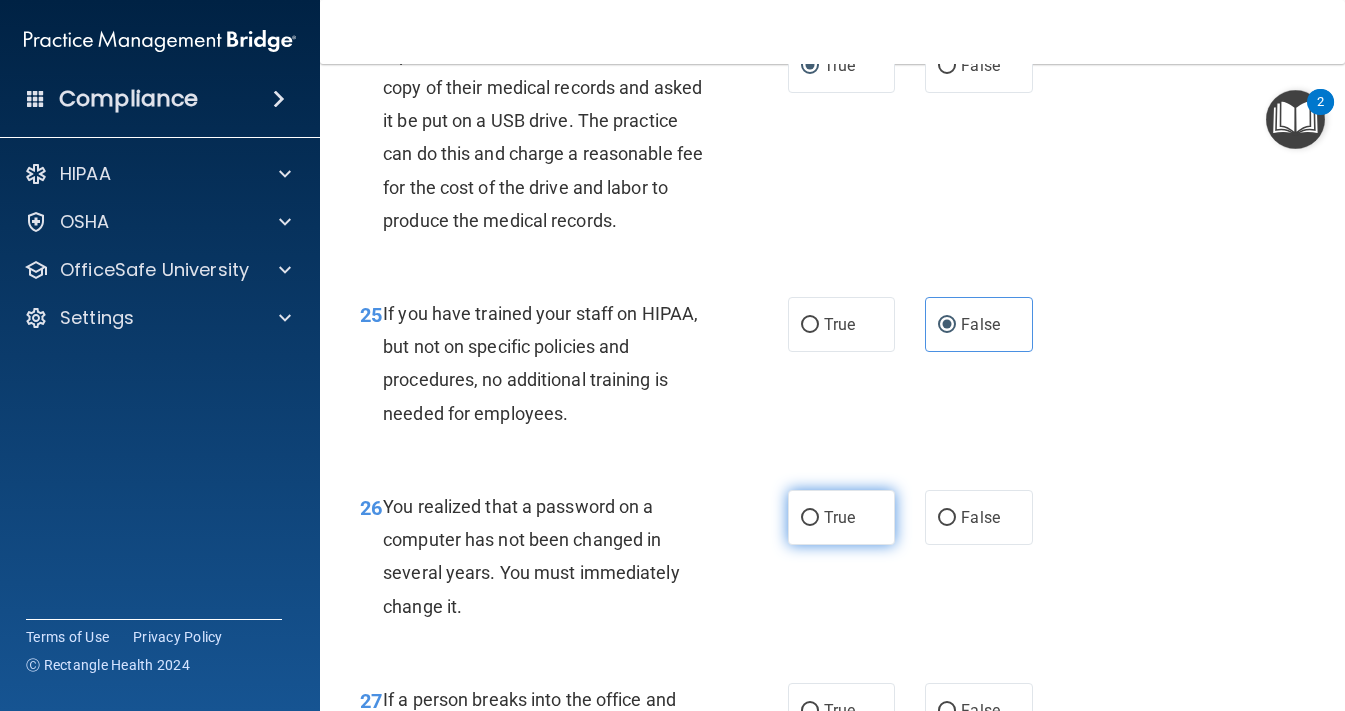 click on "True" at bounding box center [810, 518] 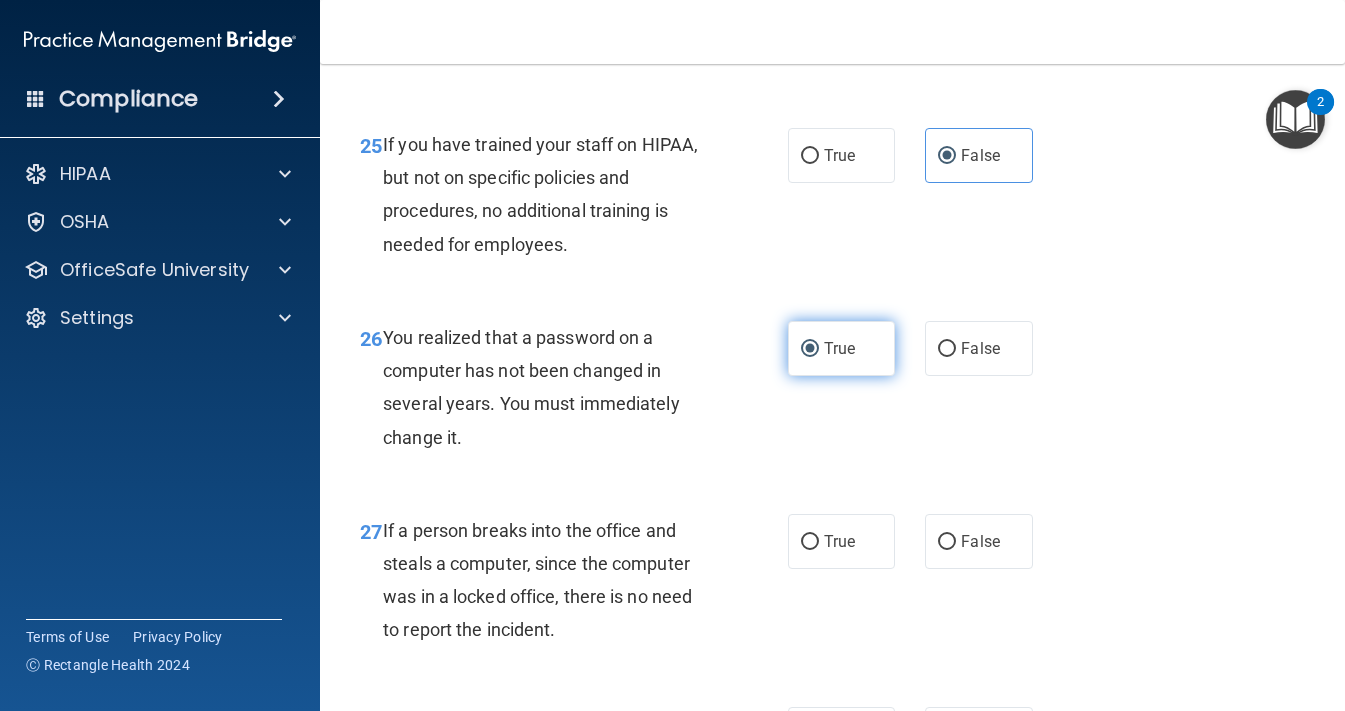 scroll, scrollTop: 4760, scrollLeft: 0, axis: vertical 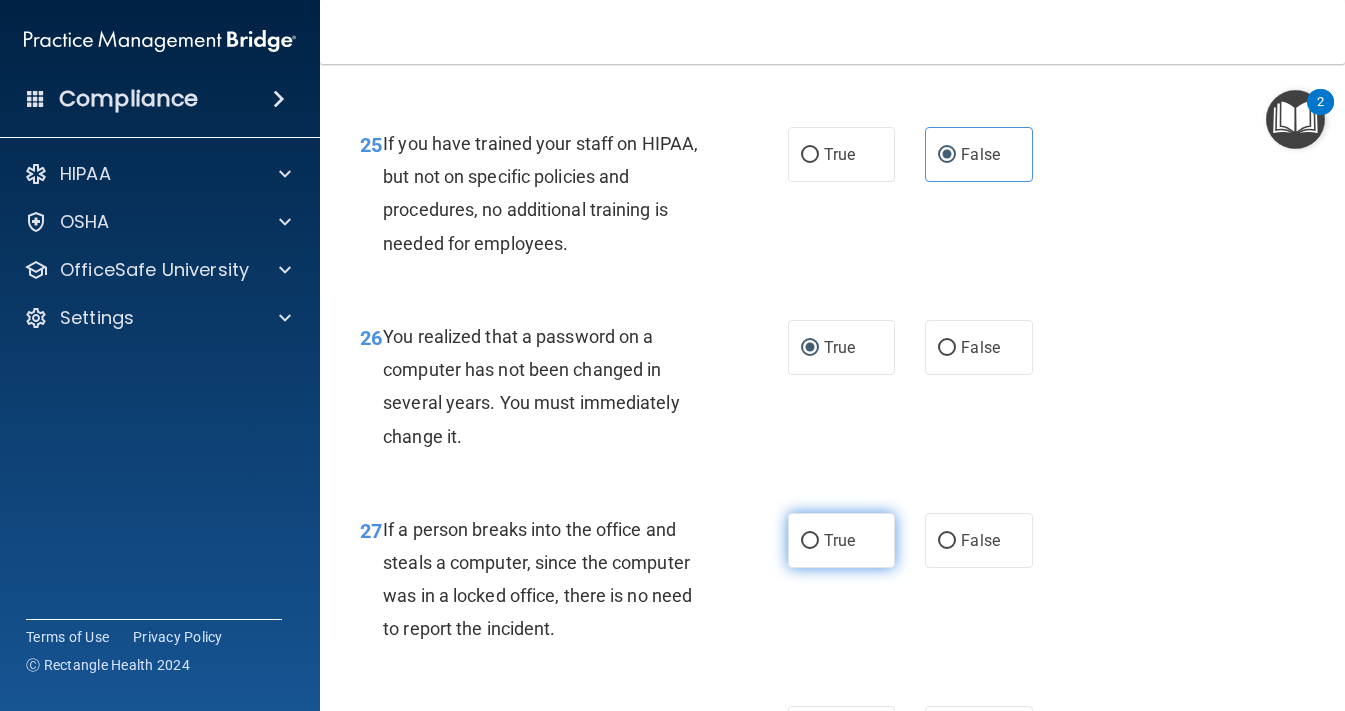 click on "True" at bounding box center [842, 540] 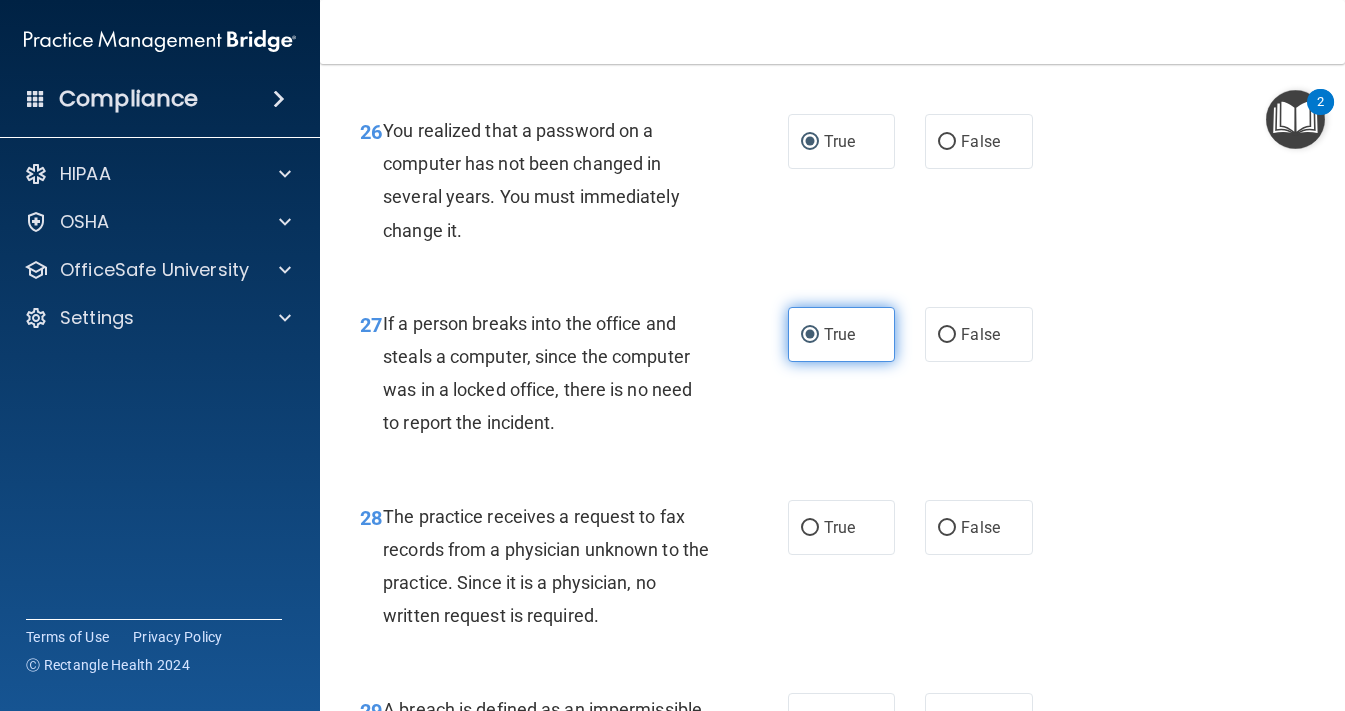 scroll, scrollTop: 4971, scrollLeft: 0, axis: vertical 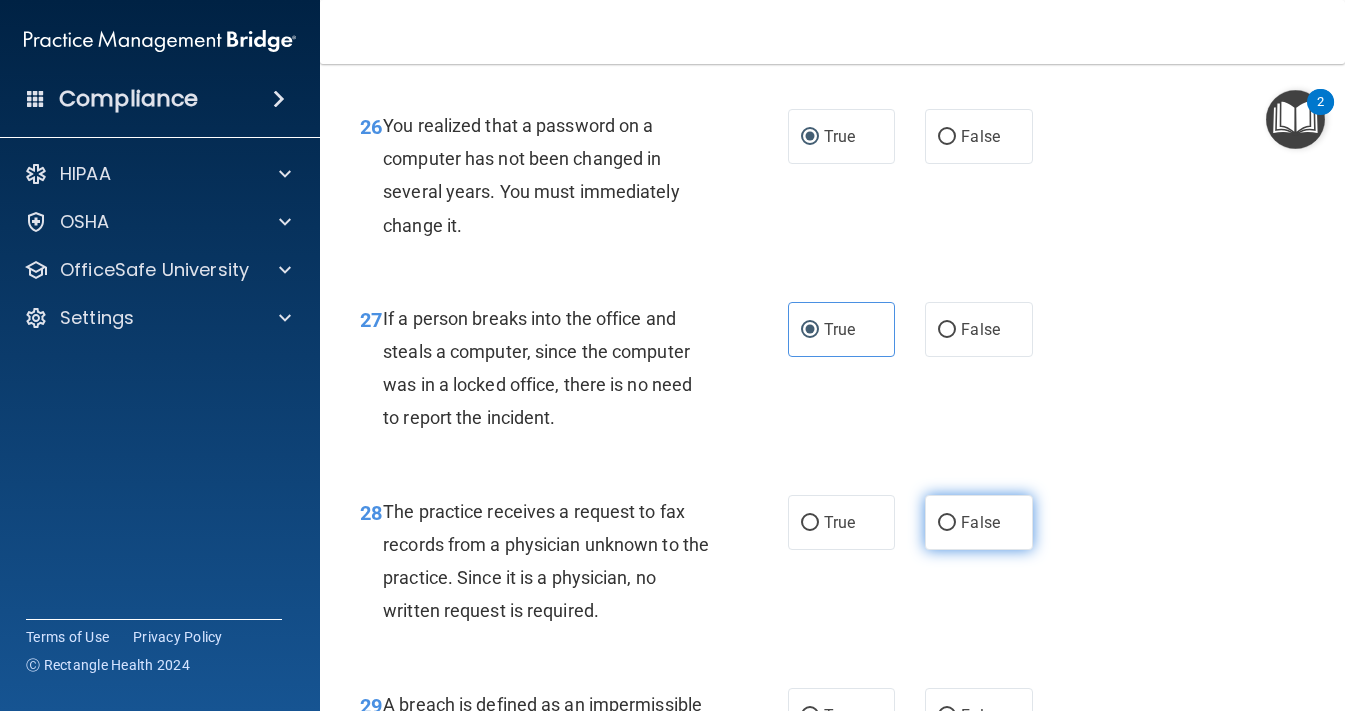 click on "False" at bounding box center (979, 522) 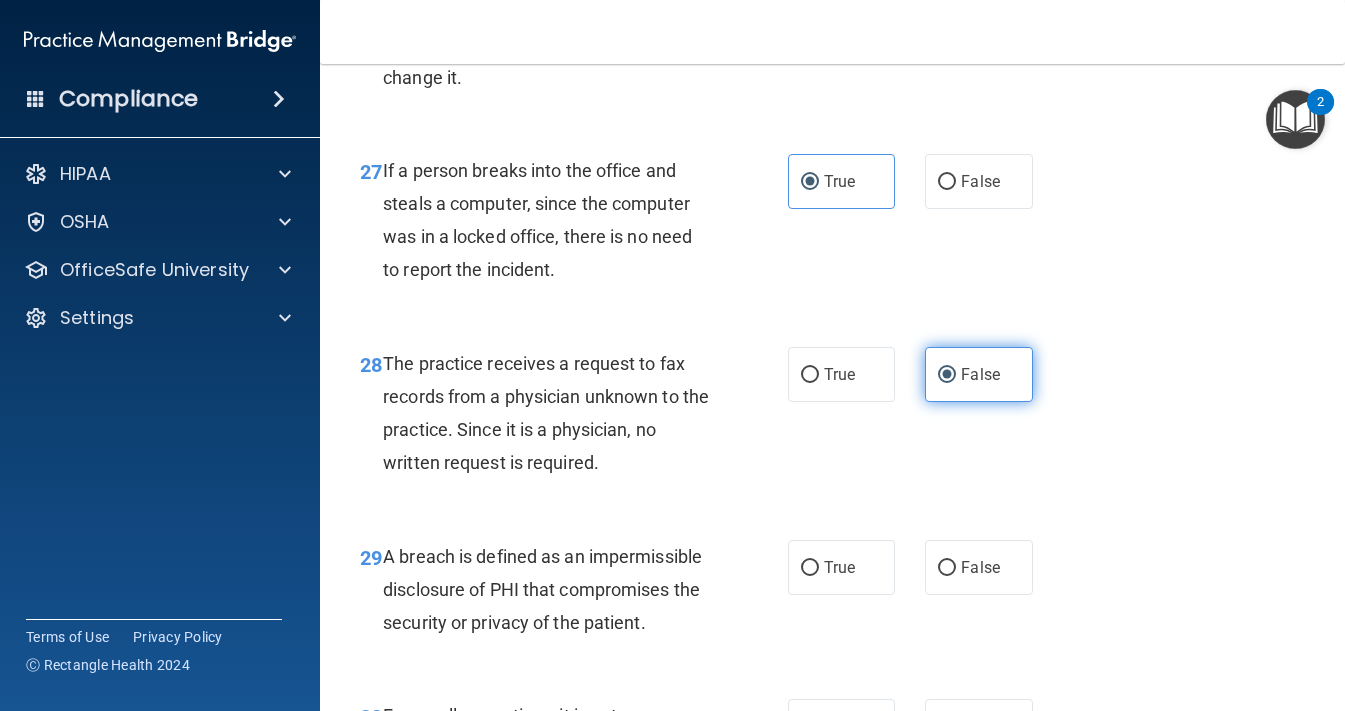 scroll, scrollTop: 5141, scrollLeft: 0, axis: vertical 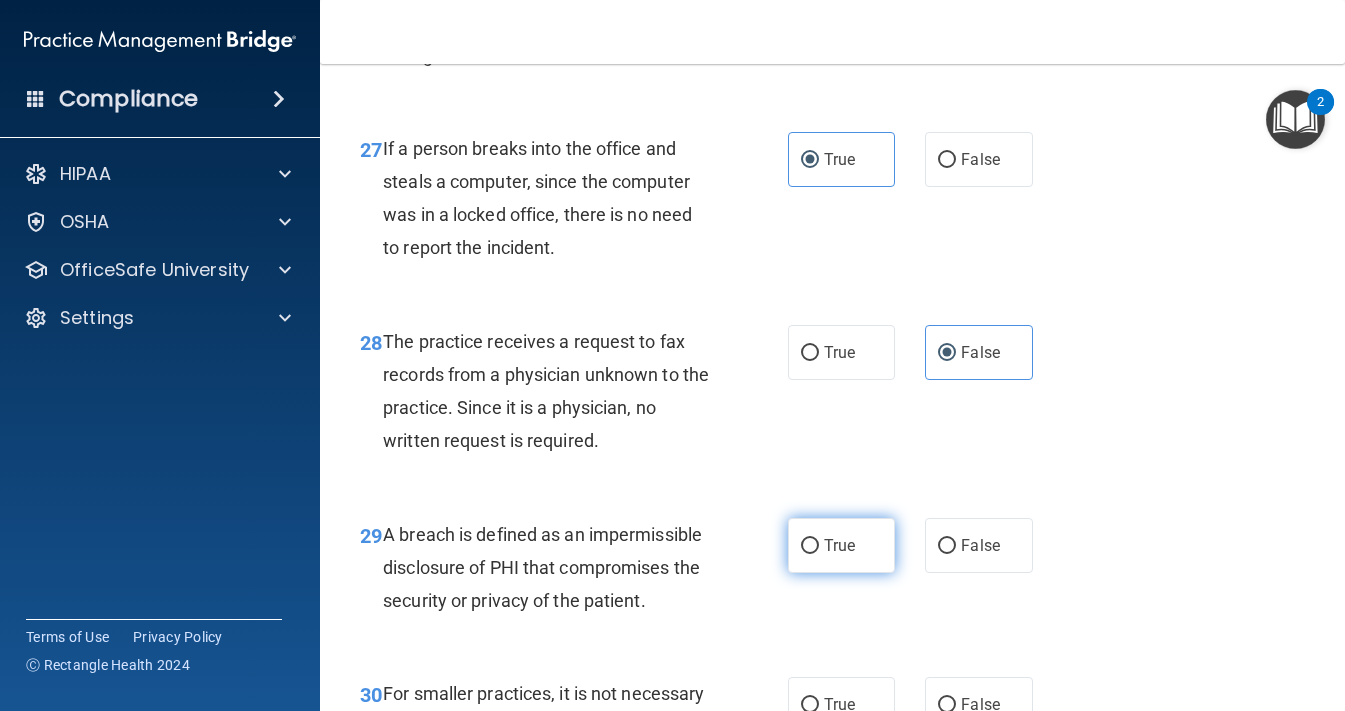 click on "True" at bounding box center (839, 545) 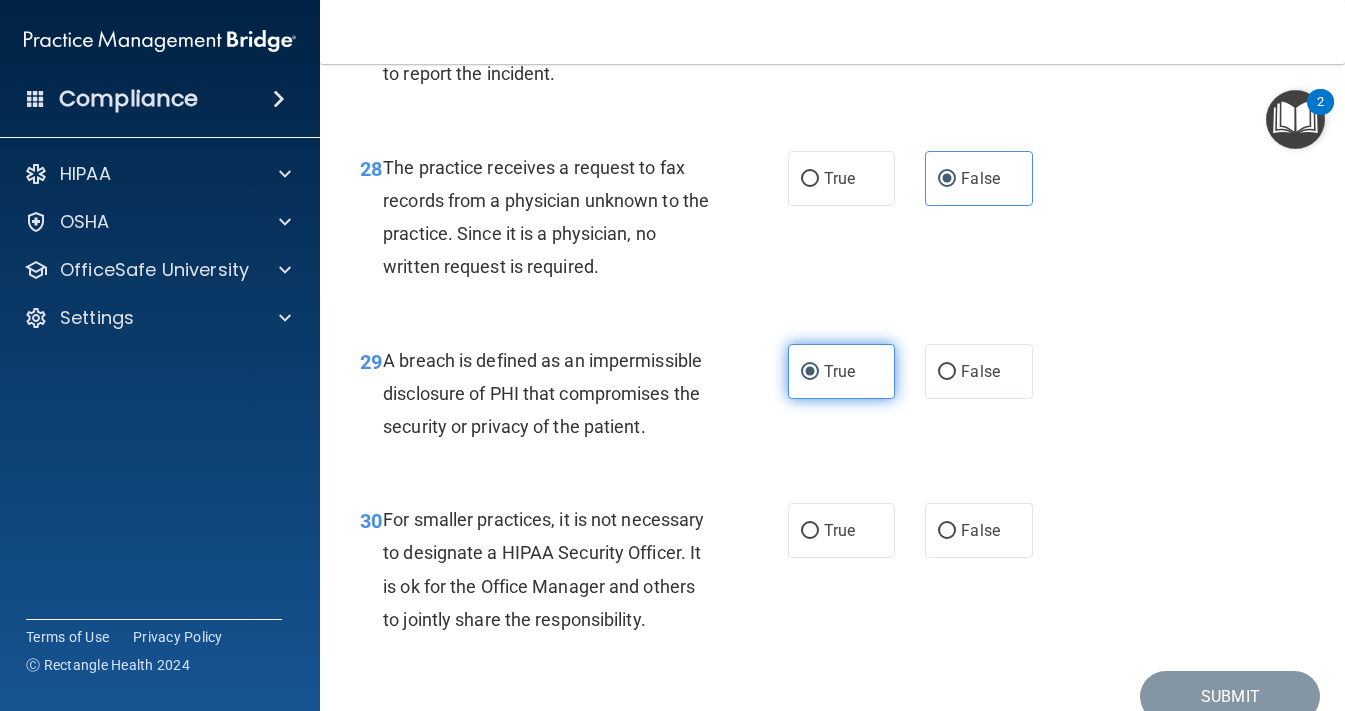 scroll, scrollTop: 5395, scrollLeft: 0, axis: vertical 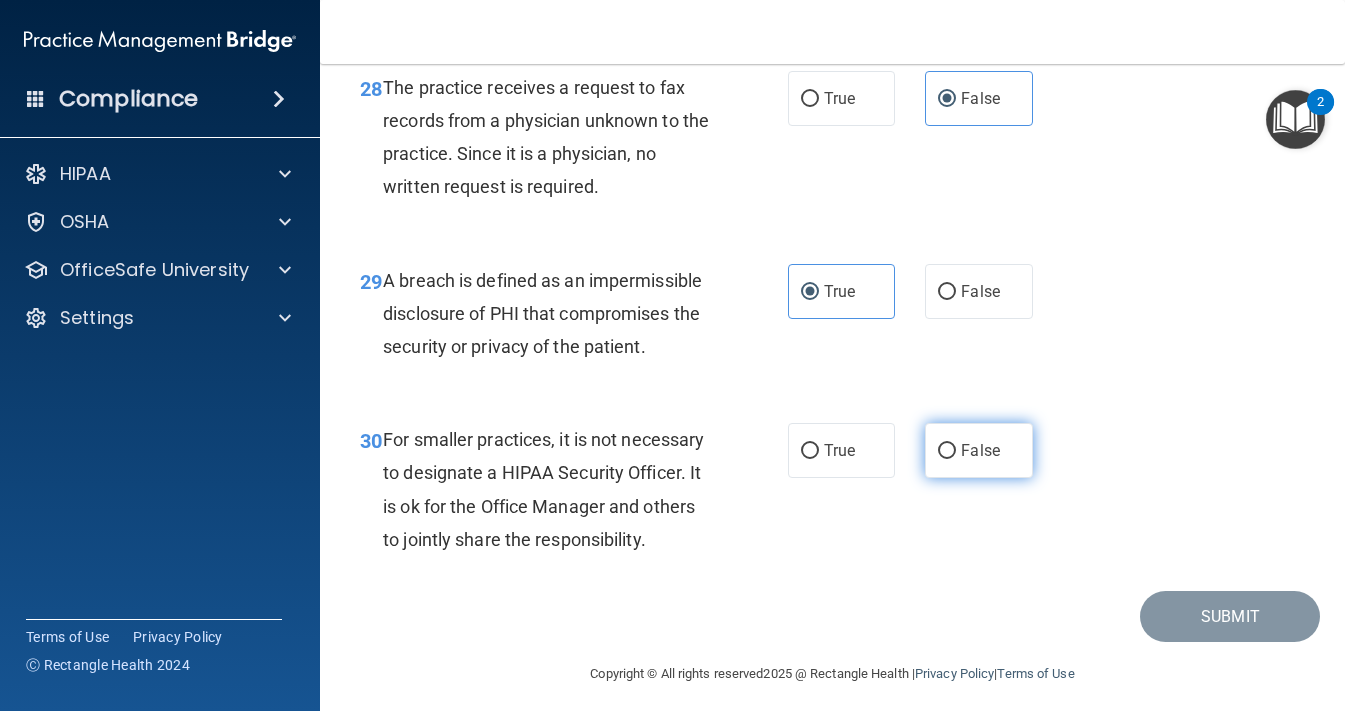 click on "False" at bounding box center (980, 450) 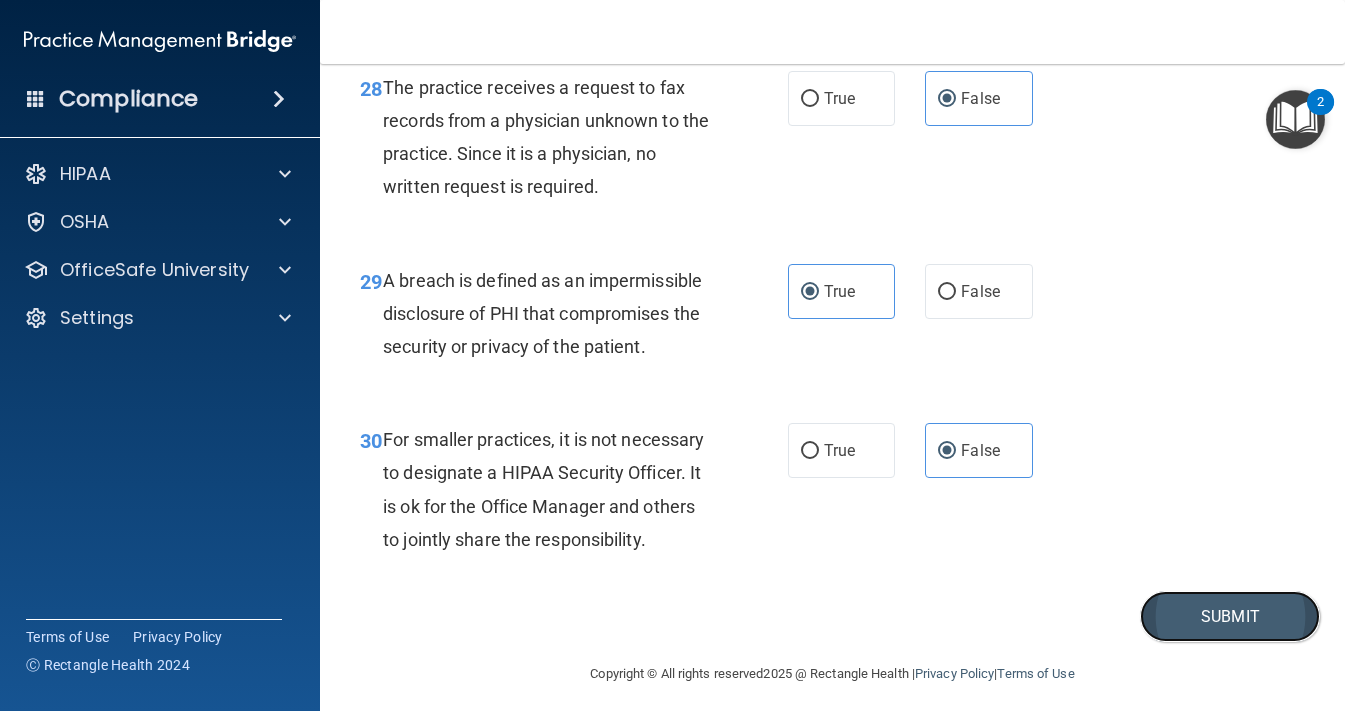 click on "Submit" at bounding box center [1230, 616] 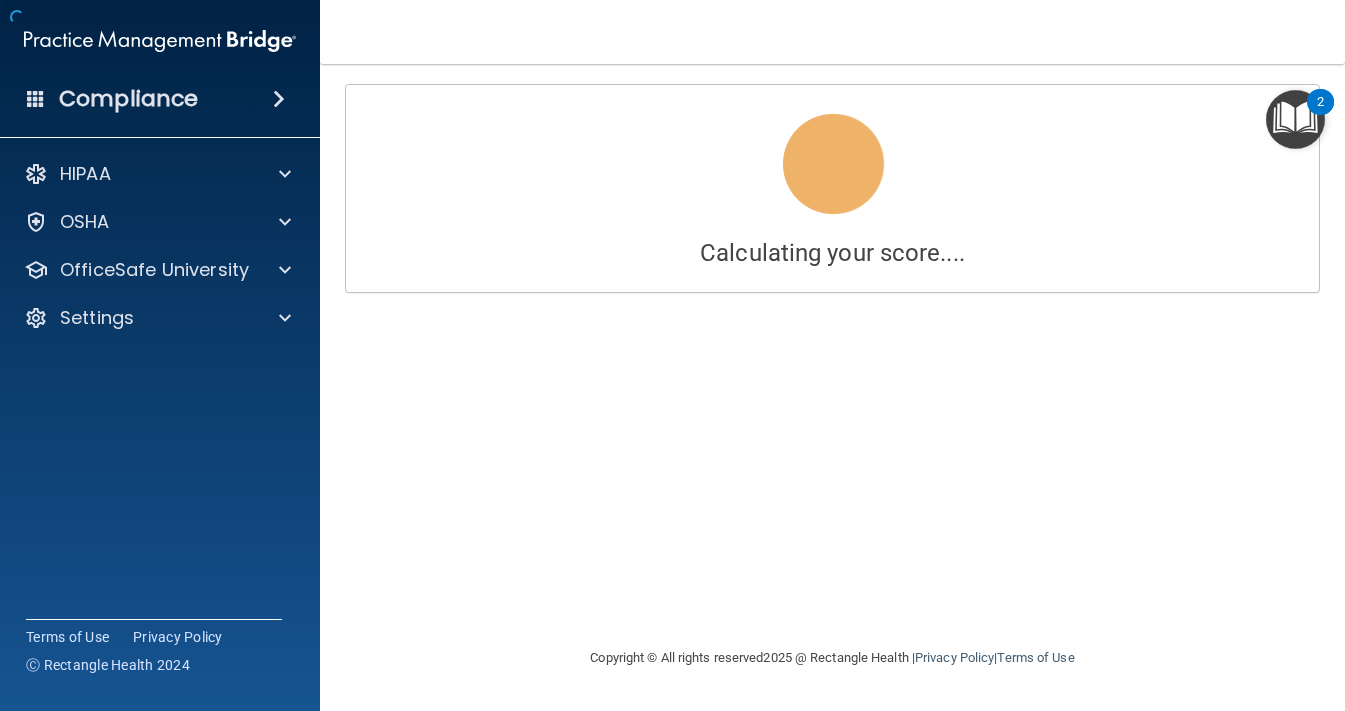 scroll, scrollTop: 0, scrollLeft: 0, axis: both 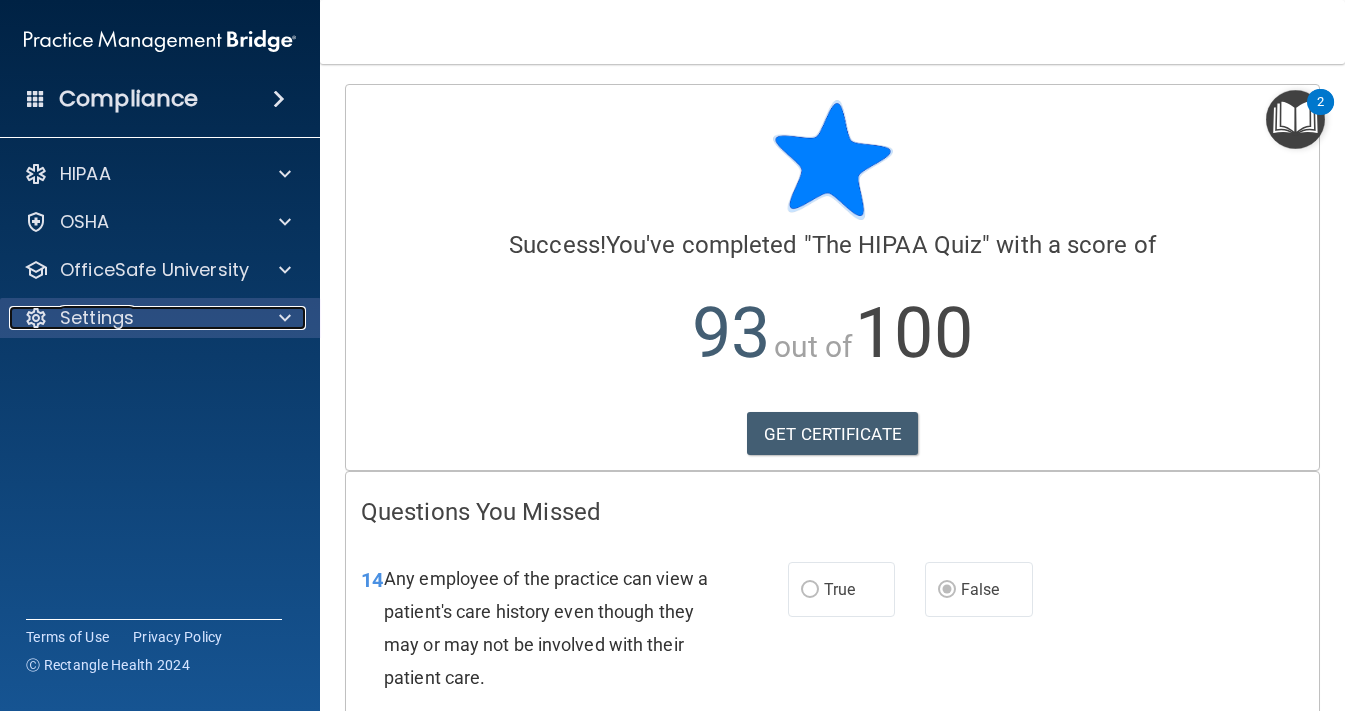 click on "Settings" at bounding box center (97, 318) 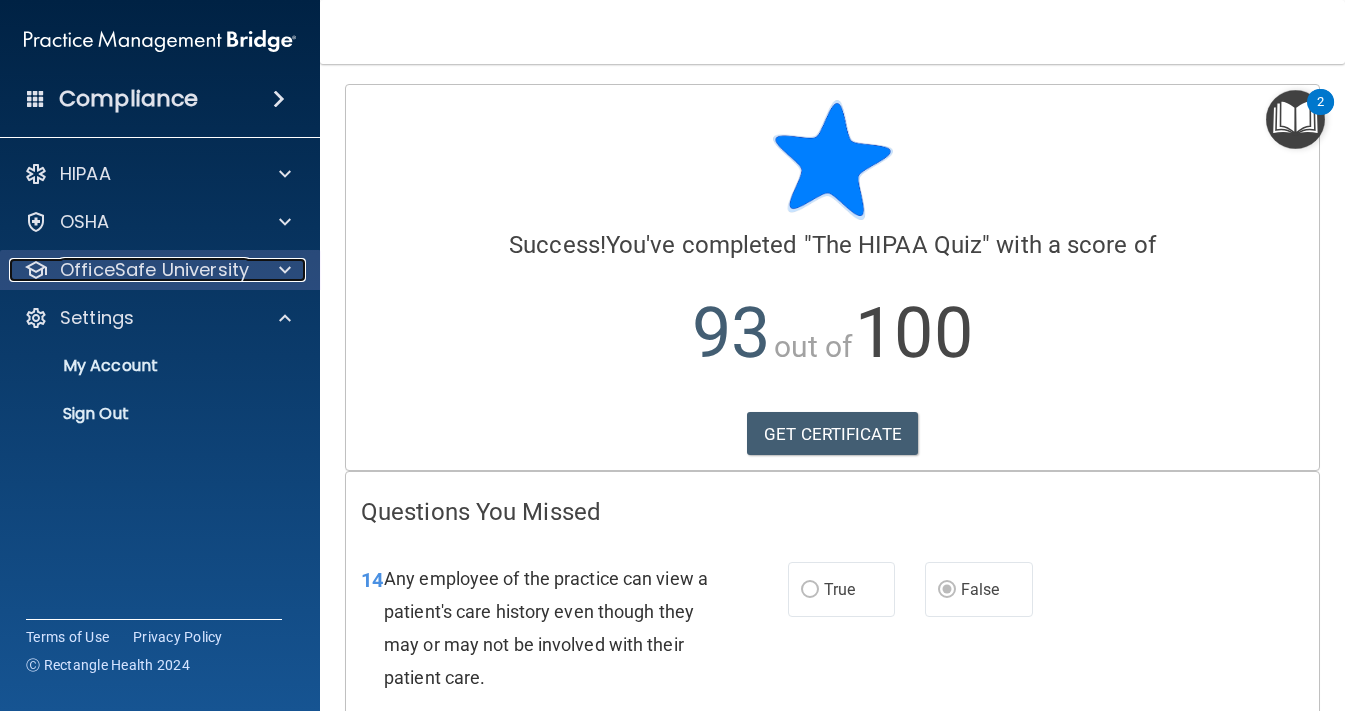 click on "OfficeSafe University" at bounding box center (154, 270) 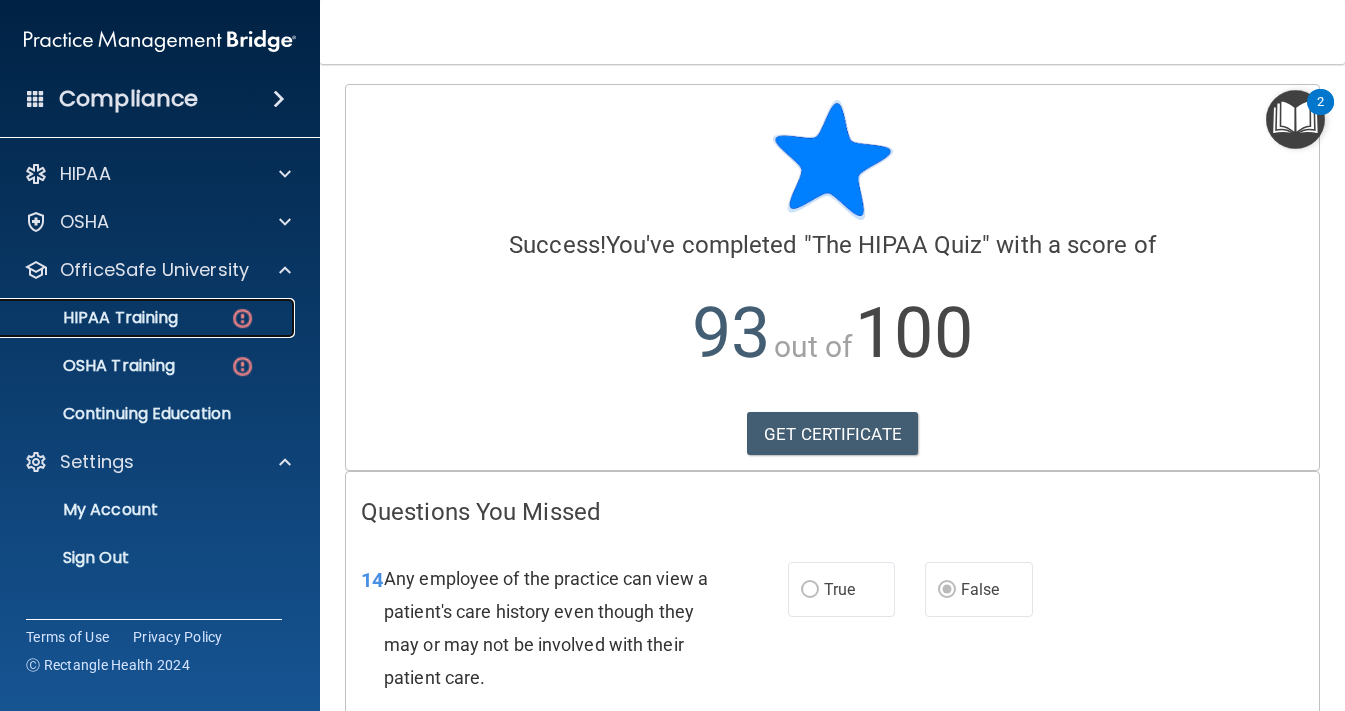 click on "HIPAA Training" at bounding box center [95, 318] 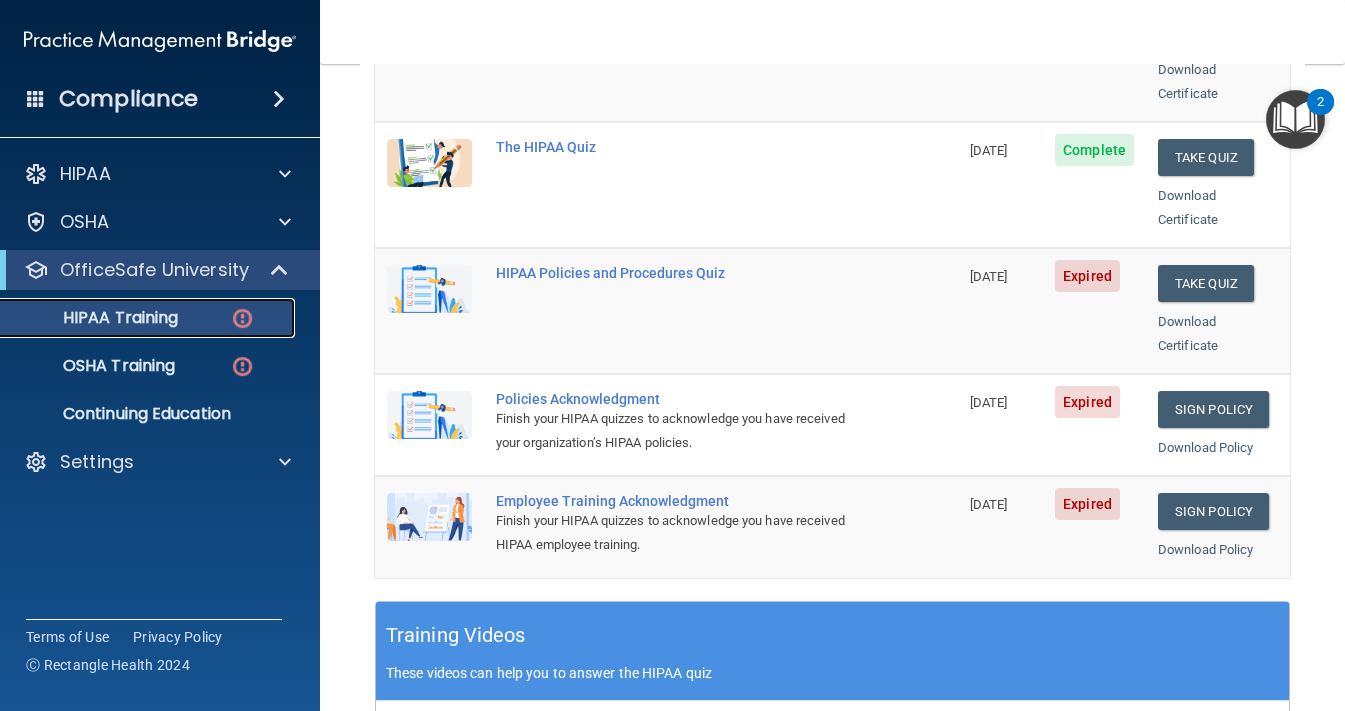 scroll, scrollTop: 392, scrollLeft: 0, axis: vertical 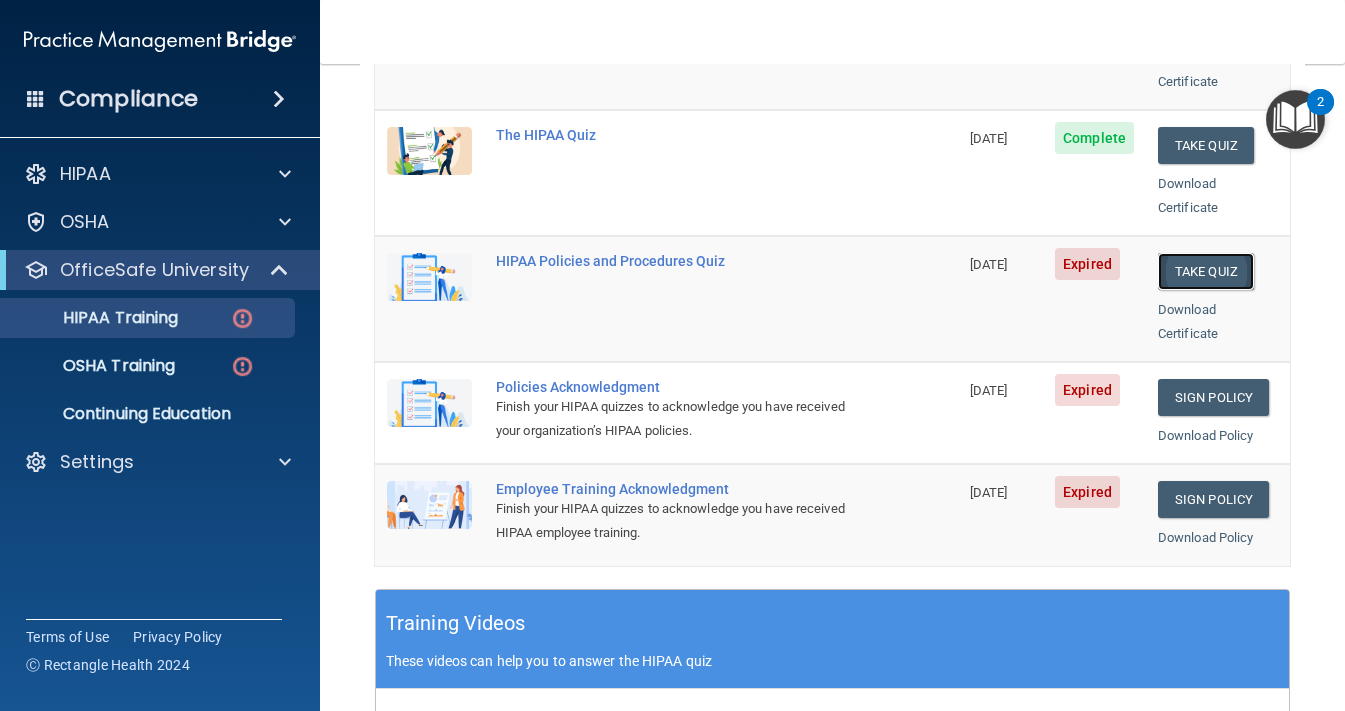 click on "Take Quiz" at bounding box center [1206, 271] 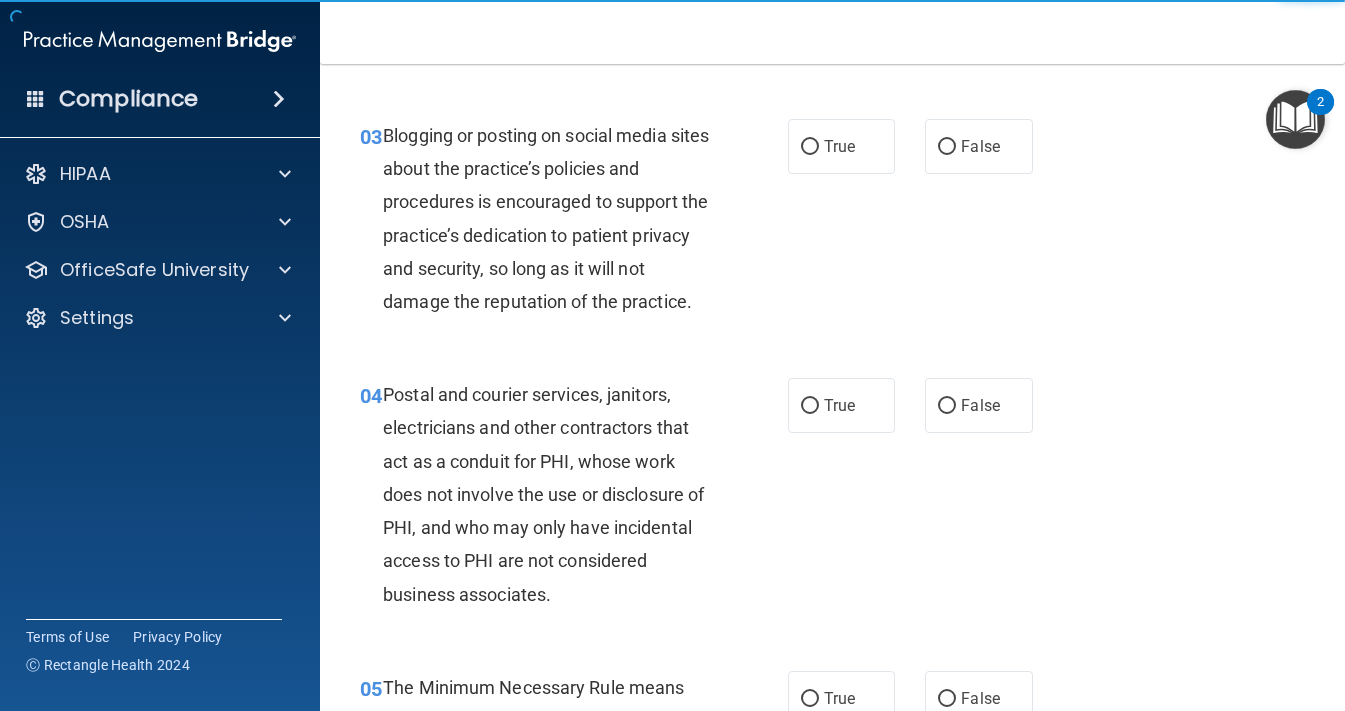 scroll, scrollTop: 0, scrollLeft: 0, axis: both 